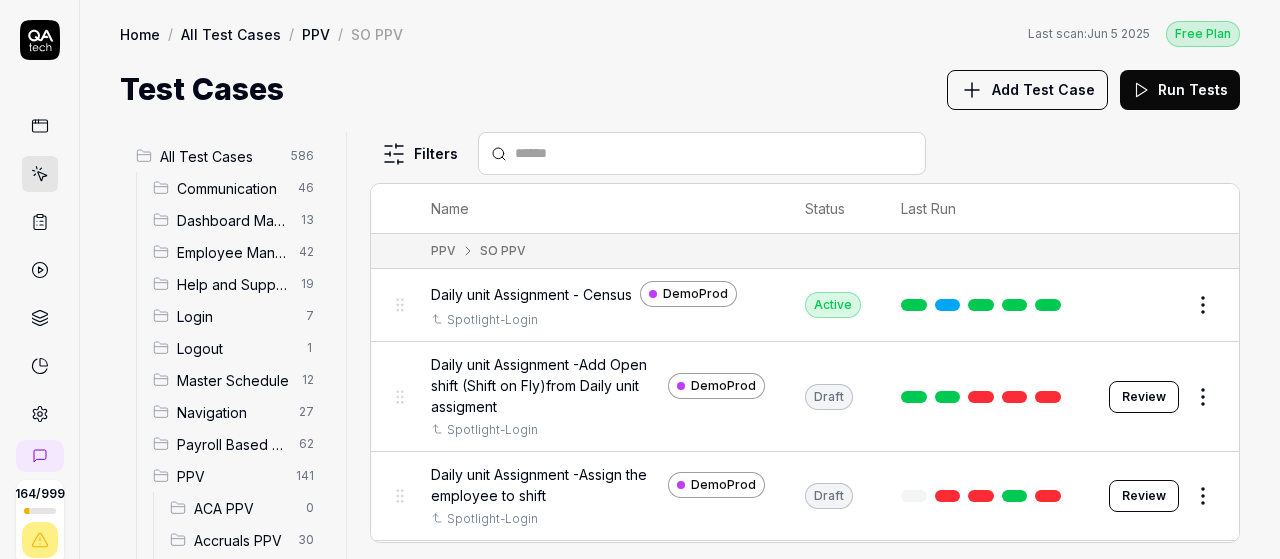 scroll, scrollTop: 0, scrollLeft: 0, axis: both 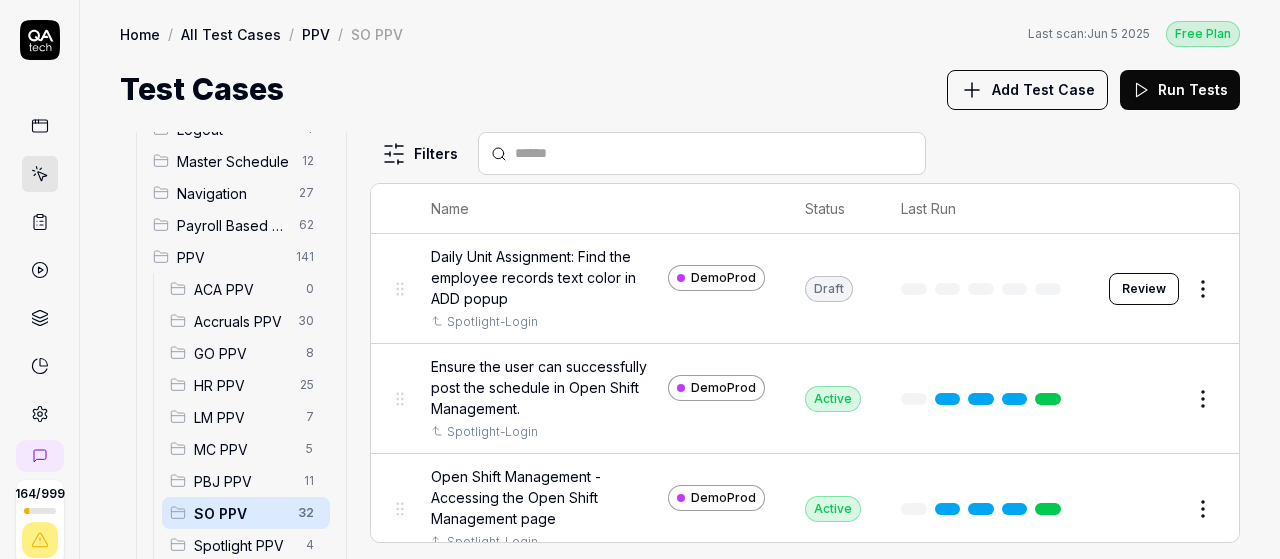 click at bounding box center [714, 153] 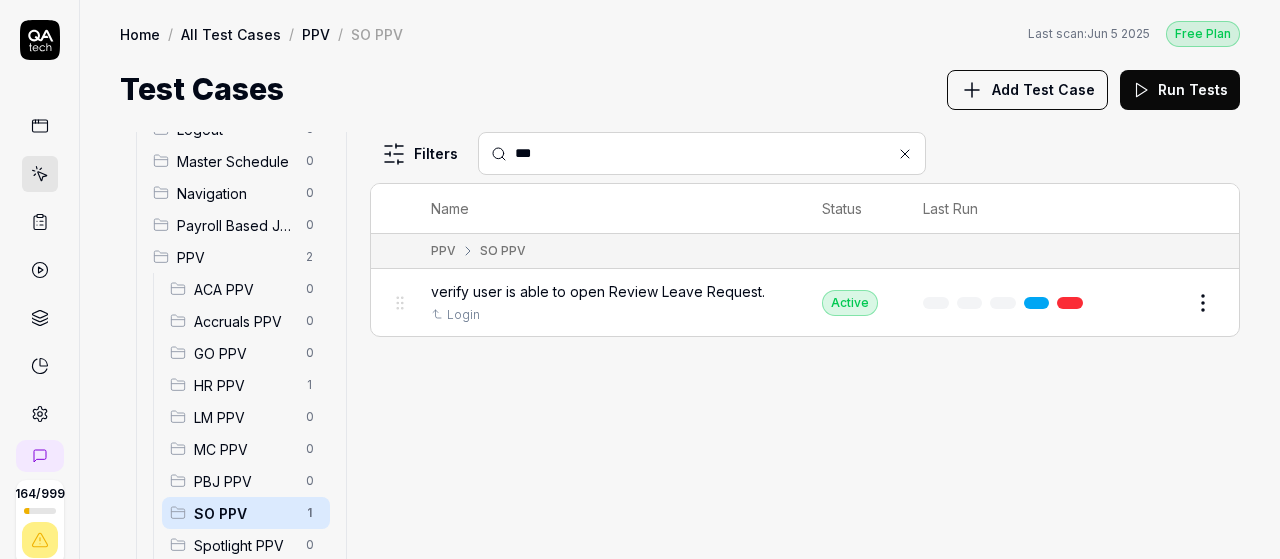 scroll, scrollTop: 0, scrollLeft: 0, axis: both 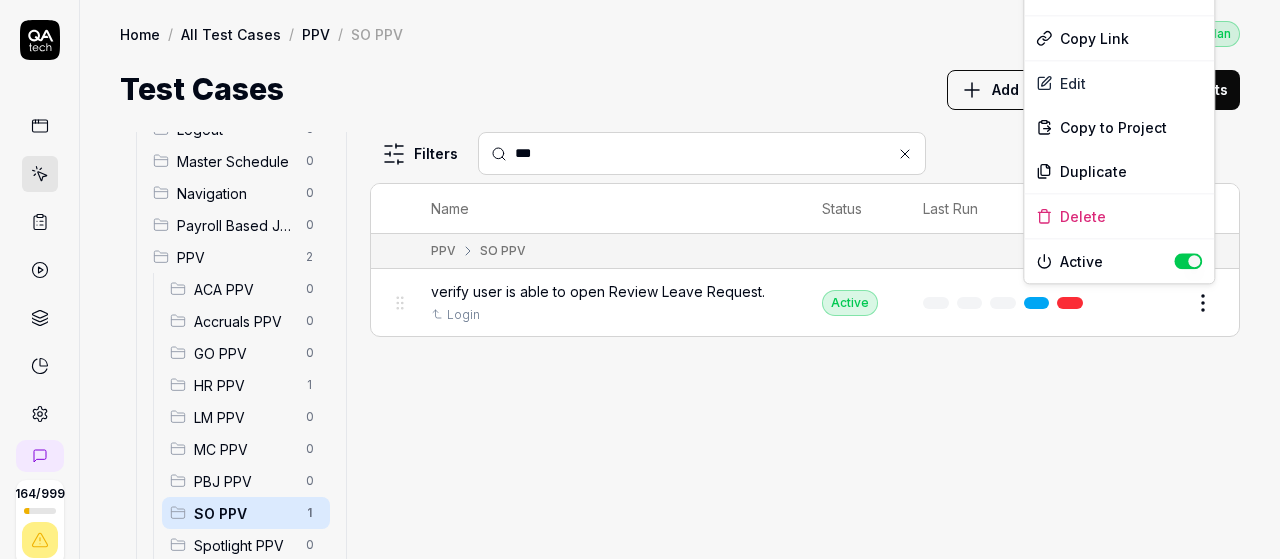 click on "164  /  999 s S Home / All Test Cases / PPV / SO PPV Free Plan Home / All Test Cases / PPV / SO PPV Last scan:  Jun 5 2025 Free Plan Test Cases Add Test Case Run Tests All Test Cases 9 Communication 0 Dashboard Management 0 Employee Management 4 Help and Support 0 Login 0 Logout 0 Master Schedule 0 Navigation 0 Payroll Based Journal 0 PPV 2 ACA PPV 0 Accruals PPV 0 GO PPV 0 HR PPV 1 LM PPV 0 MC PPV 0 PBJ PPV 0 SO PPV 1 Spotlight PPV 0 TA PPV 0 Reporting 0 Schedule Optimizer 1 Screen Loads 0 TestPPV 0 Time & Attendance 2 User Profile 0 Filters *** Name Status Last Run PPV SO PPV verify user is able to open Review Leave Request. Login Active Edit
To pick up a draggable item, press the space bar.
While dragging, use the arrow keys to move the item.
Press space again to drop the item in its new position, or press escape to cancel.
Options Run Test Copy Link Edit Copy to Project Duplicate Delete Active" at bounding box center [640, 279] 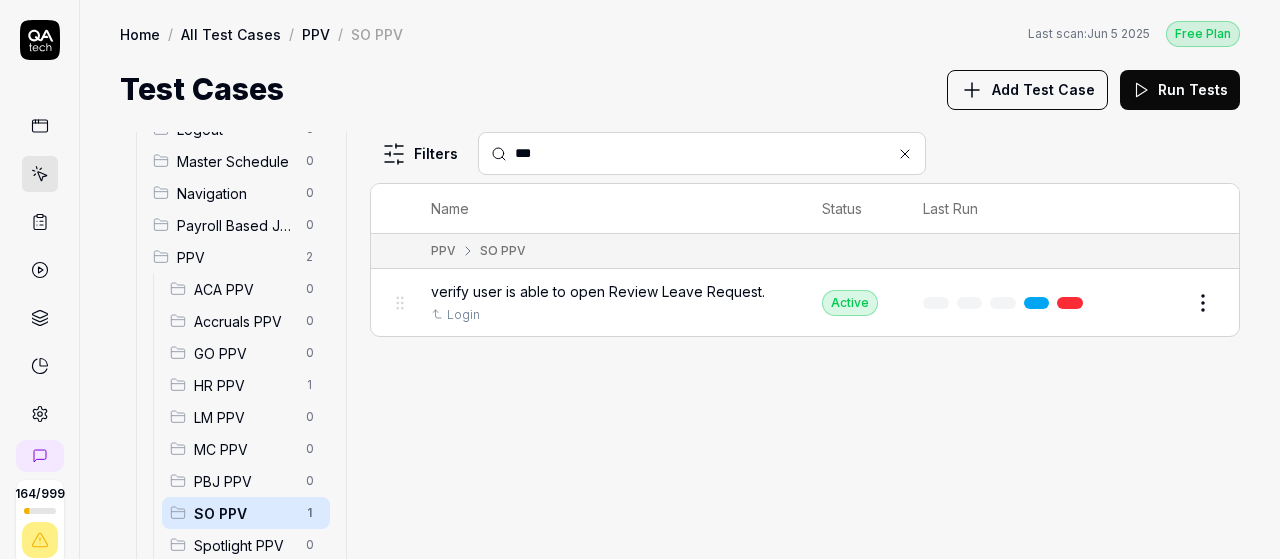 click on "164  /  999 s S Home / All Test Cases / PPV / SO PPV Free Plan Home / All Test Cases / PPV / SO PPV Last scan:  Jun 5 2025 Free Plan Test Cases Add Test Case Run Tests All Test Cases 9 Communication 0 Dashboard Management 0 Employee Management 4 Help and Support 0 Login 0 Logout 0 Master Schedule 0 Navigation 0 Payroll Based Journal 0 PPV 2 ACA PPV 0 Accruals PPV 0 GO PPV 0 HR PPV 1 LM PPV 0 MC PPV 0 PBJ PPV 0 SO PPV 1 Spotlight PPV 0 TA PPV 0 Reporting 0 Schedule Optimizer 1 Screen Loads 0 TestPPV 0 Time & Attendance 2 User Profile 0 Filters *** Name Status Last Run PPV SO PPV verify user is able to open Review Leave Request. Login Active Edit
To pick up a draggable item, press the space bar.
While dragging, use the arrow keys to move the item.
Press space again to drop the item in its new position, or press escape to cancel." at bounding box center [640, 279] 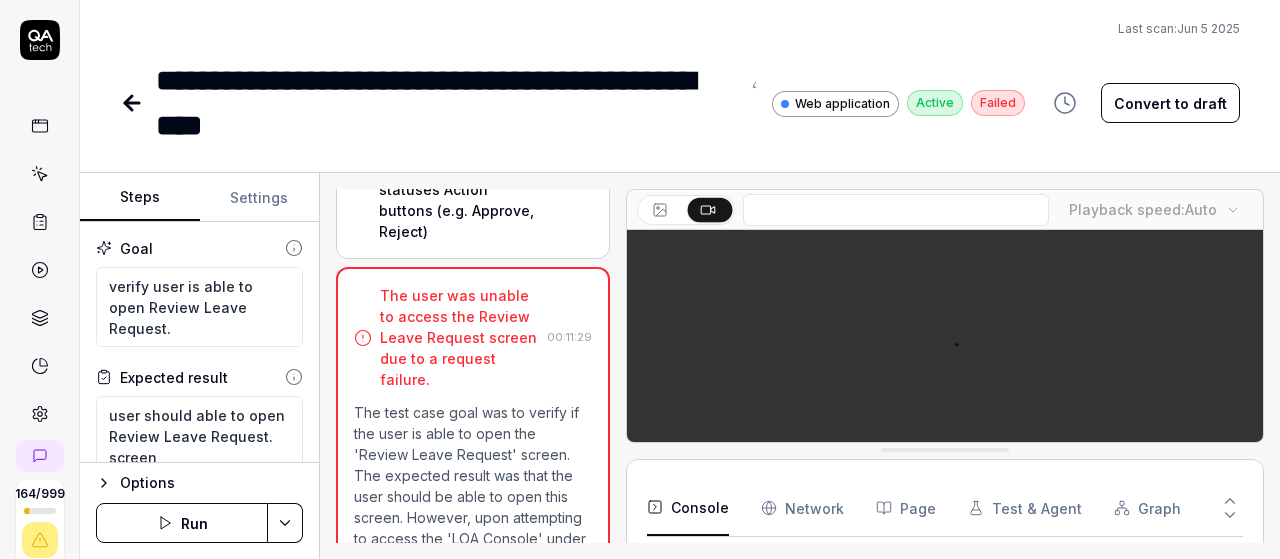 scroll, scrollTop: 3053, scrollLeft: 0, axis: vertical 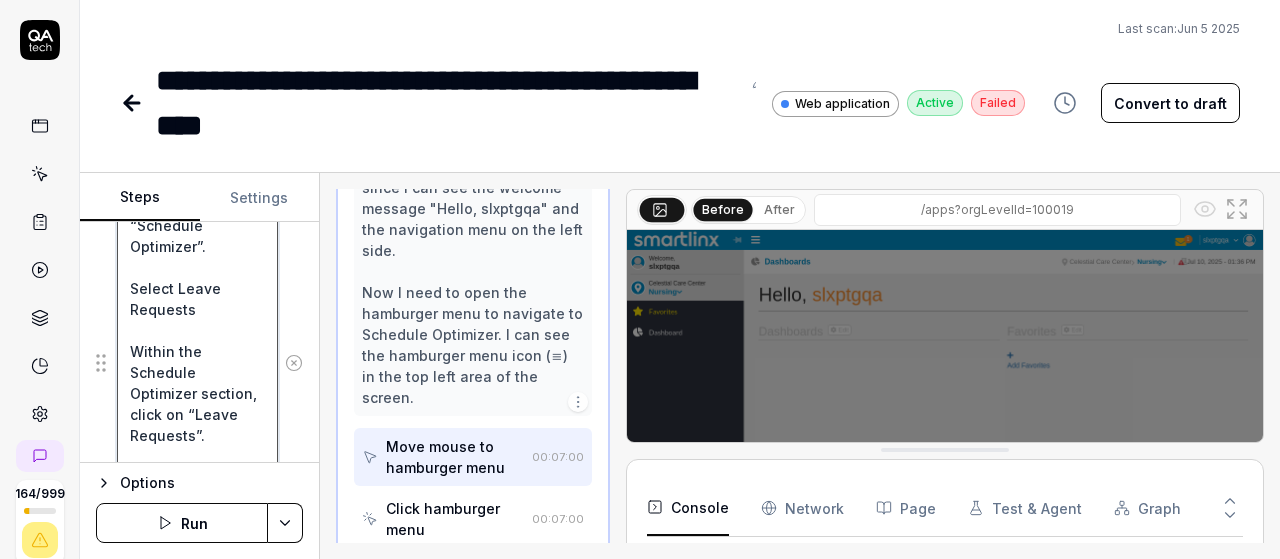 drag, startPoint x: 208, startPoint y: 364, endPoint x: 126, endPoint y: 271, distance: 123.9879 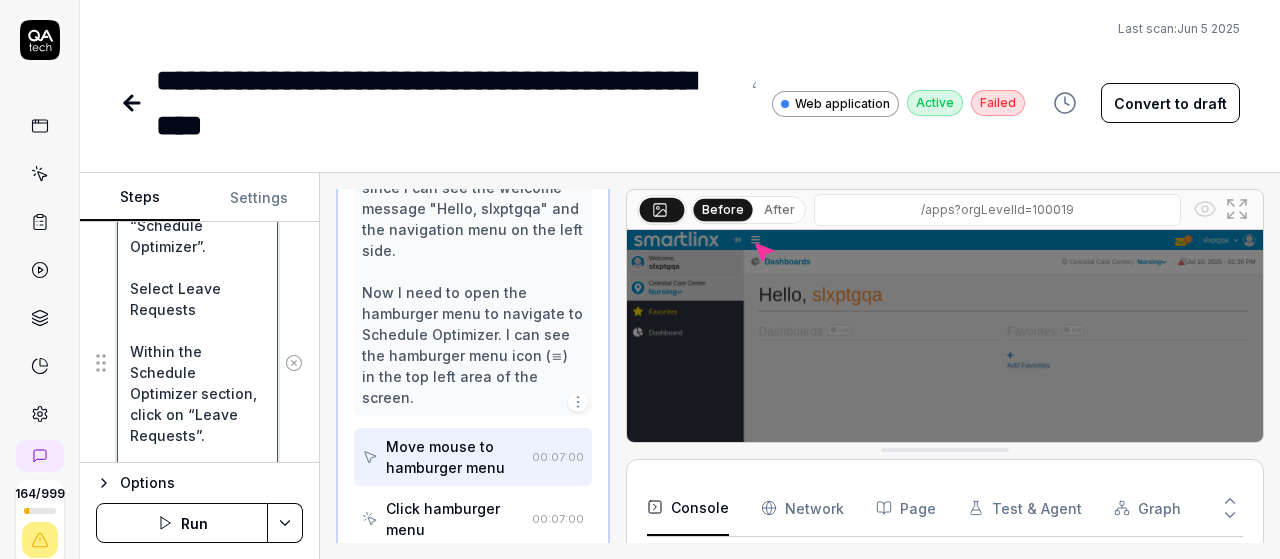 type on "*" 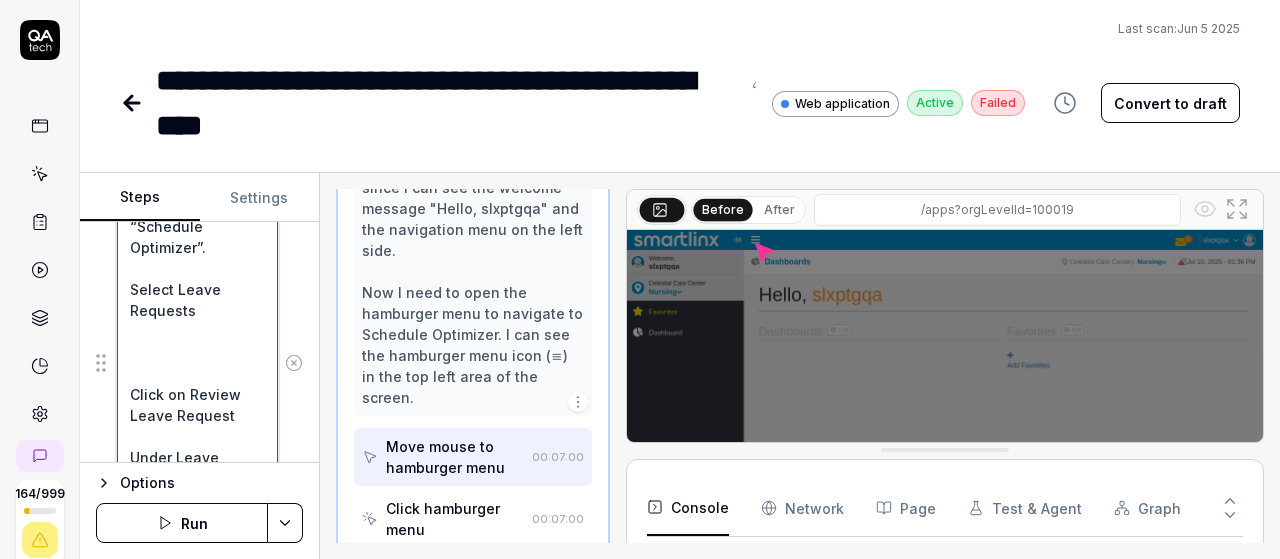 scroll, scrollTop: 63, scrollLeft: 0, axis: vertical 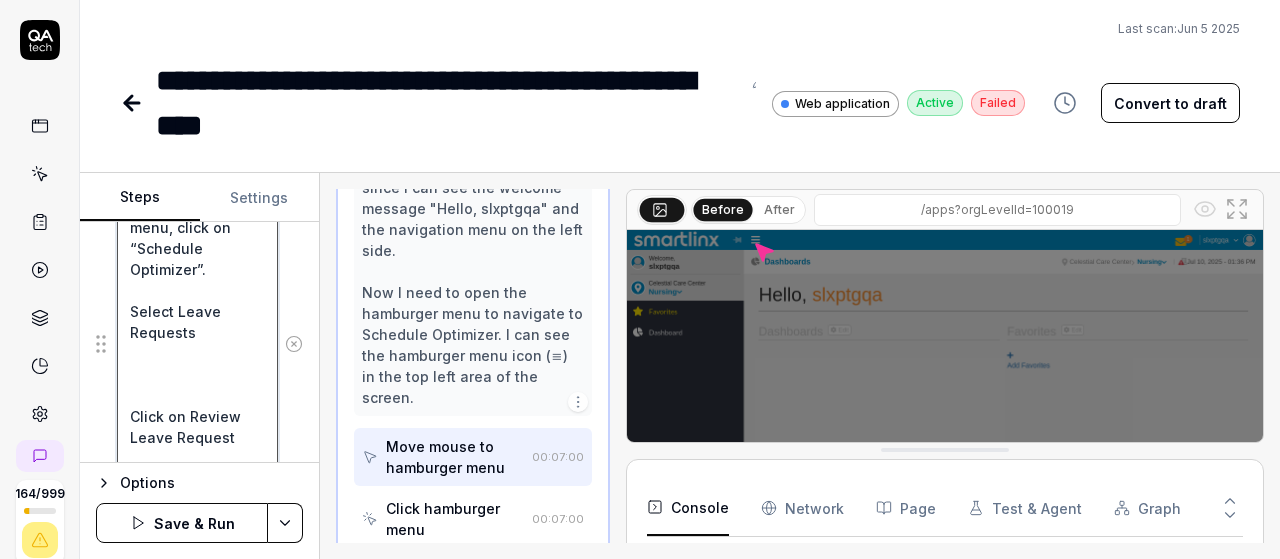 type on "Login with v6 Credentials
Open the application.
Enter your v6 username and password.
Click Login.
Open the Hamburger Menu
Click the hamburger menu icon (≡) located on the left side of the screen.
The navigation panel will expand.
Navigate to Schedule Optimizer
In the navigation menu, click on “Schedule Optimizer”.
Select Leave Requests
Click on Review Leave Request
Under Leave Requests, select “Review Leave Request” from the list of options.
Verify Review Leave Request Data
Ensure the Review Leave Request screen loads properly.
Check for visible data such as:
Employee names
Leave dates and types
Approval/rejection statuses
Action buttons (e.g. Approve, Reject)" 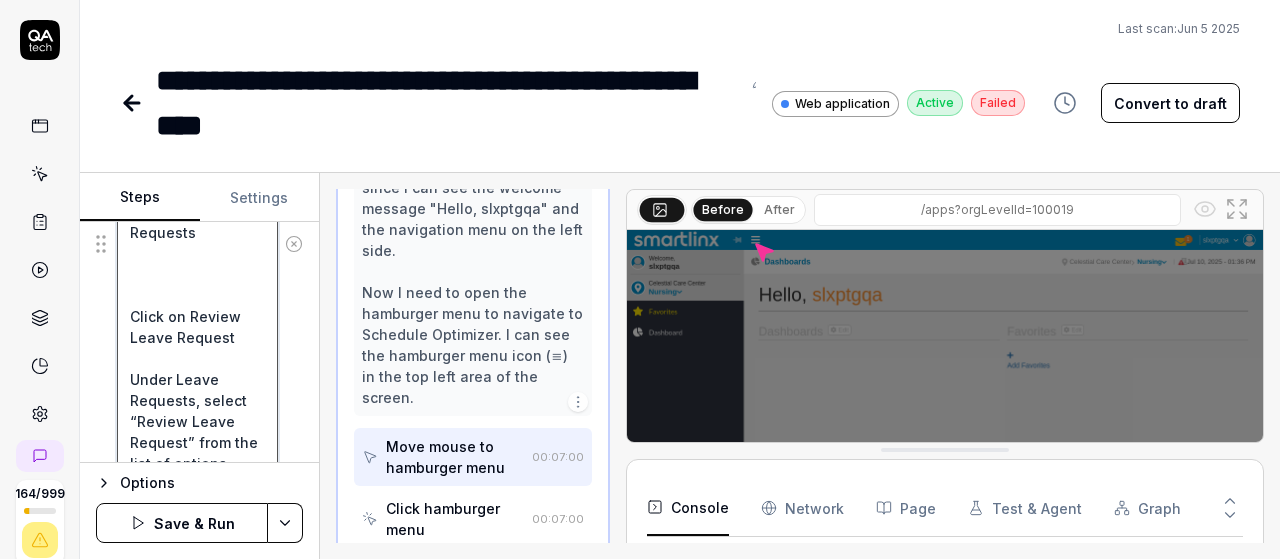 scroll, scrollTop: 1035, scrollLeft: 0, axis: vertical 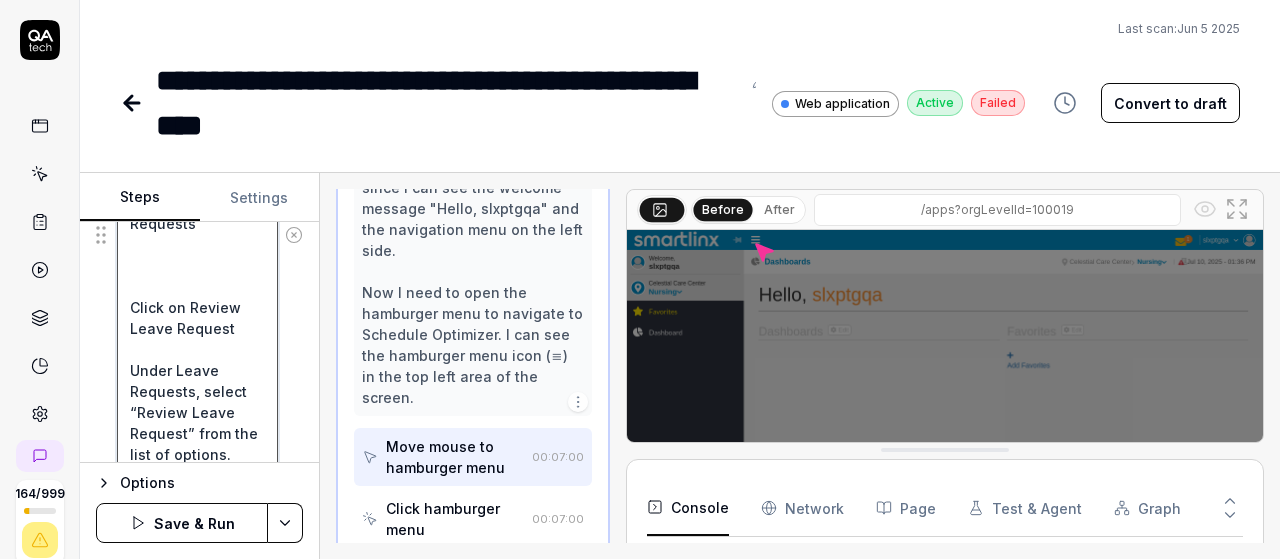 click on "Login with v6 Credentials
Open the application.
Enter your v6 username and password.
Click Login.
Open the Hamburger Menu
Click the hamburger menu icon (≡) located on the left side of the screen.
The navigation panel will expand.
Navigate to Schedule Optimizer
In the navigation menu, click on “Schedule Optimizer”.
Select Leave Requests
Click on Review Leave Request
Under Leave Requests, select “Review Leave Request” from the list of options.
Verify Review Leave Request Data
Ensure the Review Leave Request screen loads properly.
Check for visible data such as:
Employee names
Leave dates and types
Approval/rejection statuses
Action buttons (e.g. Approve, Reject)" at bounding box center [197, 234] 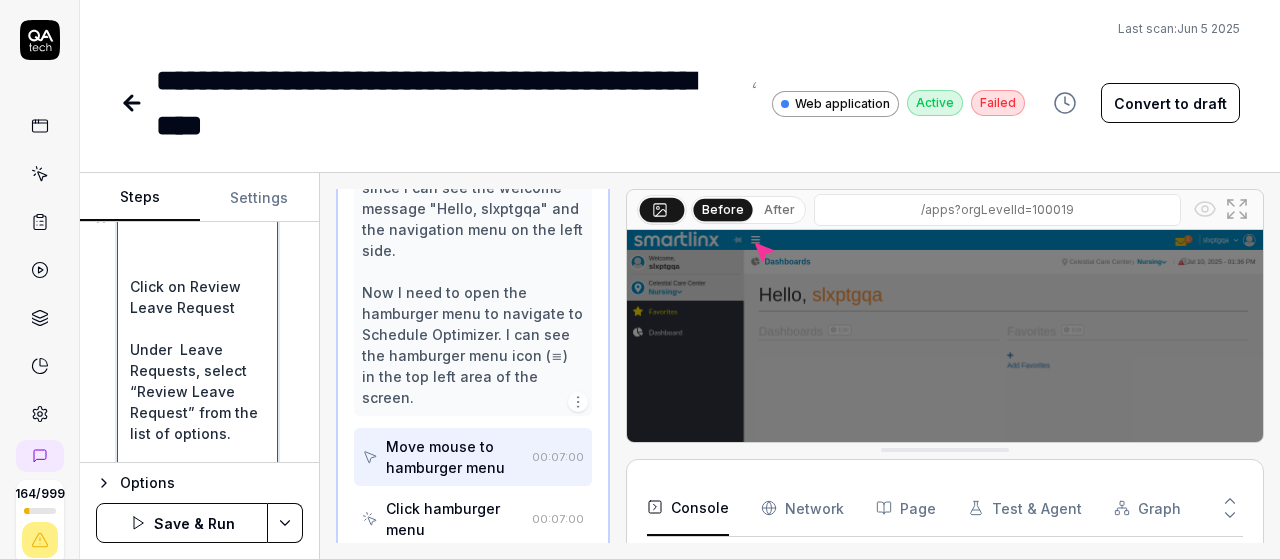 scroll, scrollTop: 1059, scrollLeft: 0, axis: vertical 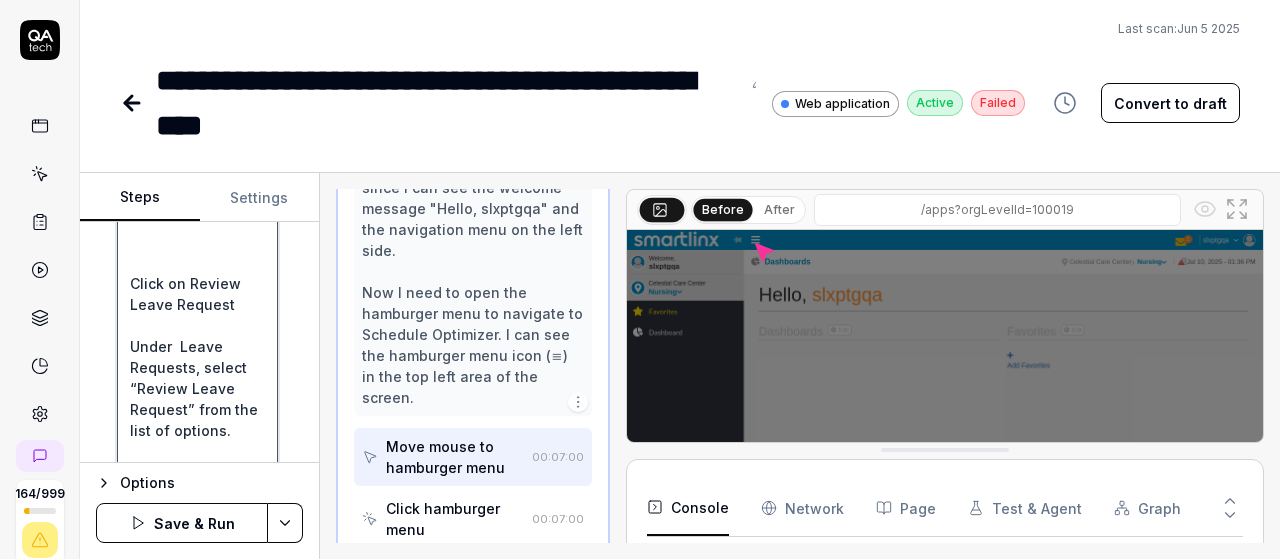 drag, startPoint x: 193, startPoint y: 394, endPoint x: 128, endPoint y: 280, distance: 131.2288 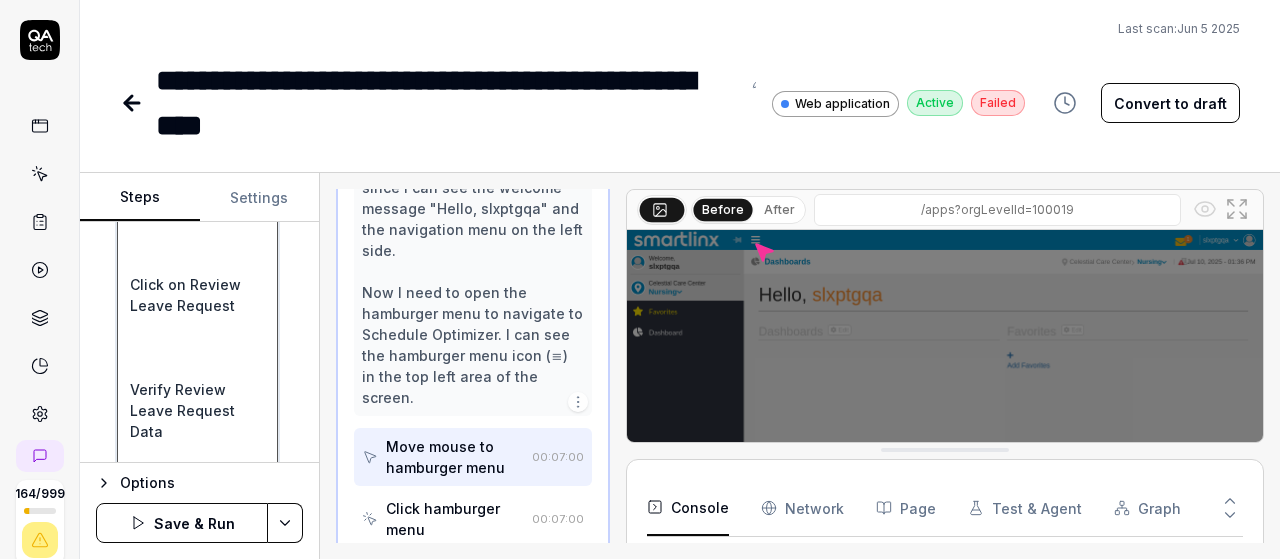 scroll, scrollTop: 42, scrollLeft: 0, axis: vertical 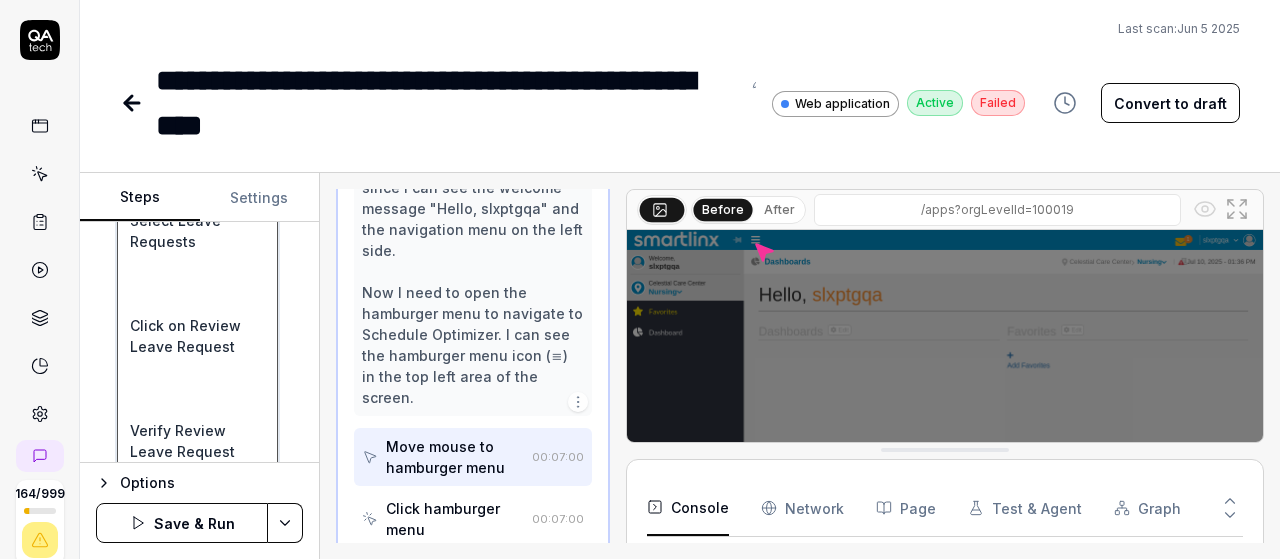click on "Login with v6 Credentials
Open the application.
Enter your v6 username and password.
Click Login.
Open the Hamburger Menu
Click the hamburger menu icon (≡) located on the left side of the screen.
The navigation panel will expand.
Navigate to Schedule Optimizer
In the navigation menu, click on “Schedule Optimizer”.
Select Leave Requests
Click on Review Leave Request
Verify Review Leave Request Data
Ensure the Review Leave Request screen loads properly.
Check for visible data such as:
Employee names
Leave dates and types
Approval/rejection statuses
Action buttons (e.g. Approve, Reject)" at bounding box center [197, 210] 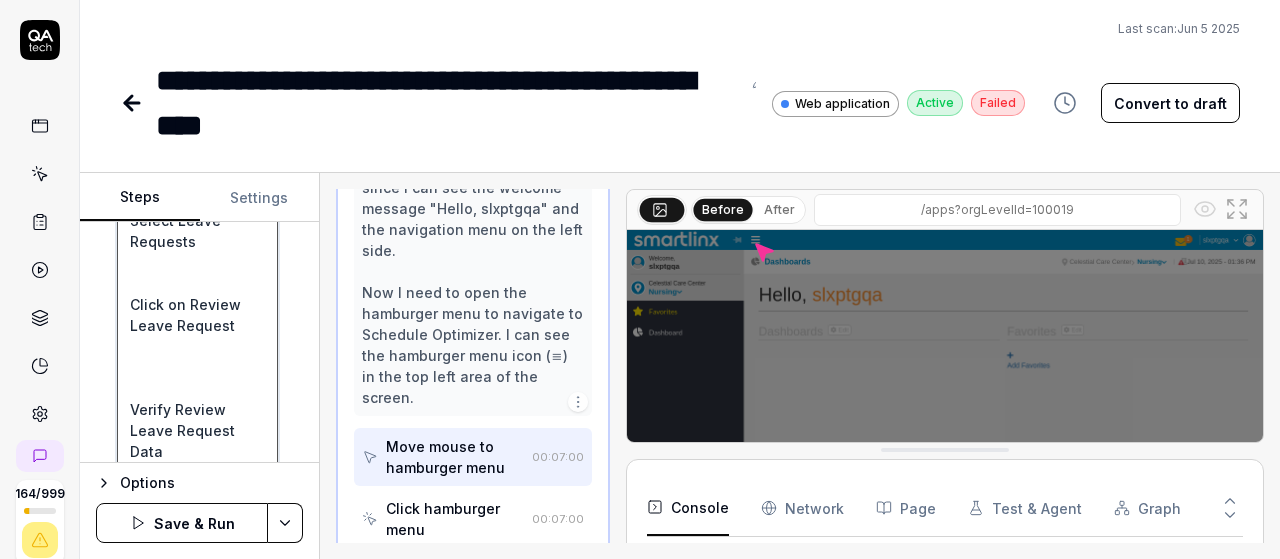 scroll, scrollTop: 1006, scrollLeft: 0, axis: vertical 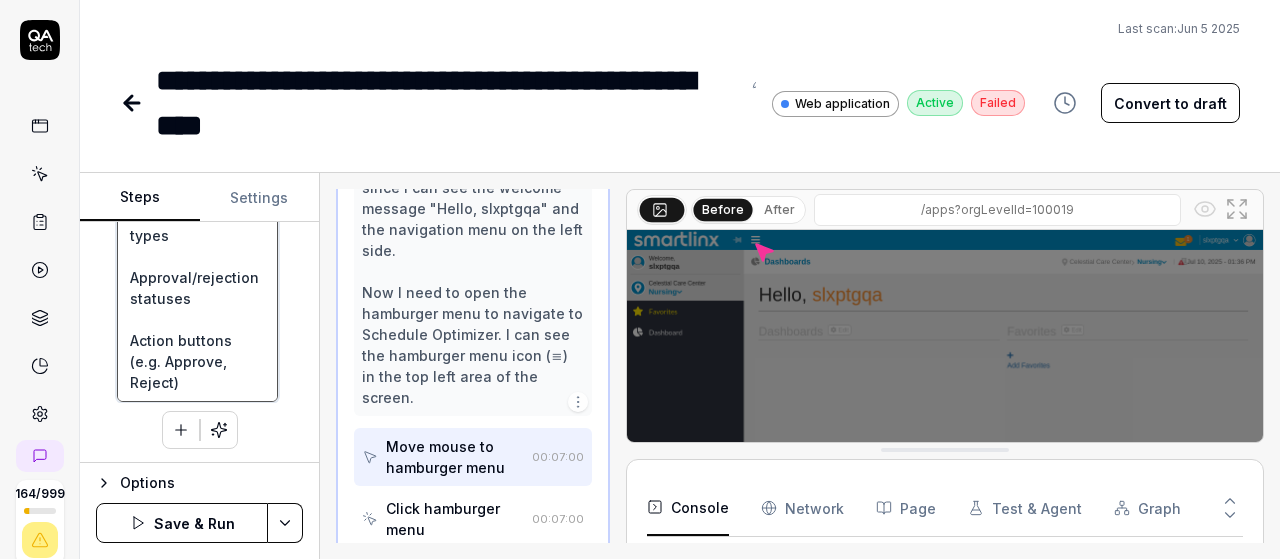 type on "Login with v6 Credentials
Open the application.
Enter your v6 username and password.
Click Login.
Open the Hamburger Menu
Click the hamburger menu icon (≡) located on the left side of the screen.
The navigation panel will expand.
Navigate to Schedule Optimizer
In the navigation menu, click on “Schedule Optimizer”.
Select Leave Requests
Click on Review Leave Request
Verify Review Leave Request Data
Ensure the Review Leave Request screen loads properly.
Check for visible data such as:
Employee names
Leave dates and types
Approval/rejection statuses
Action buttons (e.g. Approve, Reject)" 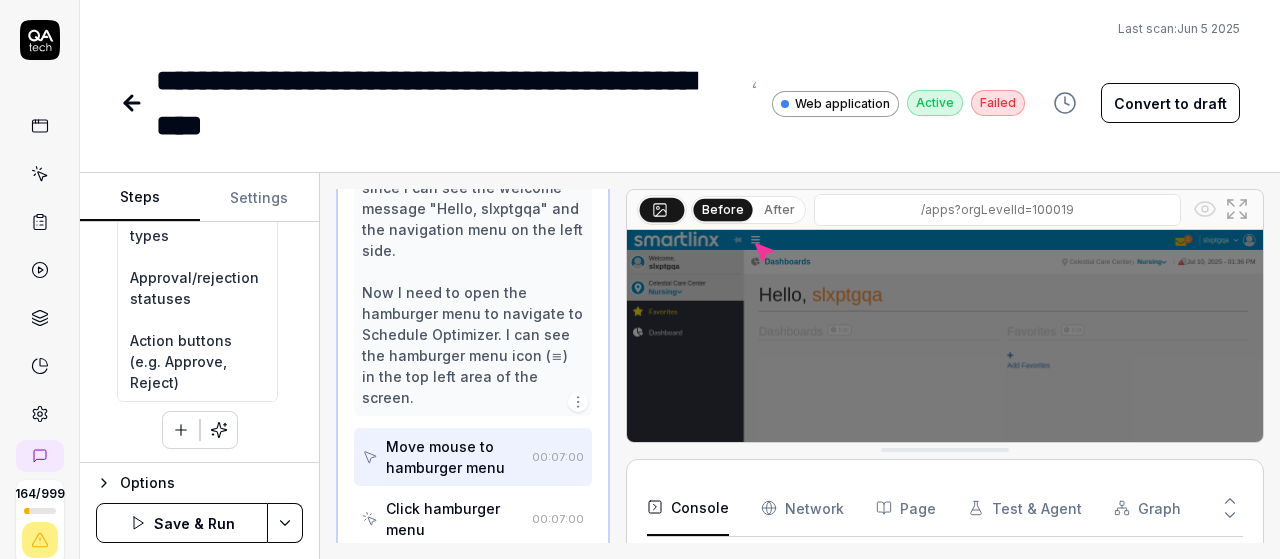 click on "Save & Run" at bounding box center (182, 523) 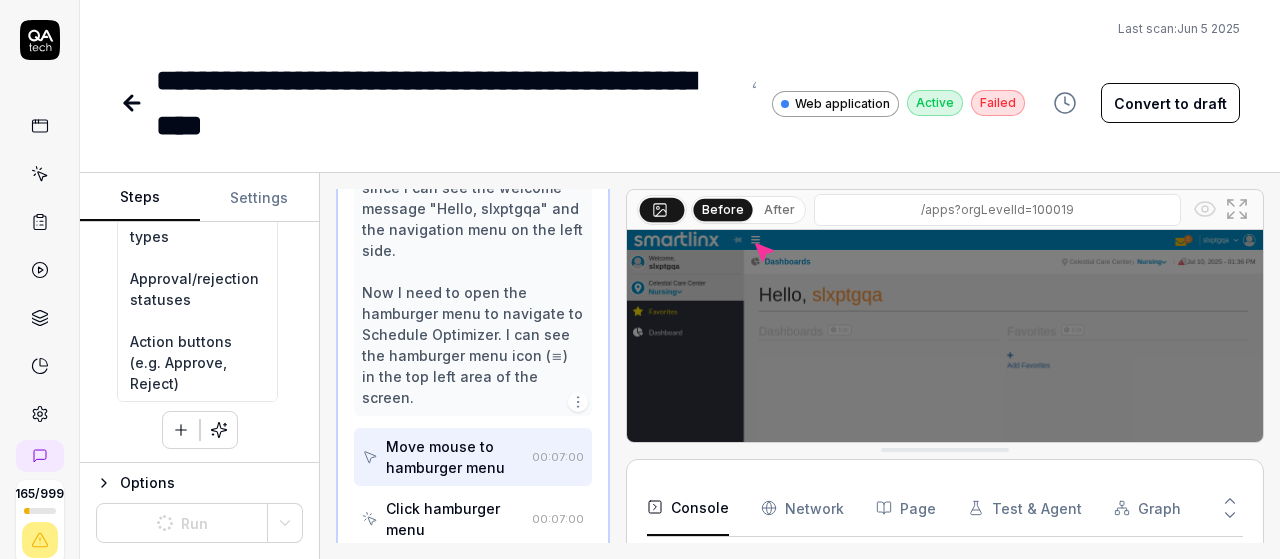 type on "*" 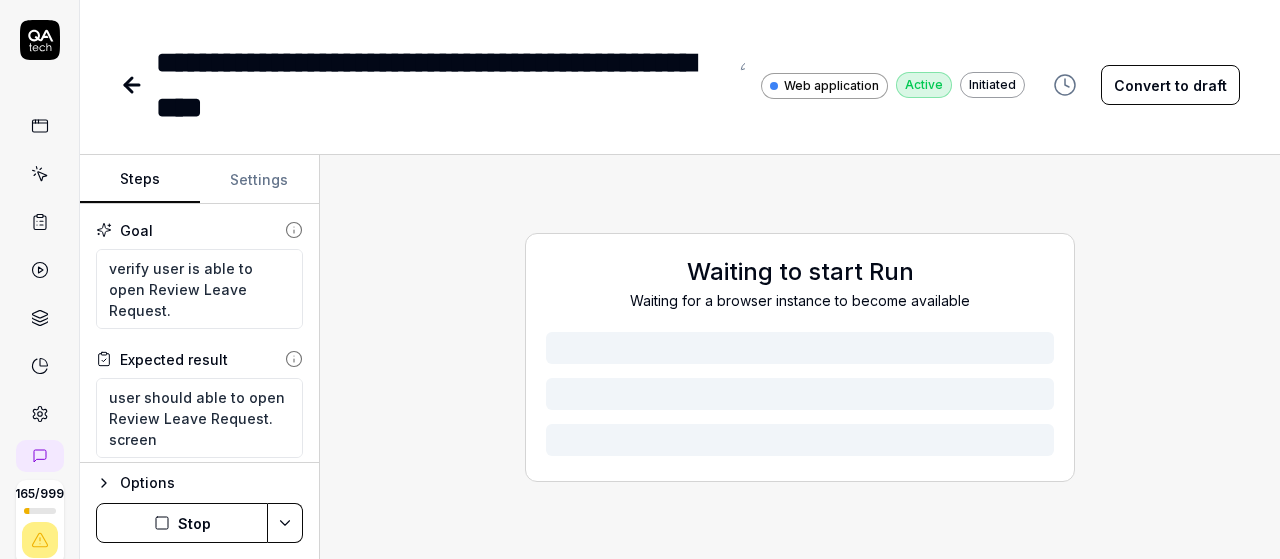 scroll, scrollTop: 0, scrollLeft: 0, axis: both 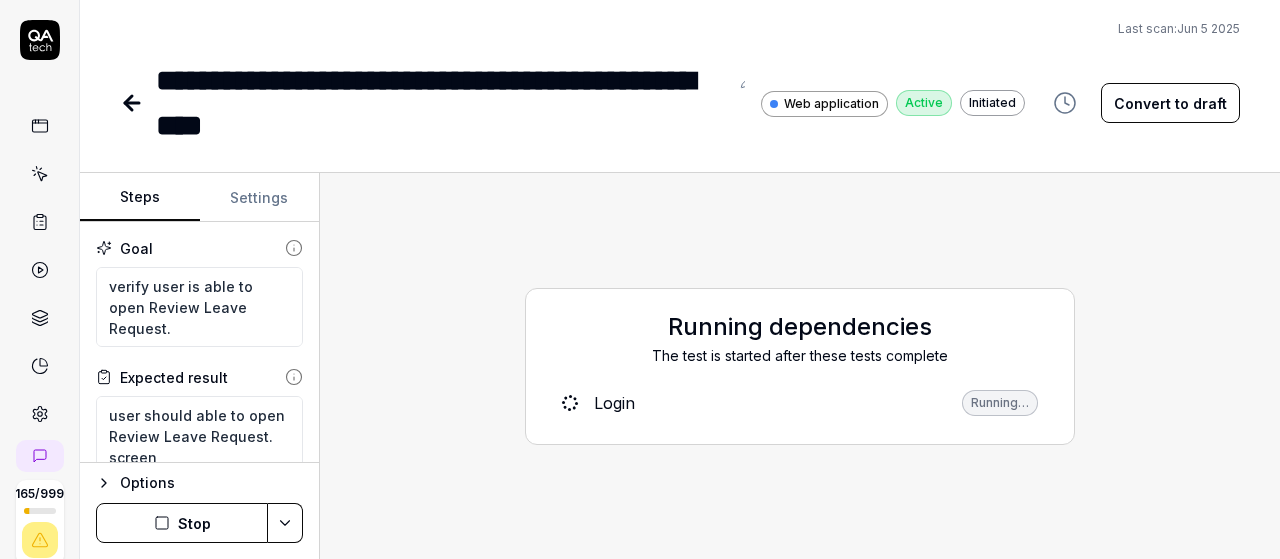 click on "Stop" at bounding box center (182, 523) 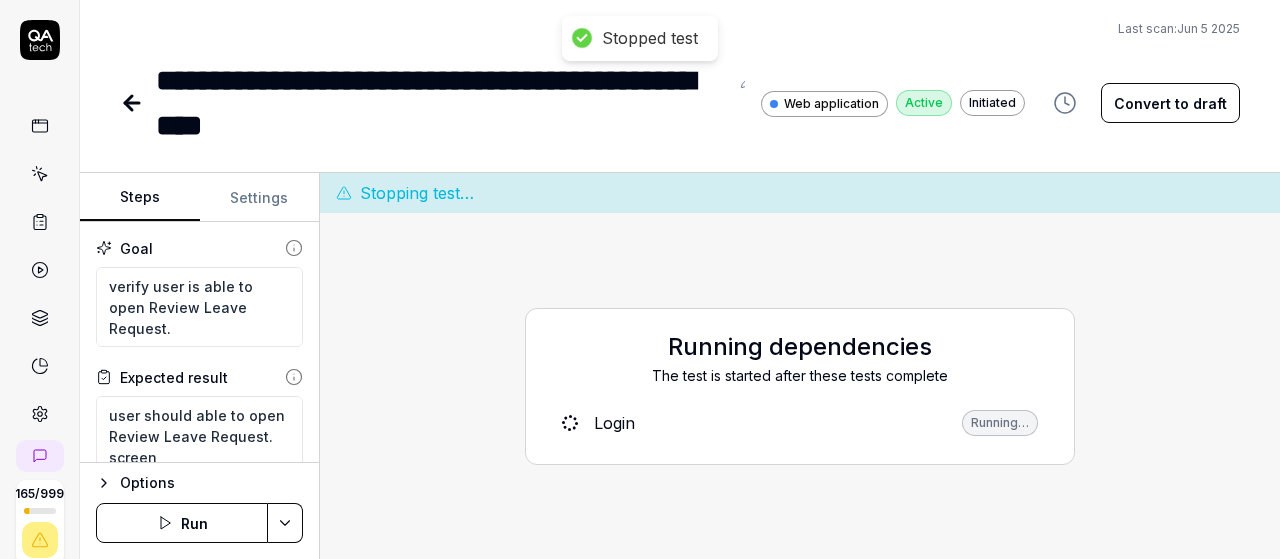 type on "*" 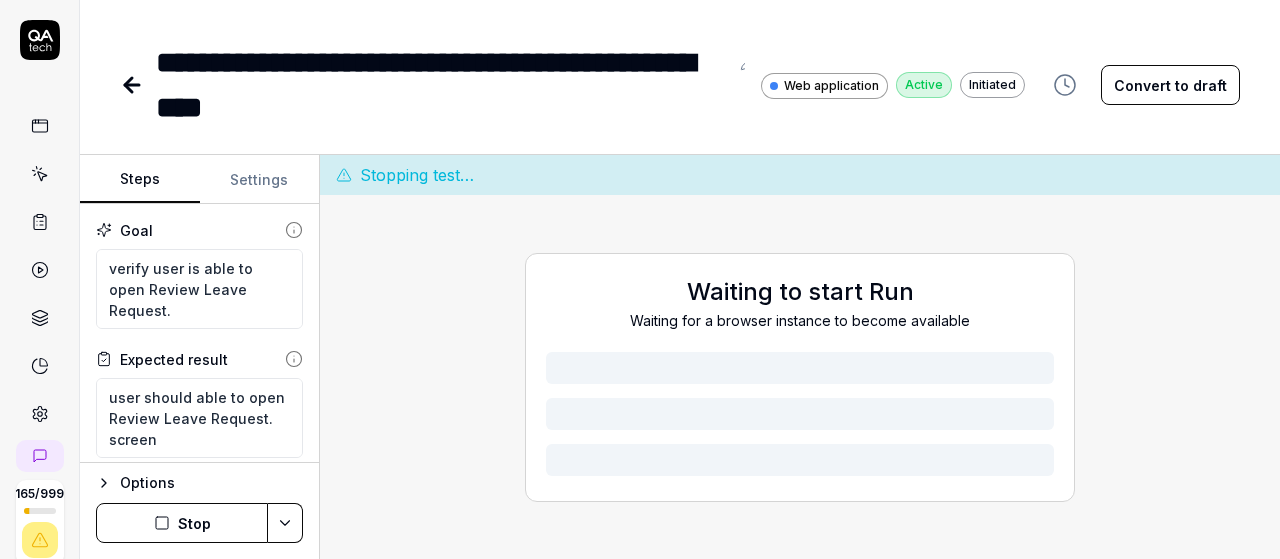 scroll, scrollTop: 0, scrollLeft: 0, axis: both 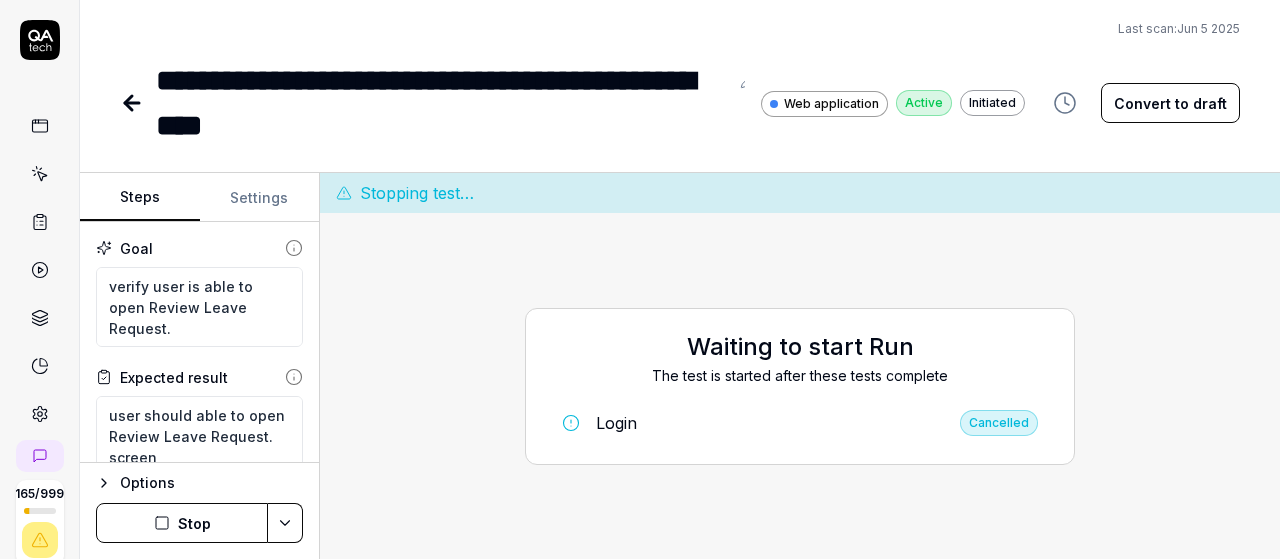 type on "*" 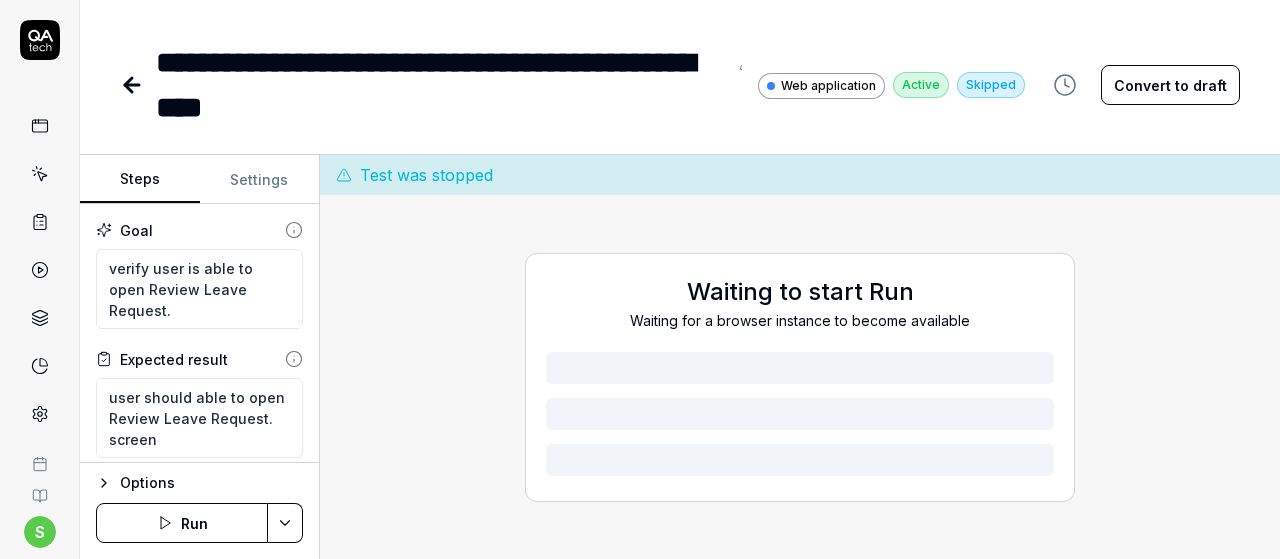 scroll, scrollTop: 0, scrollLeft: 0, axis: both 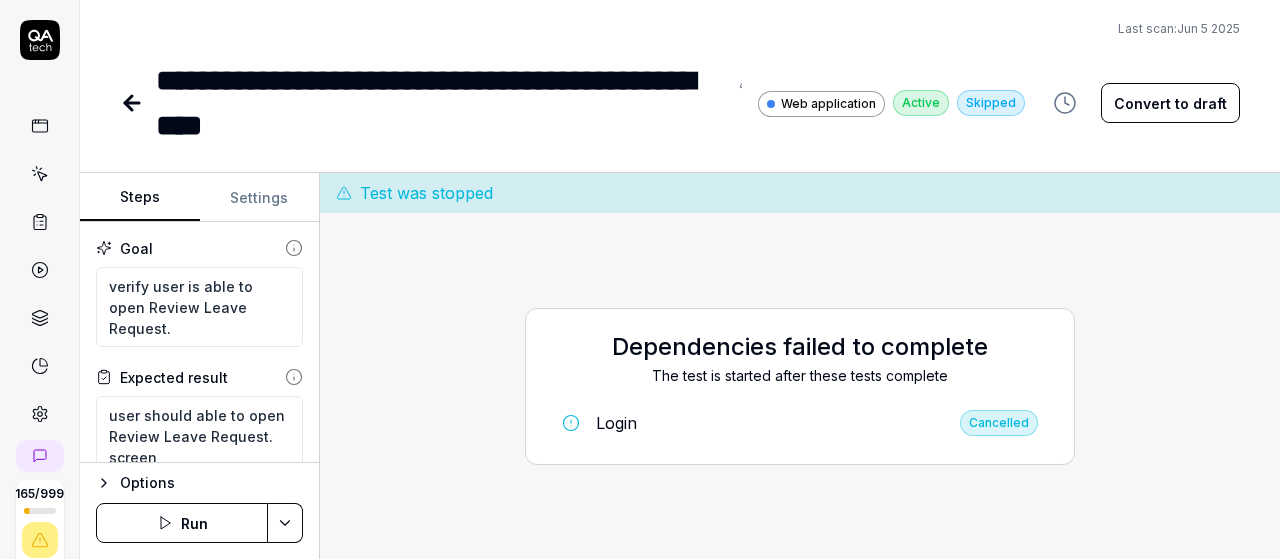 click on "Run" at bounding box center (182, 523) 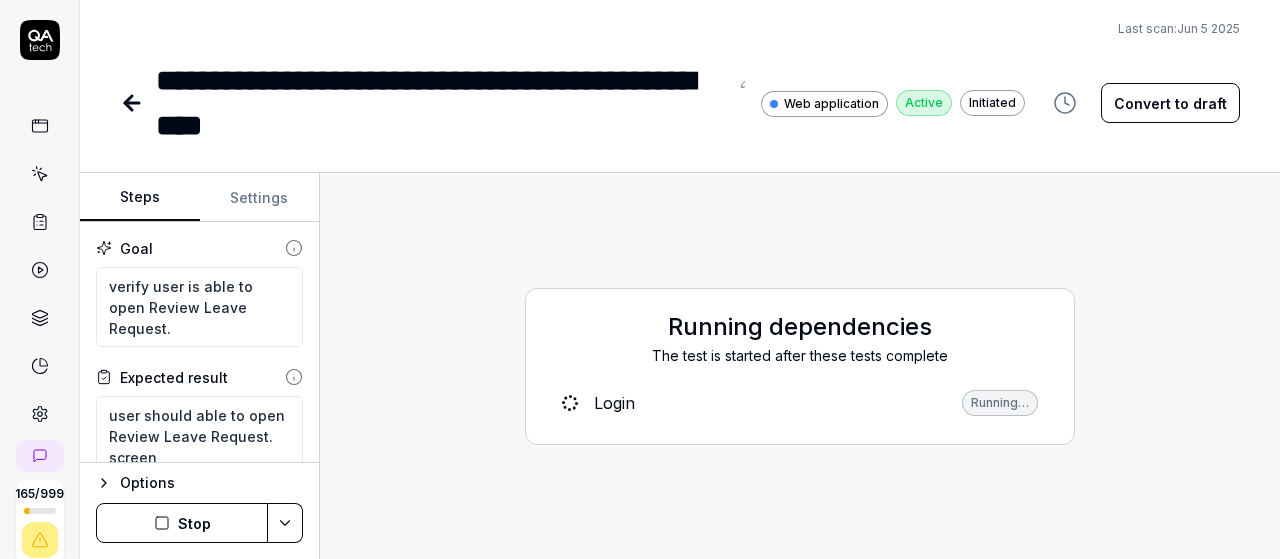 type on "*" 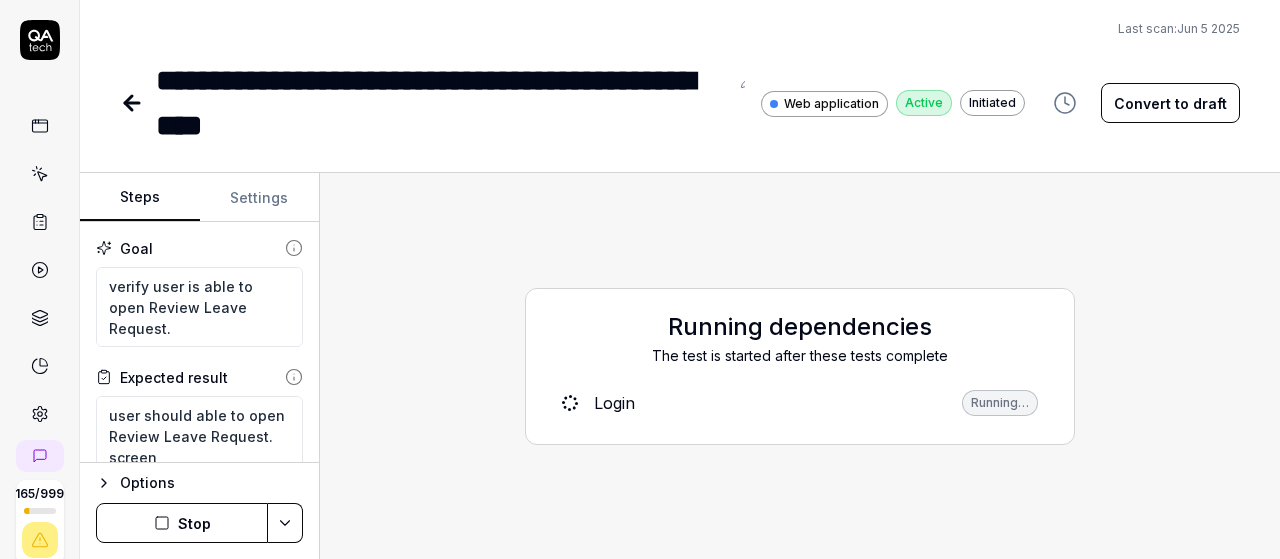 click 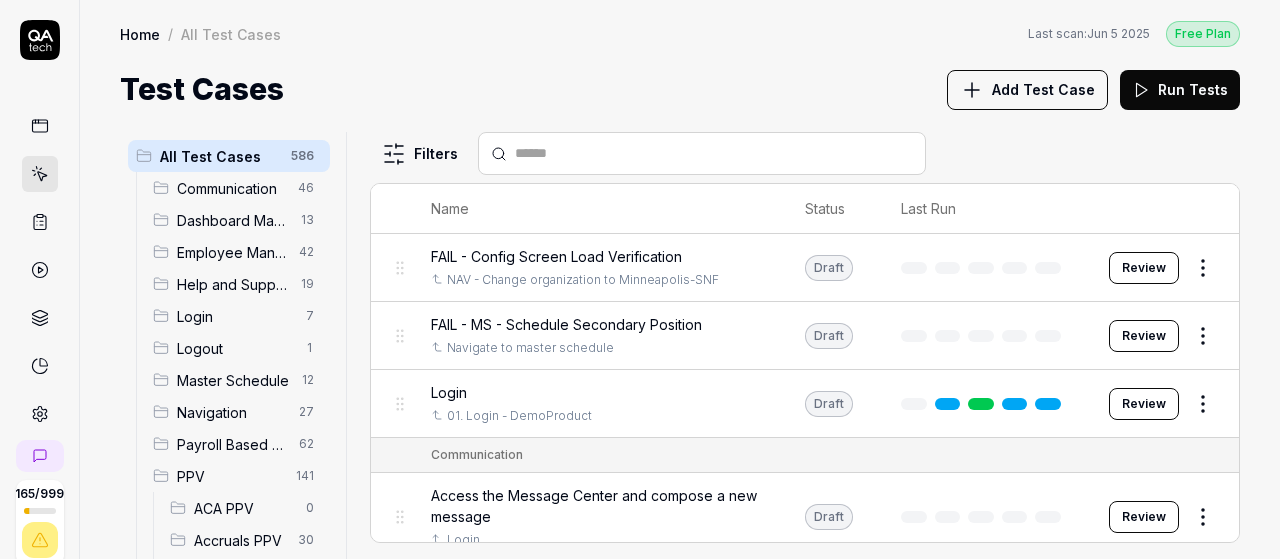click at bounding box center (714, 153) 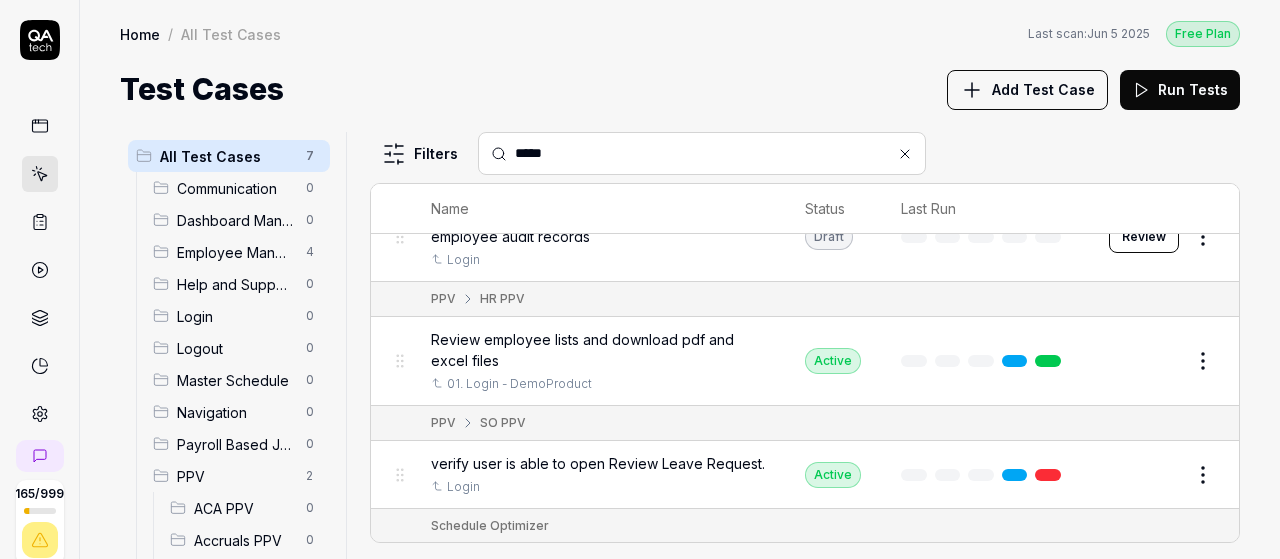 scroll, scrollTop: 426, scrollLeft: 0, axis: vertical 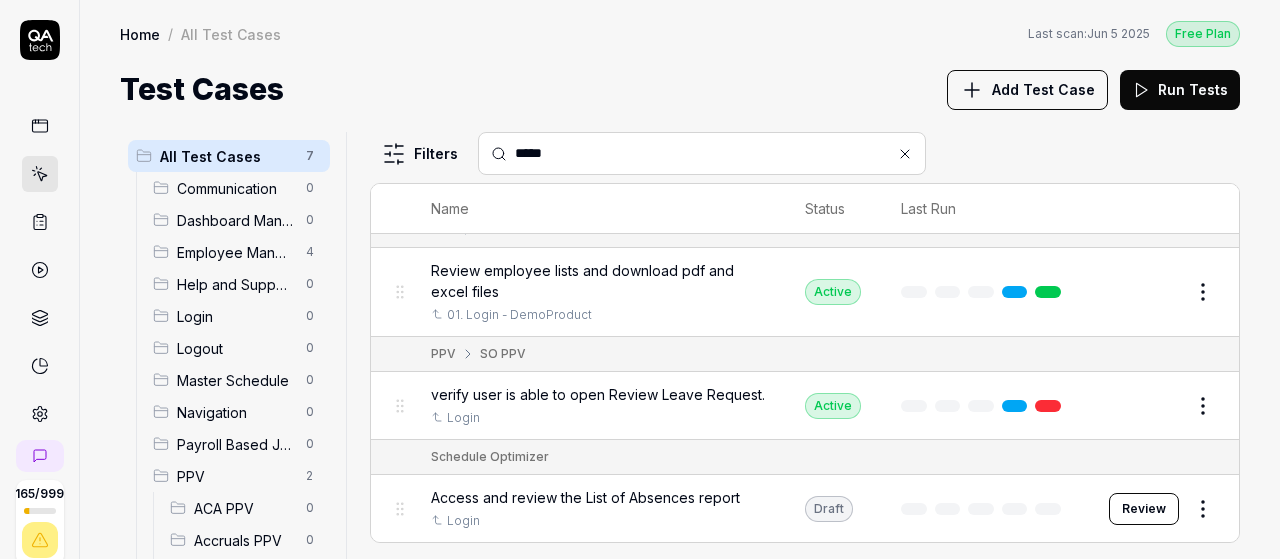 type on "*****" 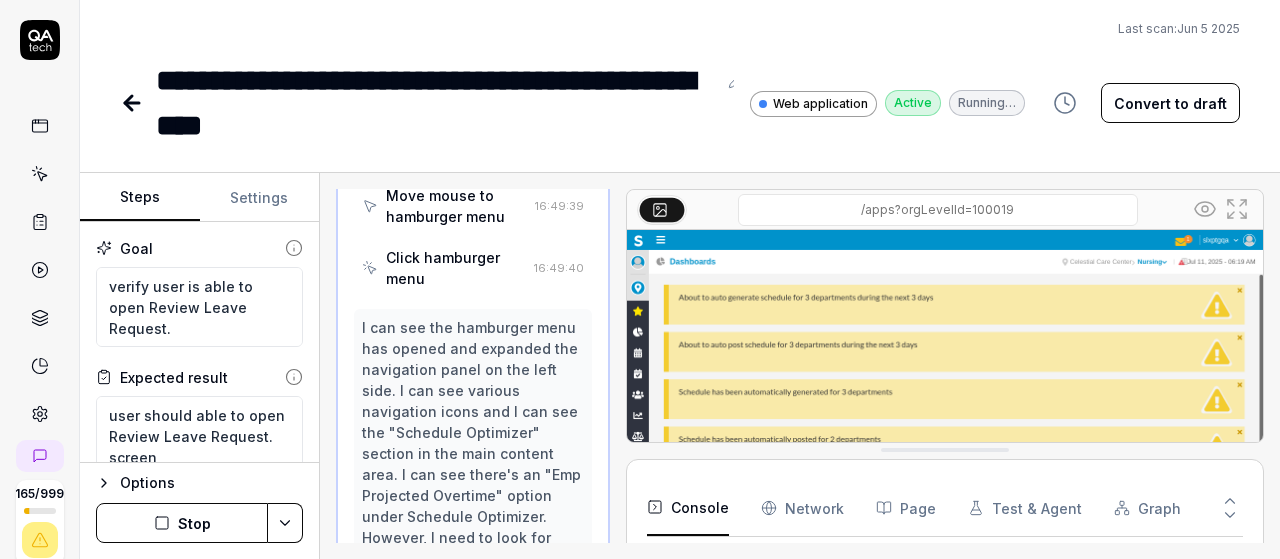 scroll, scrollTop: 1560, scrollLeft: 0, axis: vertical 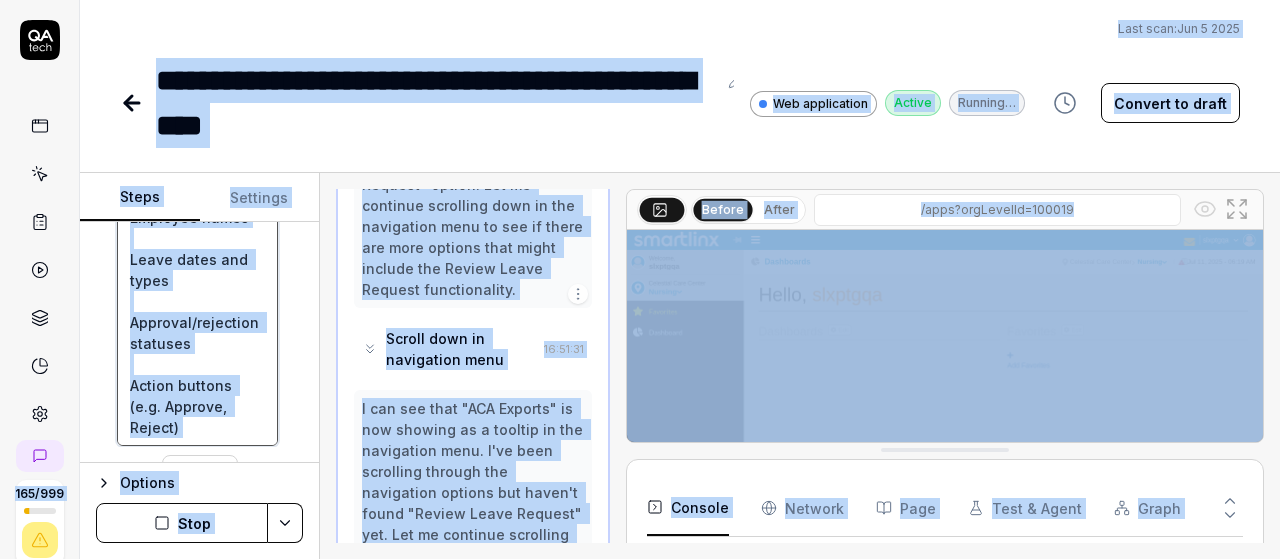 click on "Login with v6 Credentials
Open the application.
Enter your v6 username and password.
Click Login.
Open the Hamburger Menu
Click the hamburger menu icon (≡) located on the left side of the screen.
The navigation panel will expand.
Navigate to Schedule Optimizer
In the navigation menu, click on “Schedule Optimizer”.
Select Leave Requests
Click on Review Leave Request
Verify Review Leave Request Data
Ensure the Review Leave Request screen loads properly.
Check for visible data such as:
Employee names
Leave dates and types
Approval/rejection statuses
Action buttons (e.g. Approve, Reject)" at bounding box center [197, -245] 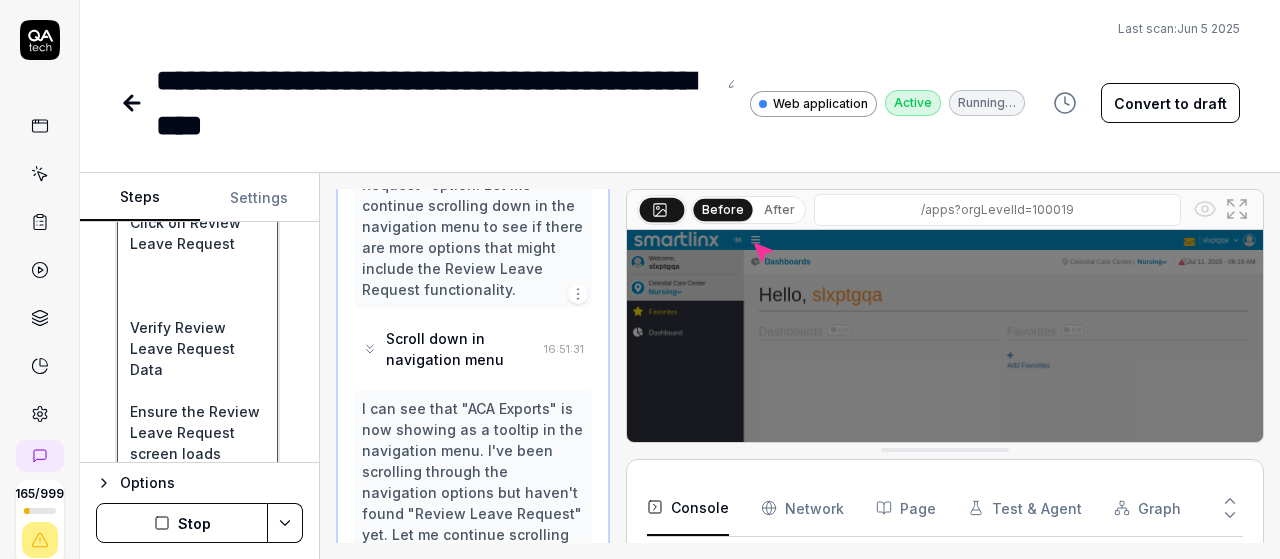 scroll, scrollTop: 1096, scrollLeft: 0, axis: vertical 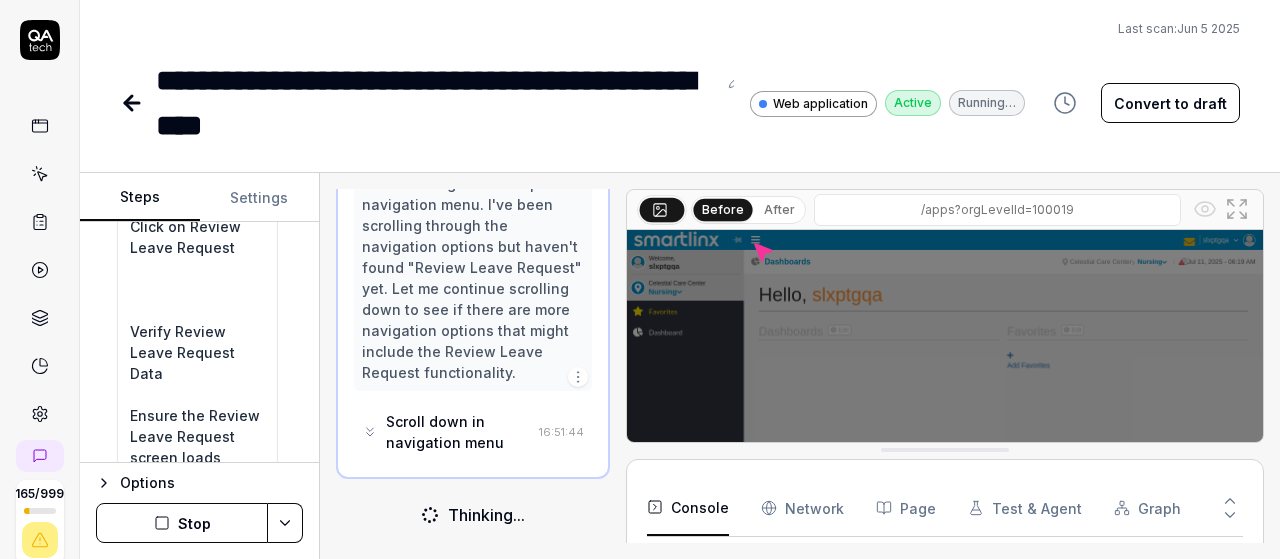 click on "Stop" at bounding box center (182, 523) 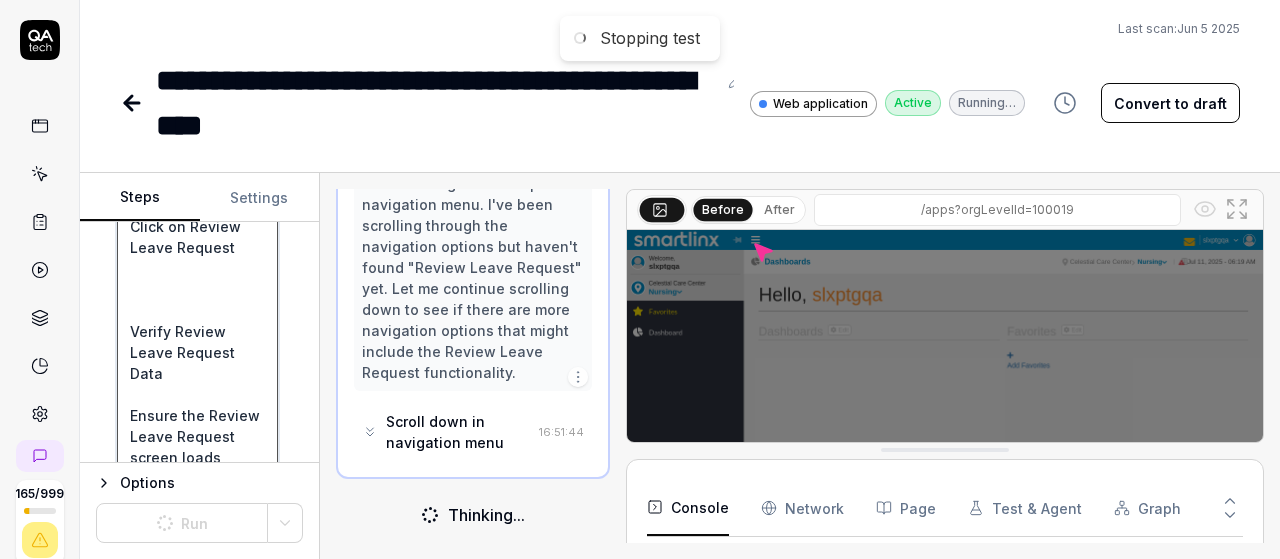 click on "Login with v6 Credentials
Open the application.
Enter your v6 username and password.
Click Login.
Open the Hamburger Menu
Click the hamburger menu icon (≡) located on the left side of the screen.
The navigation panel will expand.
Navigate to Schedule Optimizer
In the navigation menu, click on “Schedule Optimizer”.
Select Leave Requests
Click on Review Leave Request
Verify Review Leave Request Data
Ensure the Review Leave Request screen loads properly.
Check for visible data such as:
Employee names
Leave dates and types
Approval/rejection statuses
Action buttons (e.g. Approve, Reject)" at bounding box center [197, 121] 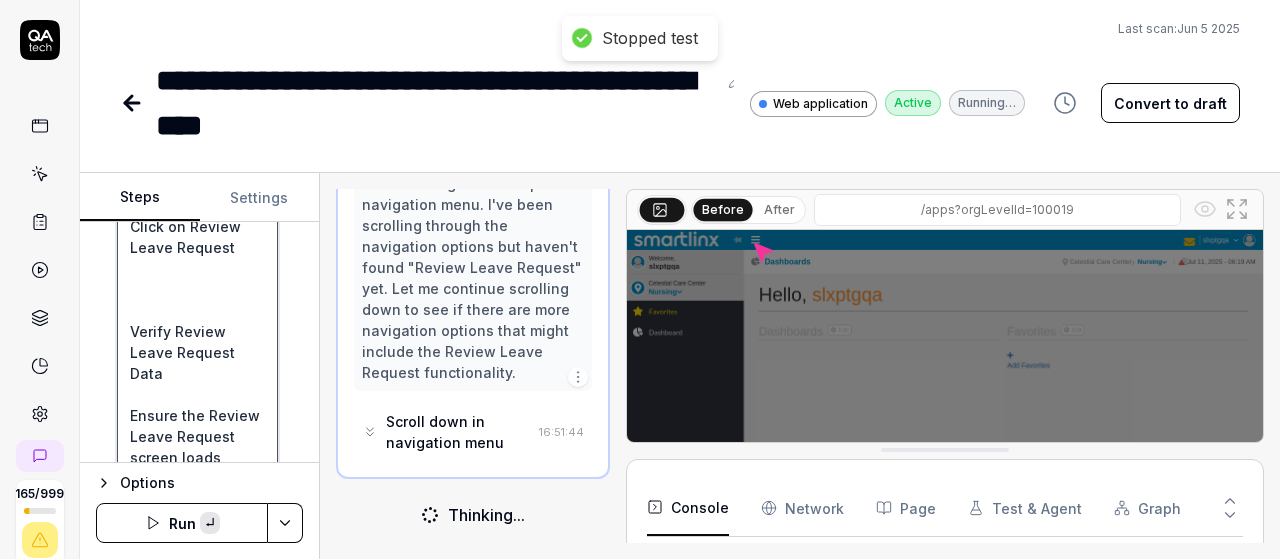 scroll, scrollTop: 3919, scrollLeft: 0, axis: vertical 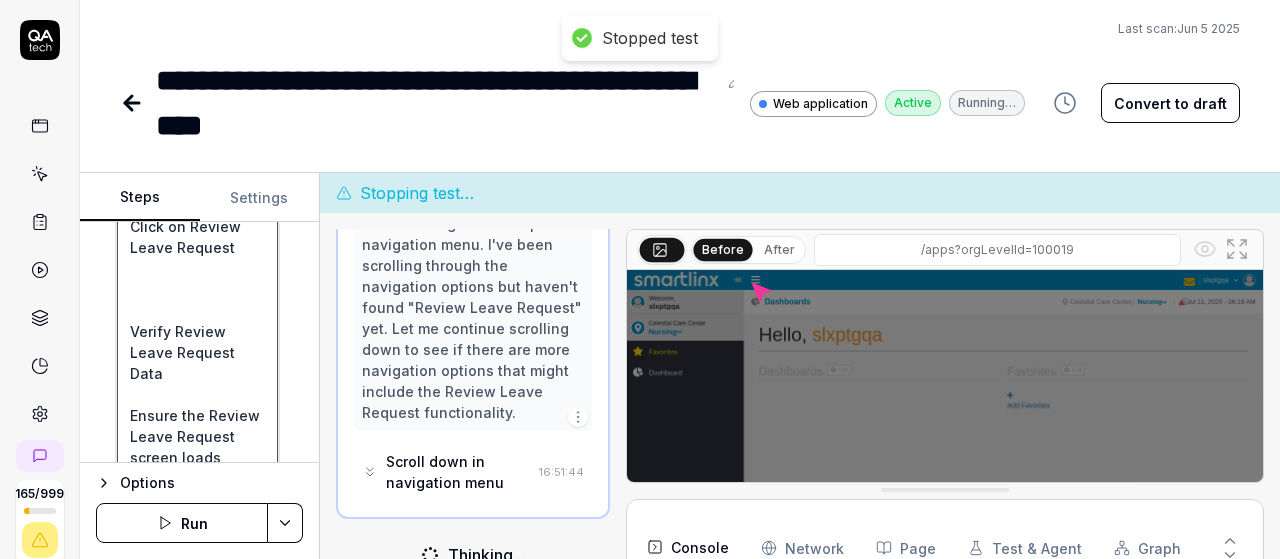 type on "*" 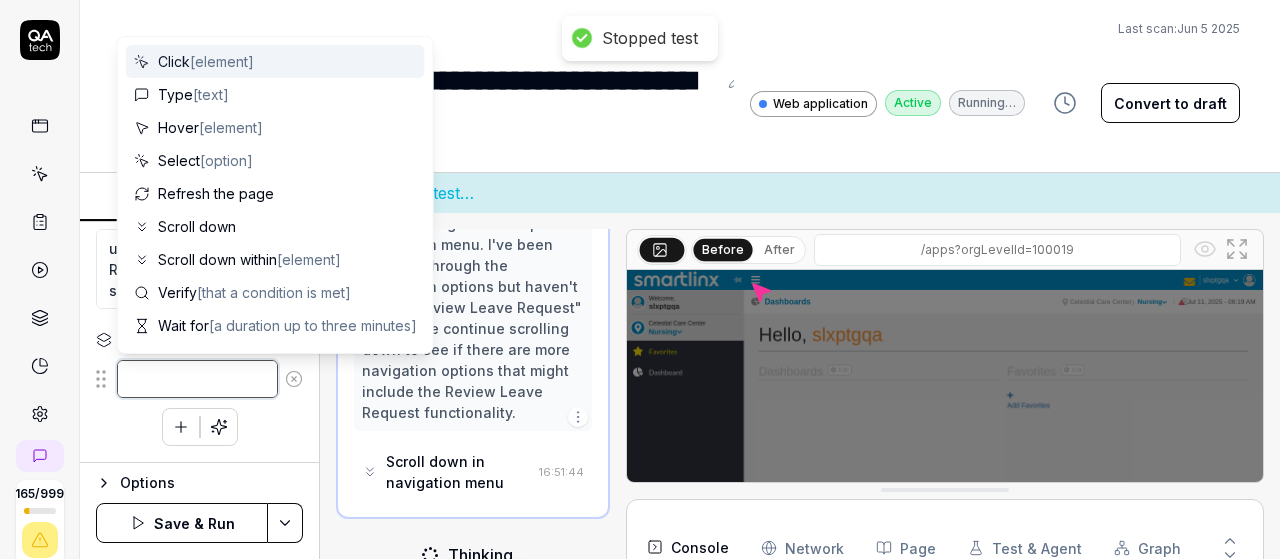 scroll, scrollTop: 164, scrollLeft: 0, axis: vertical 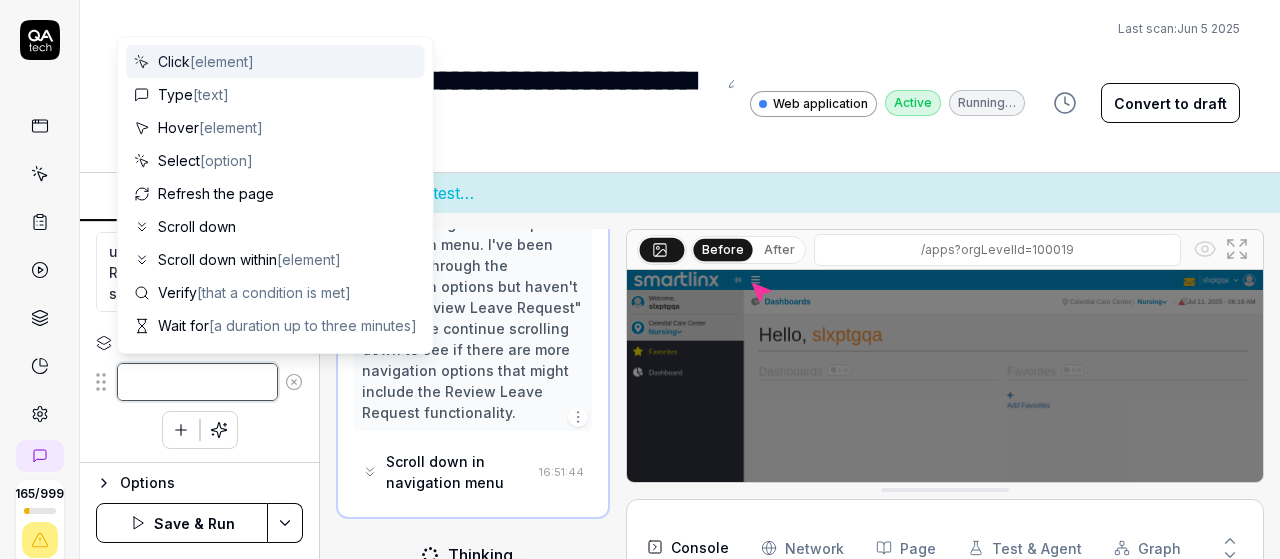 type on "*" 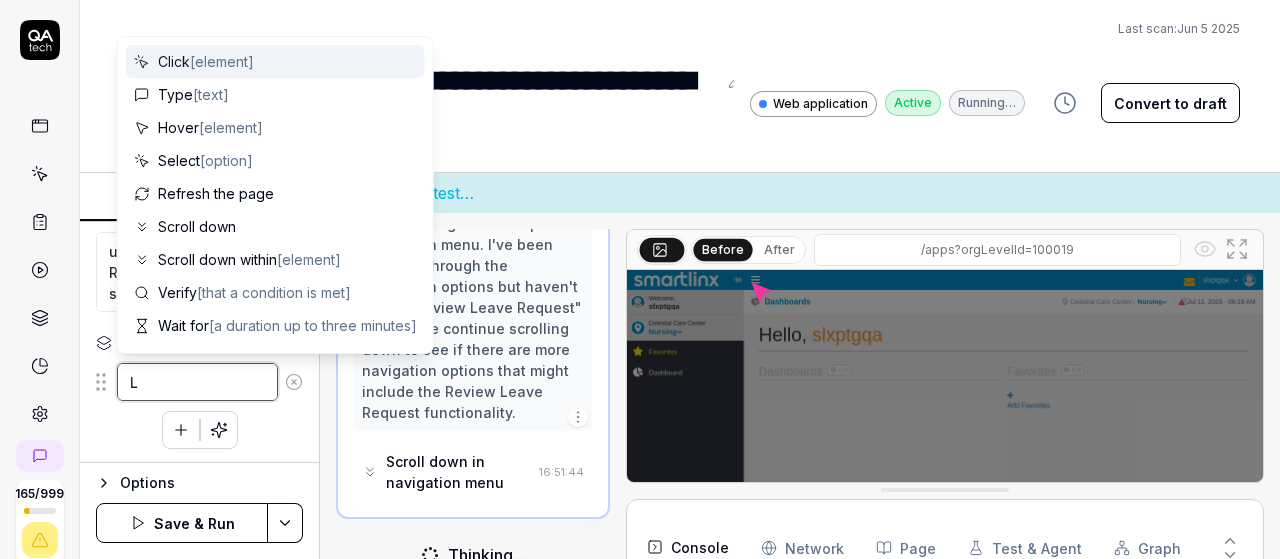 type on "*" 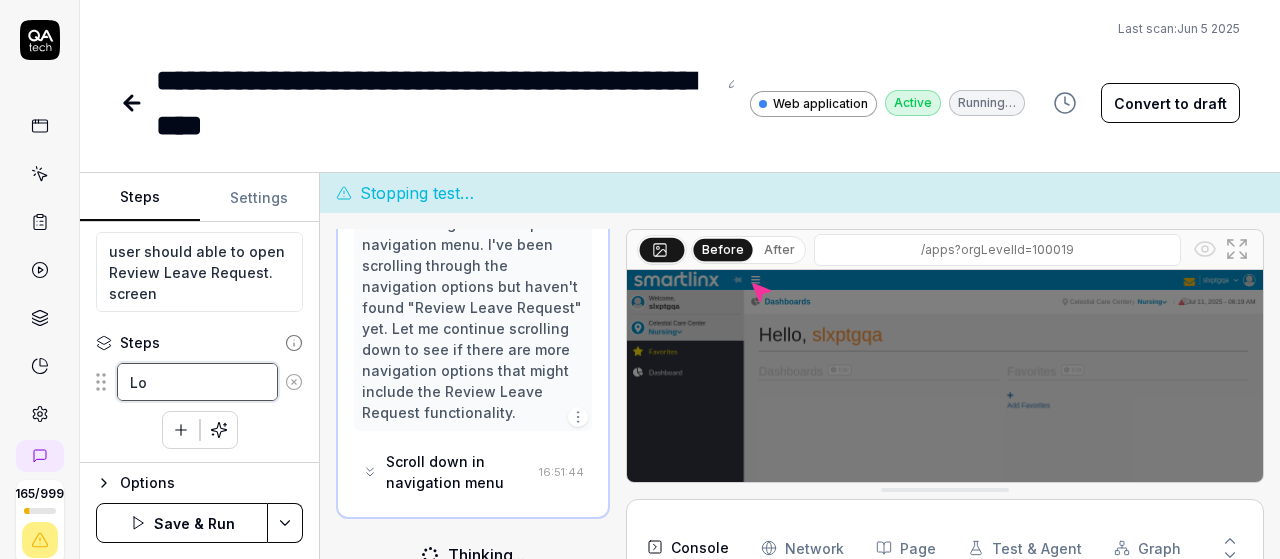 type on "*" 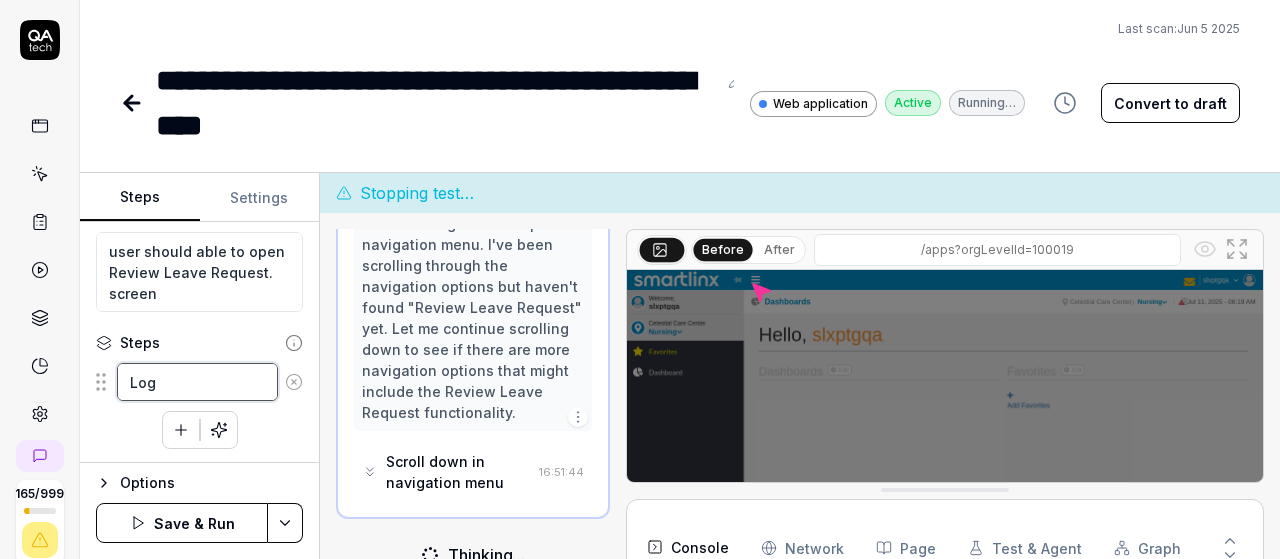 type on "*" 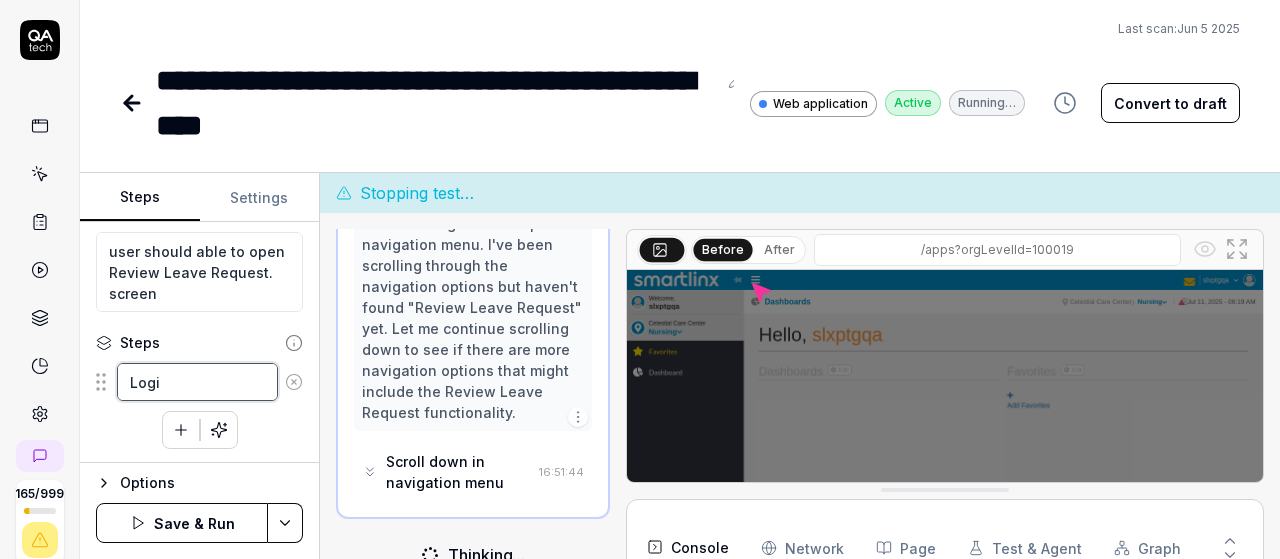 type on "*" 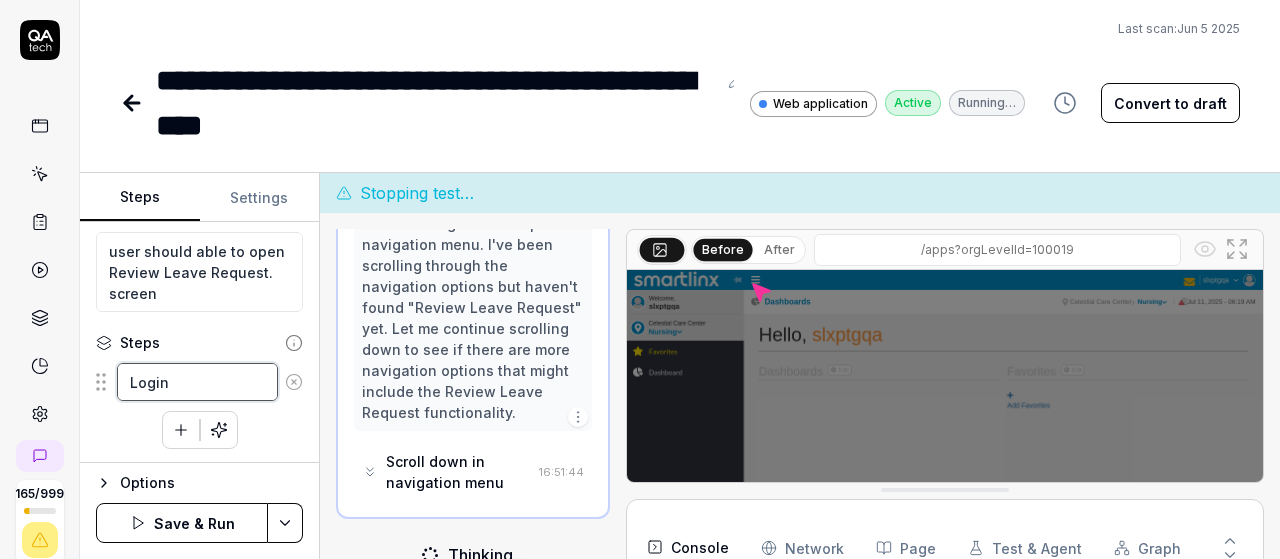 type on "*" 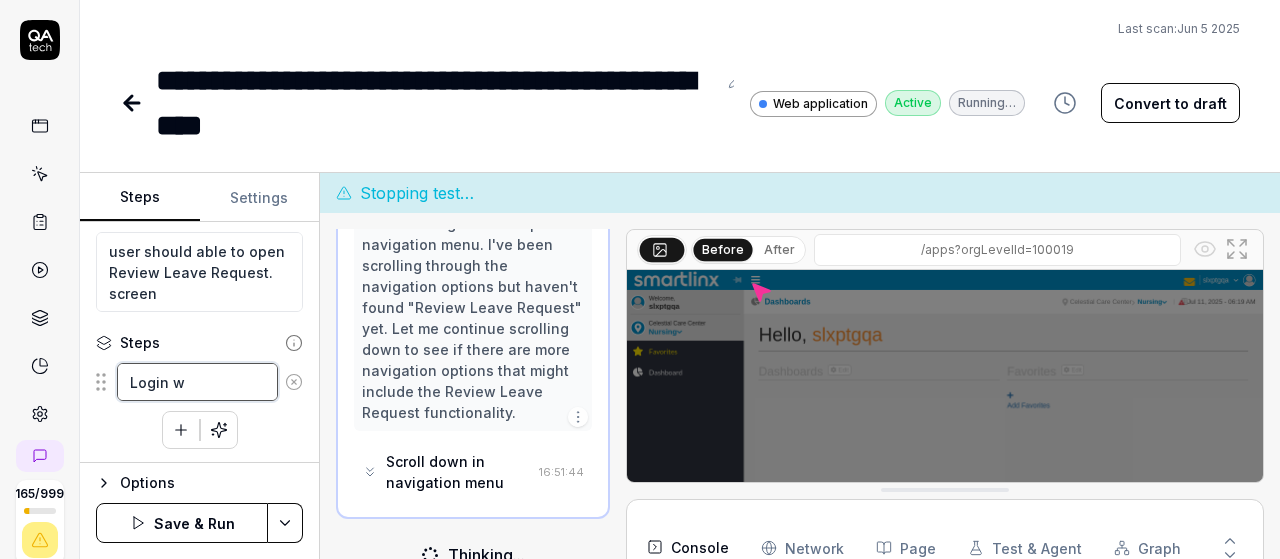type on "*" 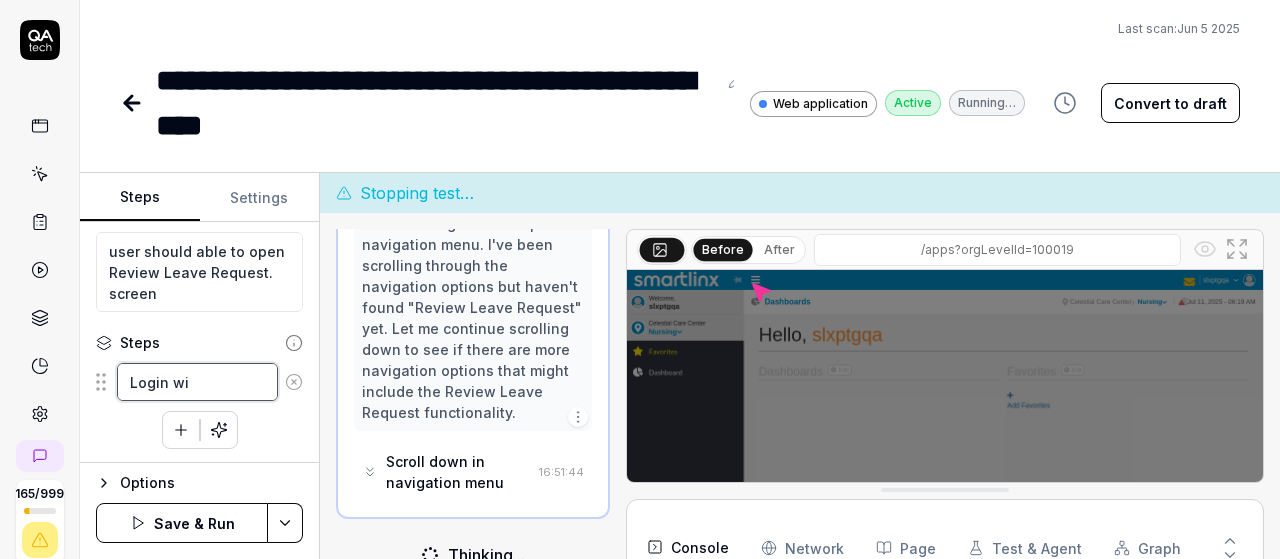 type on "*" 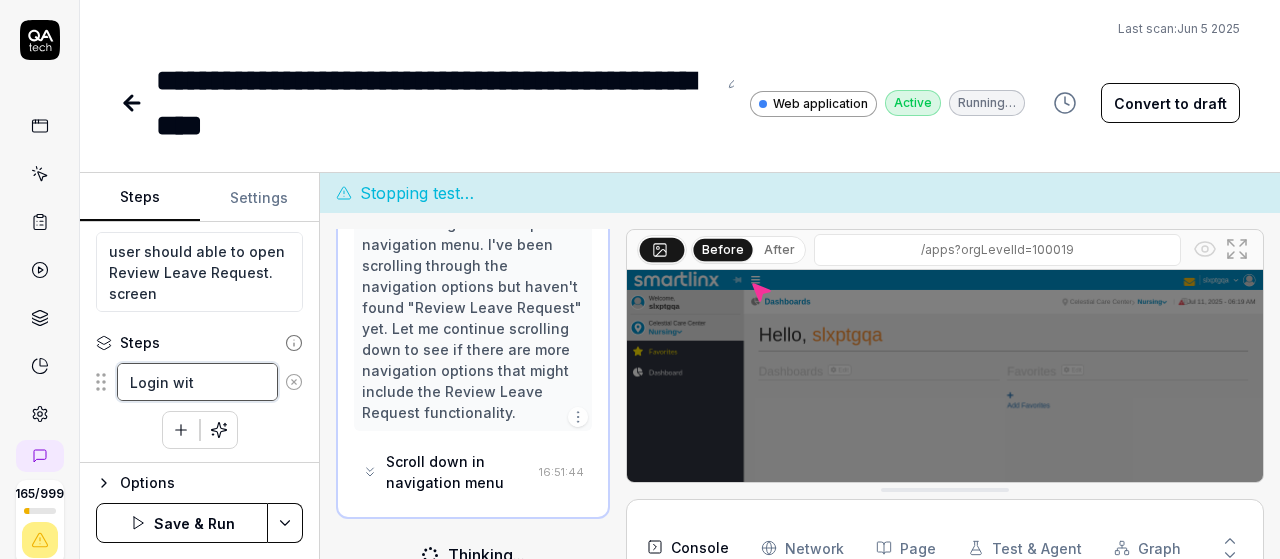 type on "*" 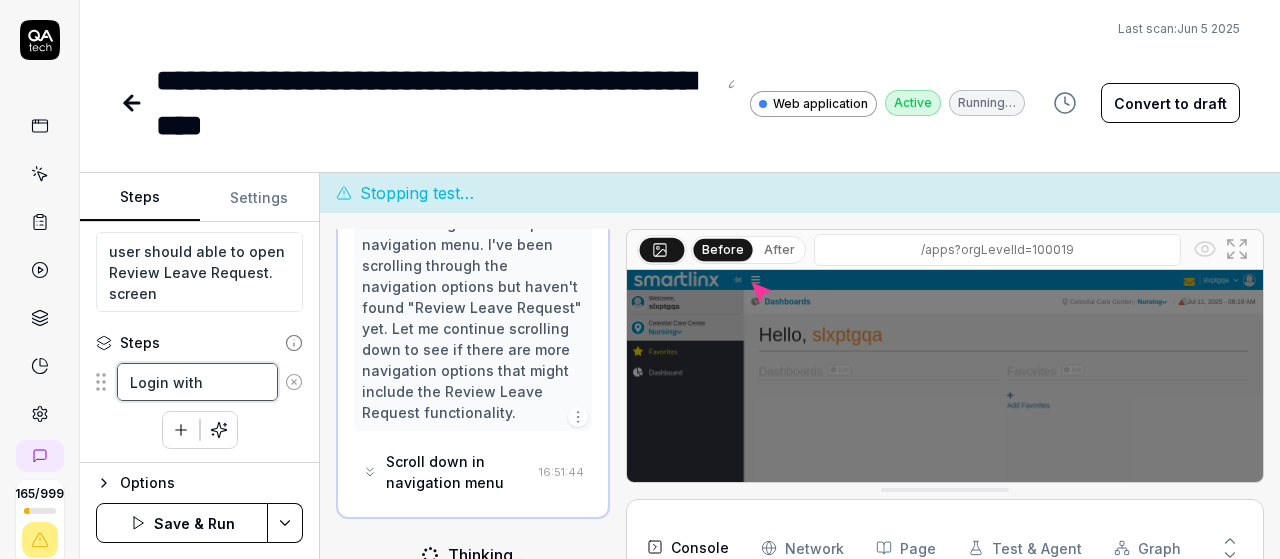 type on "*" 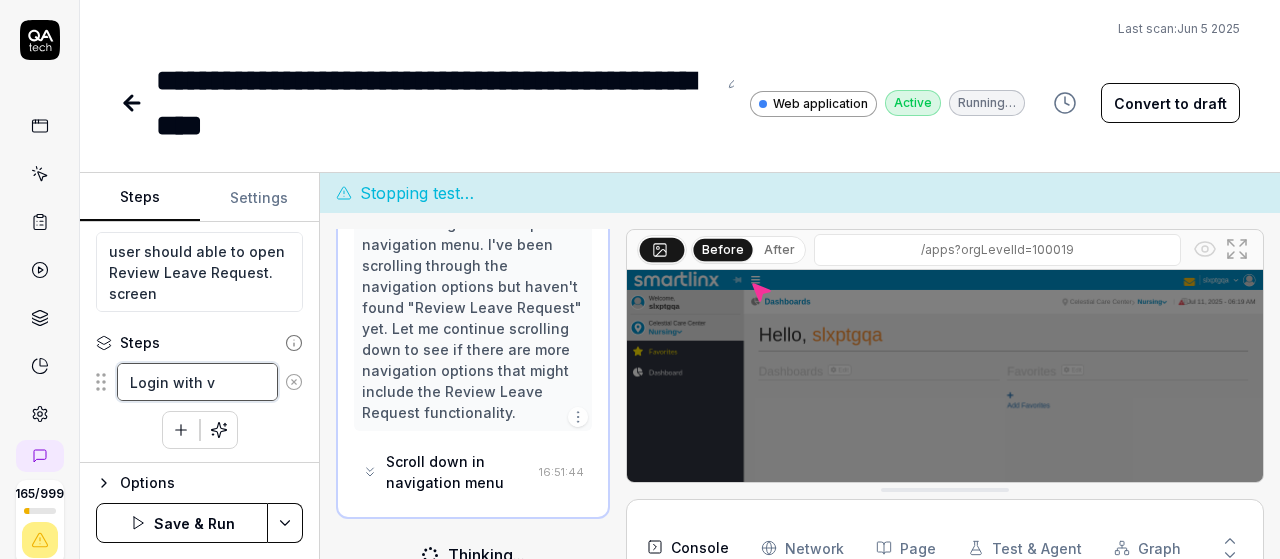 type on "*" 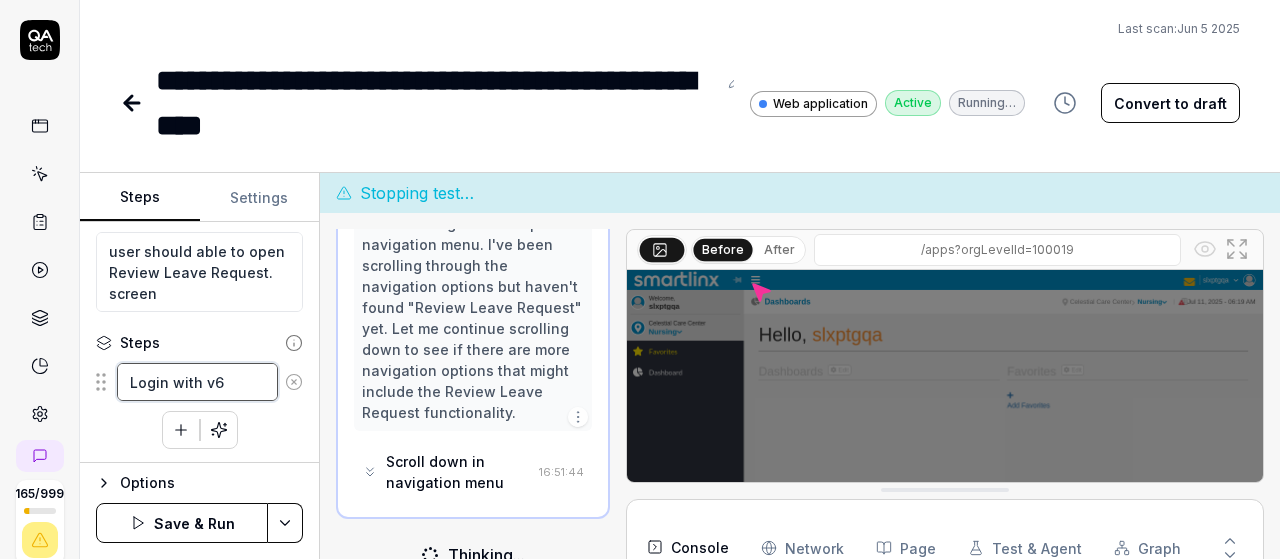 type on "*" 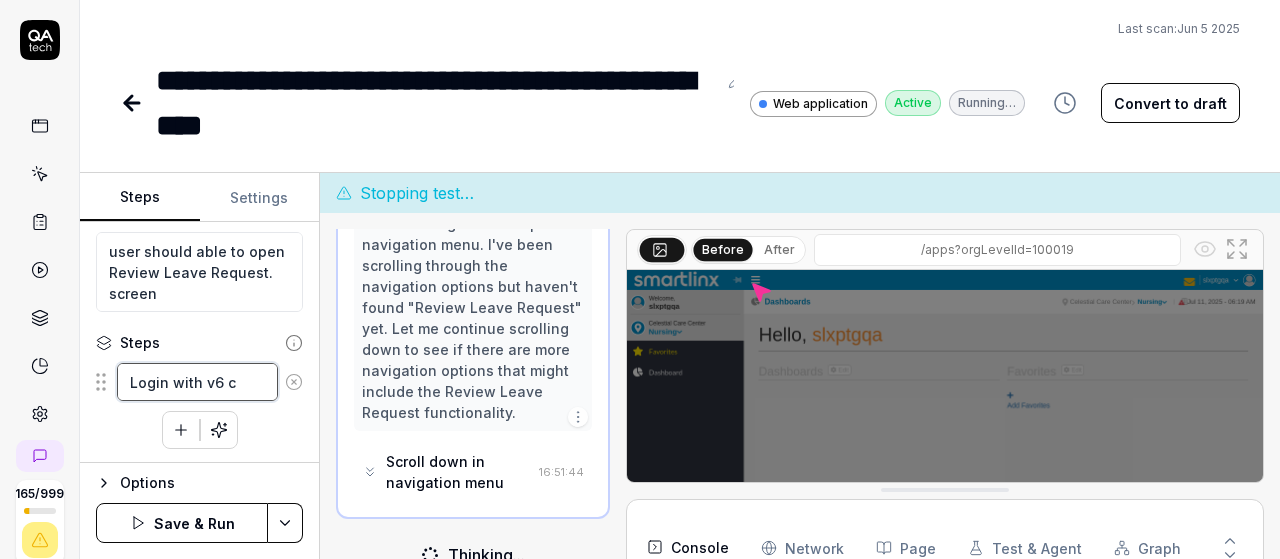 type on "*" 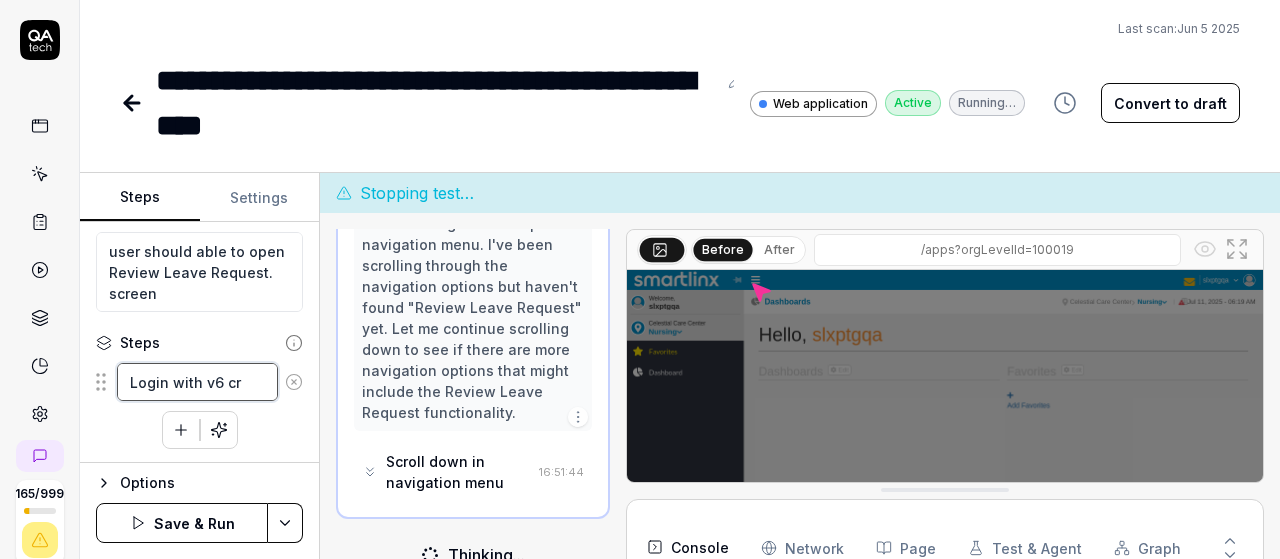 type on "*" 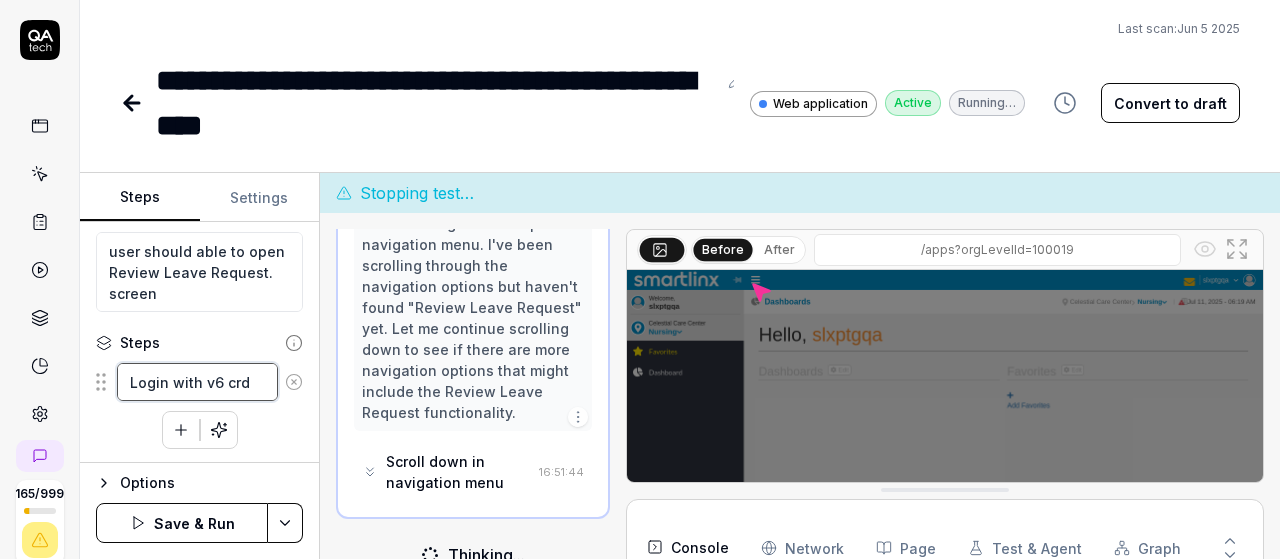 type on "*" 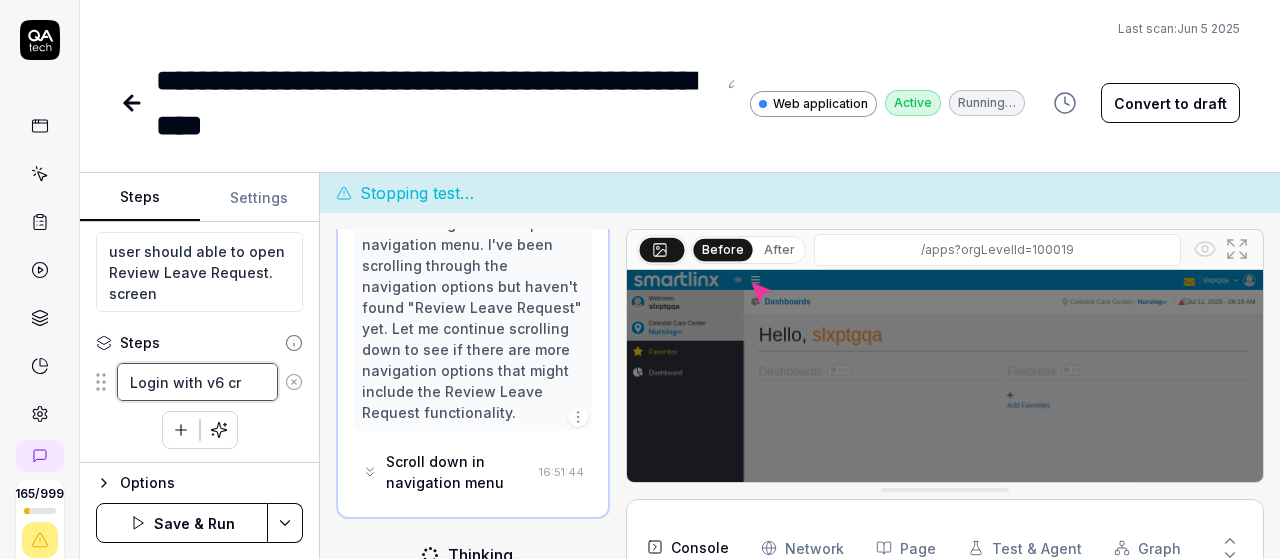 type on "*" 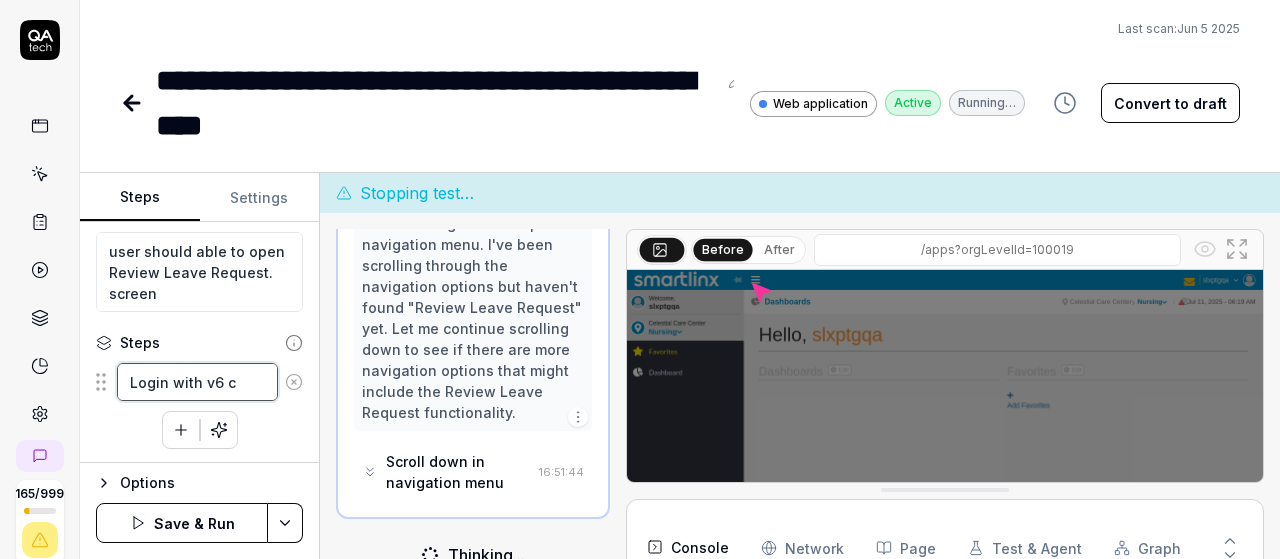 type on "*" 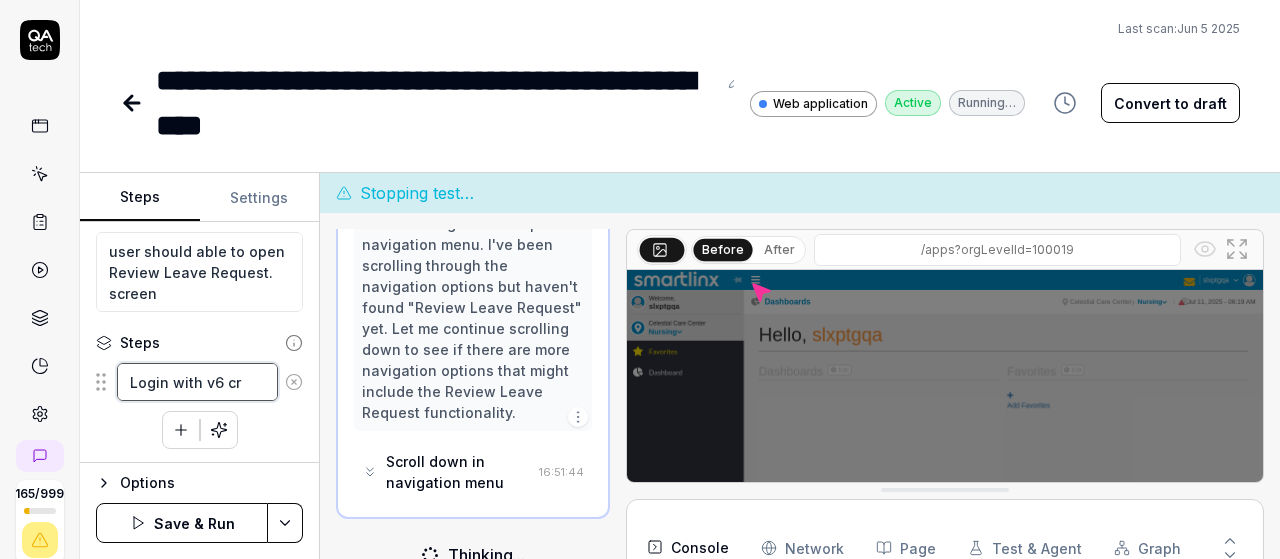type on "*" 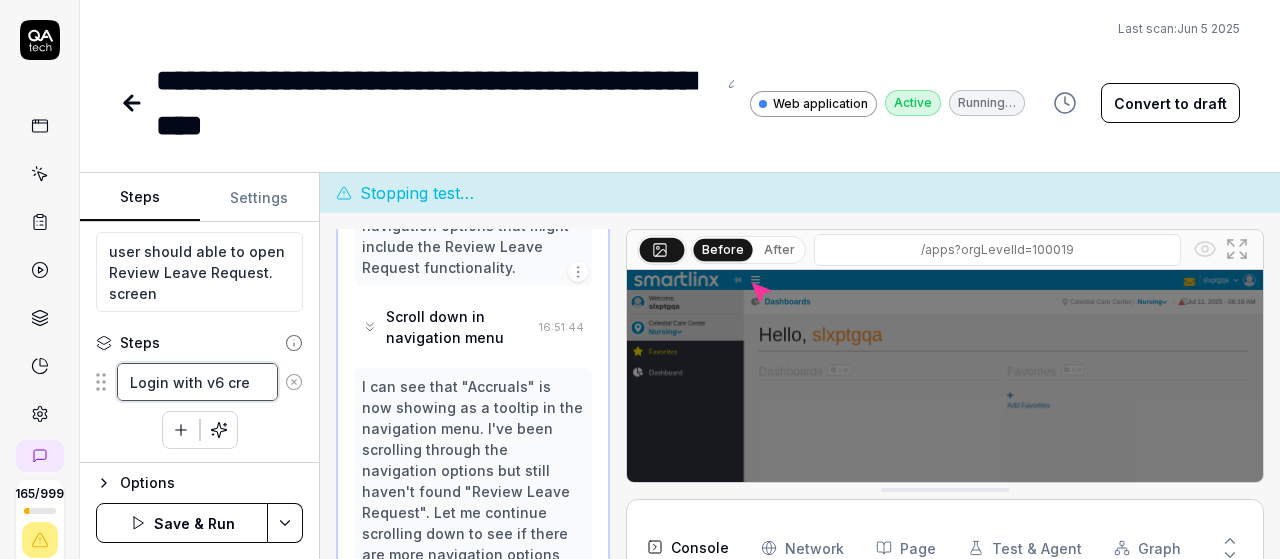 type on "*" 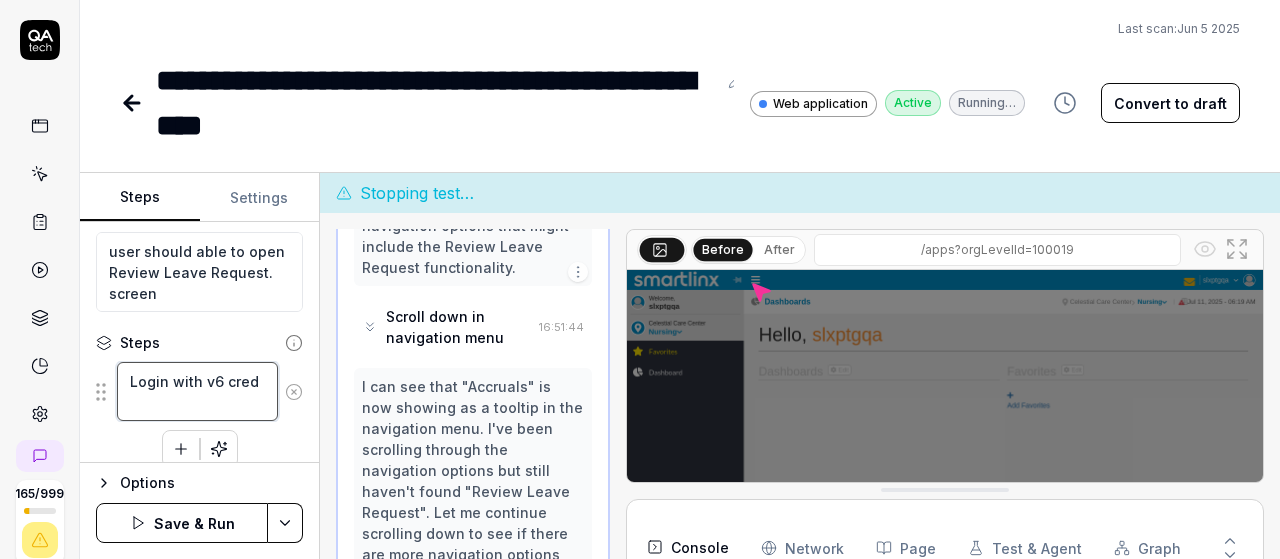 type on "*" 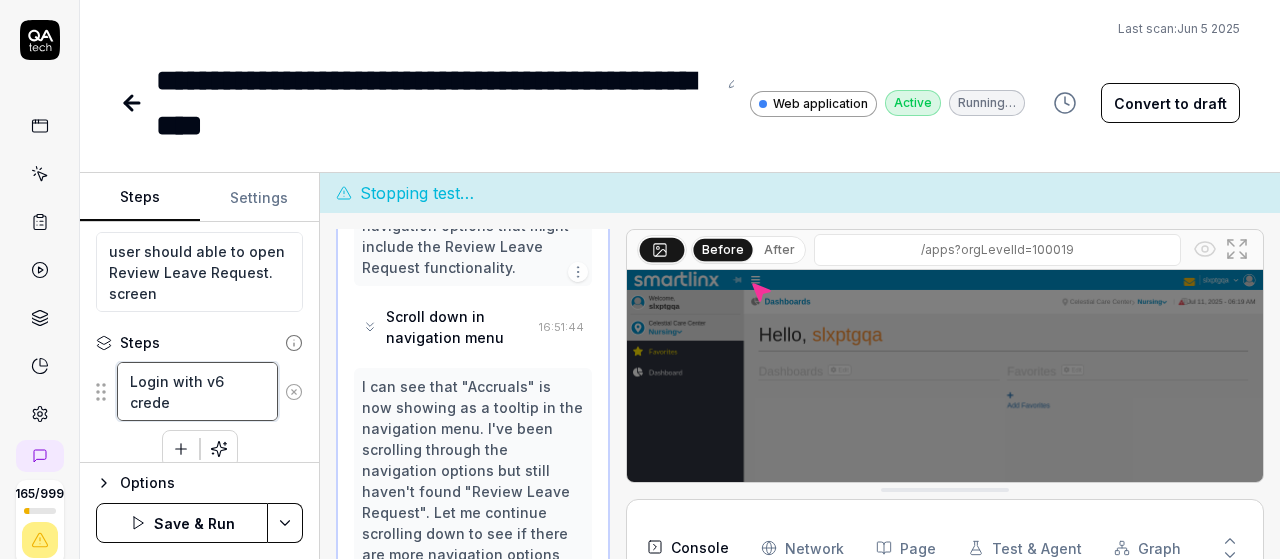 type on "Login with v6 creden" 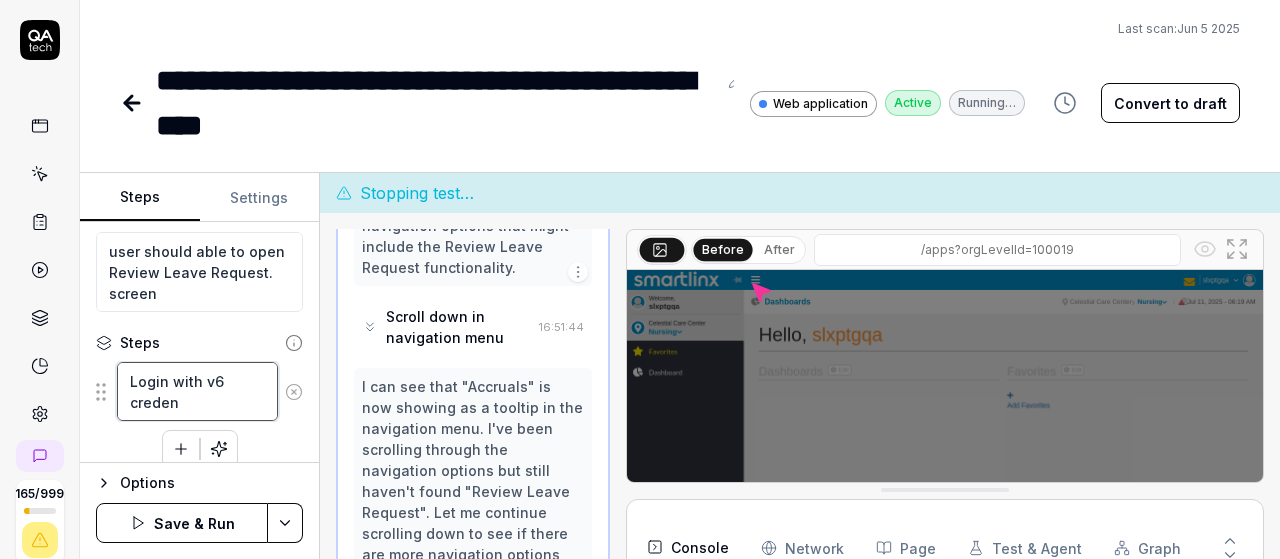 type on "*" 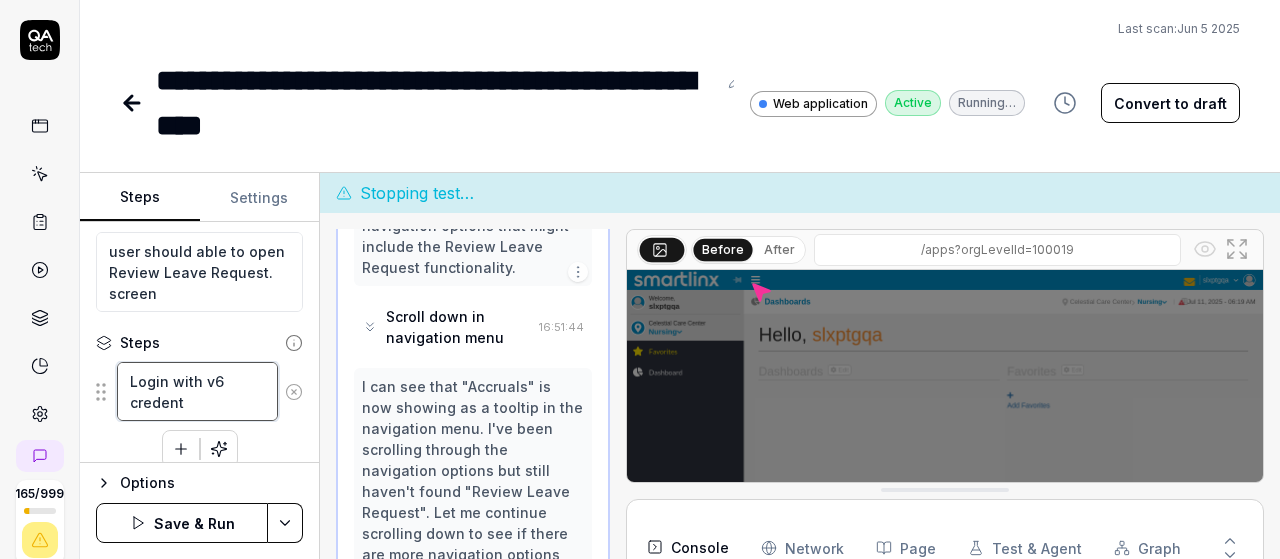 type on "*" 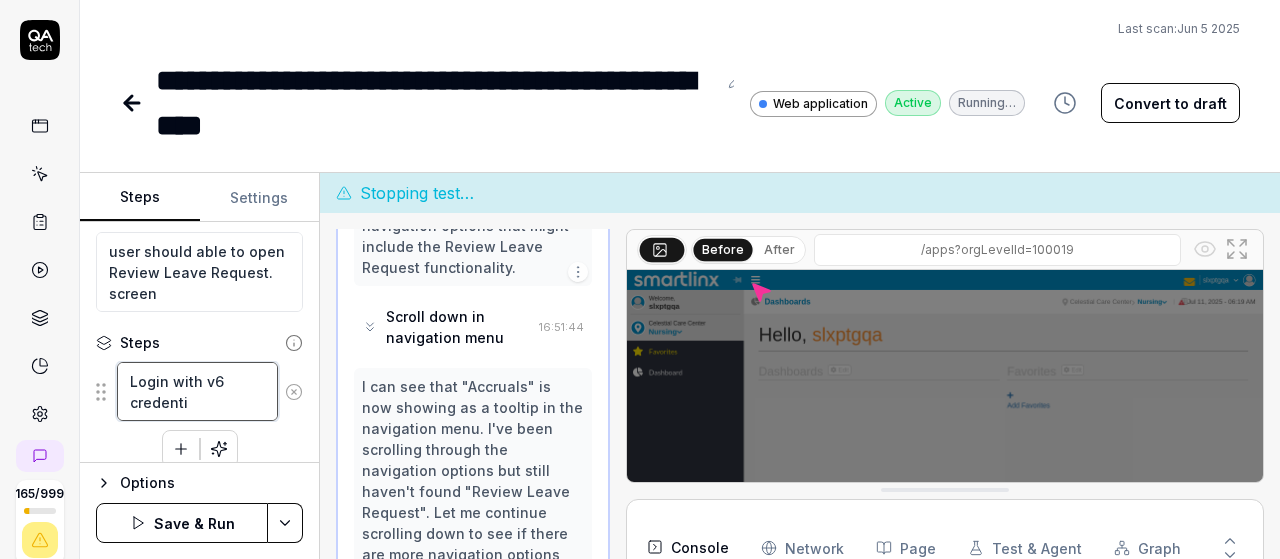 type on "*" 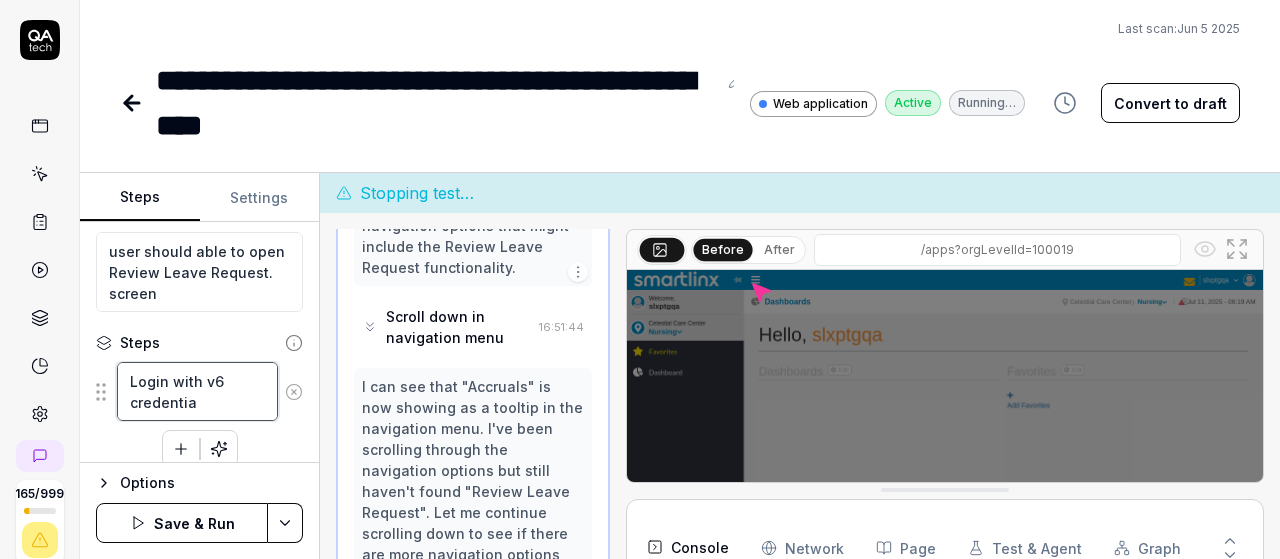 type on "Login with v6 credential" 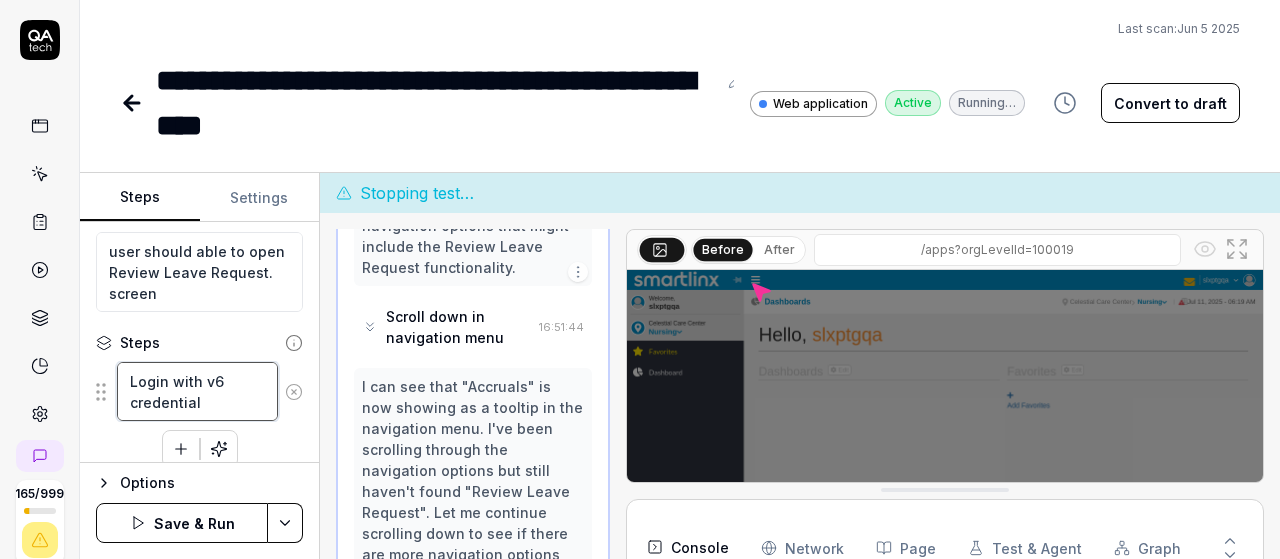 type on "*" 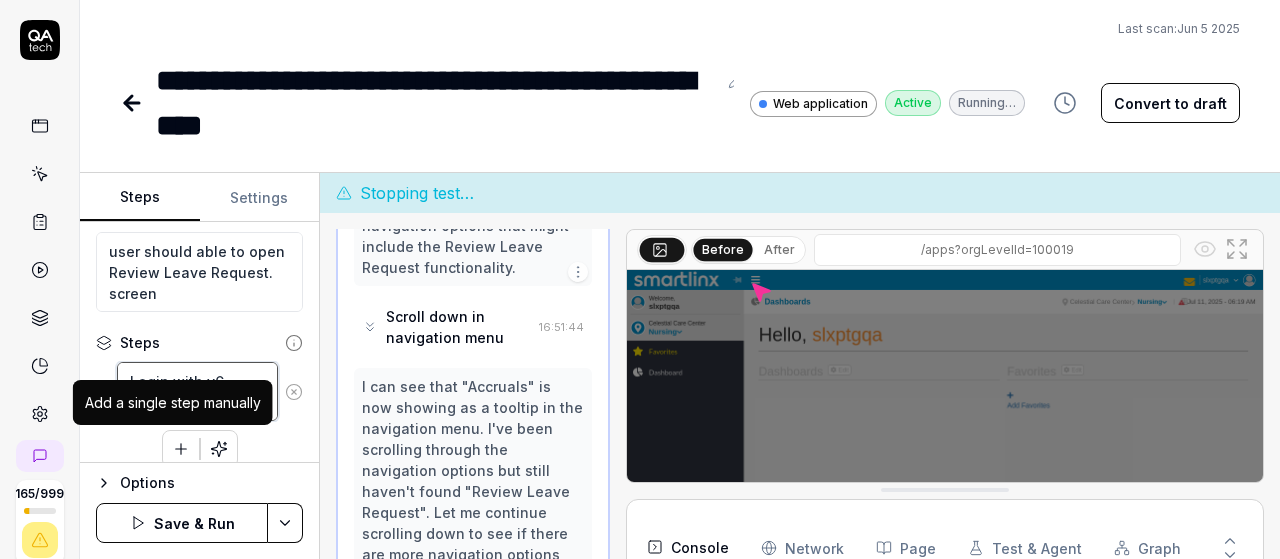 type on "Login with v6 credentials" 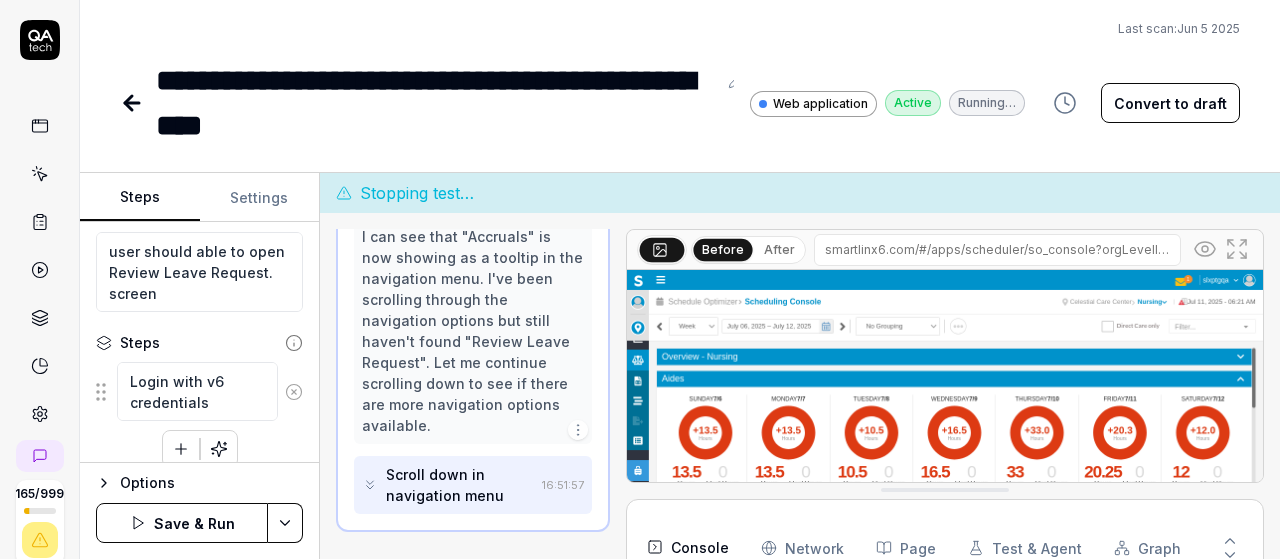click 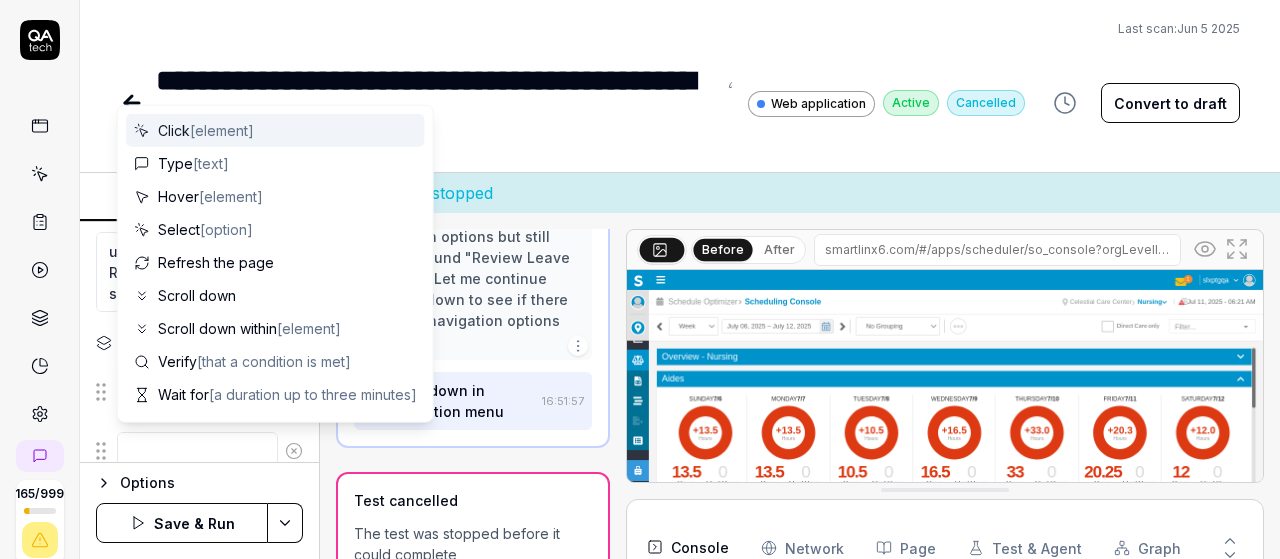 scroll, scrollTop: 4248, scrollLeft: 0, axis: vertical 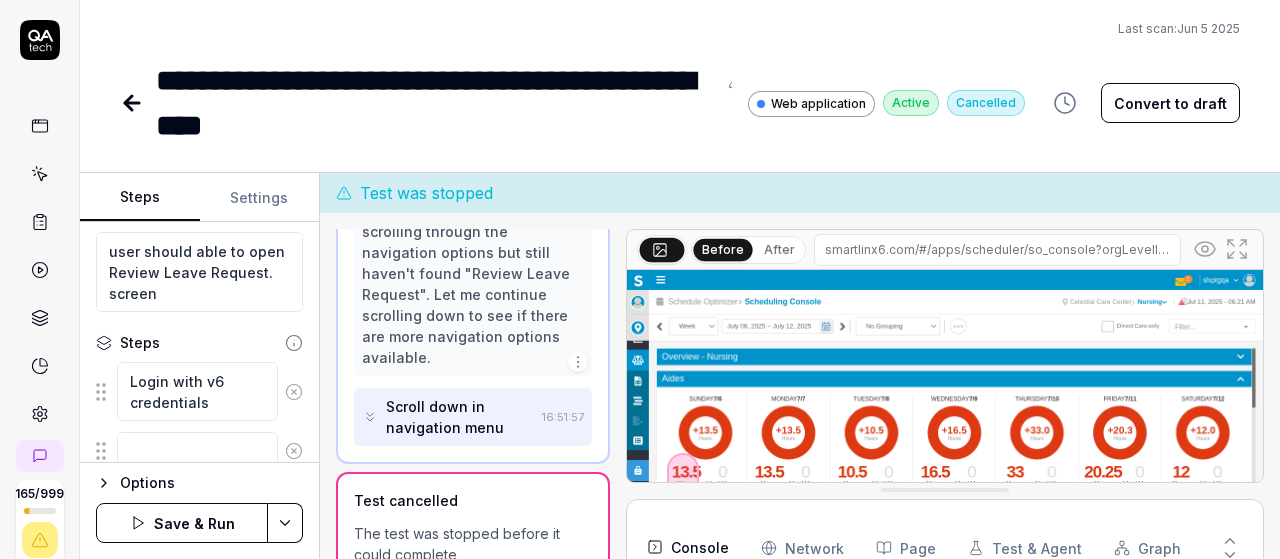 click on "**********" at bounding box center (680, 74) 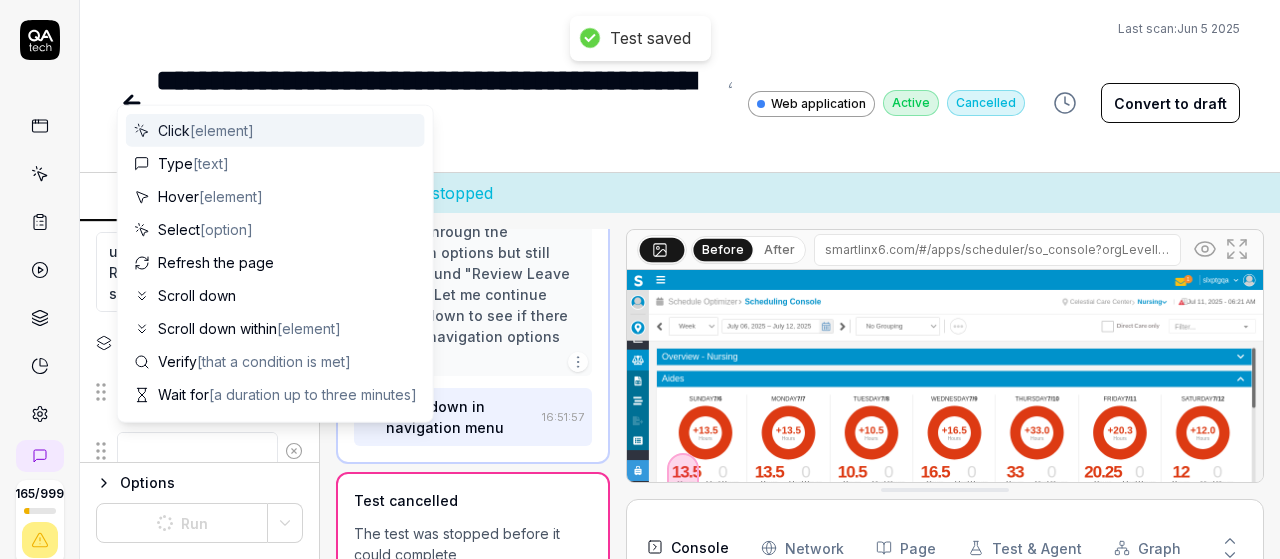 click at bounding box center (197, 451) 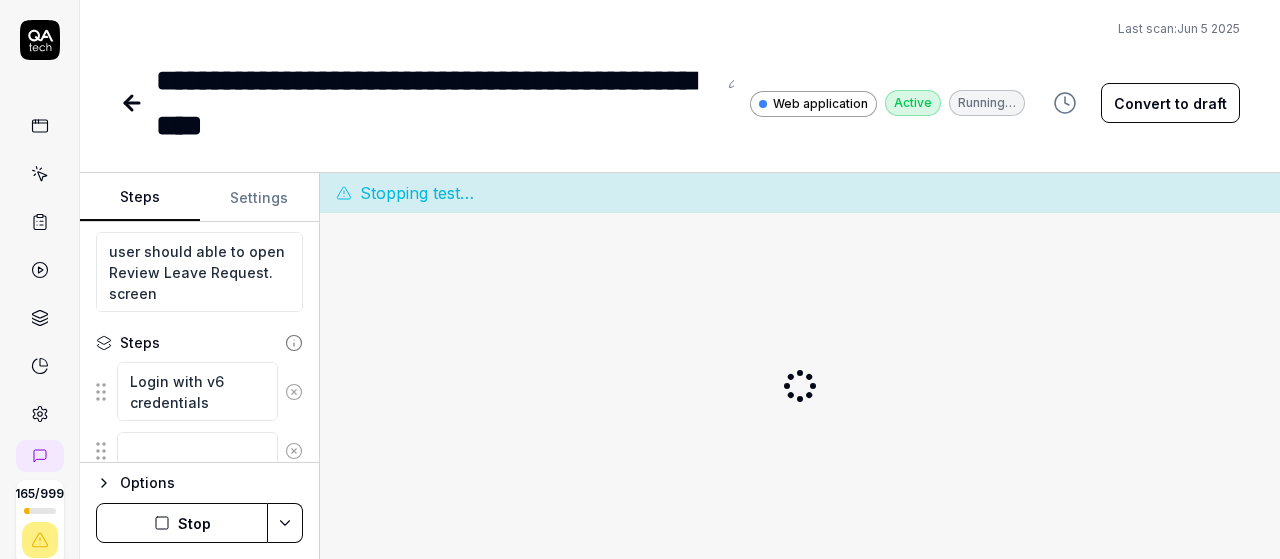 click on "**********" at bounding box center [680, 74] 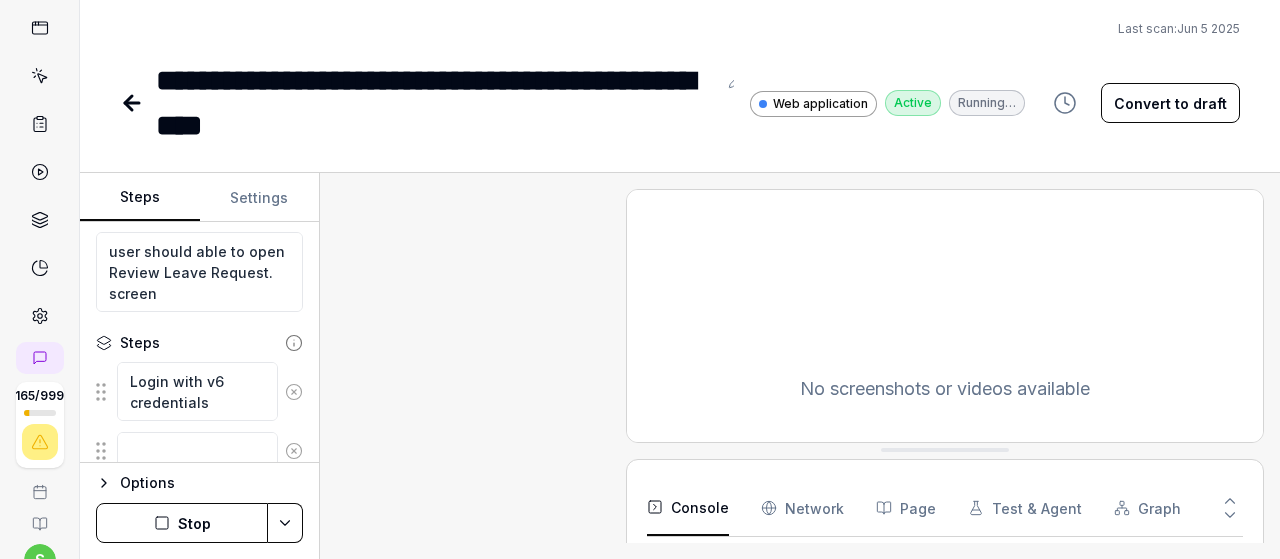 scroll, scrollTop: 101, scrollLeft: 0, axis: vertical 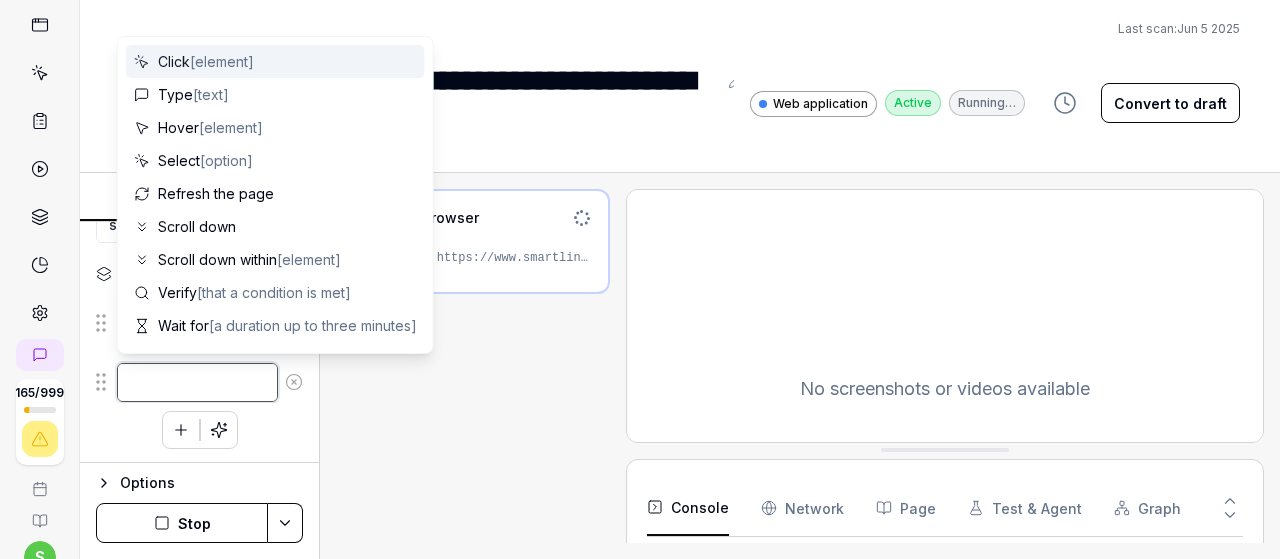click at bounding box center (197, 382) 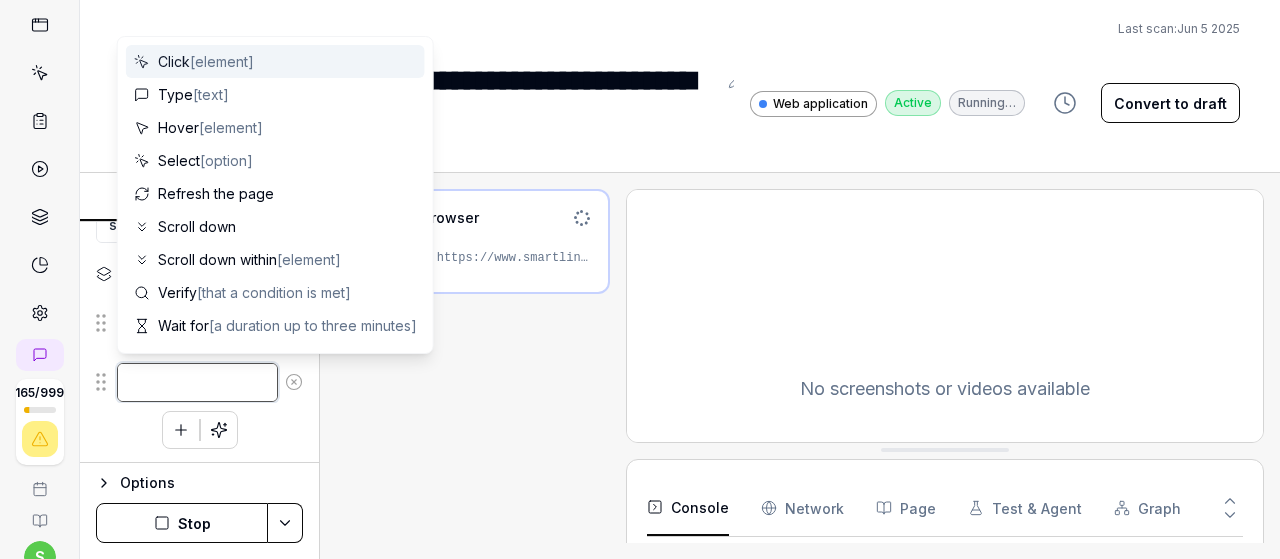 type on "*" 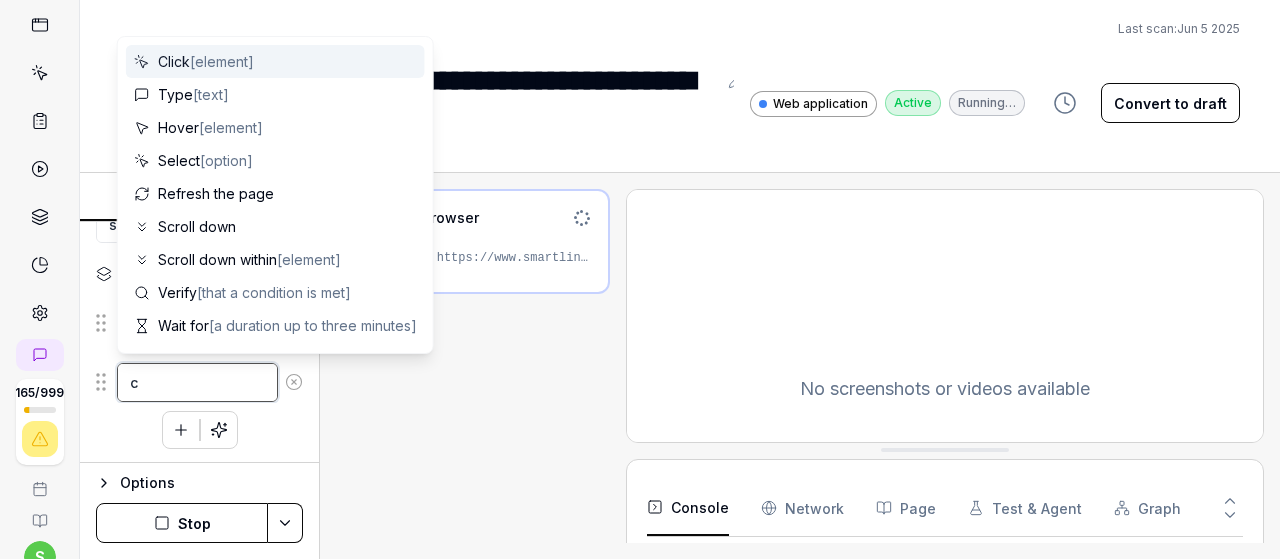 type on "*" 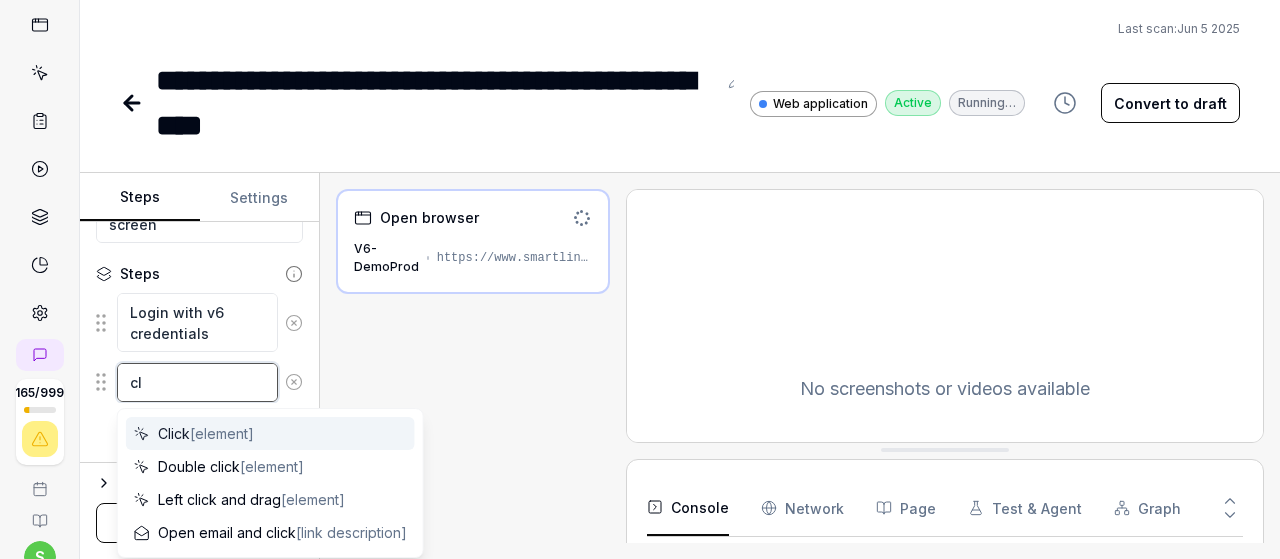 type on "*" 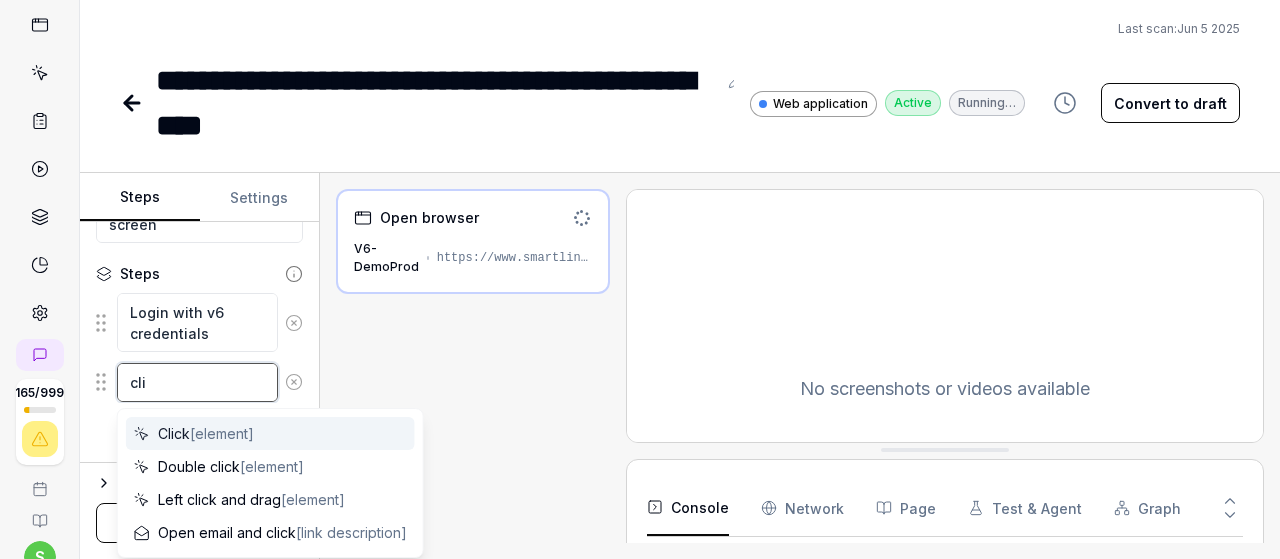 type on "*" 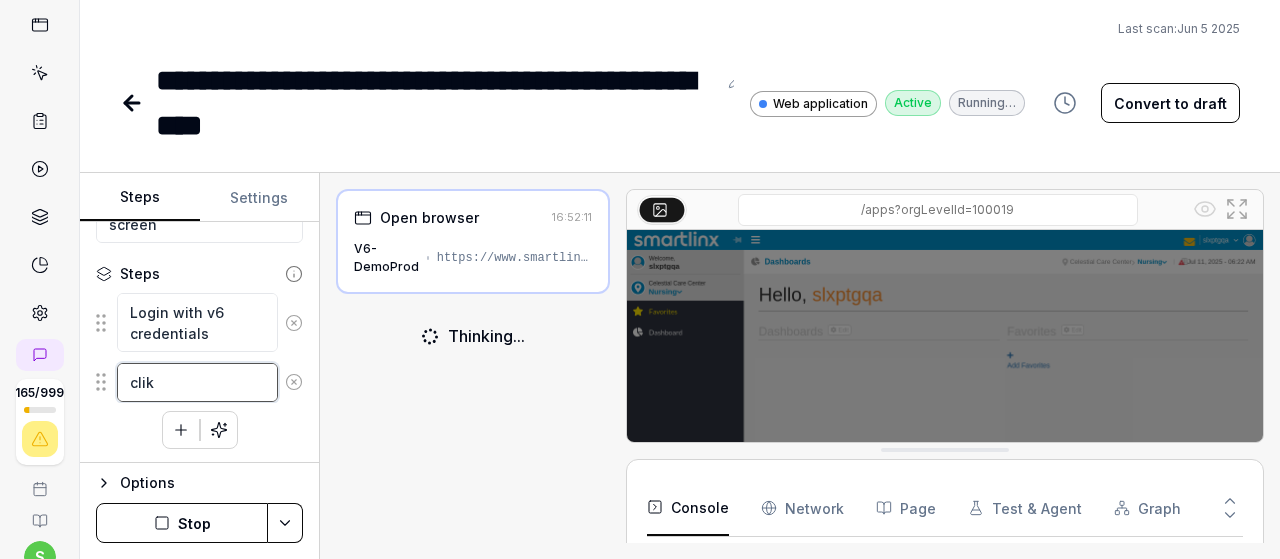 type on "*" 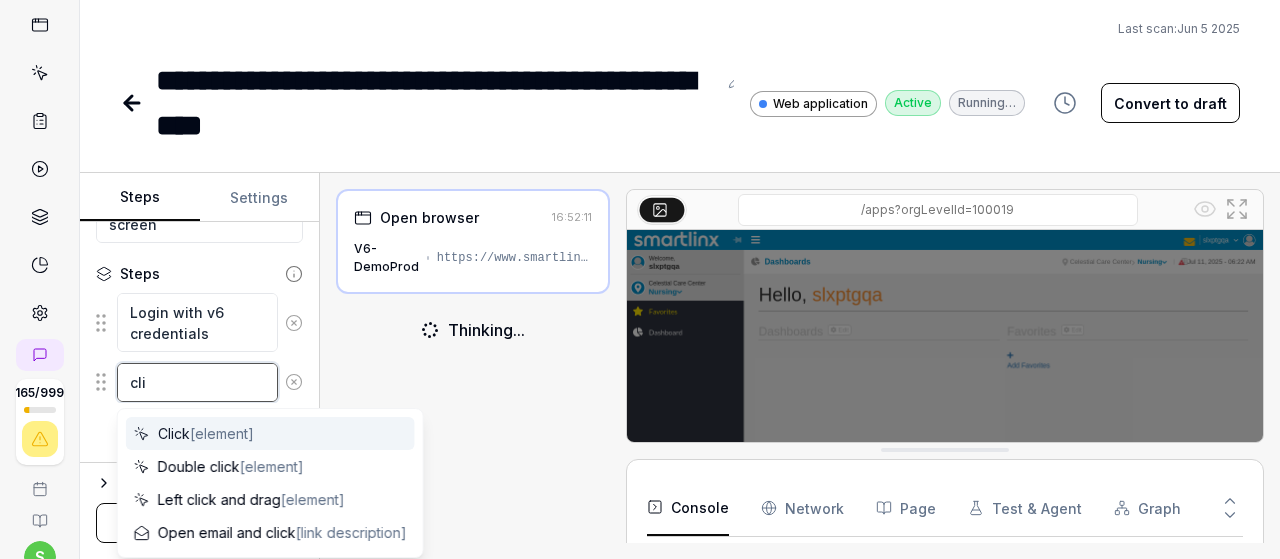 type on "*" 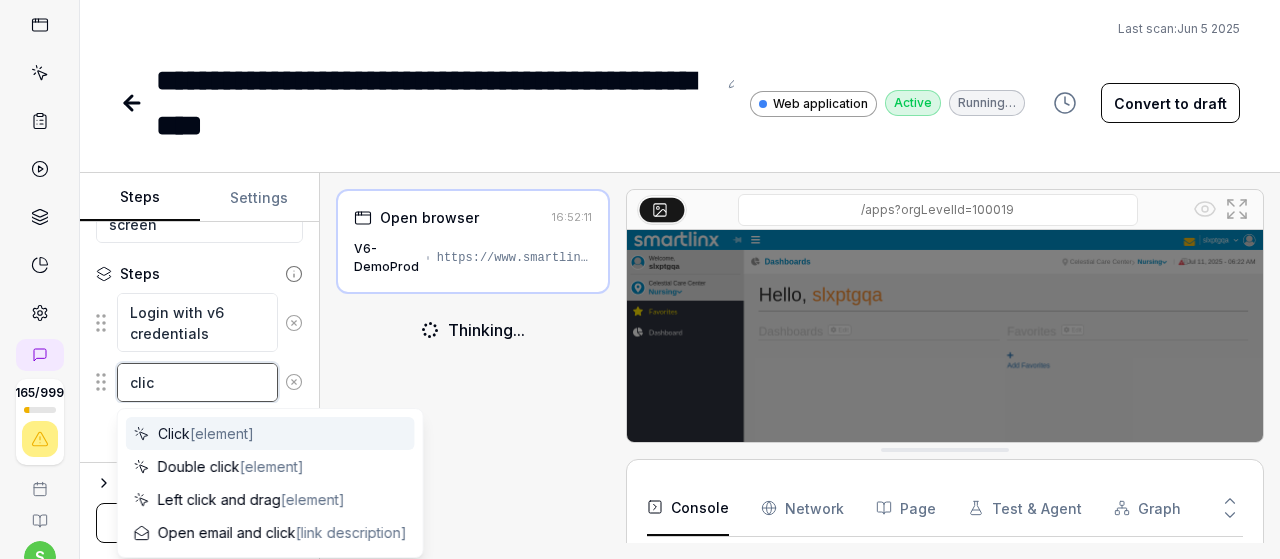 type on "*" 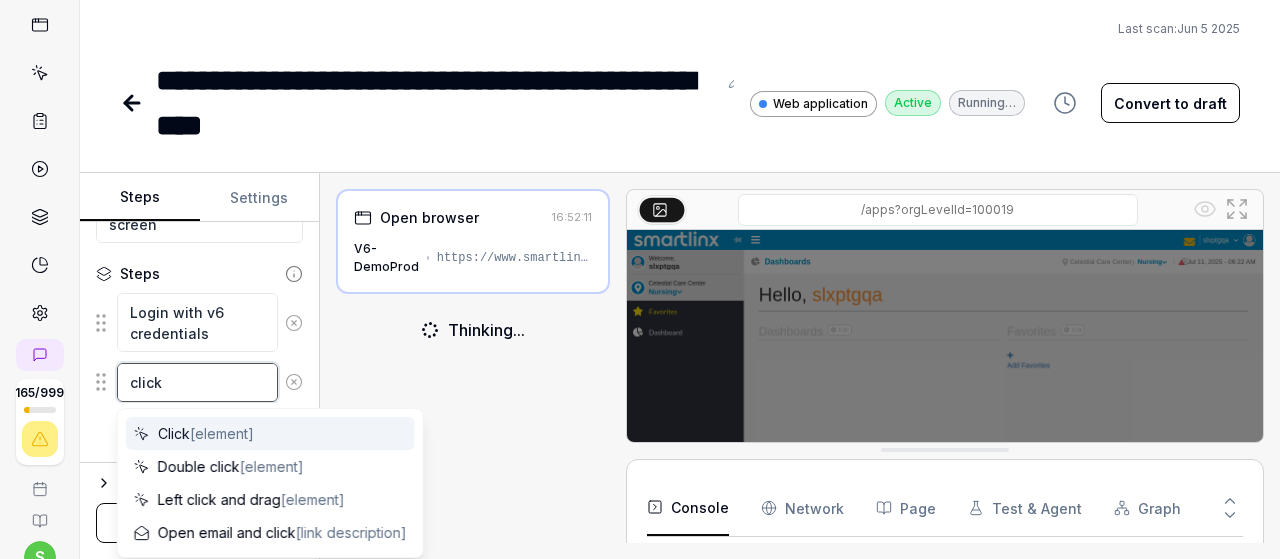 type on "*" 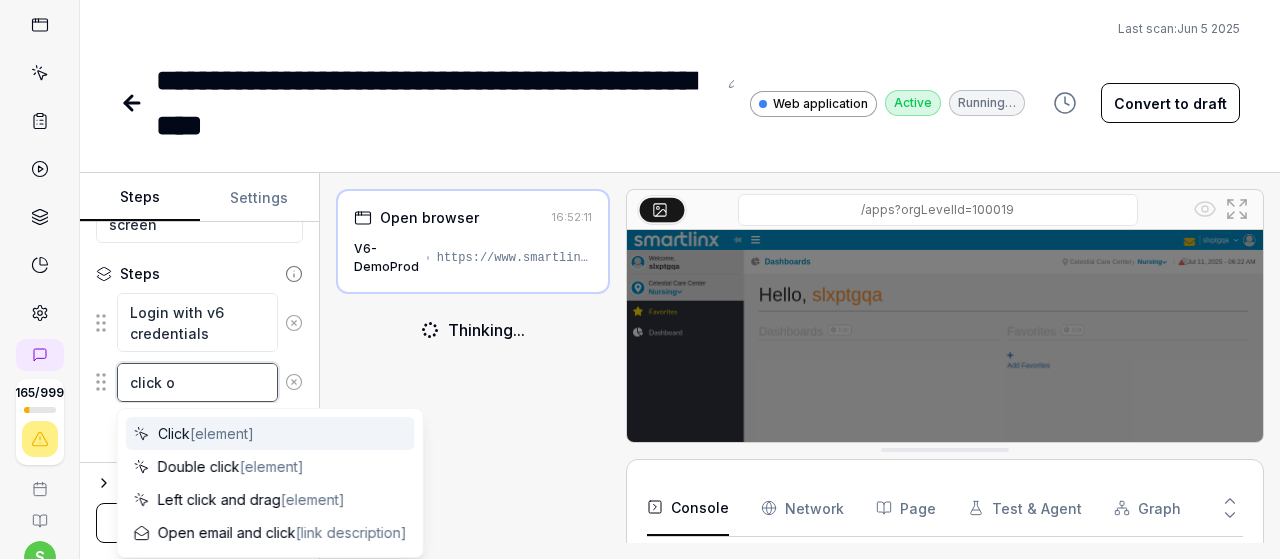 type on "*" 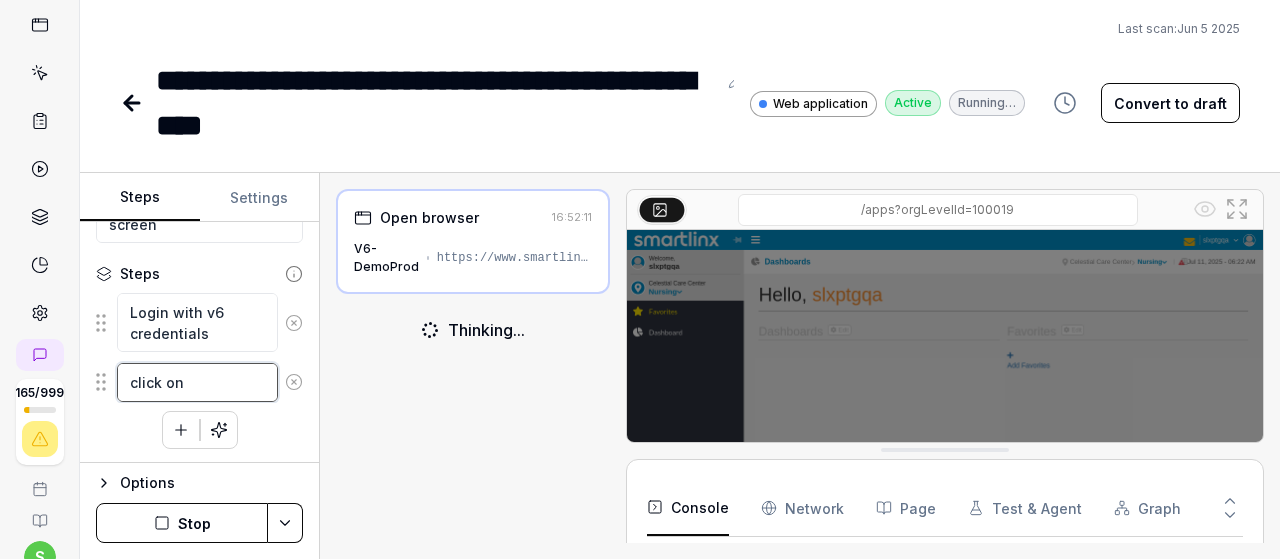 type on "*" 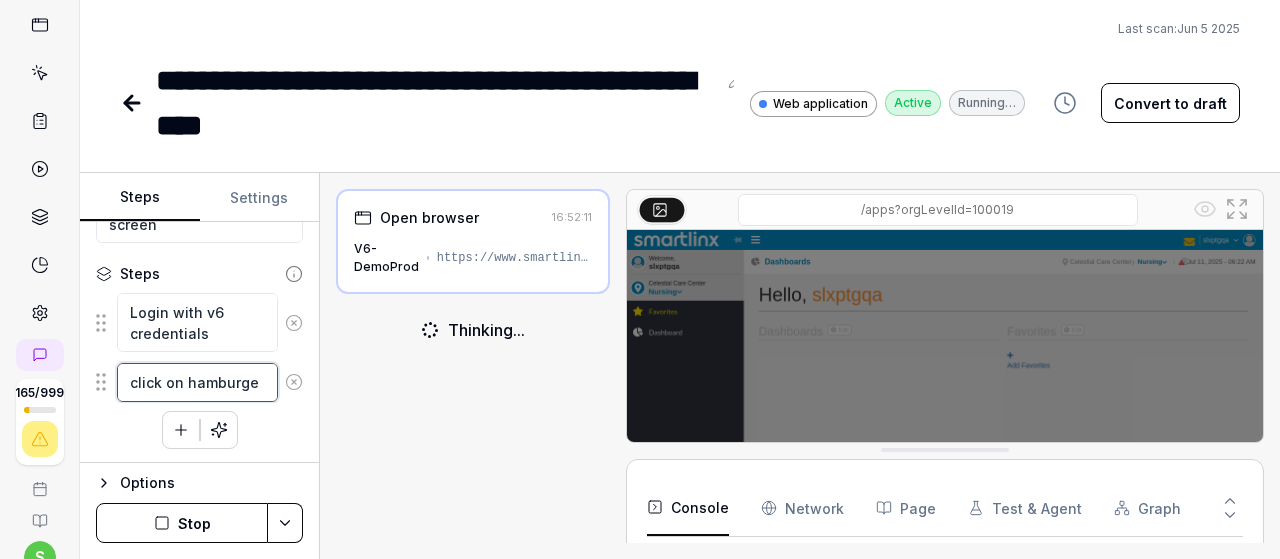 type on "click on hamburger" 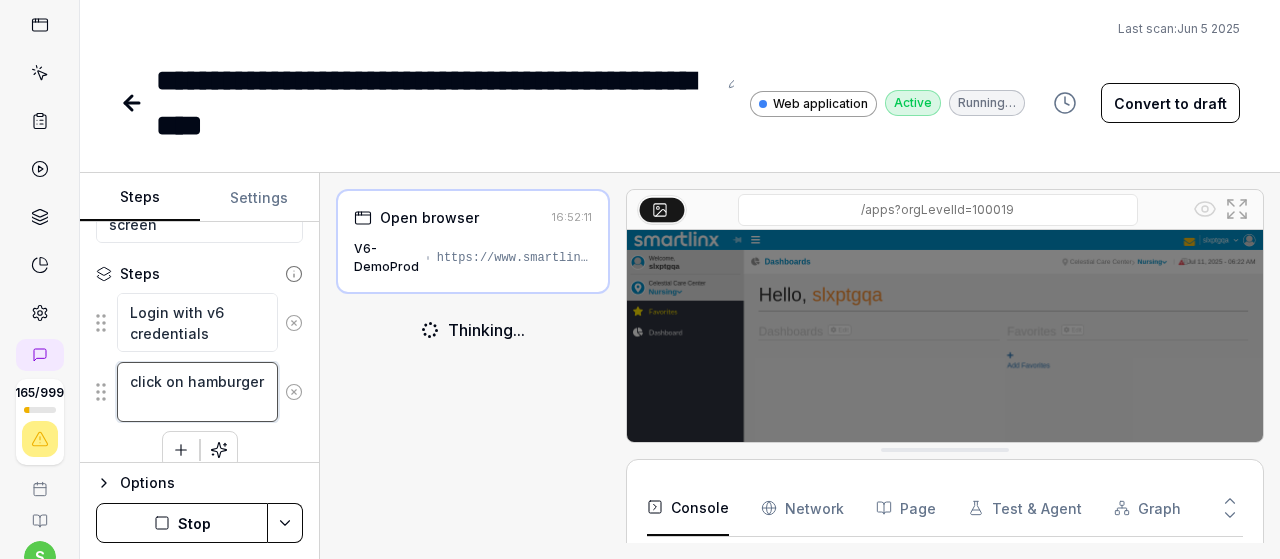 type on "*" 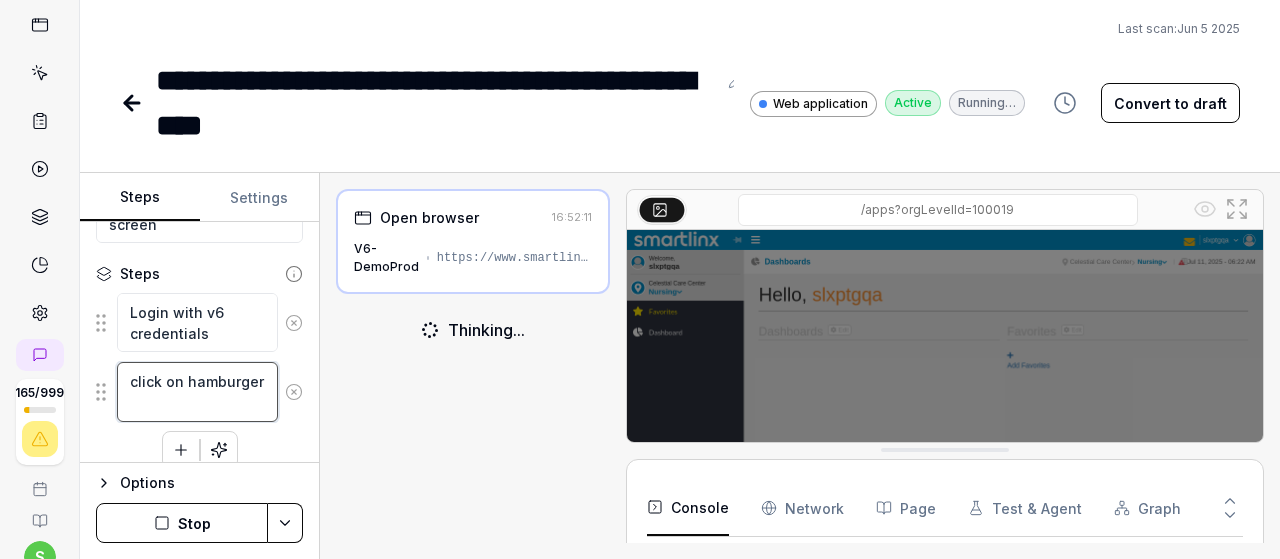 type on "click on hamburger" 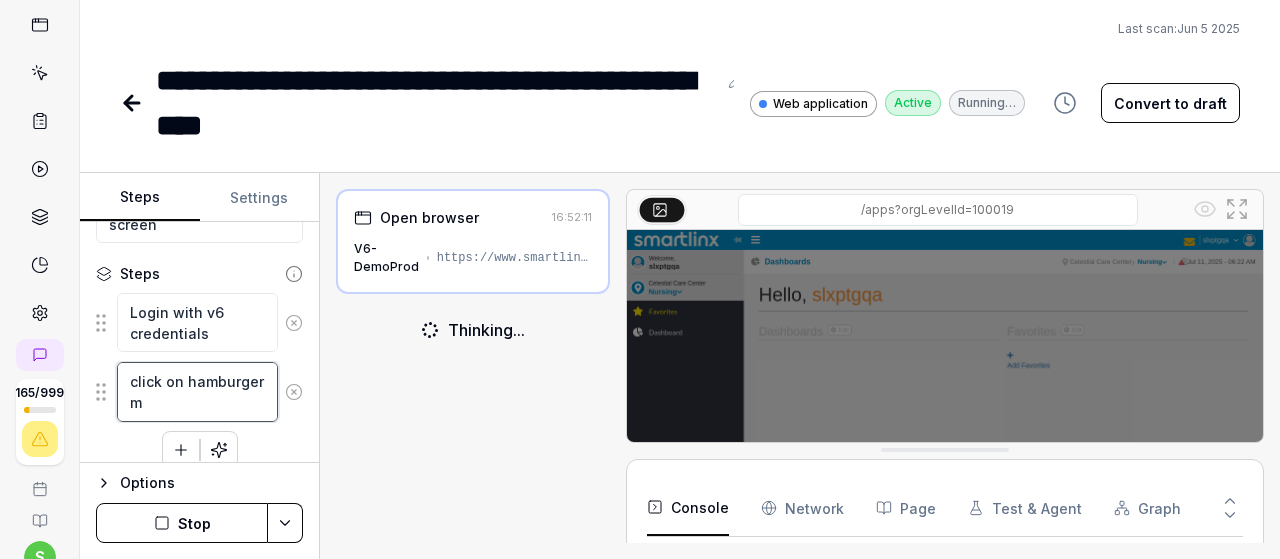 type on "*" 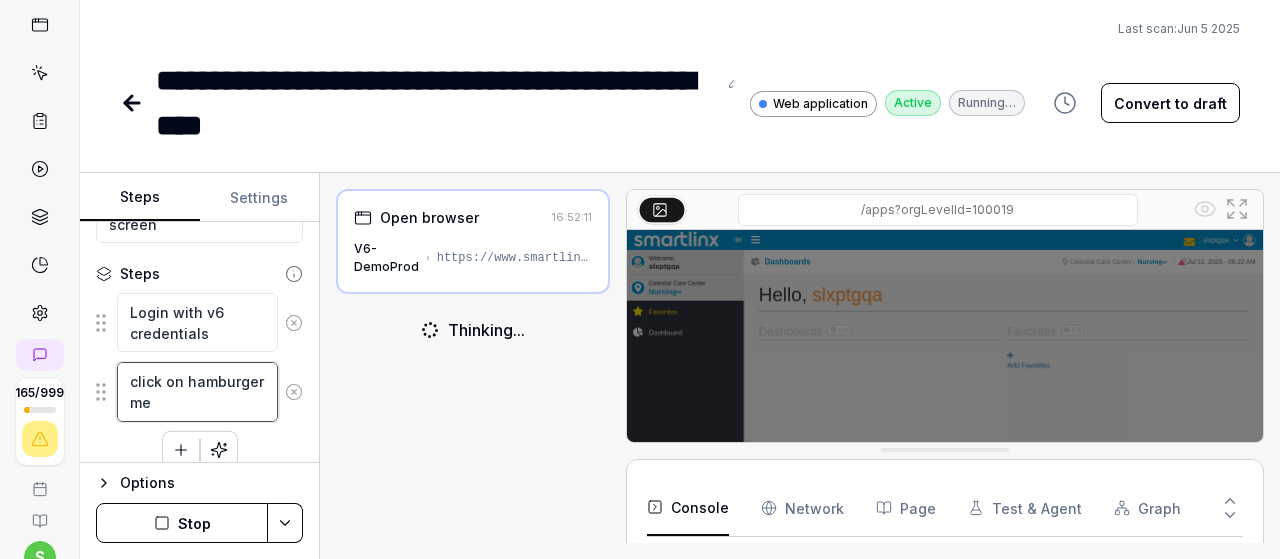 type on "*" 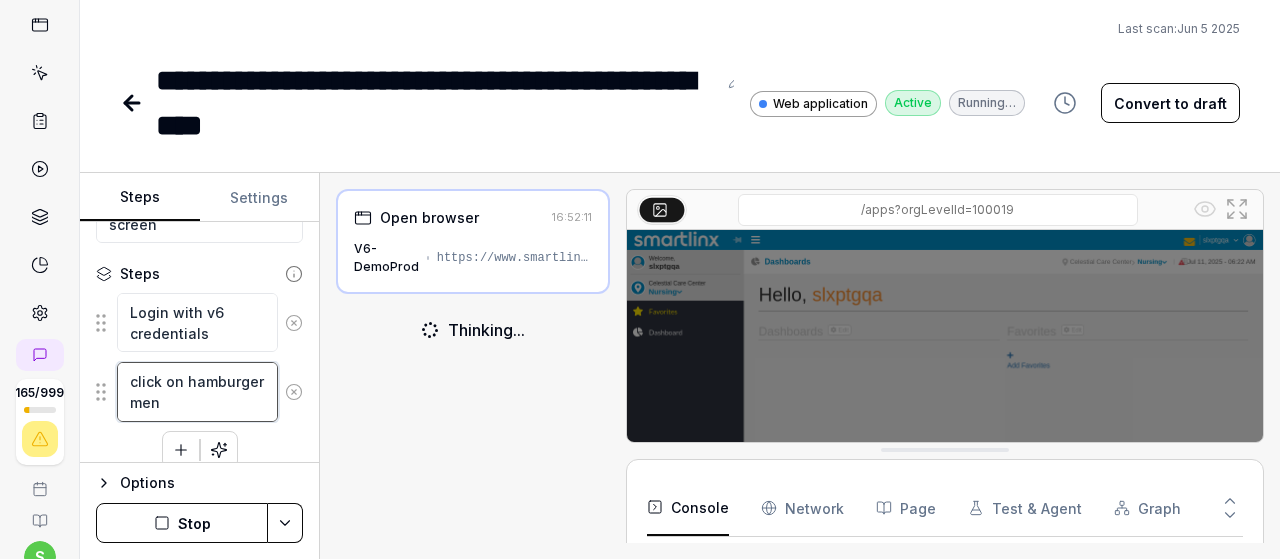 type on "*" 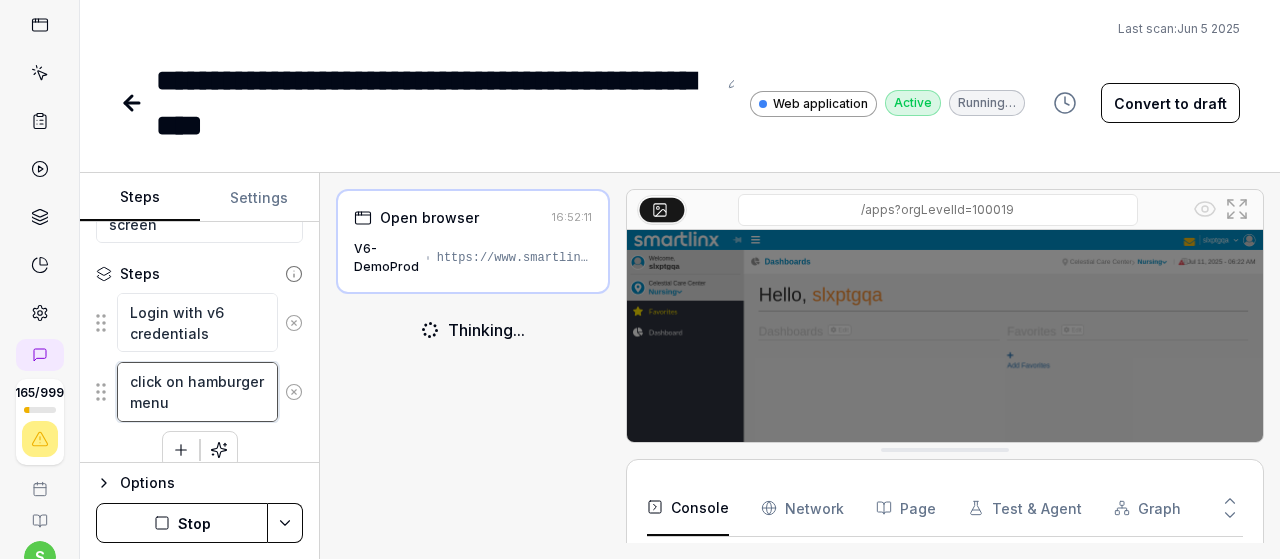 type on "*" 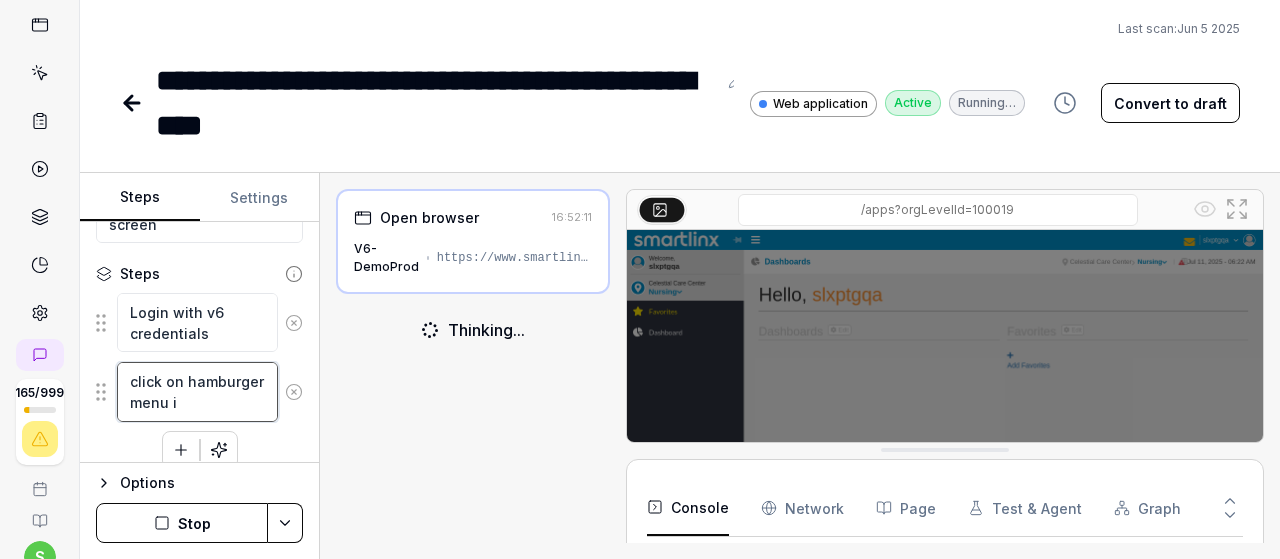 type on "*" 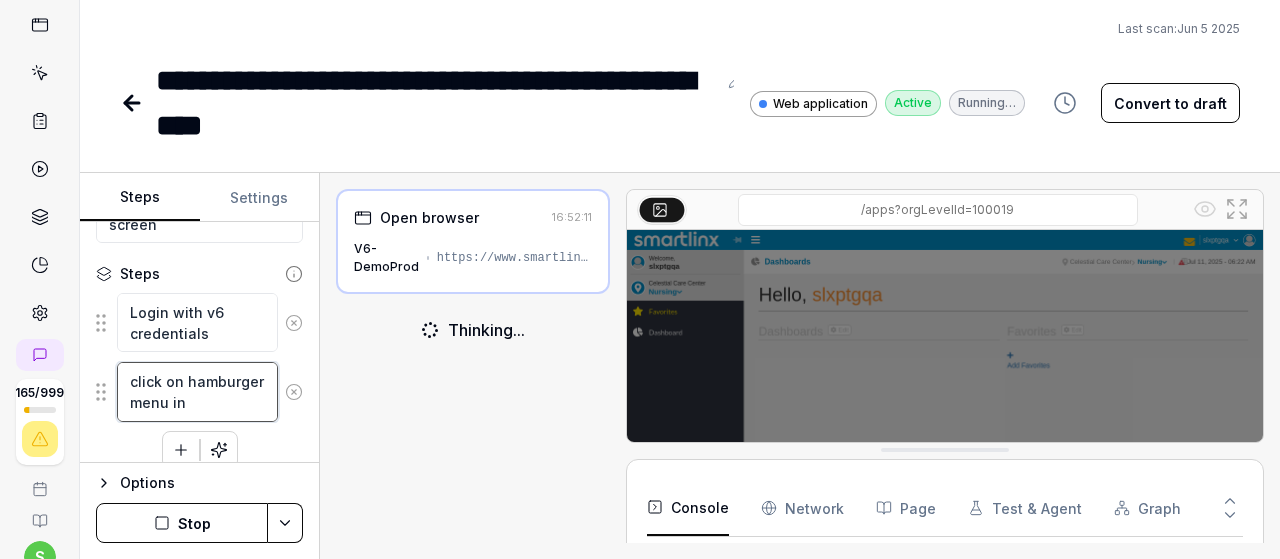 type on "*" 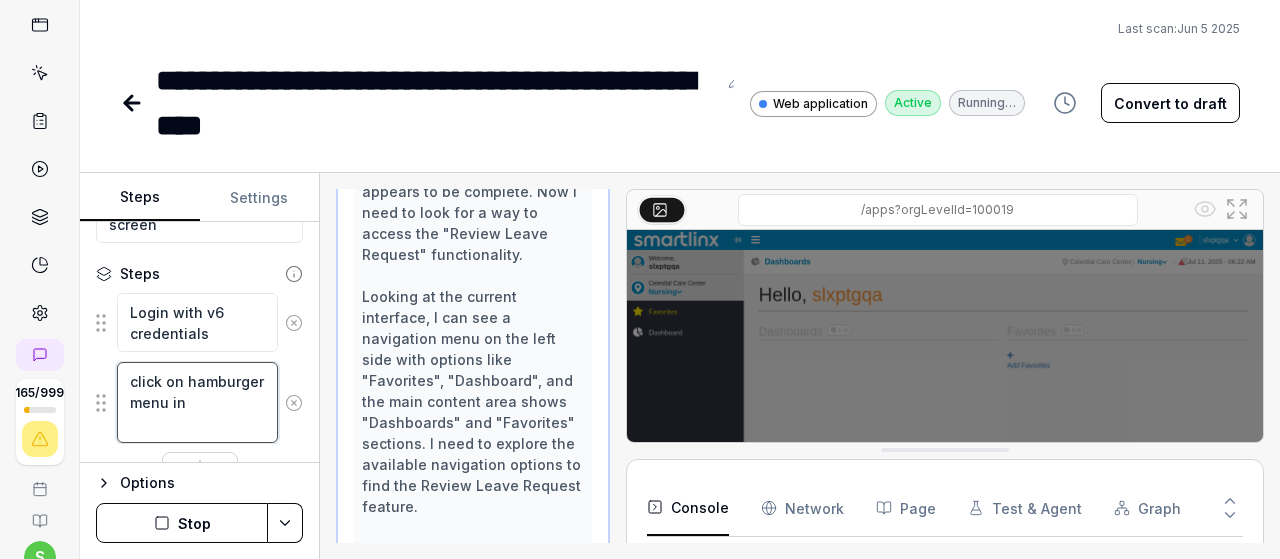 scroll, scrollTop: 424, scrollLeft: 0, axis: vertical 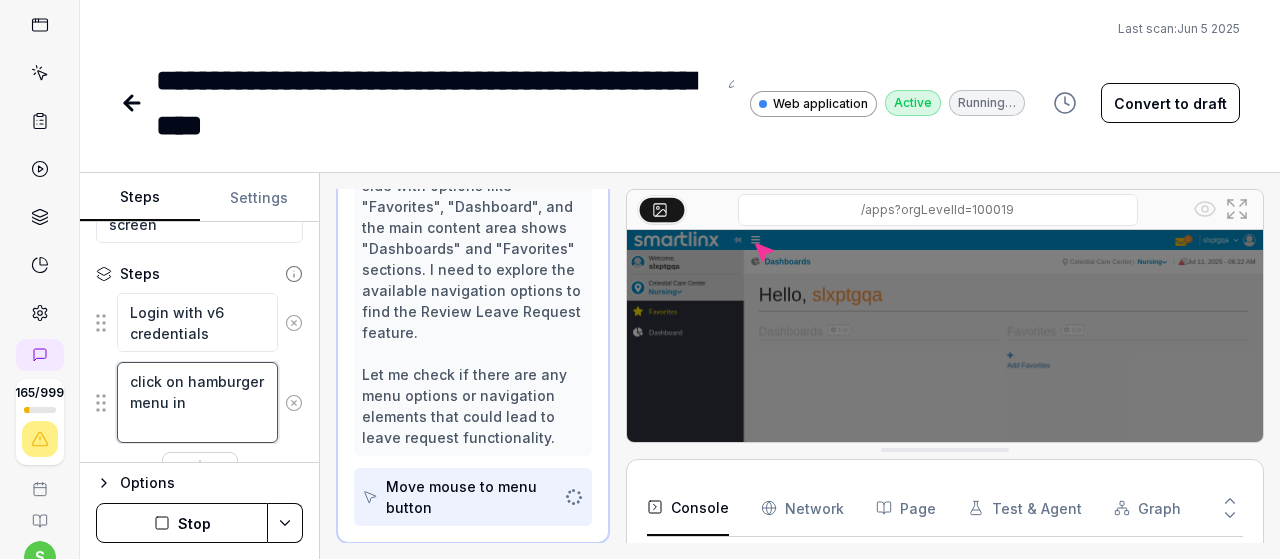 type on "*" 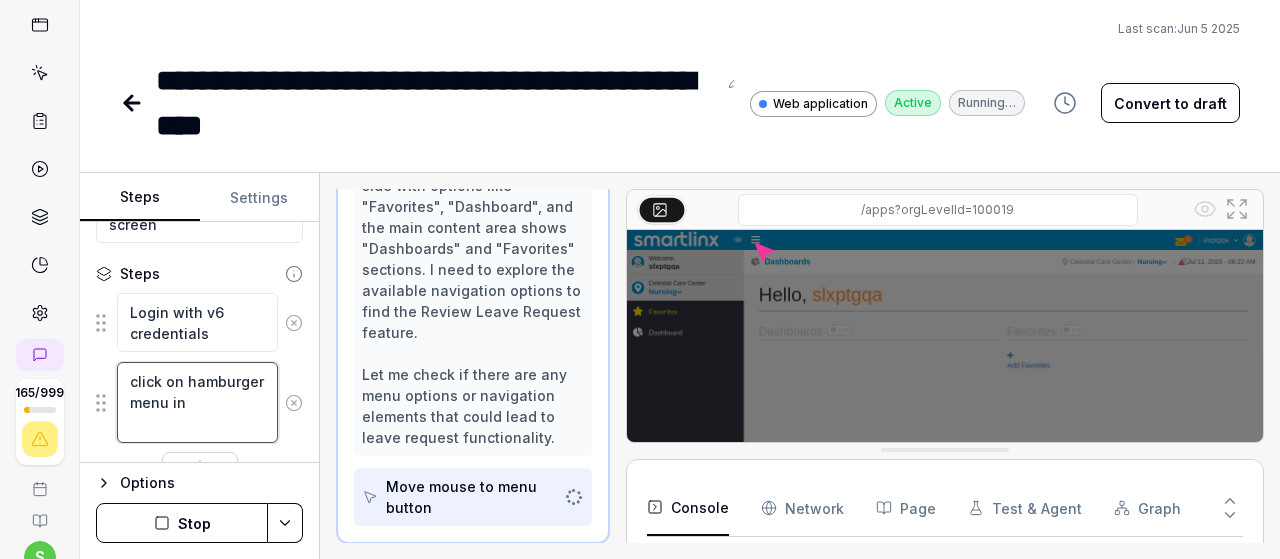 type on "click on hamburger menu in" 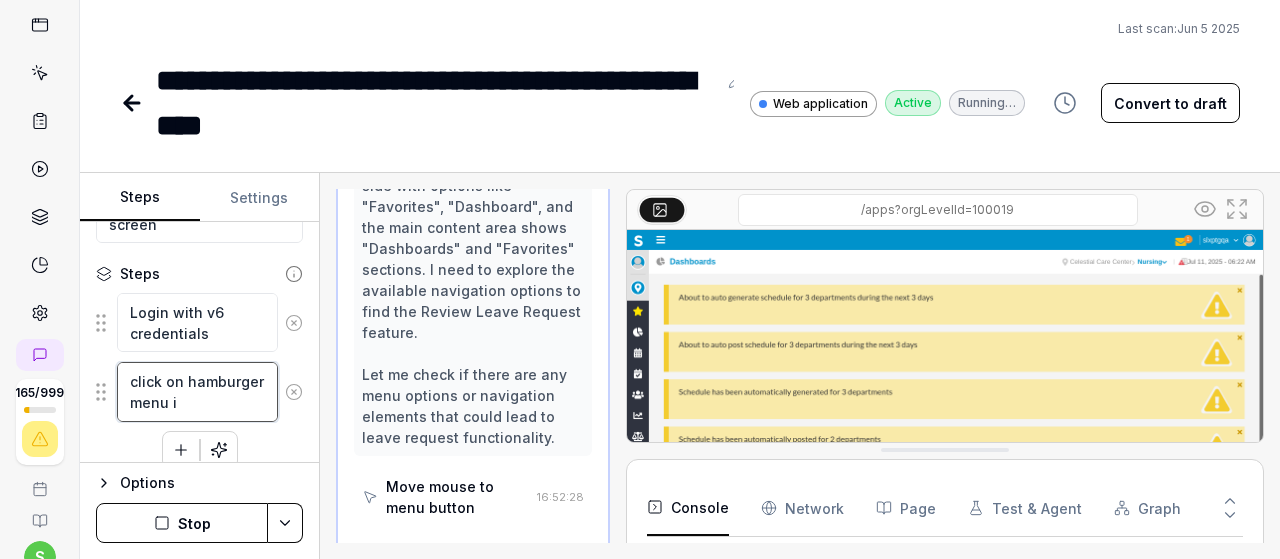 type on "*" 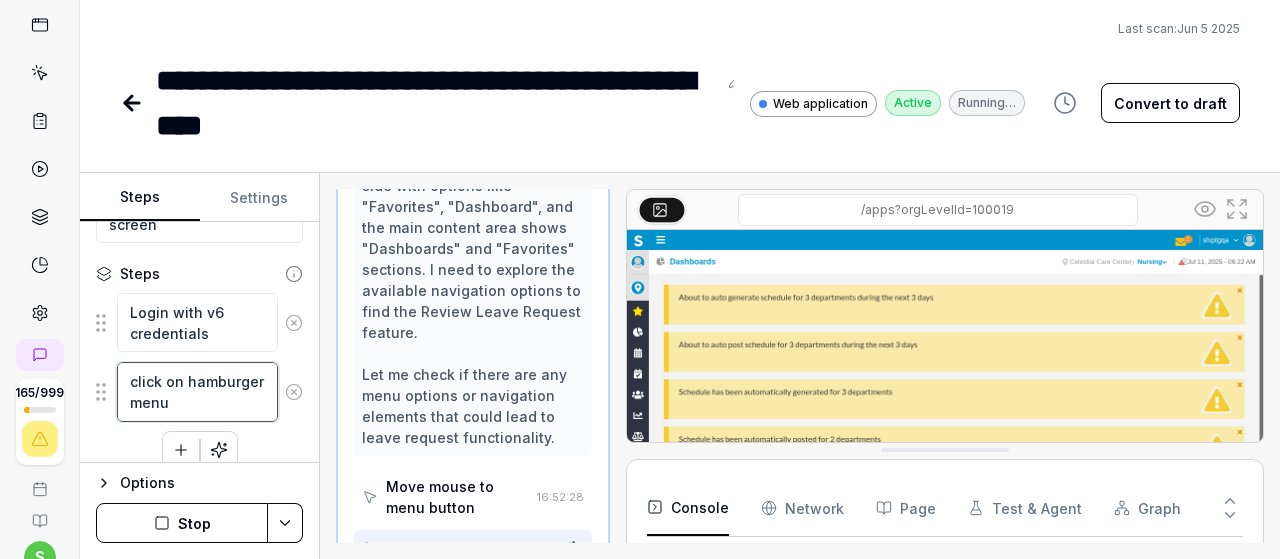 type on "*" 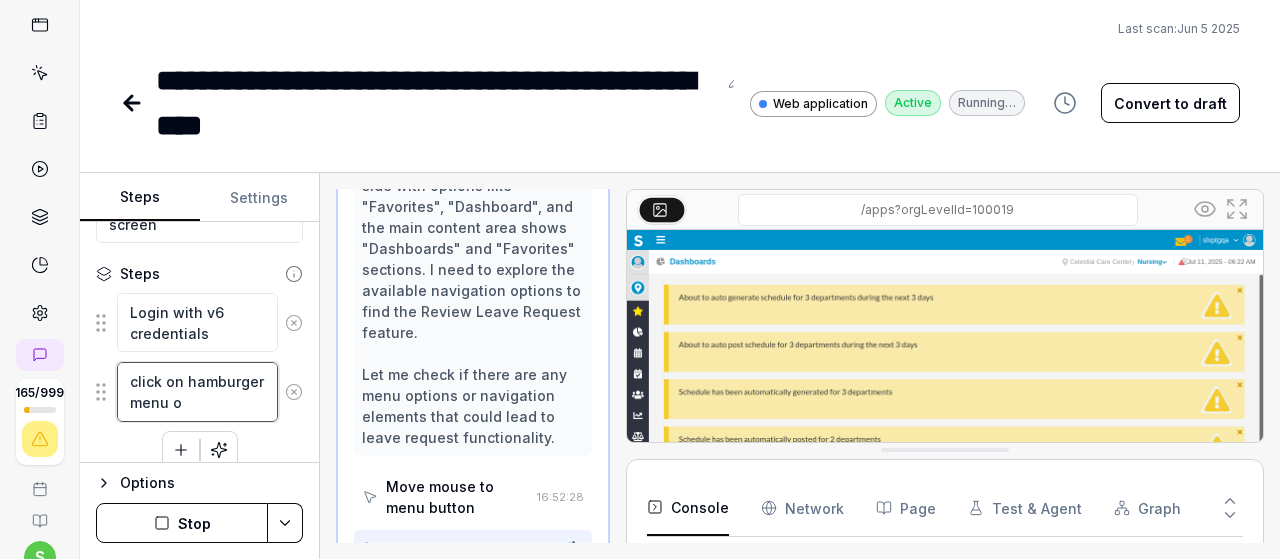 type on "*" 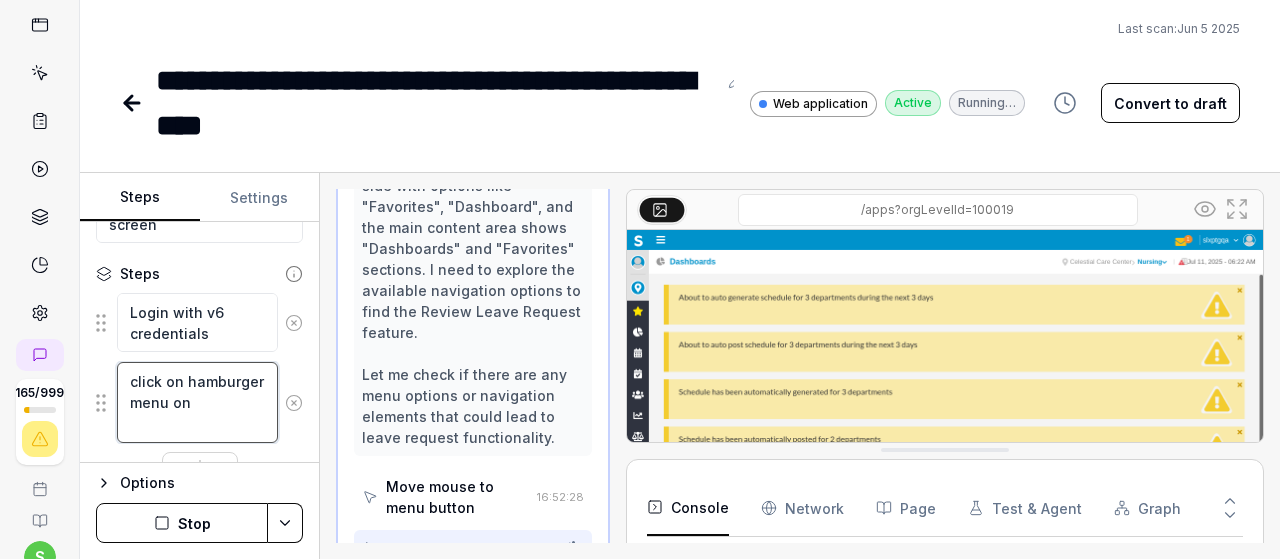 type on "*" 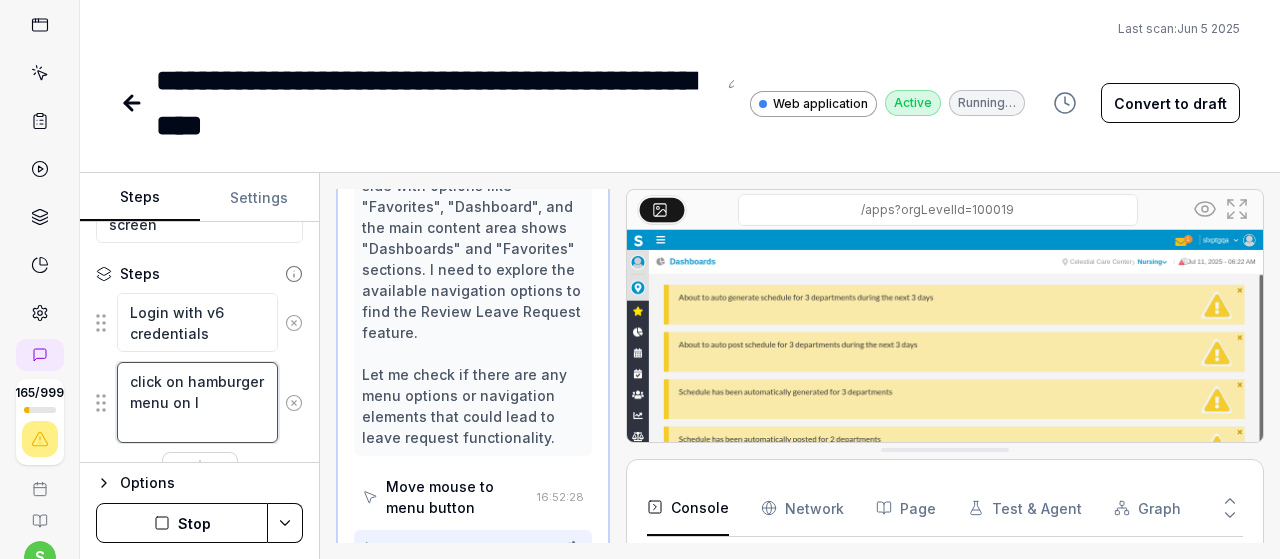 type on "*" 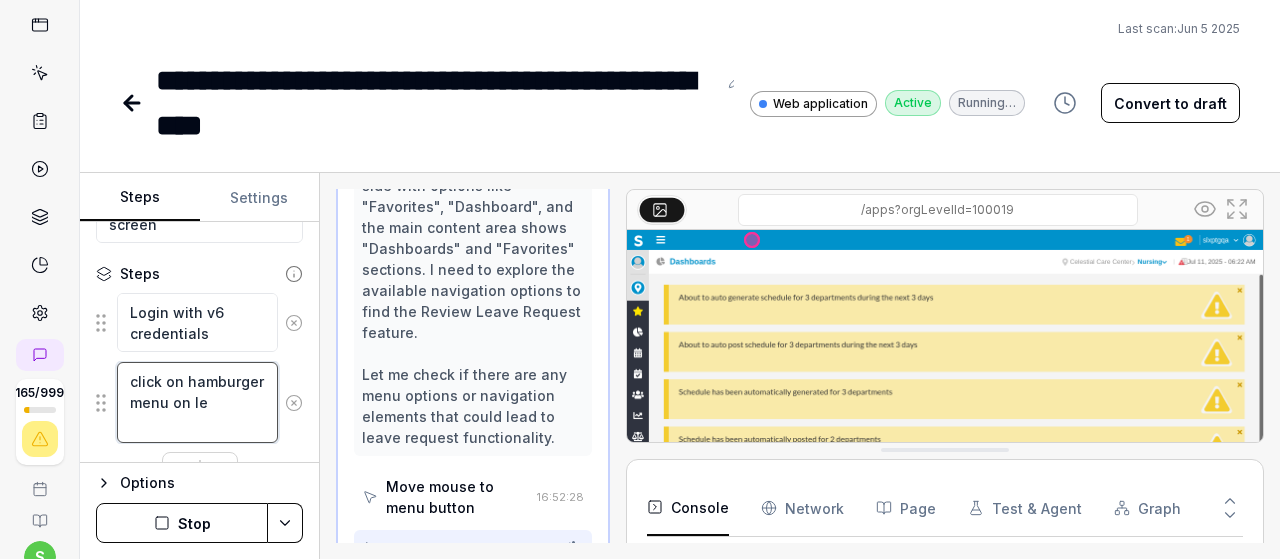 type on "*" 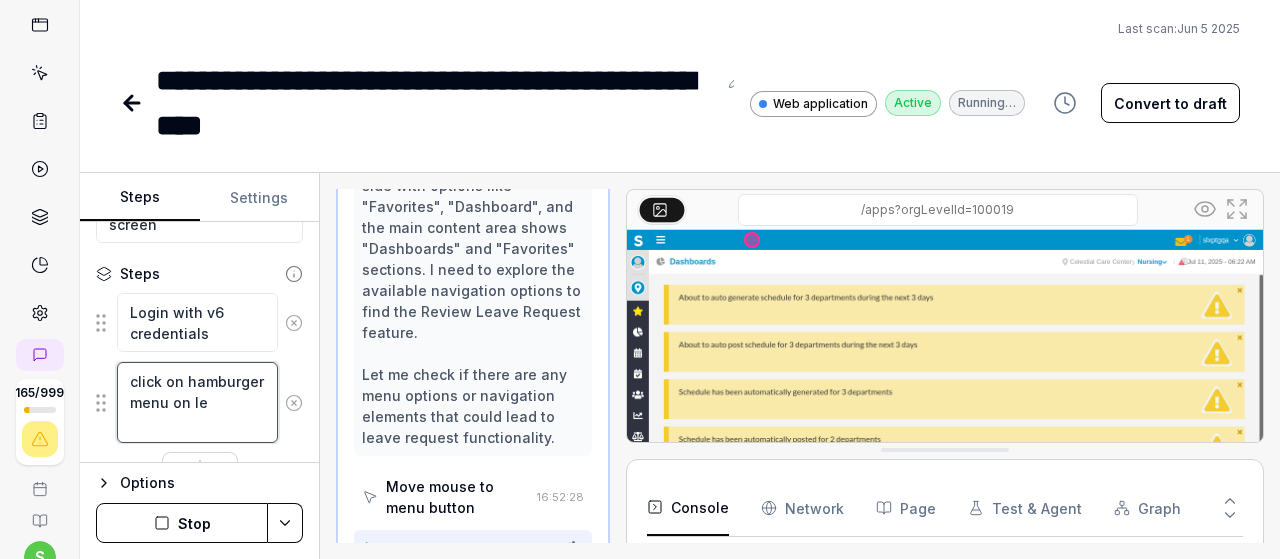 type on "click on hamburger menu on lef" 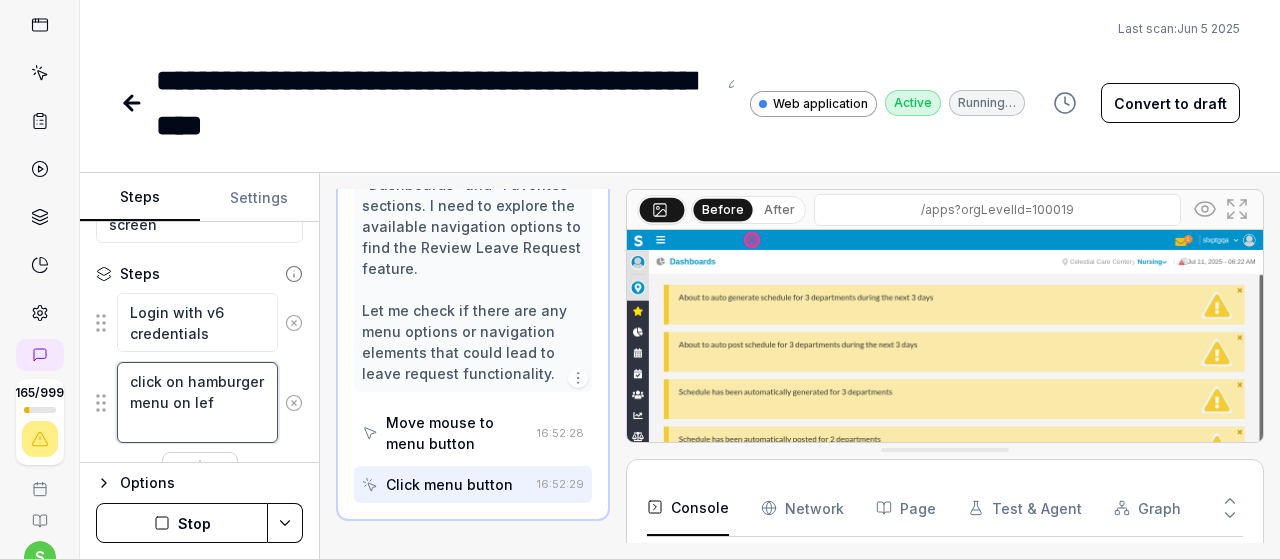 type on "*" 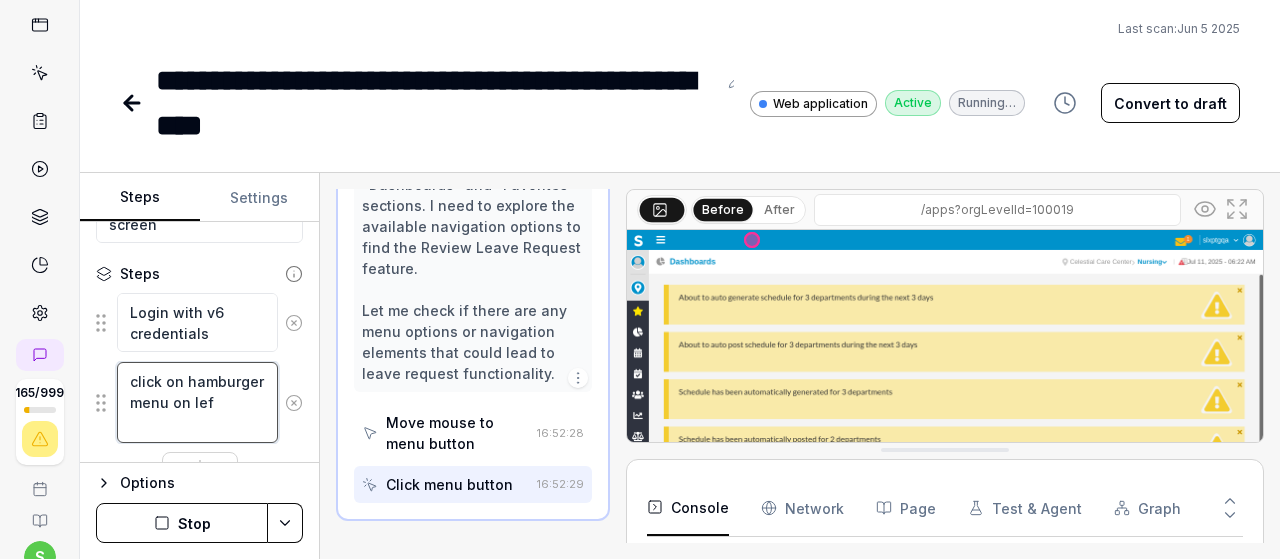type on "click on hamburger menu on left" 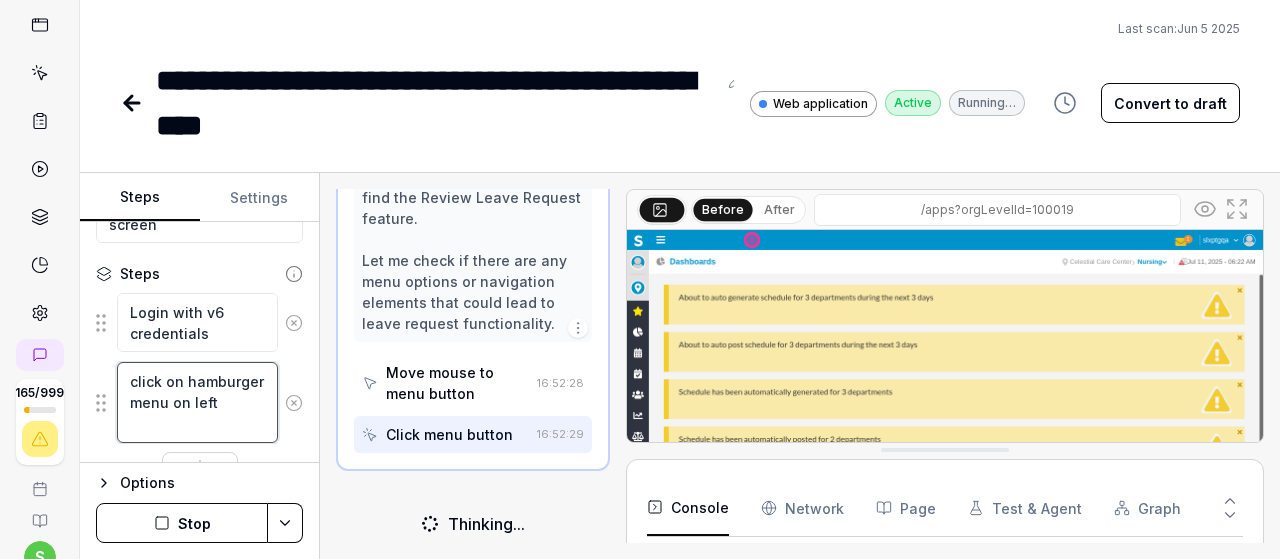 type on "*" 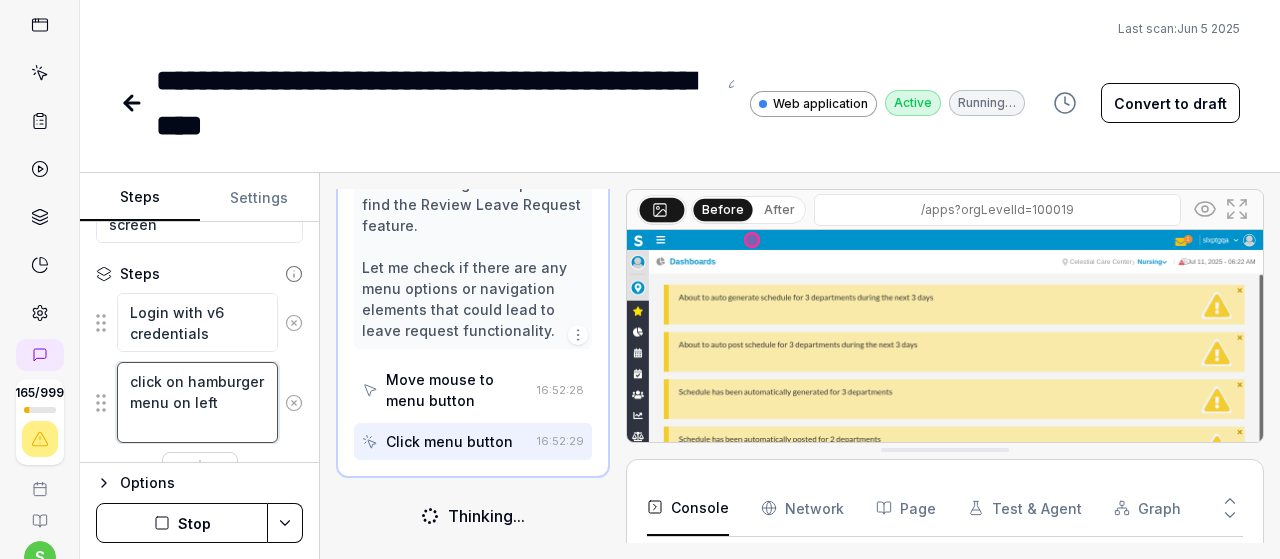 scroll, scrollTop: 528, scrollLeft: 0, axis: vertical 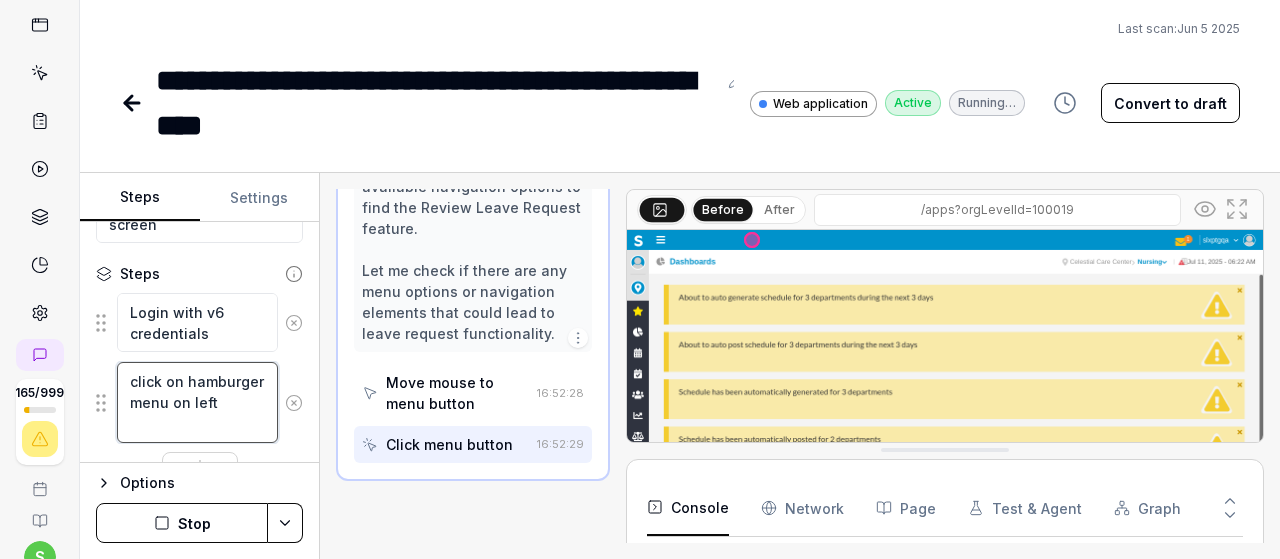 type on "*" 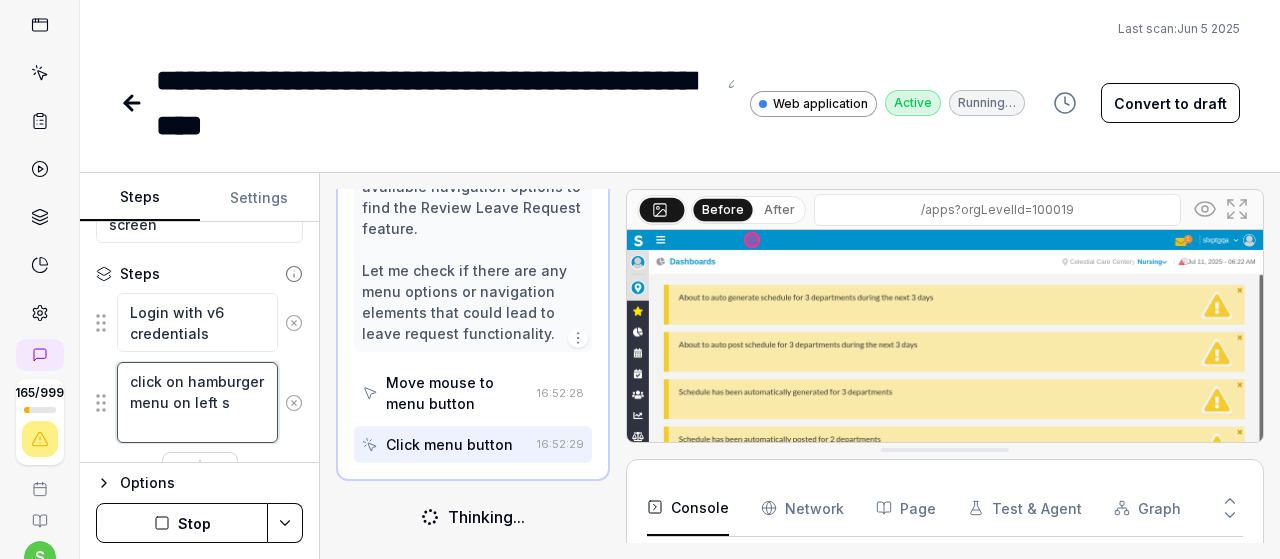 type on "*" 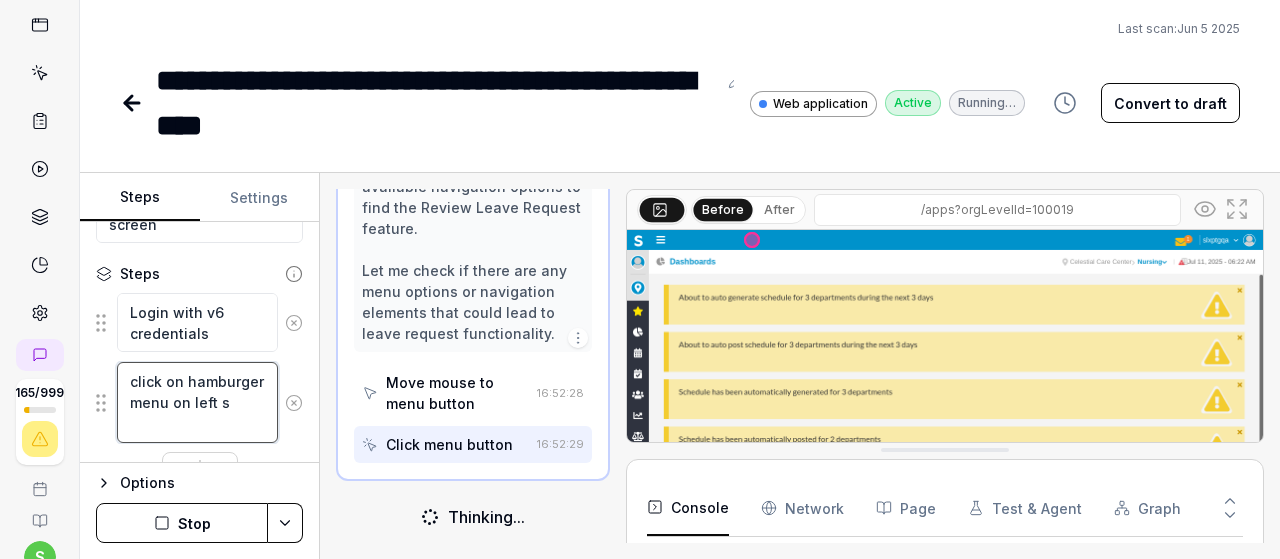 type on "click on hamburger menu on left si" 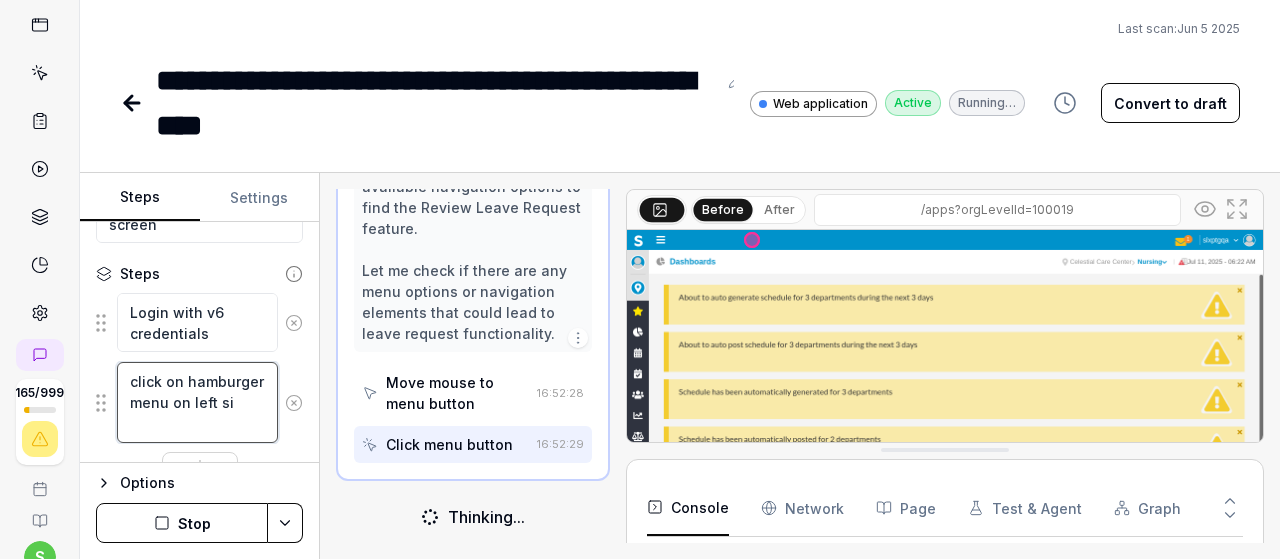 type on "*" 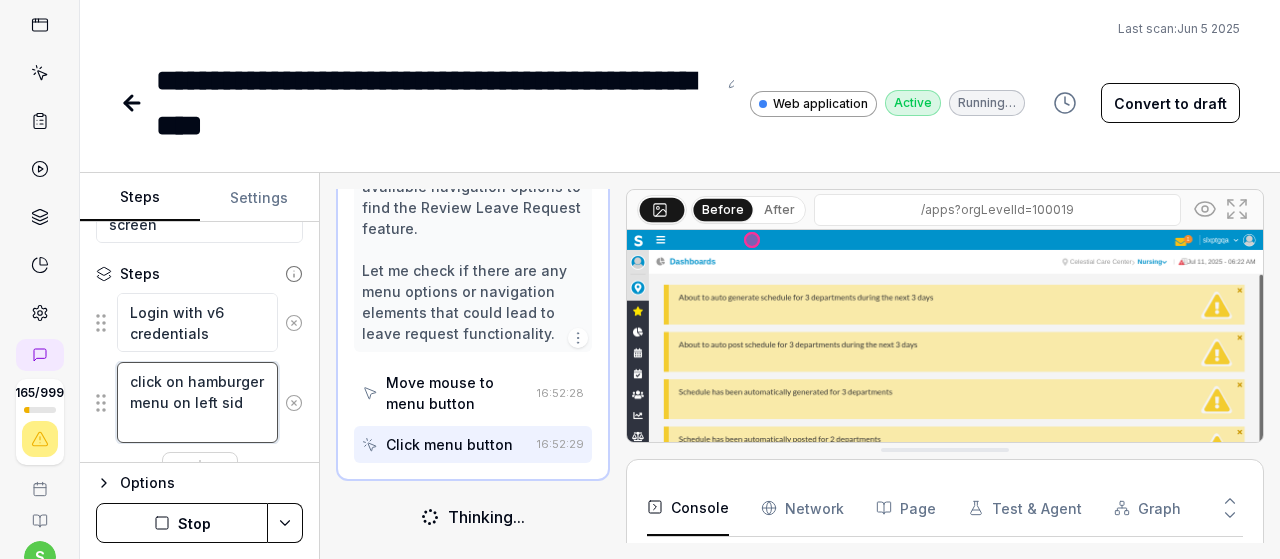 type on "*" 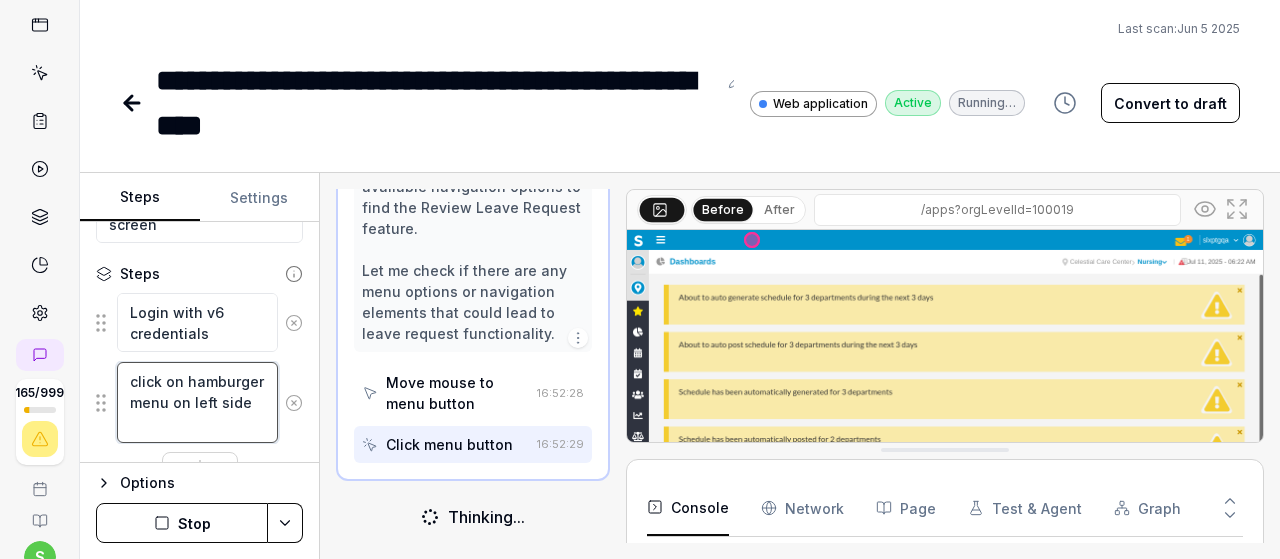 type on "*" 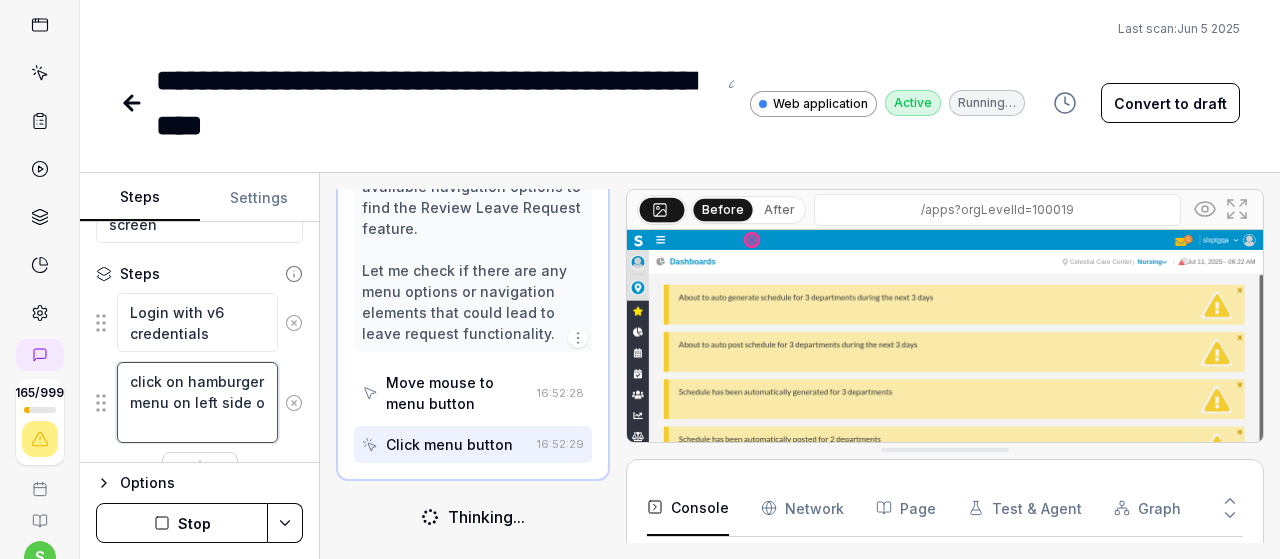 type on "*" 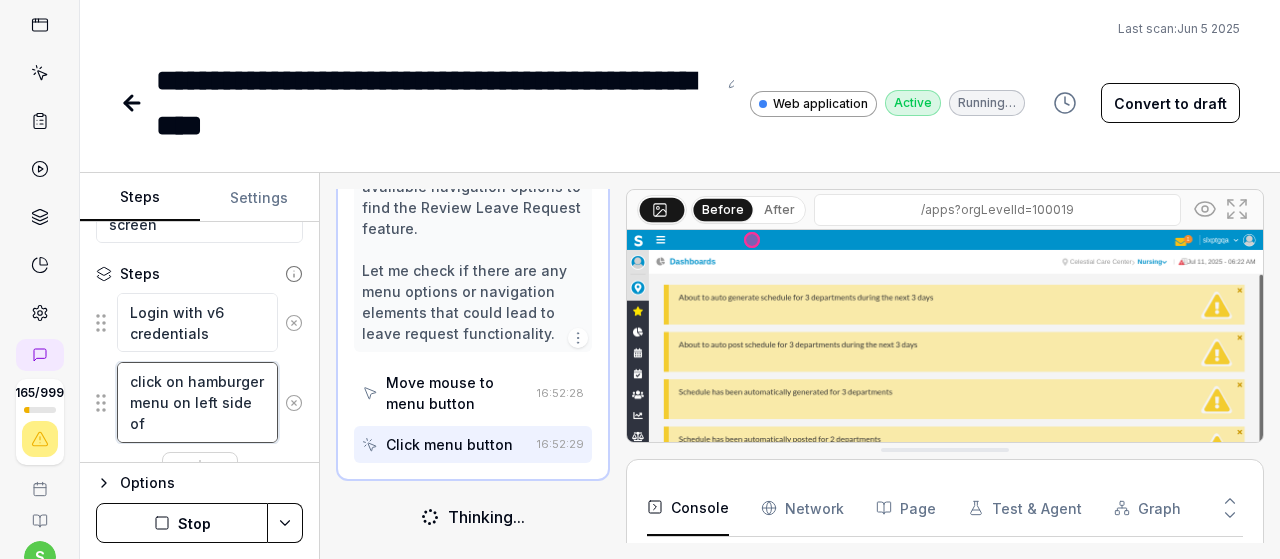type on "*" 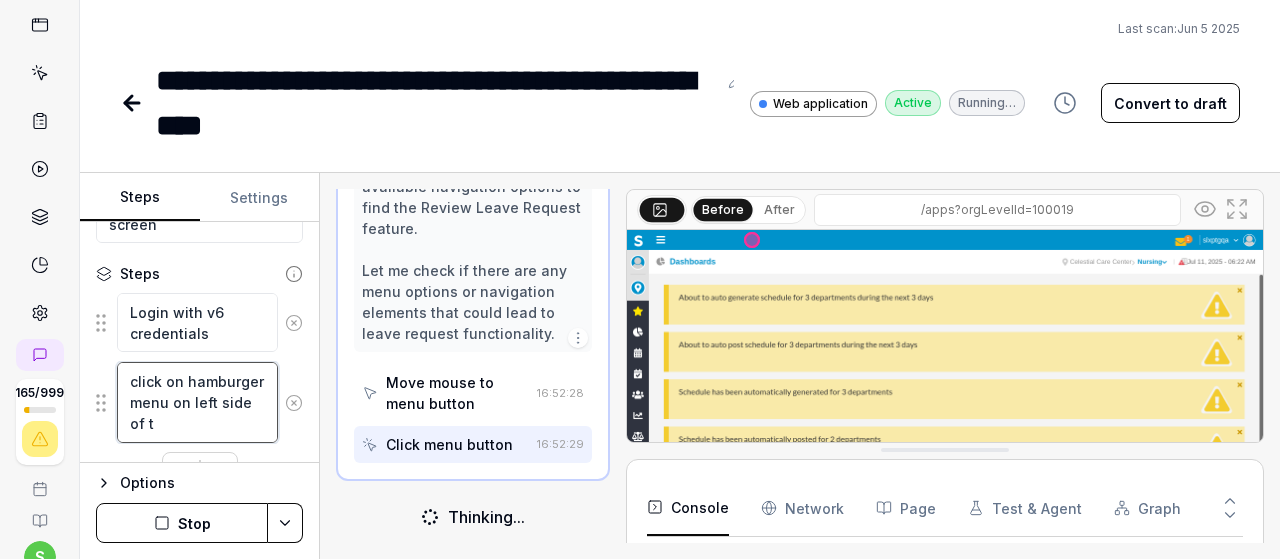 type on "*" 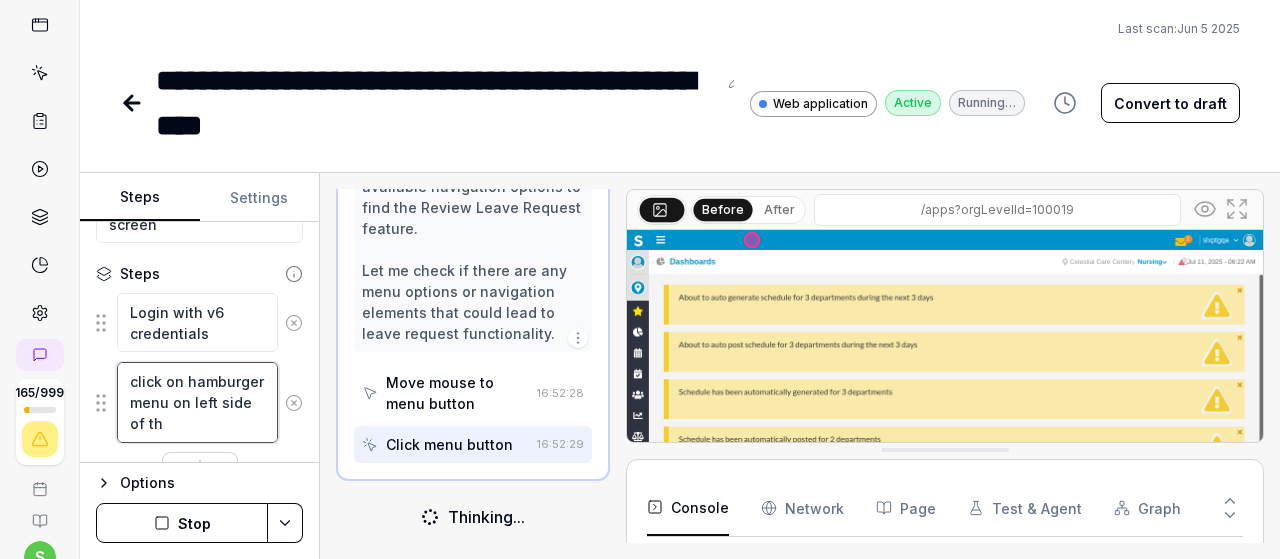 type on "*" 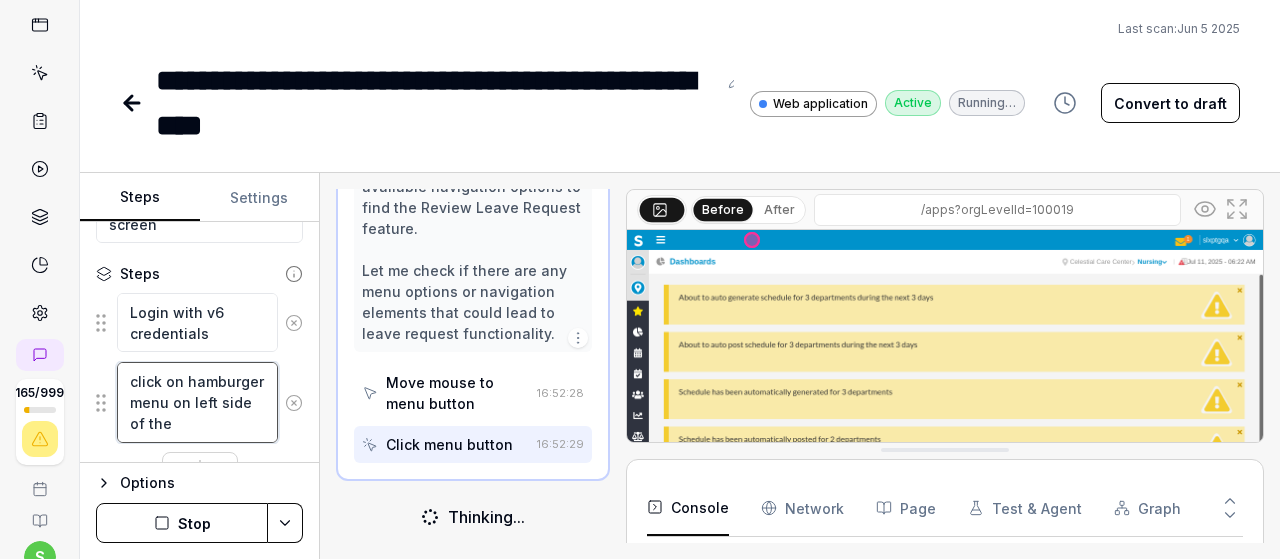 type on "*" 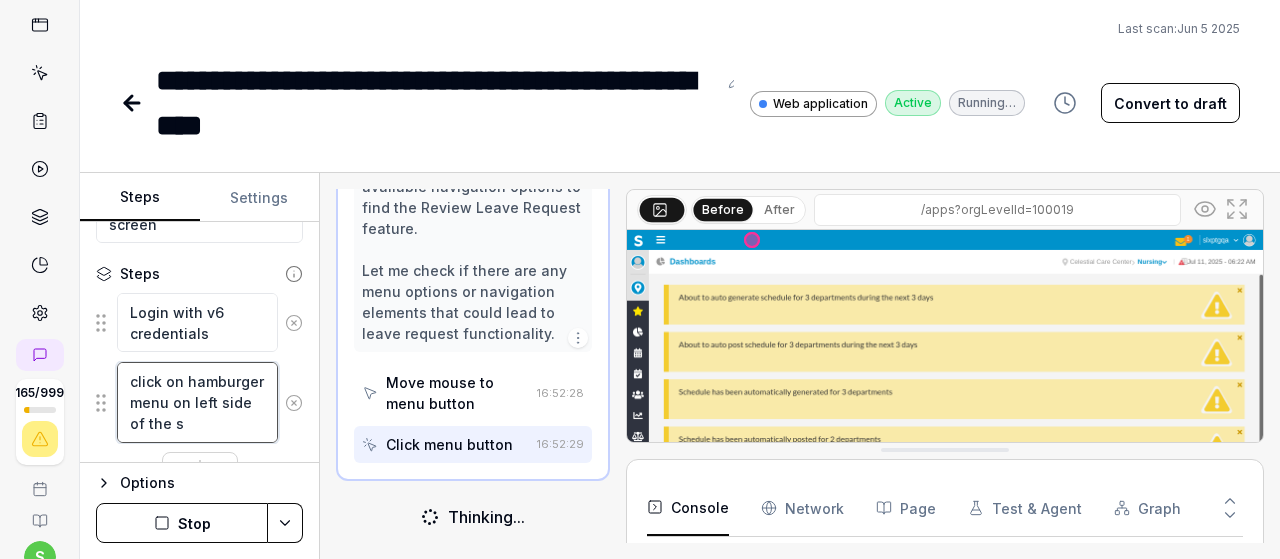type on "*" 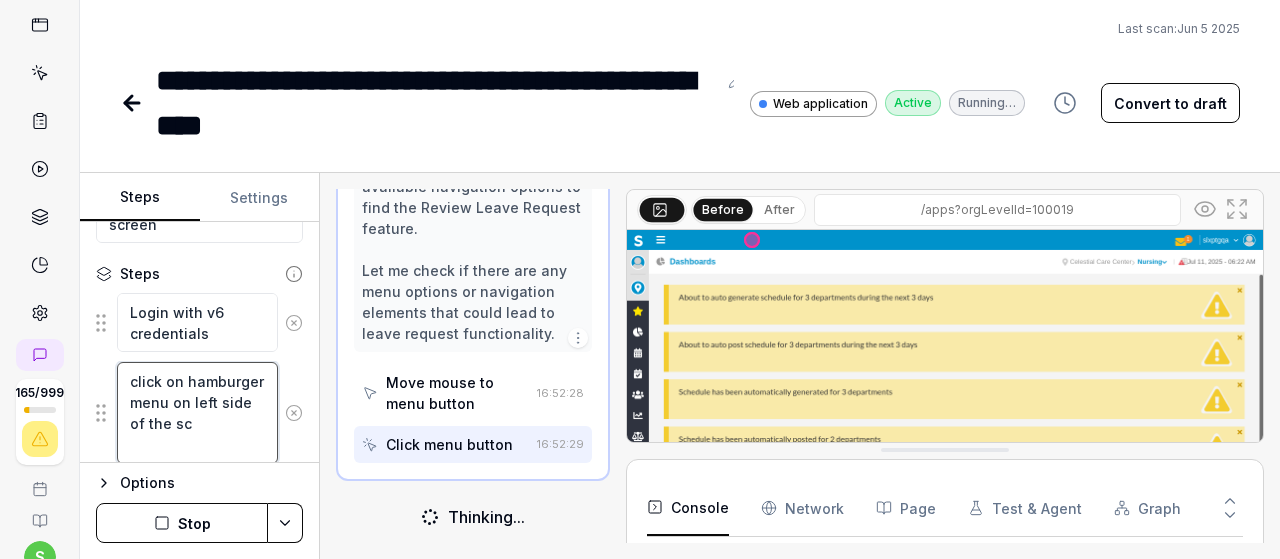 type on "*" 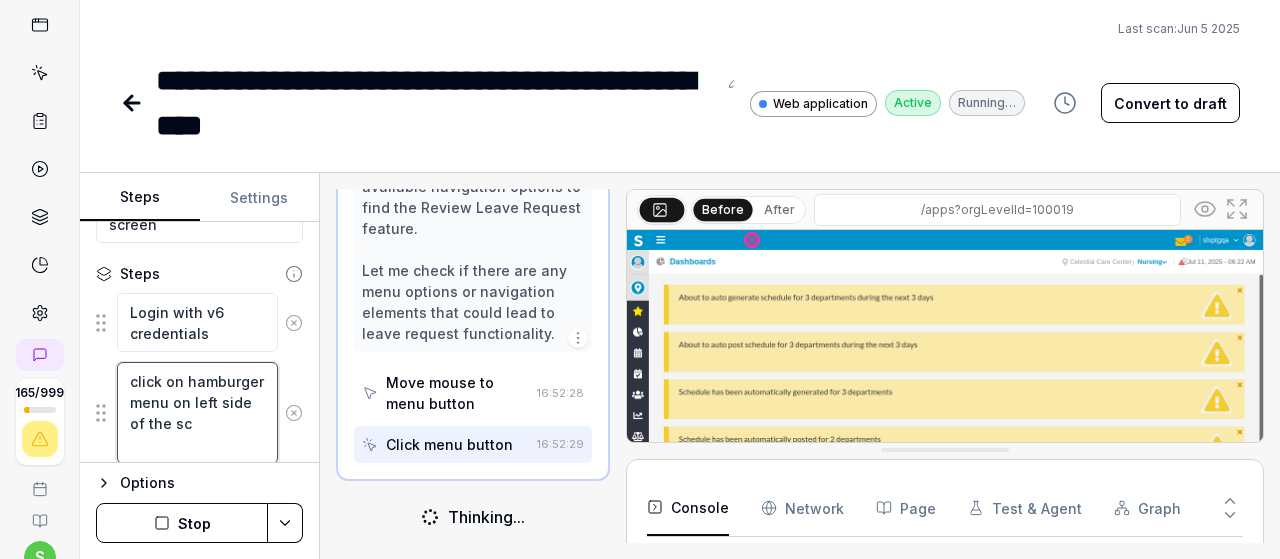 type on "click on hamburger menu on left side of the scr" 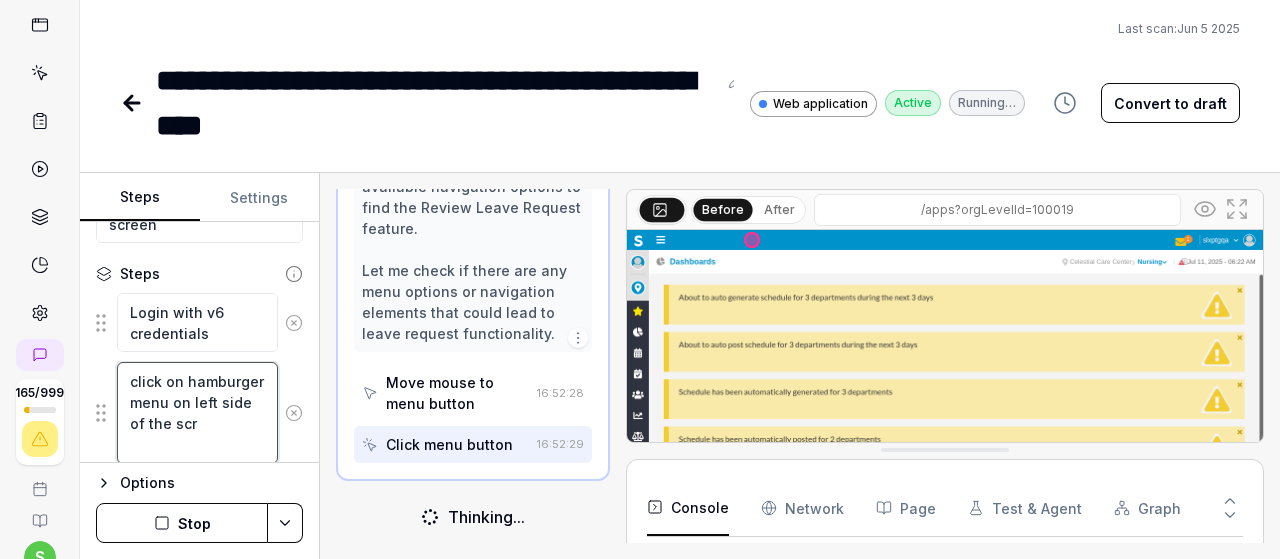 type on "*" 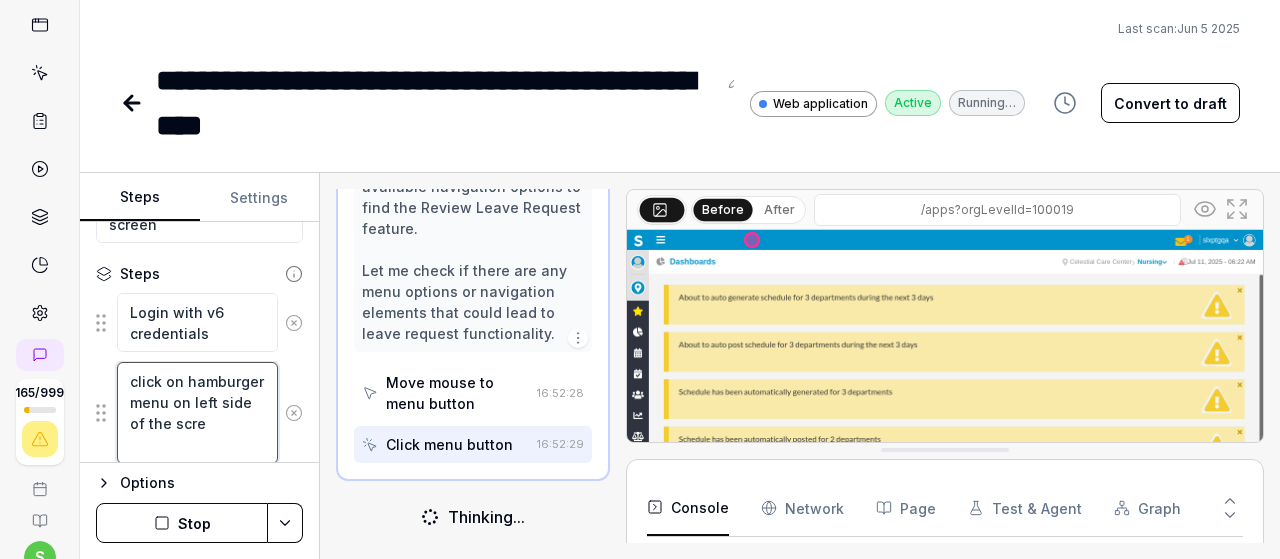 type on "*" 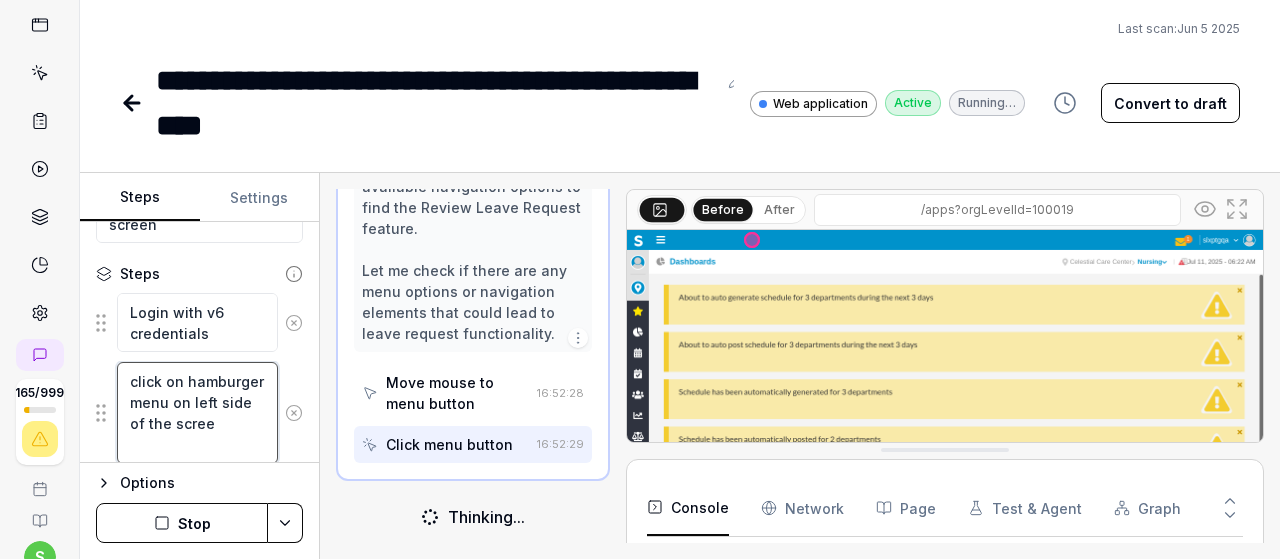 type on "*" 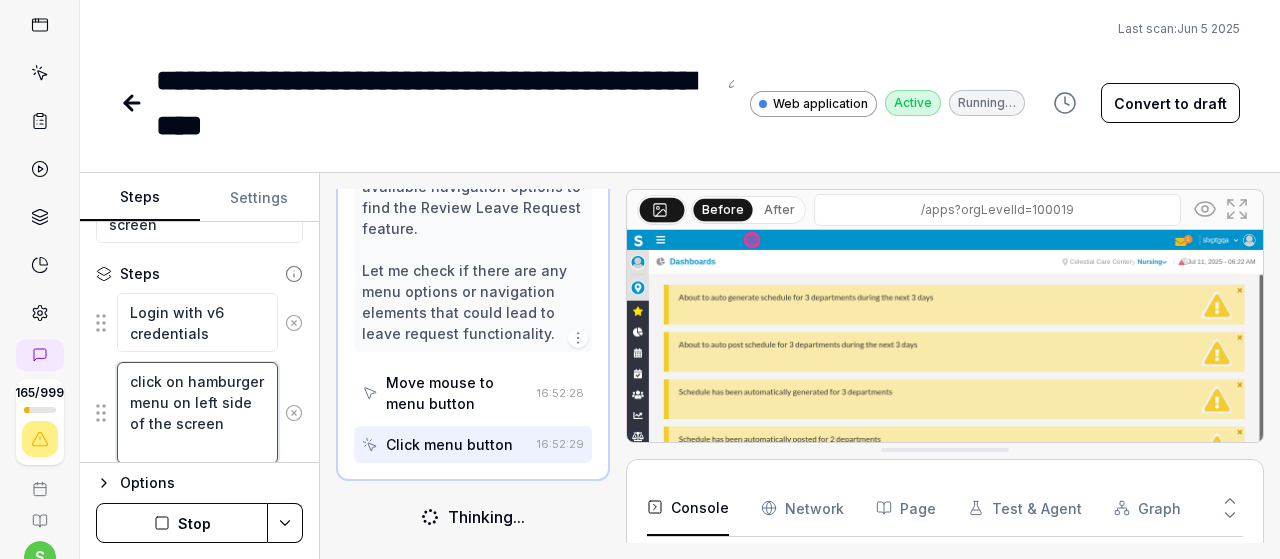 type on "click on hamburger menu on left side of the screen" 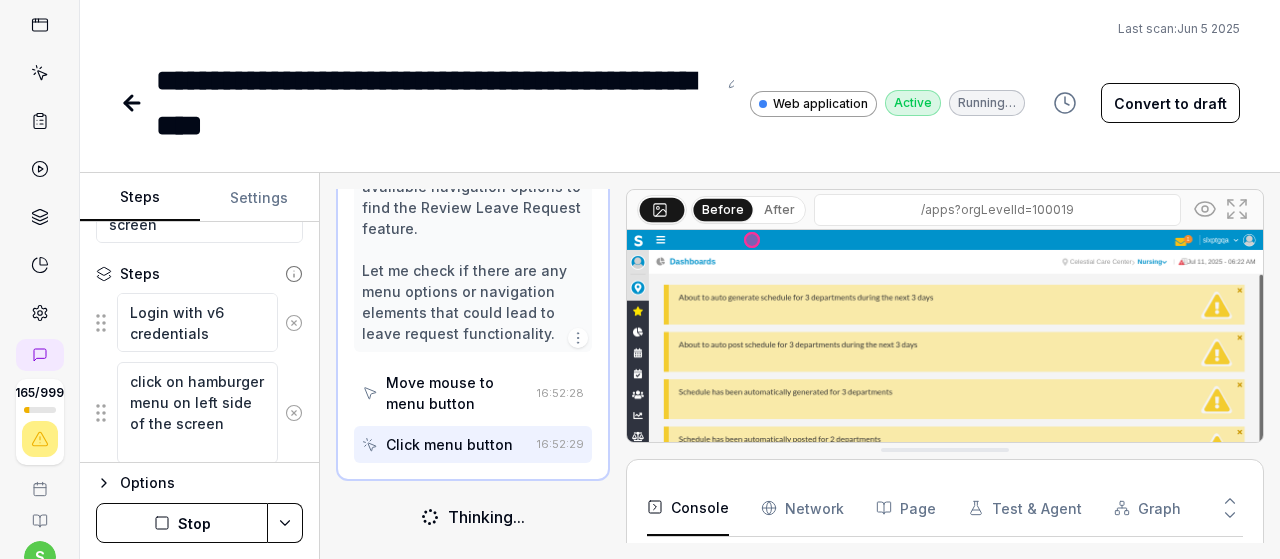 click on "Stop" at bounding box center [182, 523] 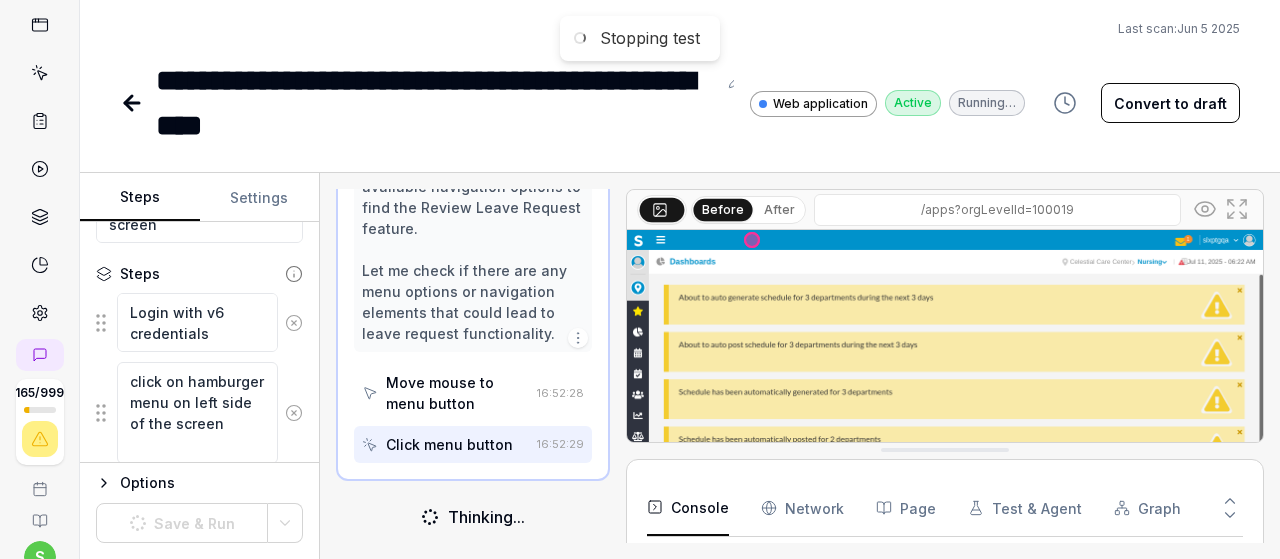 scroll, scrollTop: 532, scrollLeft: 0, axis: vertical 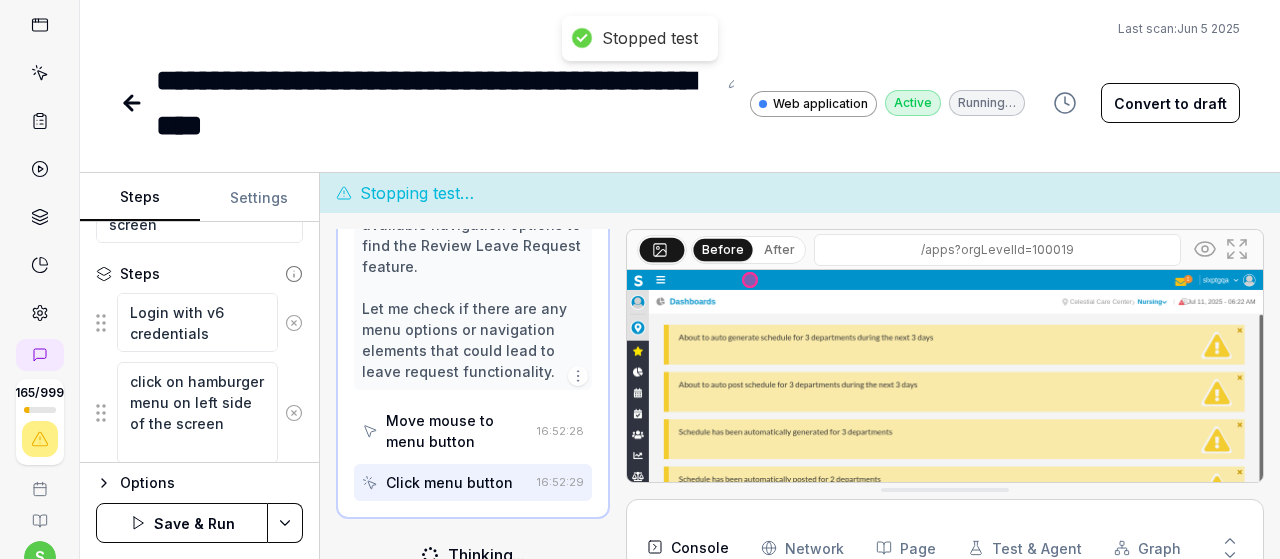 click on "Save & Run" at bounding box center [182, 523] 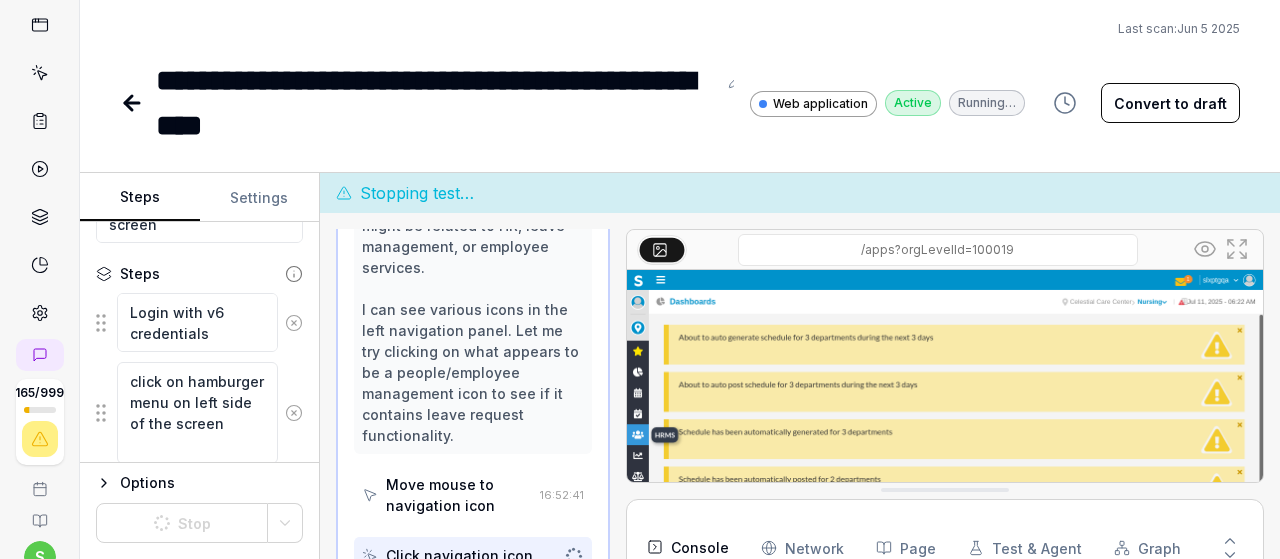 scroll, scrollTop: 518, scrollLeft: 0, axis: vertical 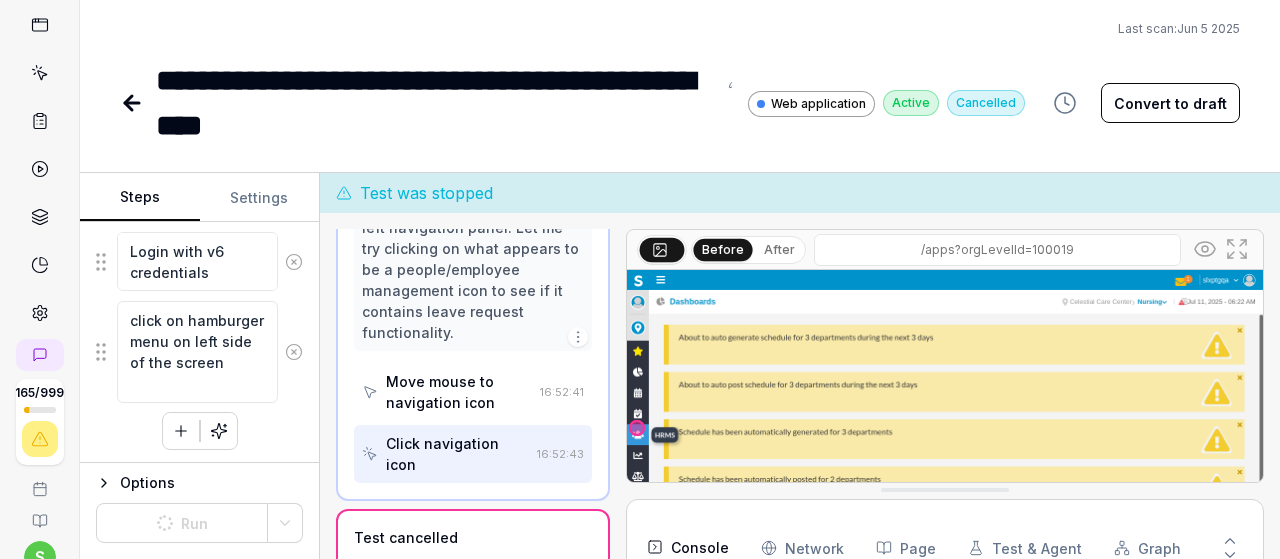 click at bounding box center (181, 431) 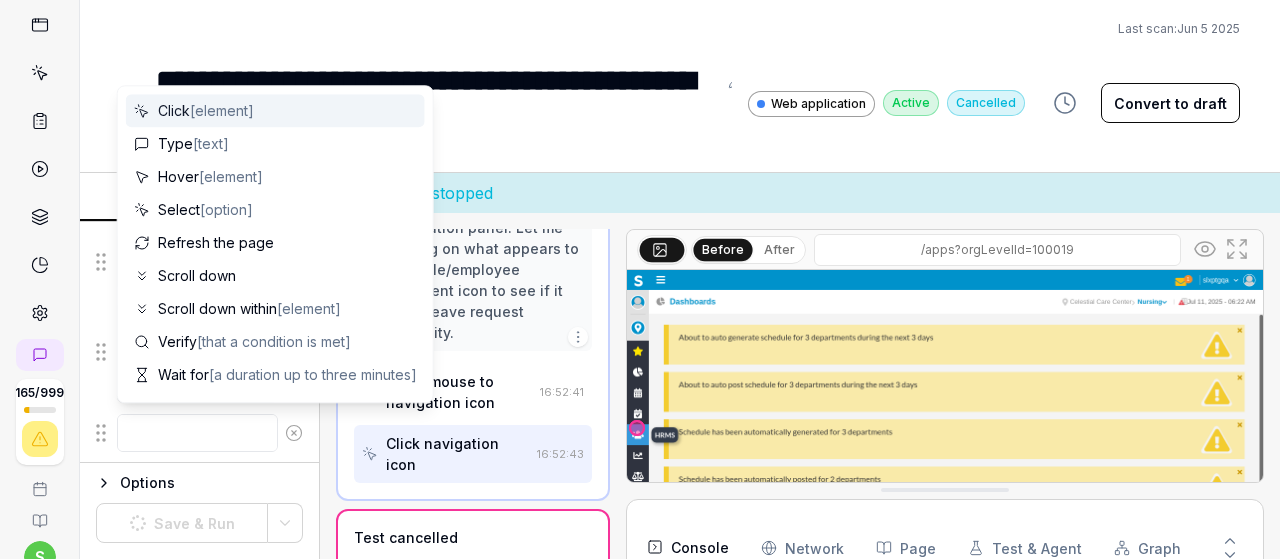 scroll, scrollTop: 0, scrollLeft: 0, axis: both 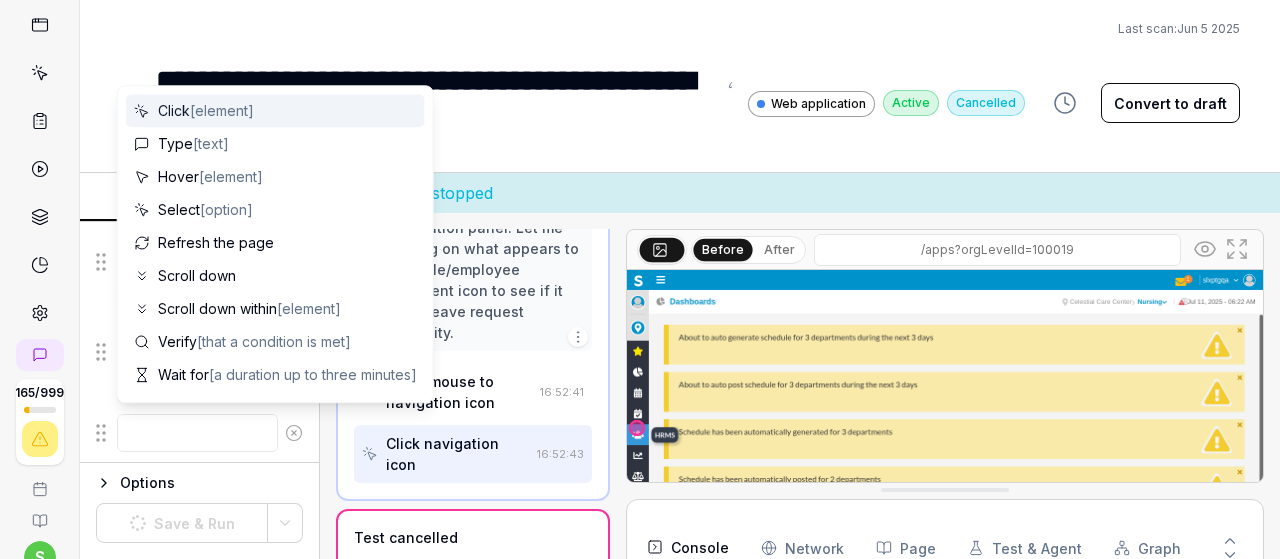 type on "*" 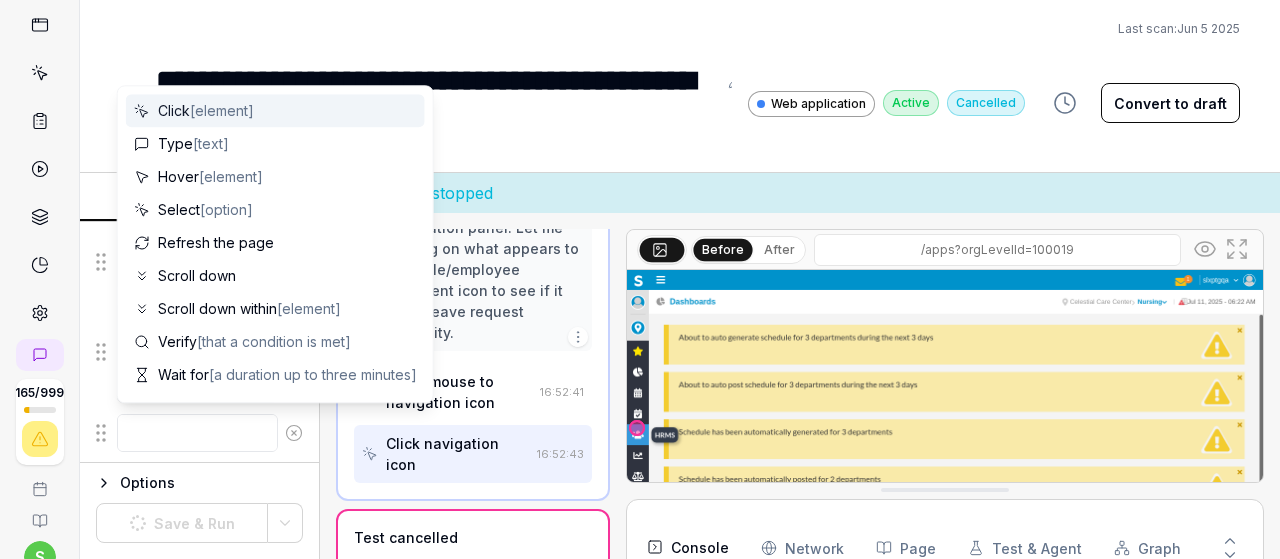 type on "t" 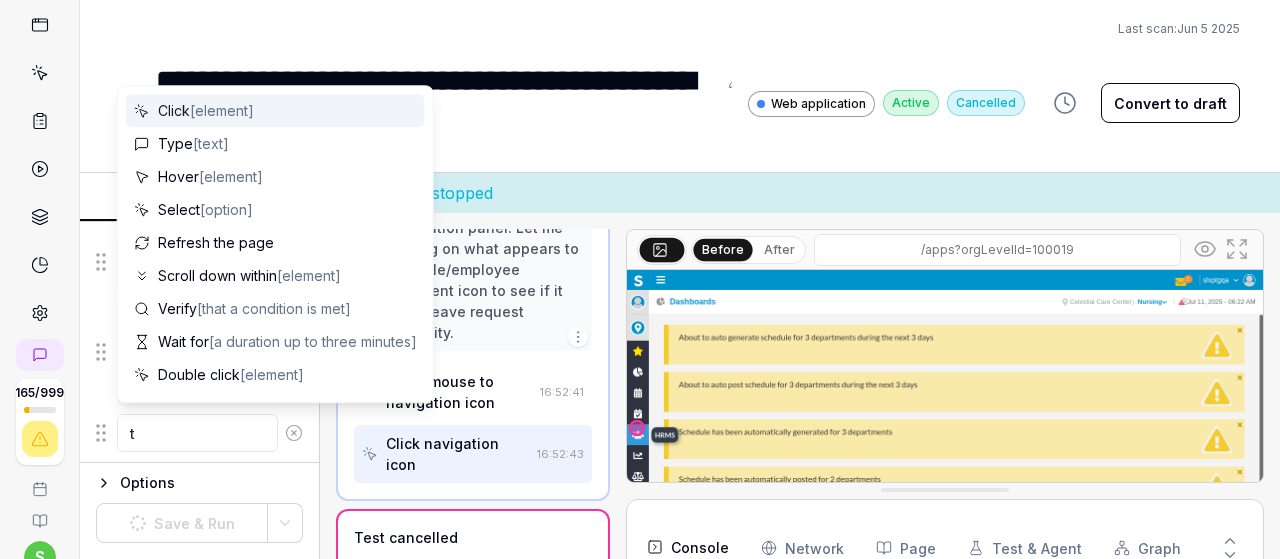 type on "*" 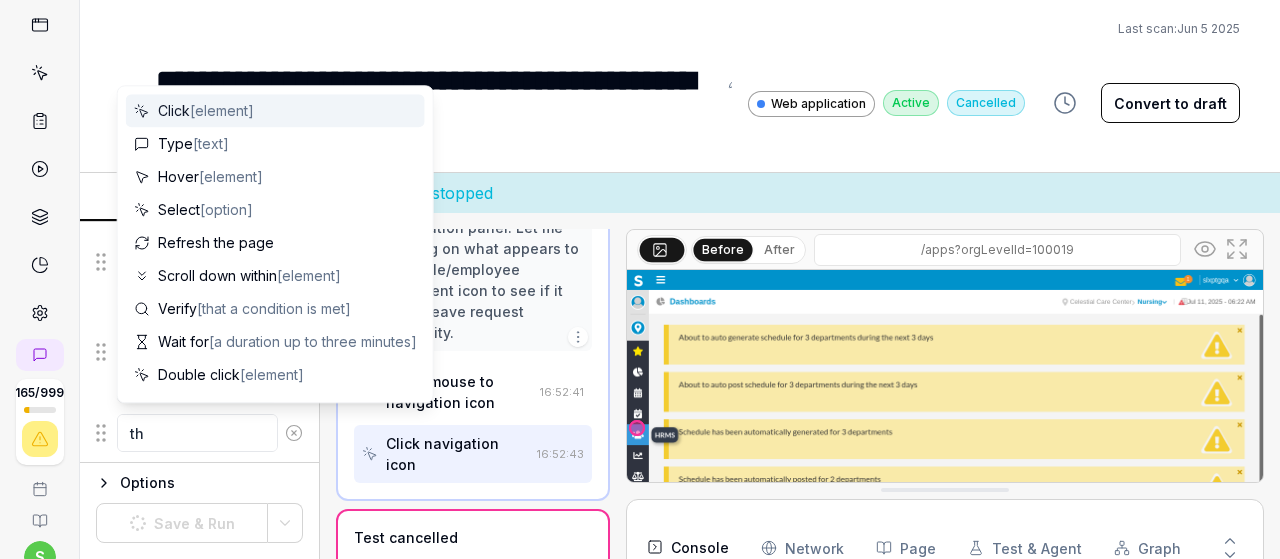 type on "*" 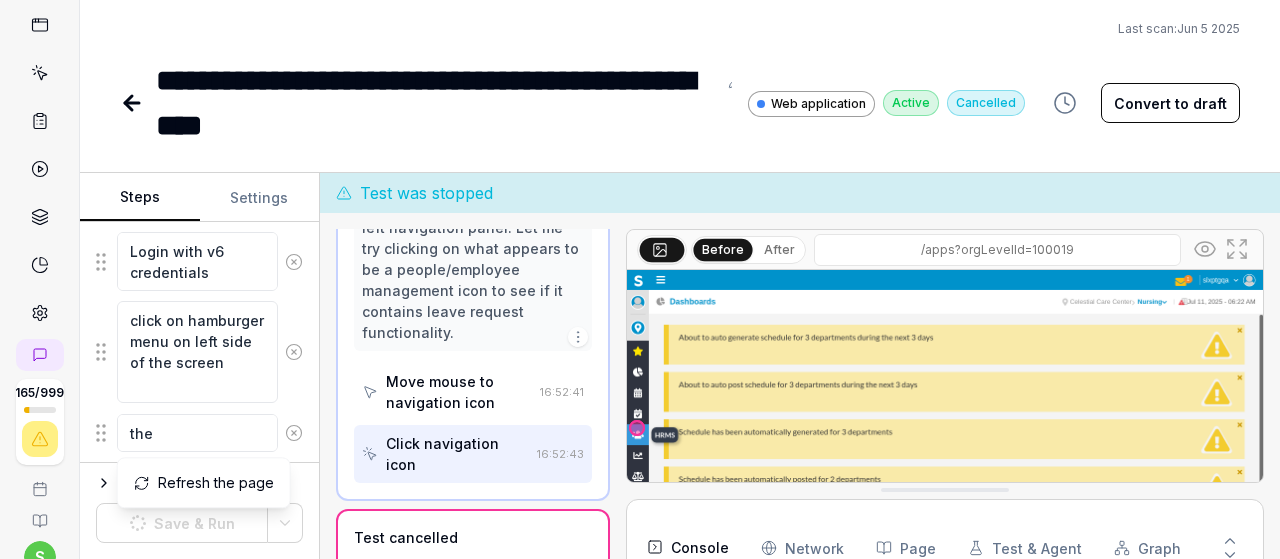 type on "*" 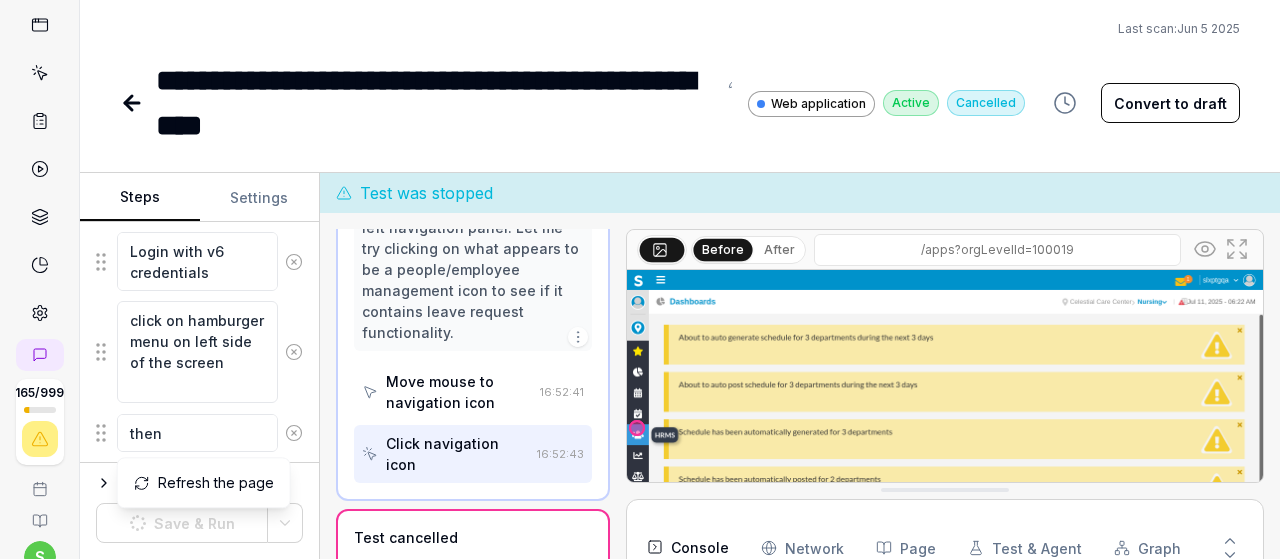 type on "*" 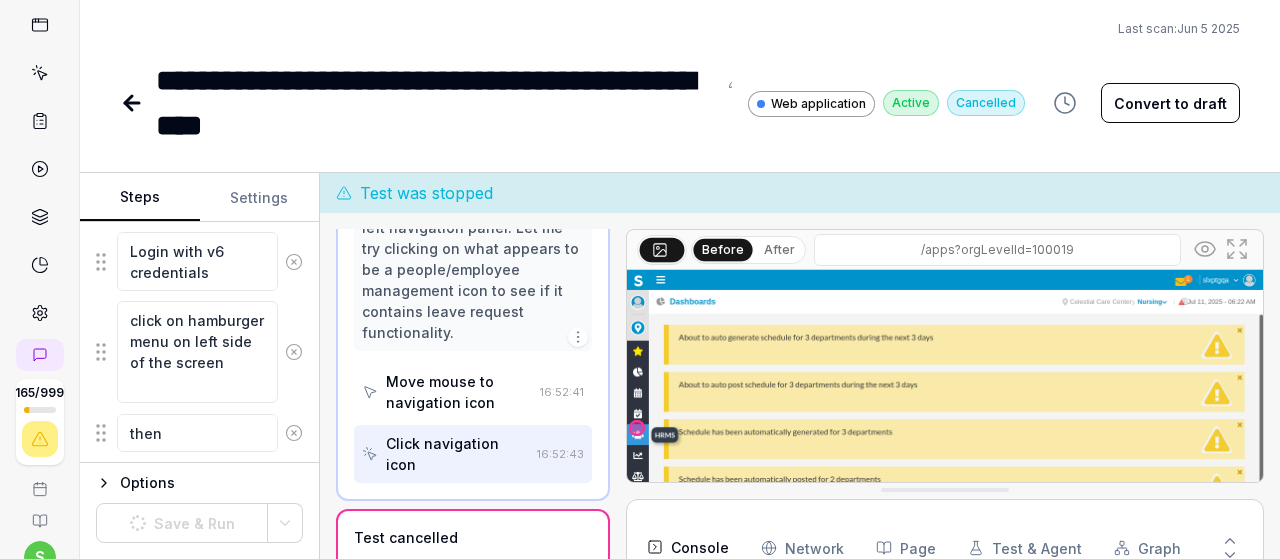 type on "*" 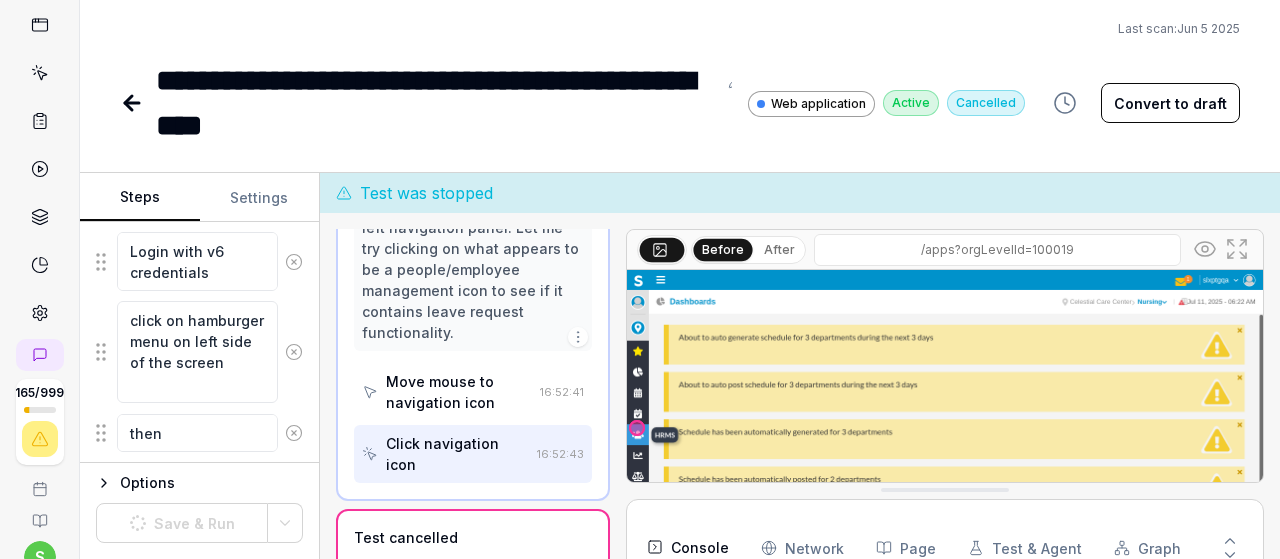 type on "then n" 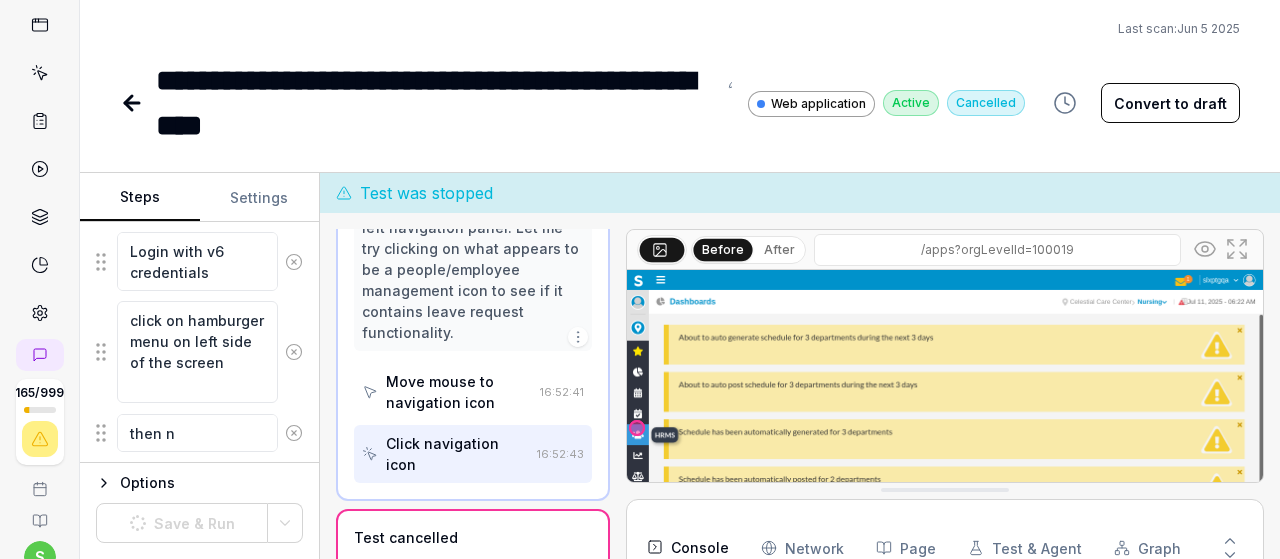 type on "*" 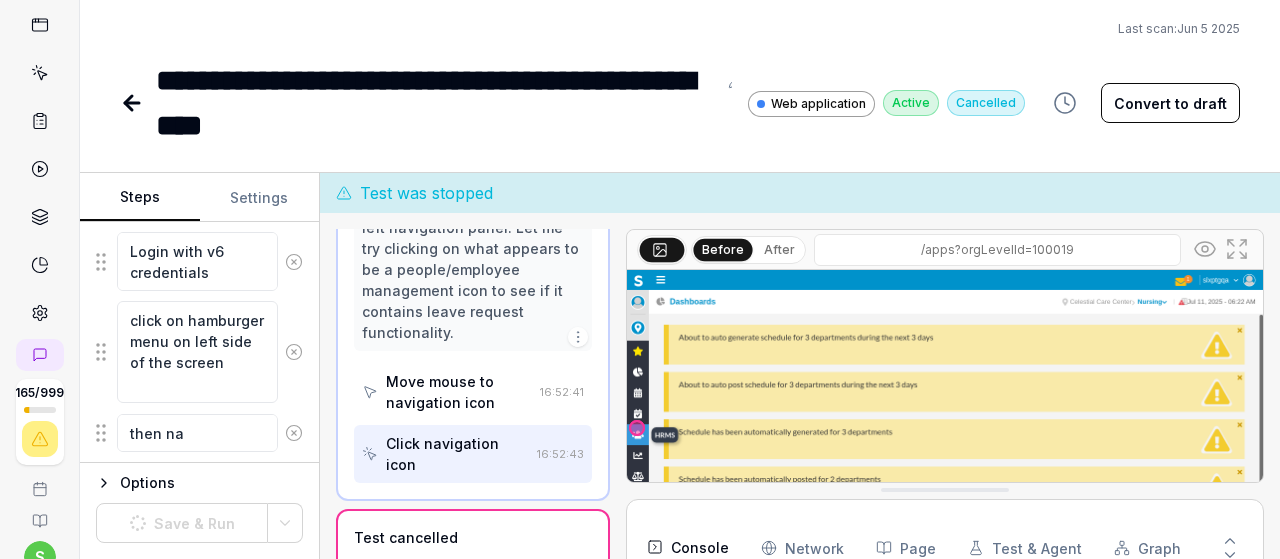 type on "*" 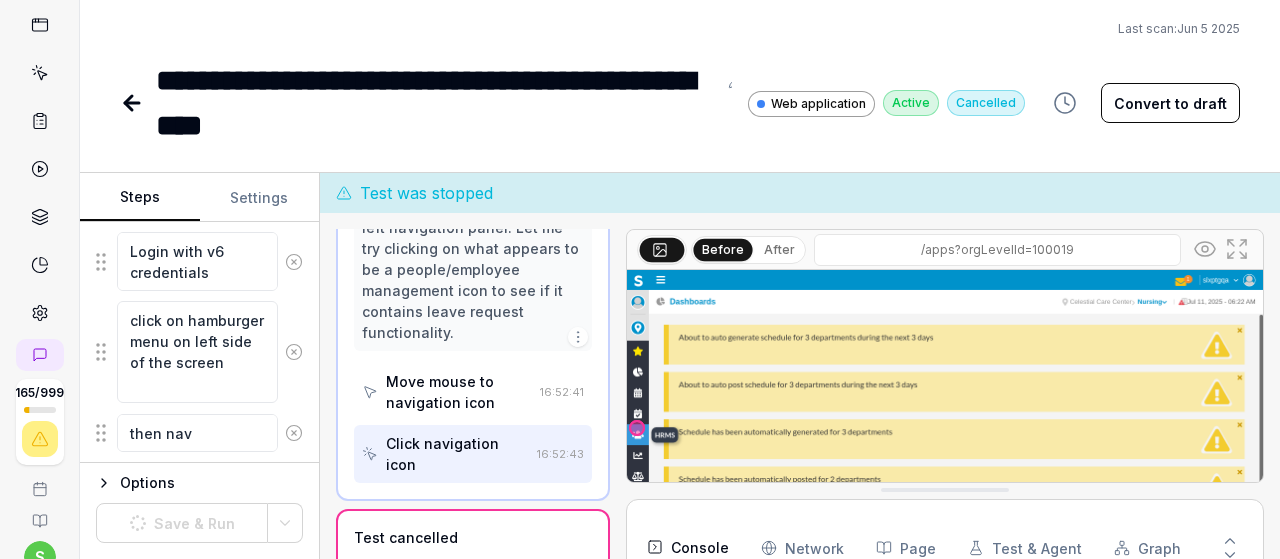 type on "*" 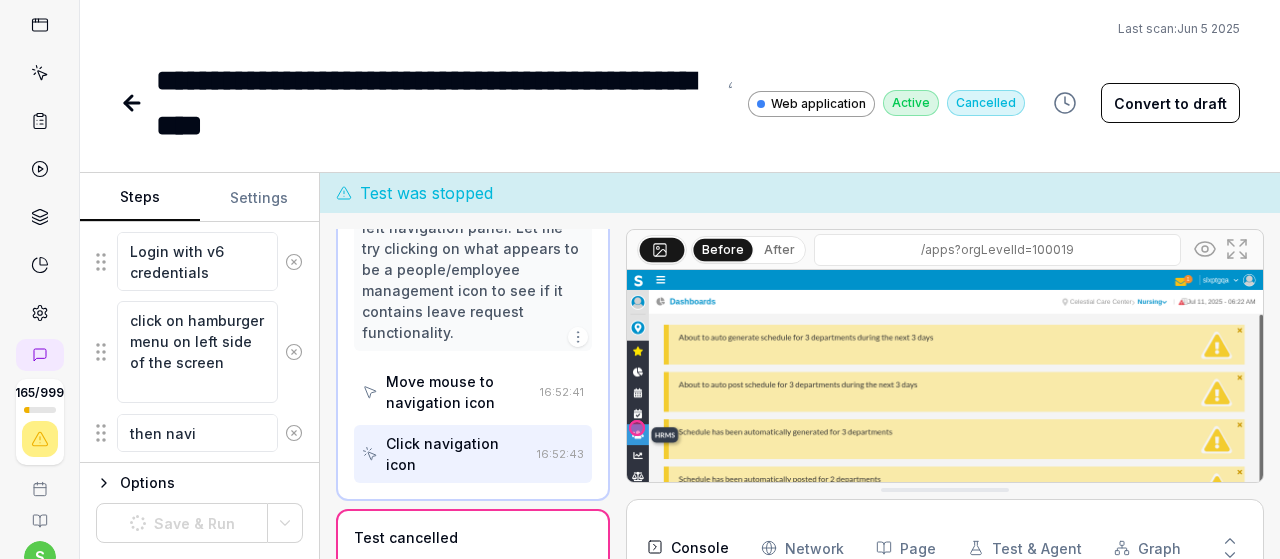 type on "*" 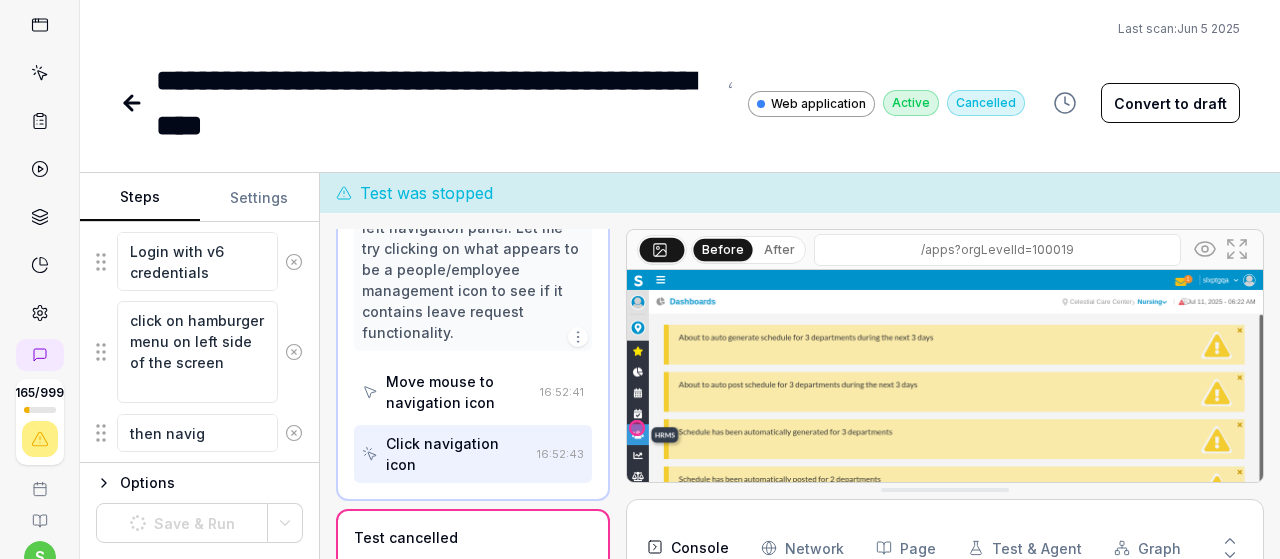 type on "*" 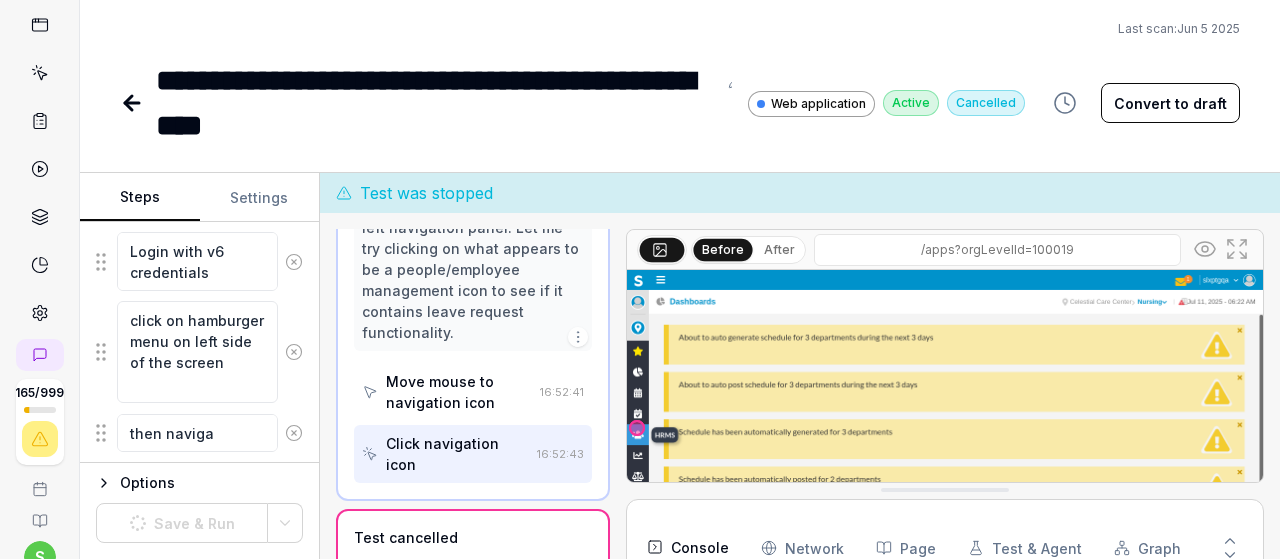 type on "*" 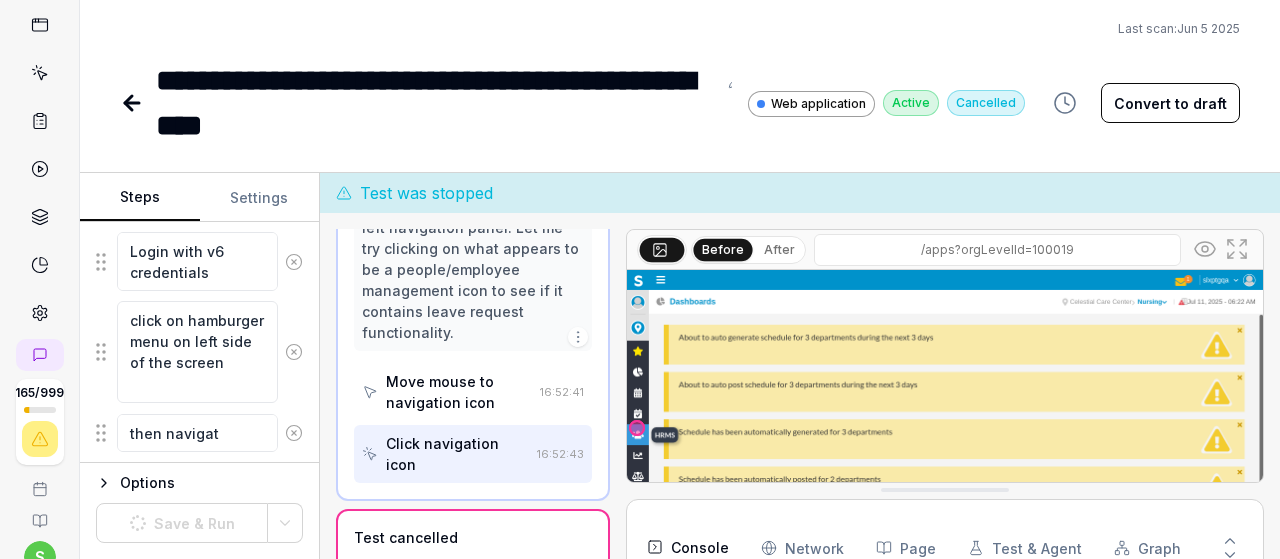 type on "*" 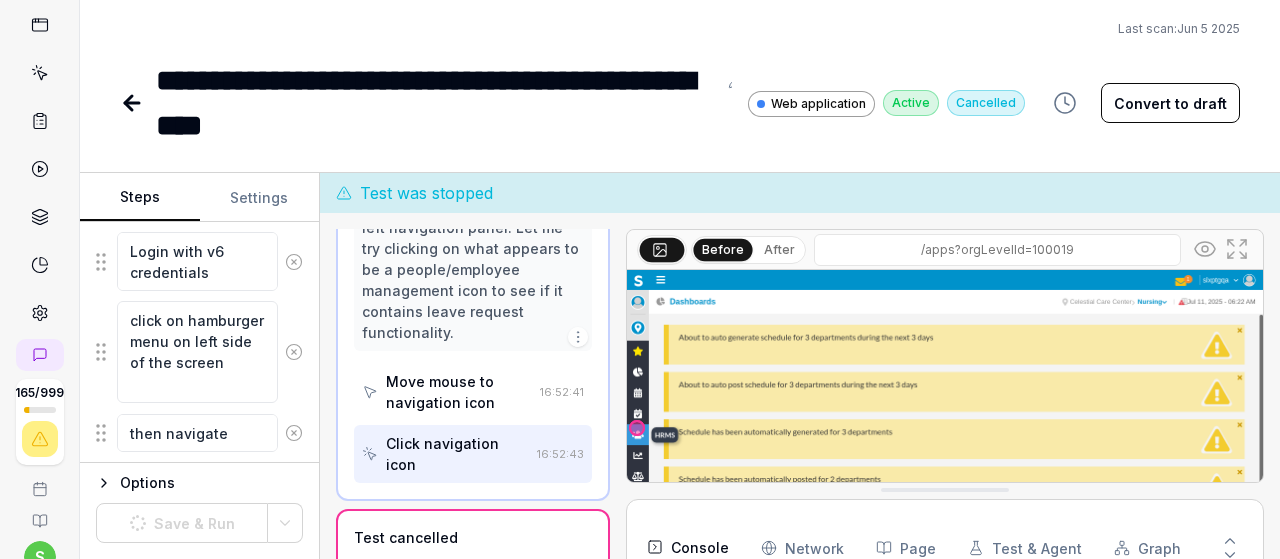 type on "then navigate" 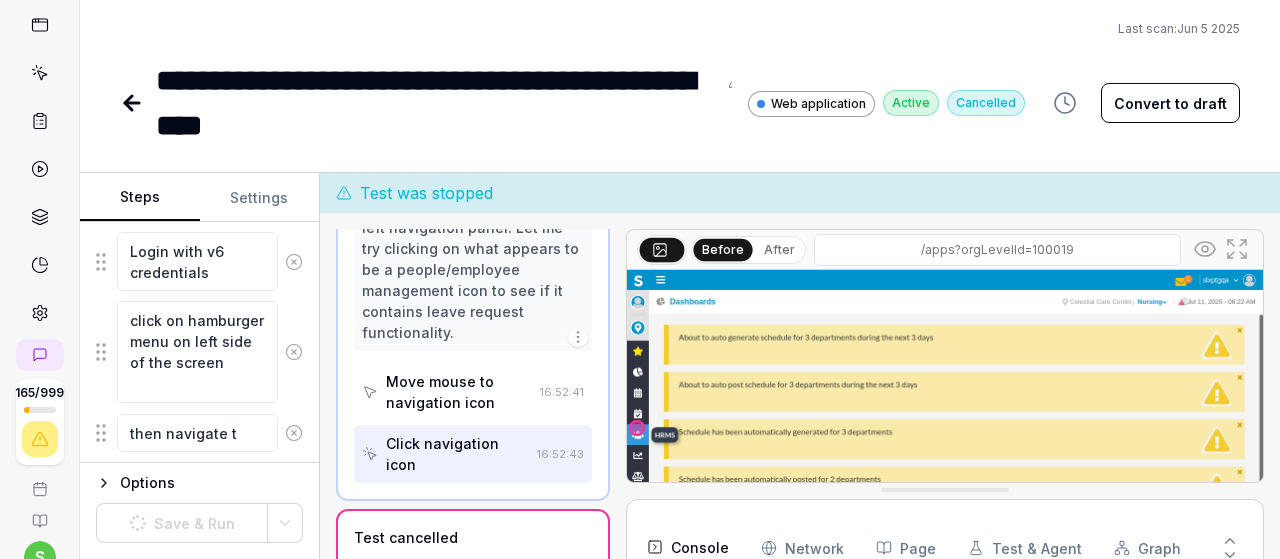 type on "*" 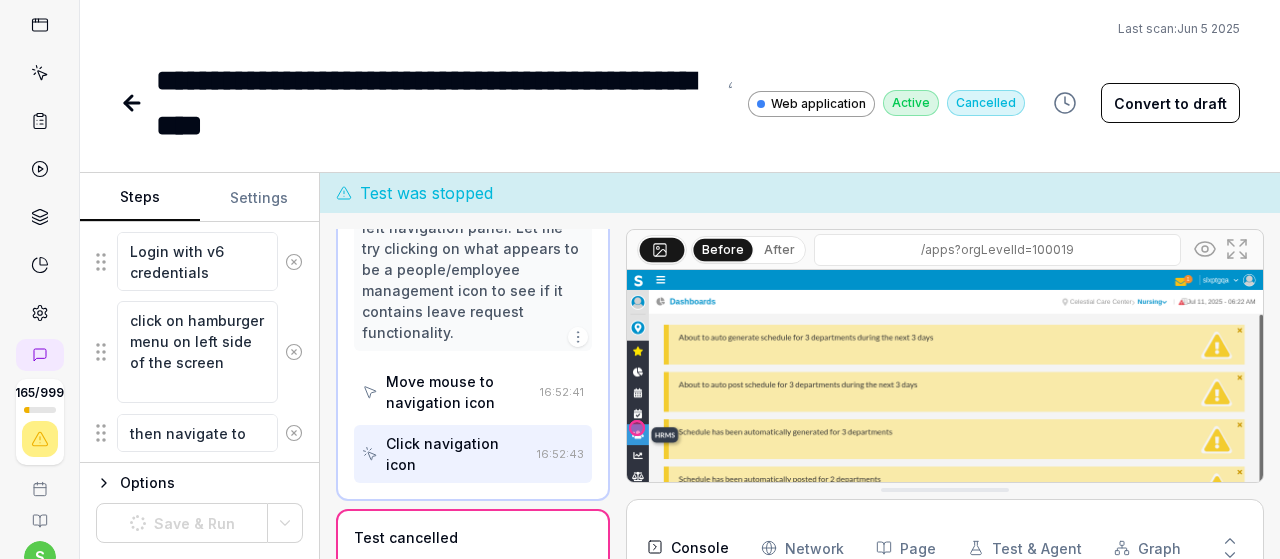 type on "*" 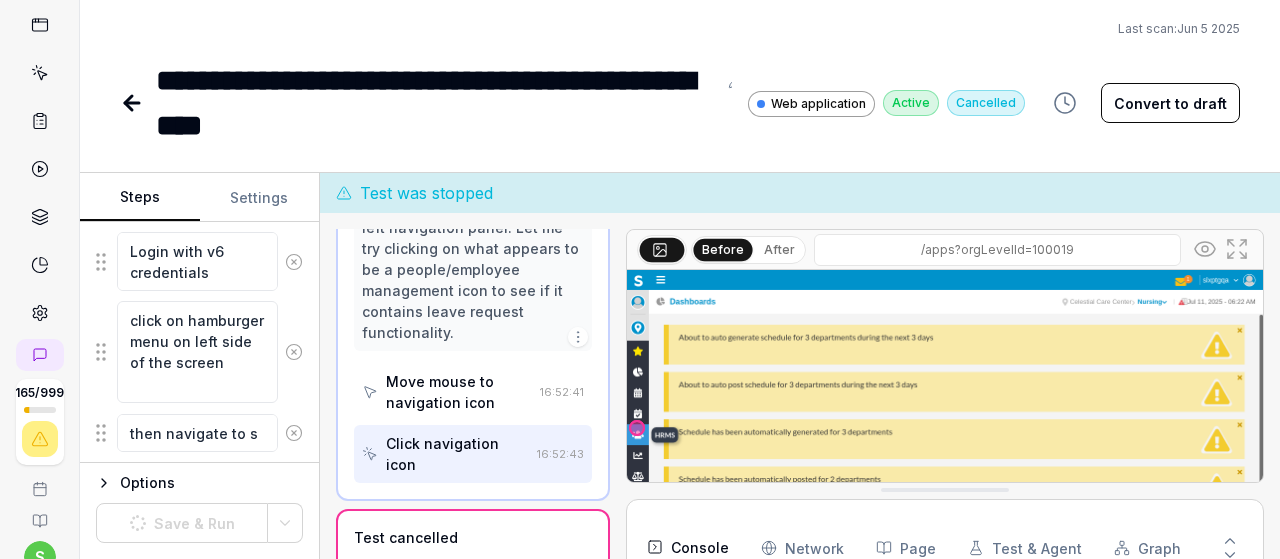 type on "*" 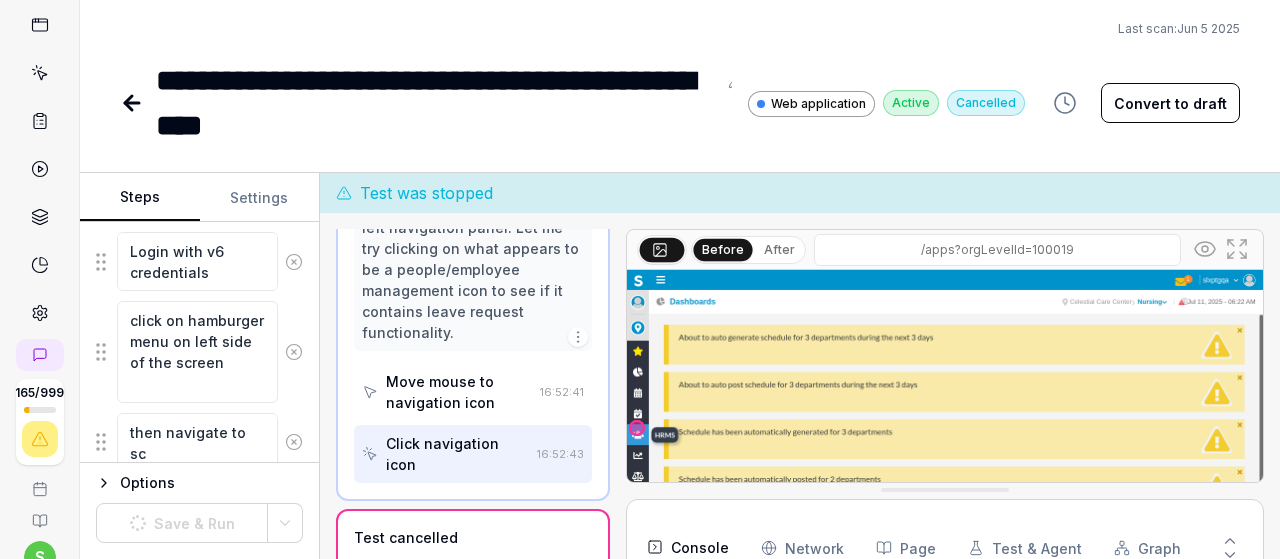 type on "*" 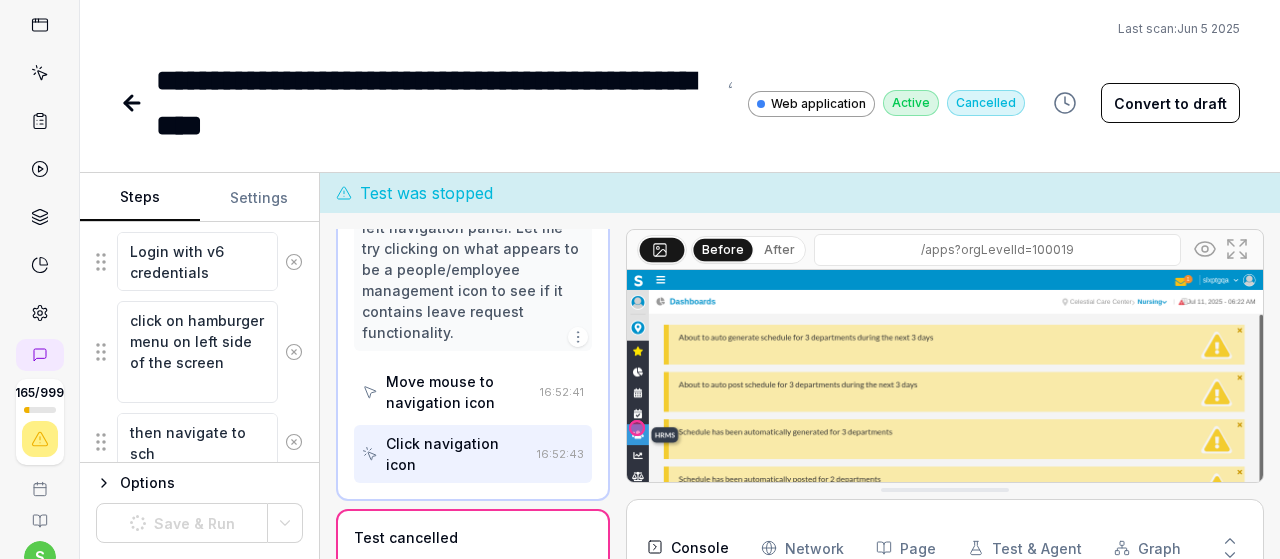 type on "*" 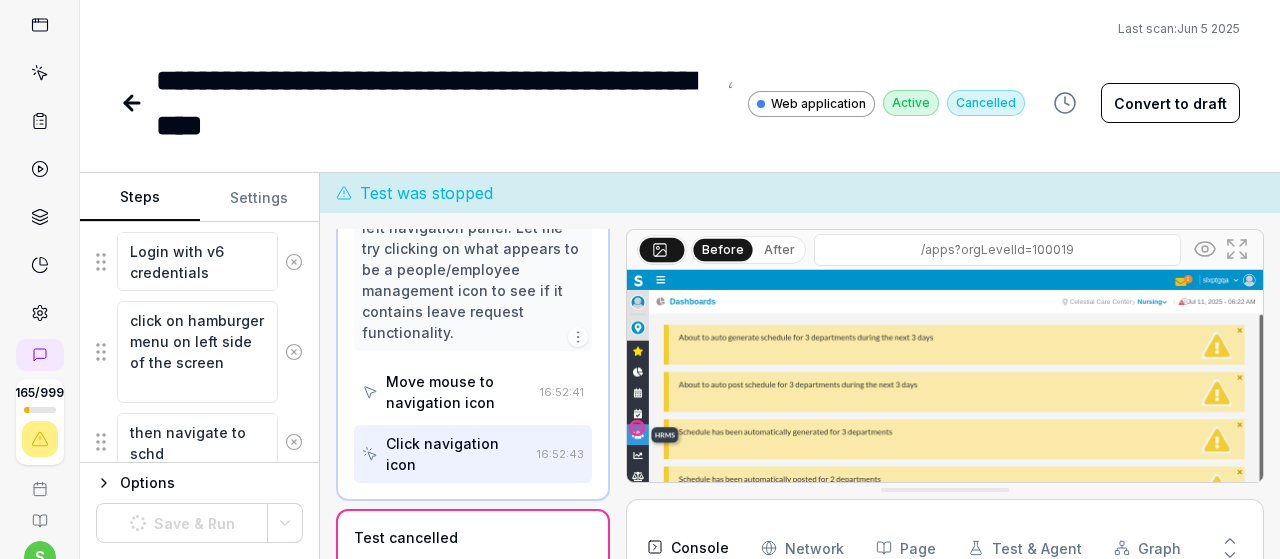 type on "*" 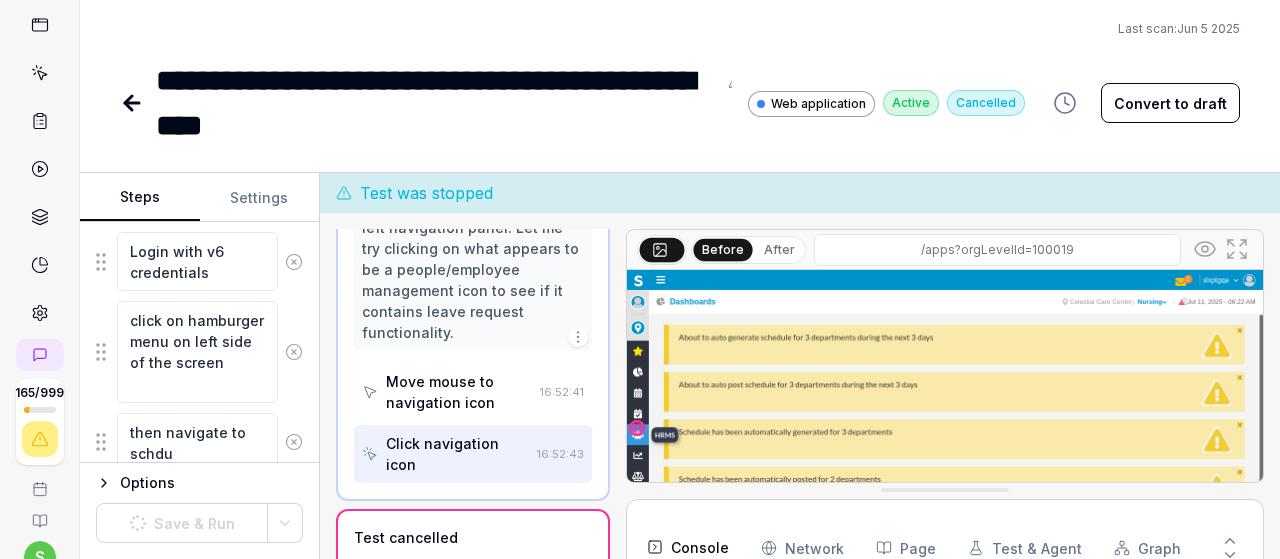 type 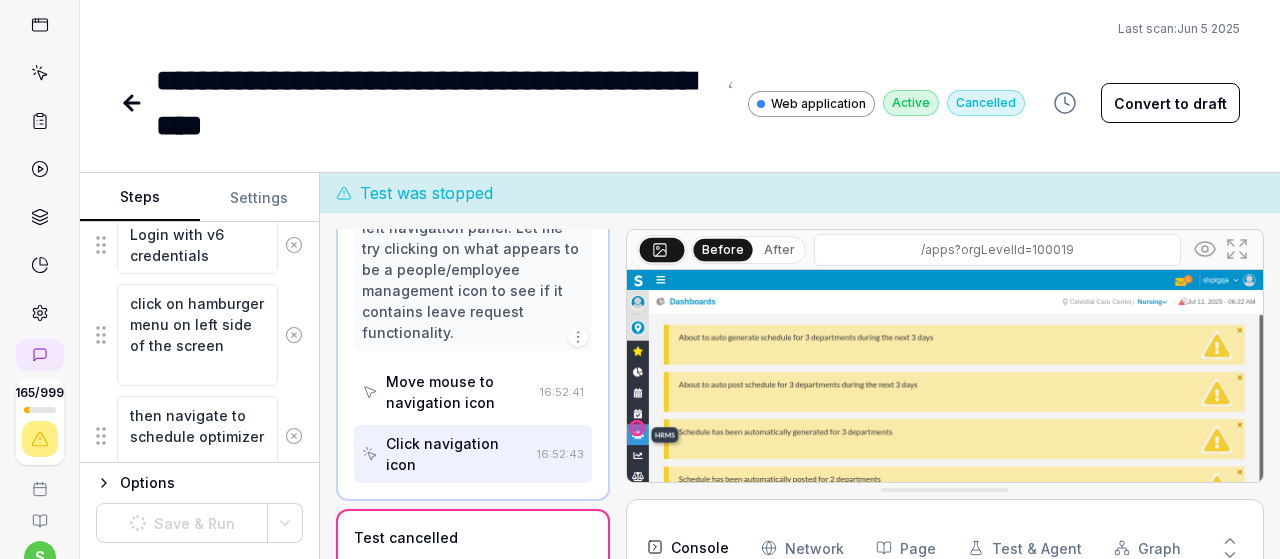 scroll, scrollTop: 384, scrollLeft: 0, axis: vertical 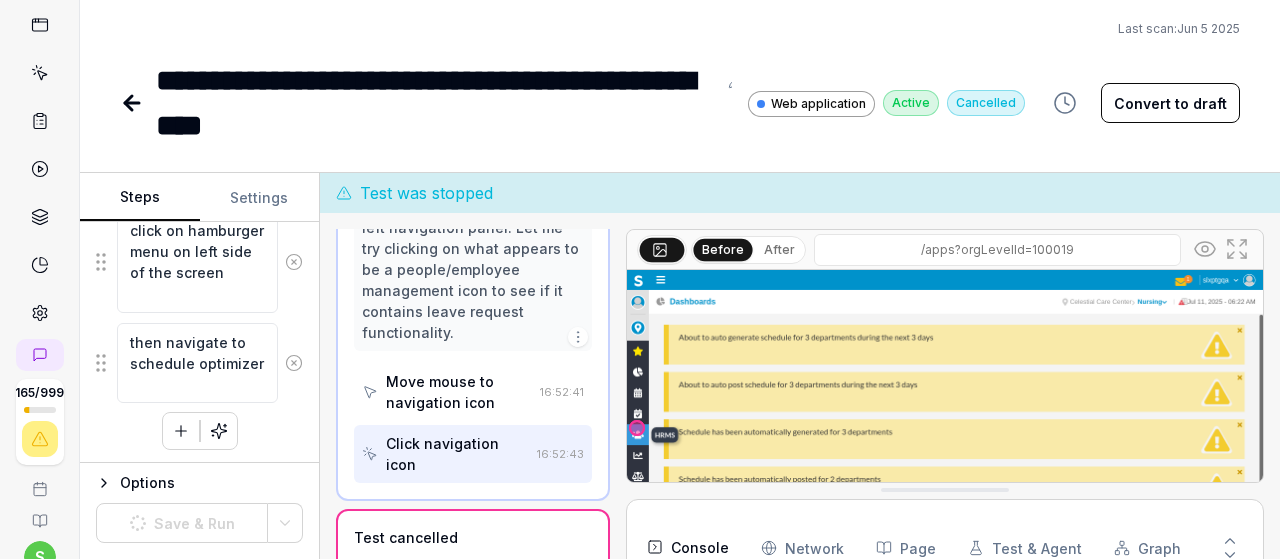 click 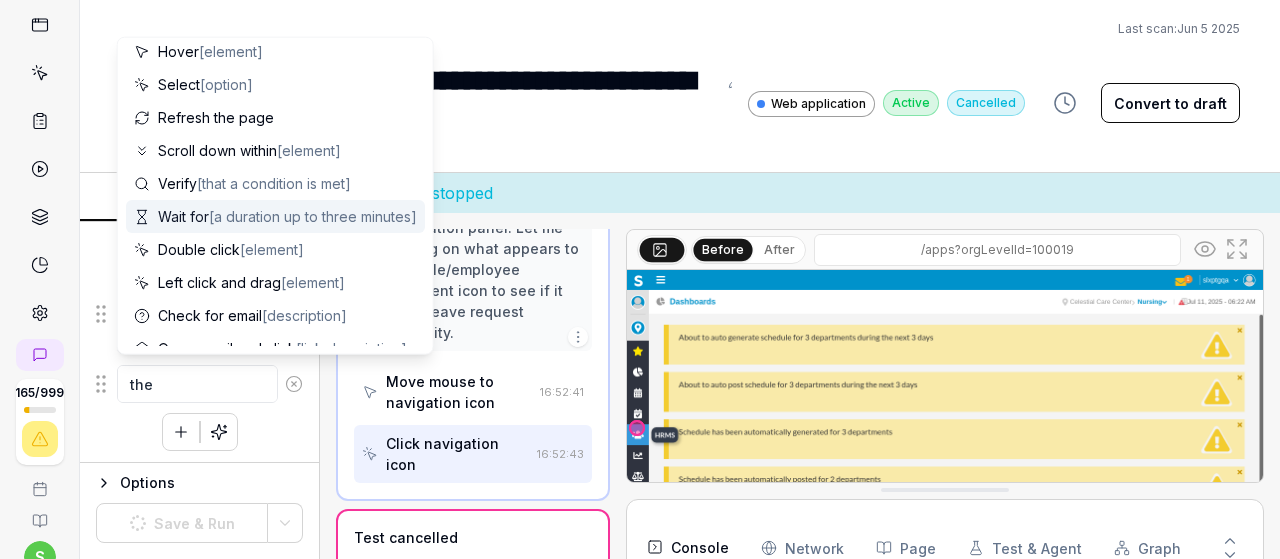 scroll, scrollTop: 0, scrollLeft: 0, axis: both 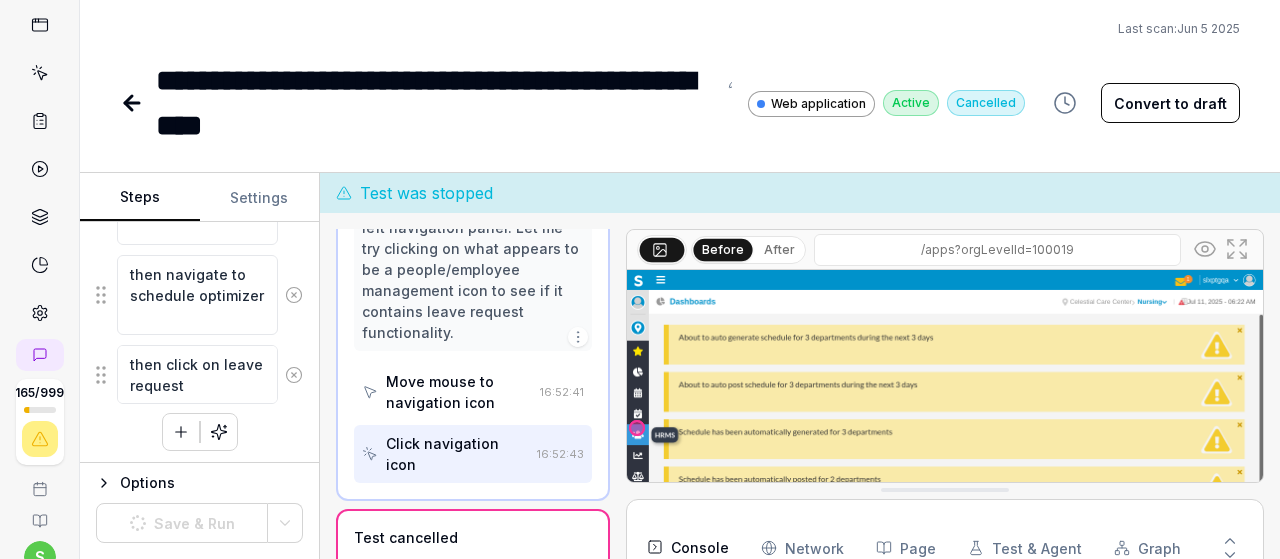 click 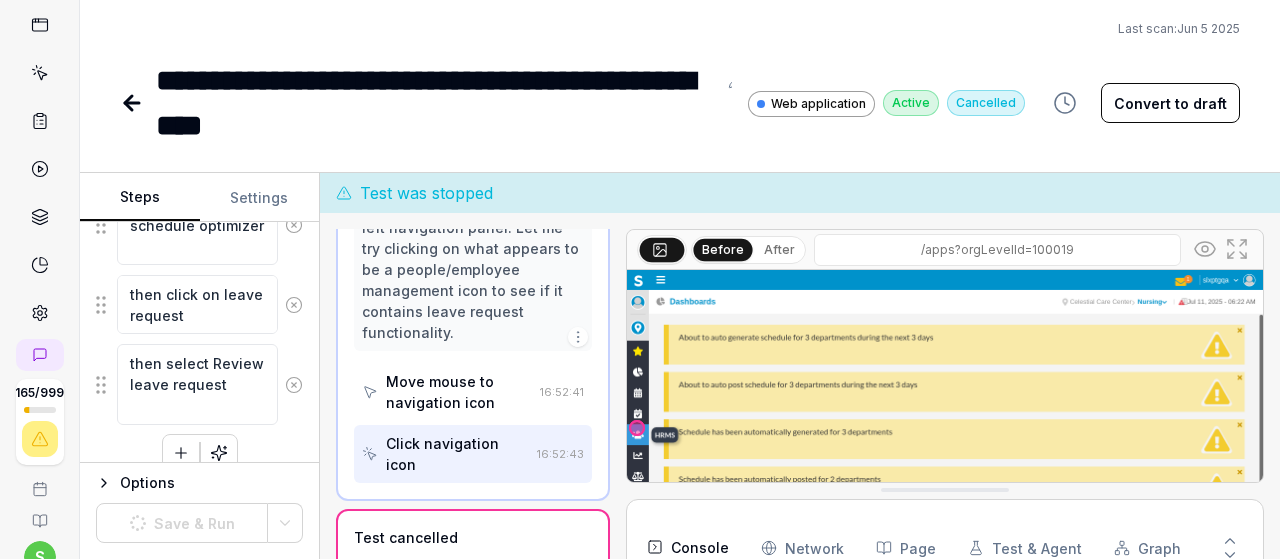 scroll, scrollTop: 526, scrollLeft: 0, axis: vertical 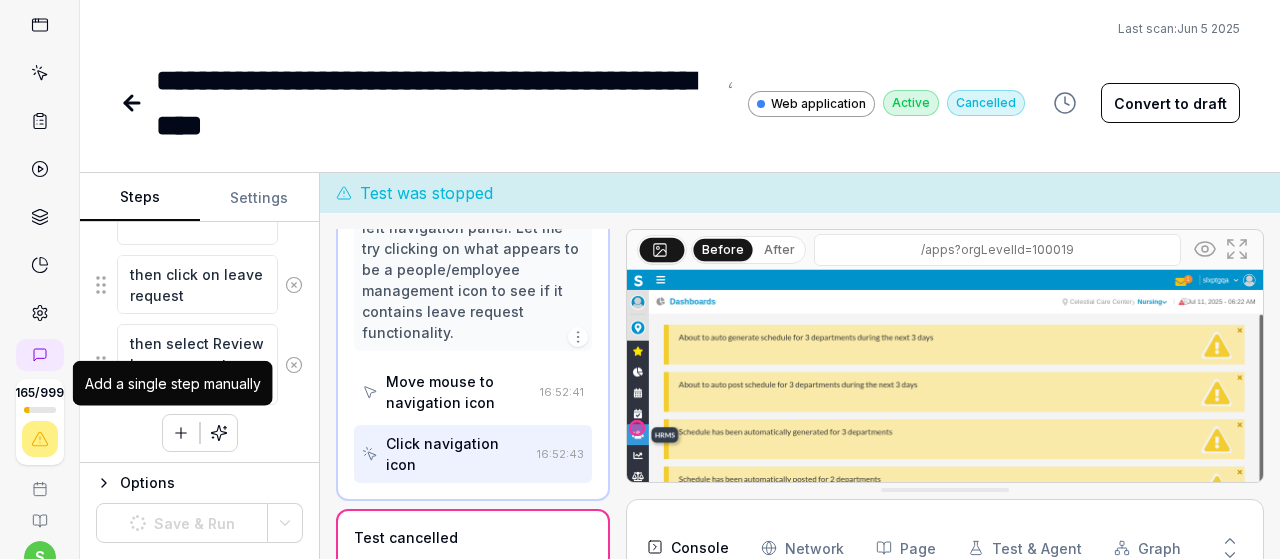 click 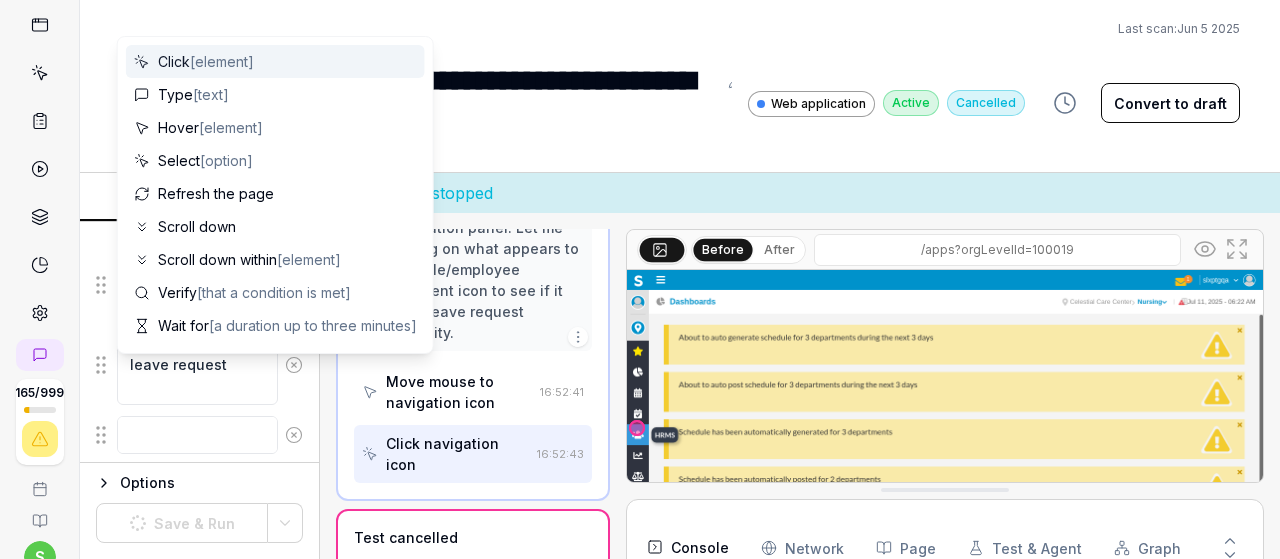scroll, scrollTop: 592, scrollLeft: 0, axis: vertical 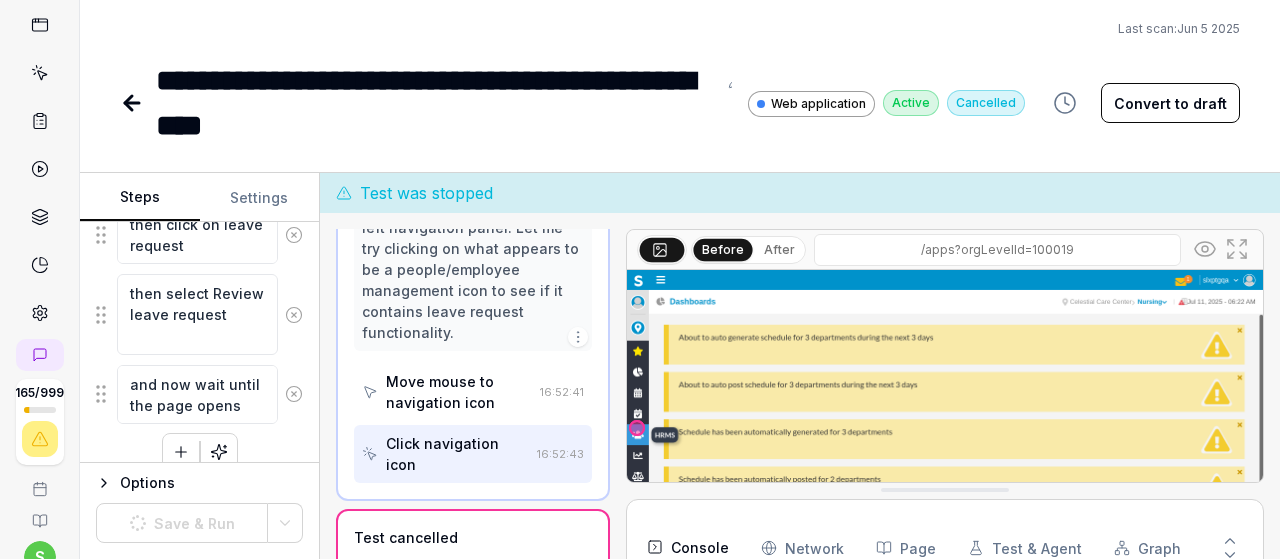 click 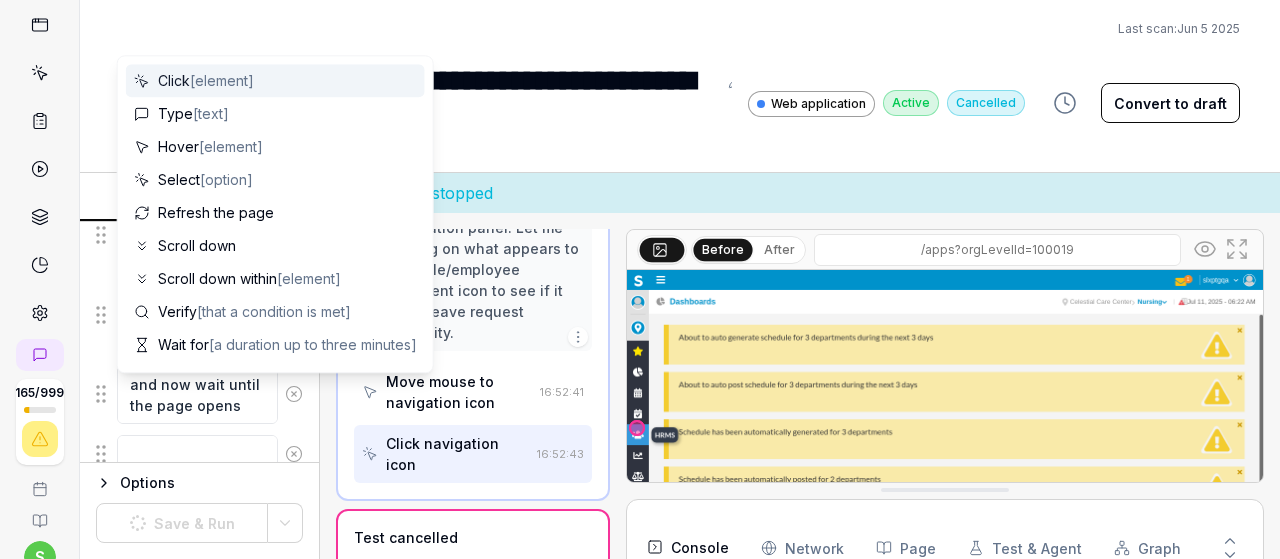 scroll, scrollTop: 641, scrollLeft: 0, axis: vertical 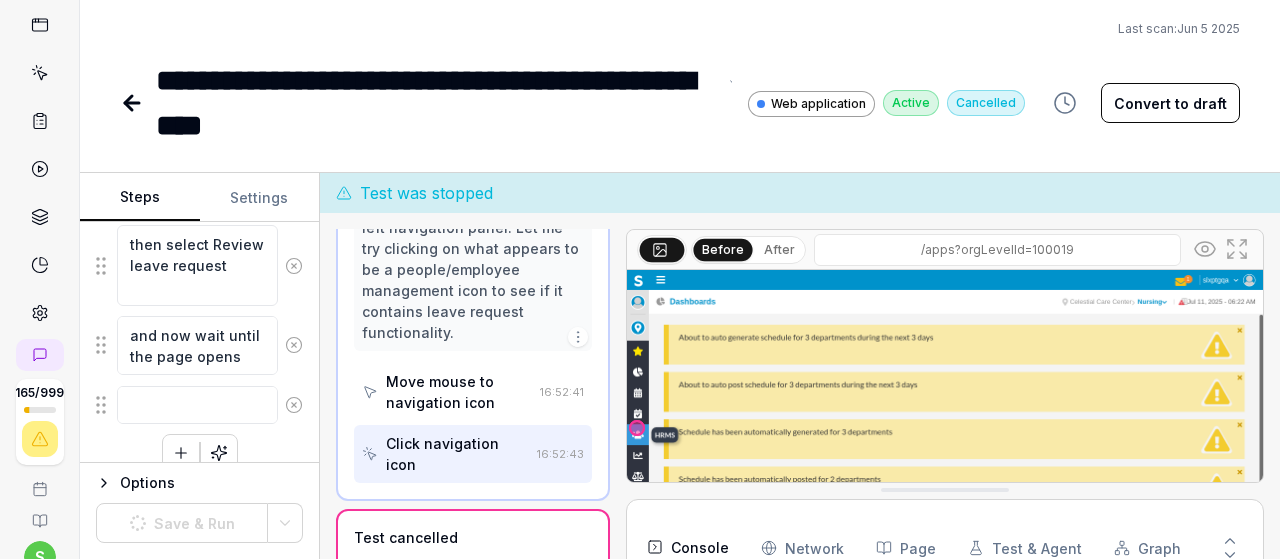 click on "**********" at bounding box center [680, 74] 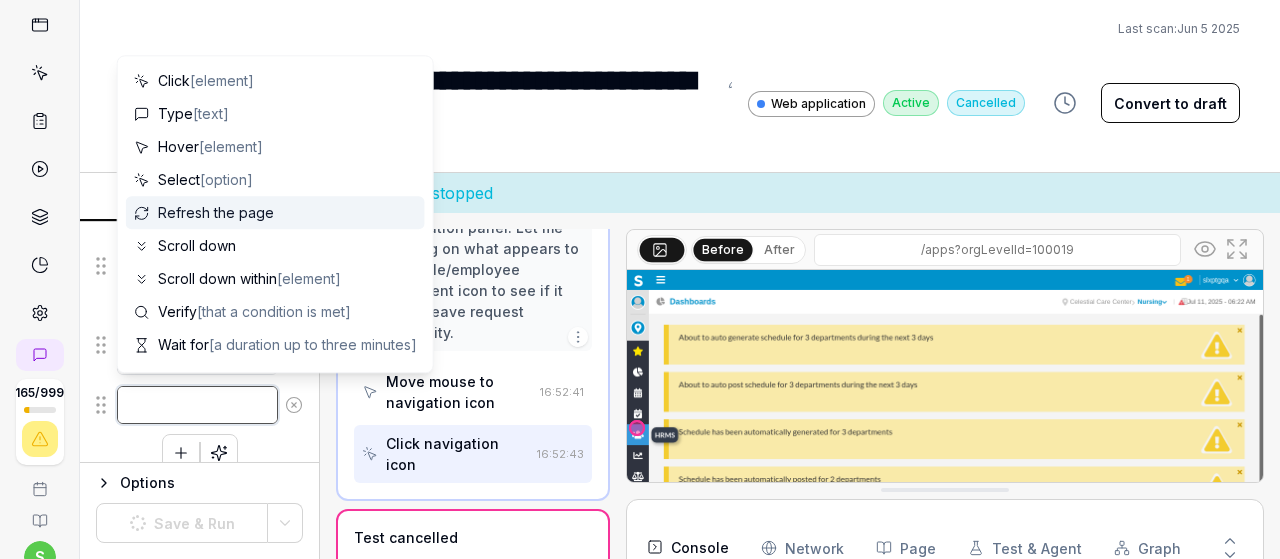 click at bounding box center [197, 405] 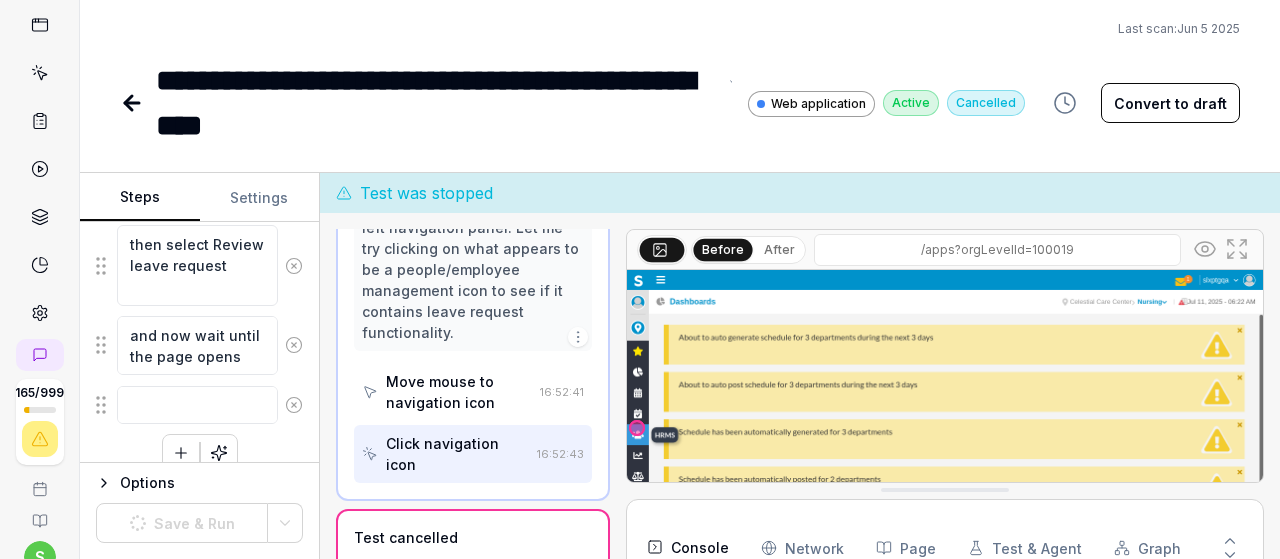 click on "**********" at bounding box center (680, 74) 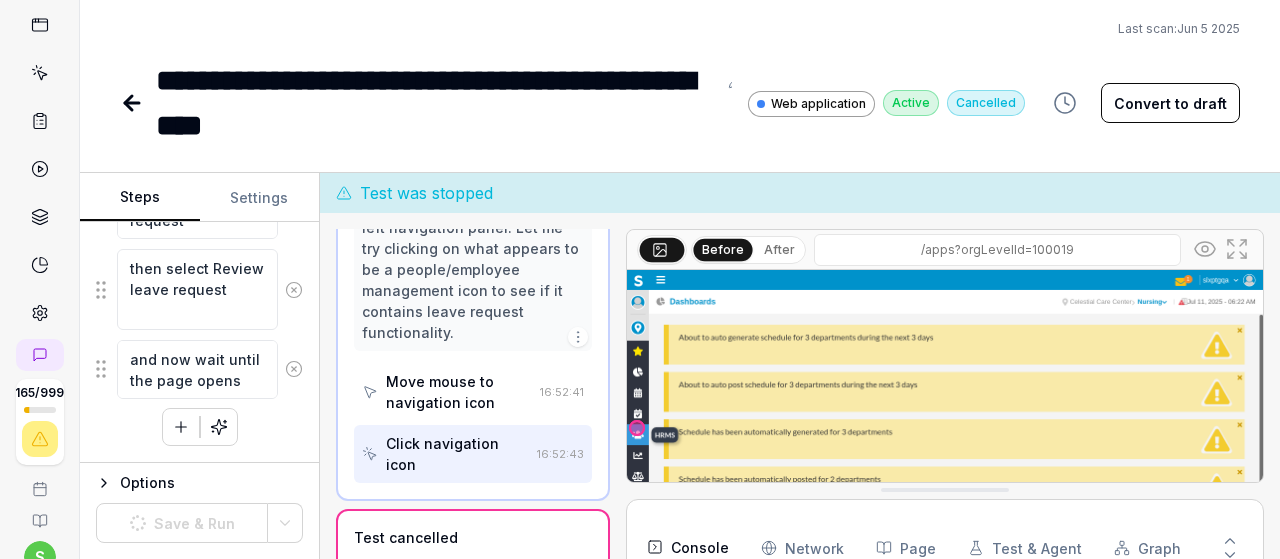 scroll, scrollTop: 611, scrollLeft: 0, axis: vertical 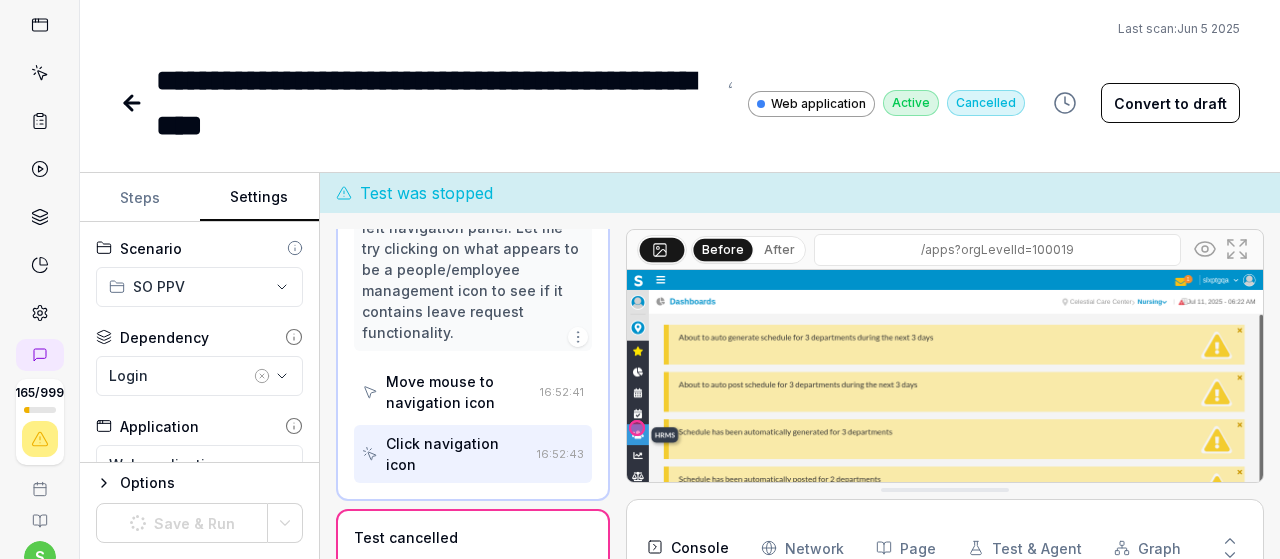 click on "Settings" at bounding box center (260, 198) 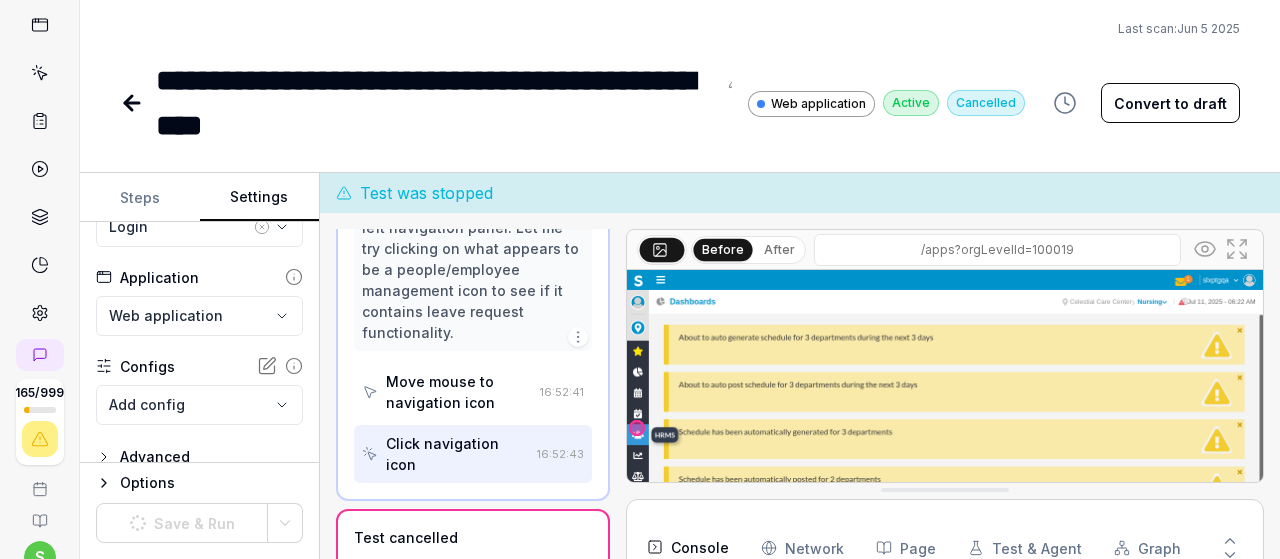 scroll, scrollTop: 170, scrollLeft: 0, axis: vertical 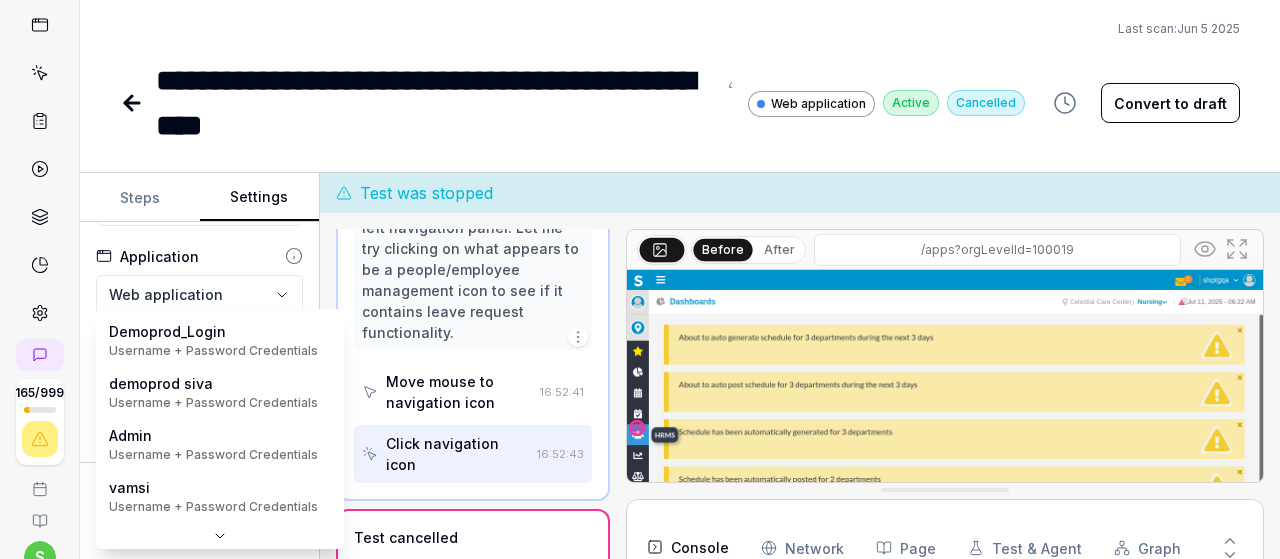 click on "**********" at bounding box center (640, 279) 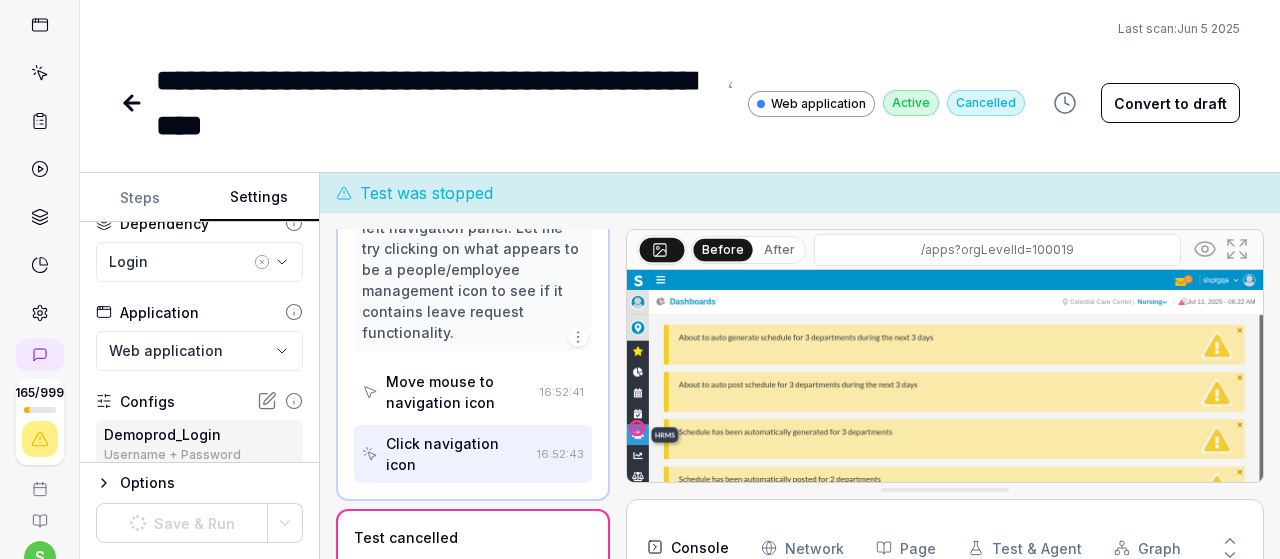 scroll, scrollTop: 113, scrollLeft: 0, axis: vertical 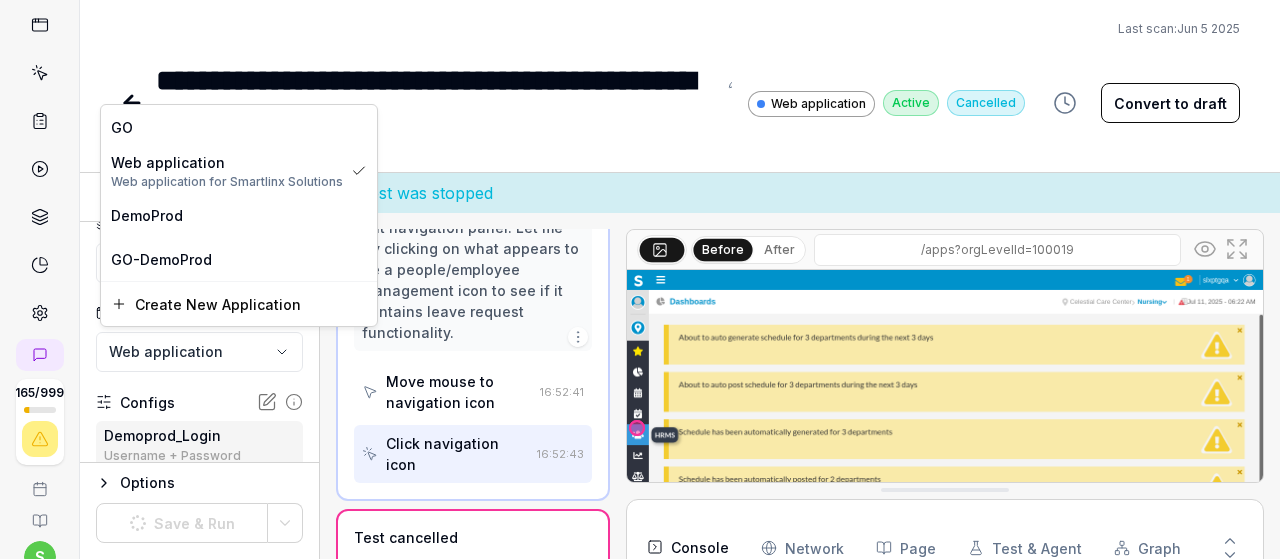 click on "**********" at bounding box center [640, 279] 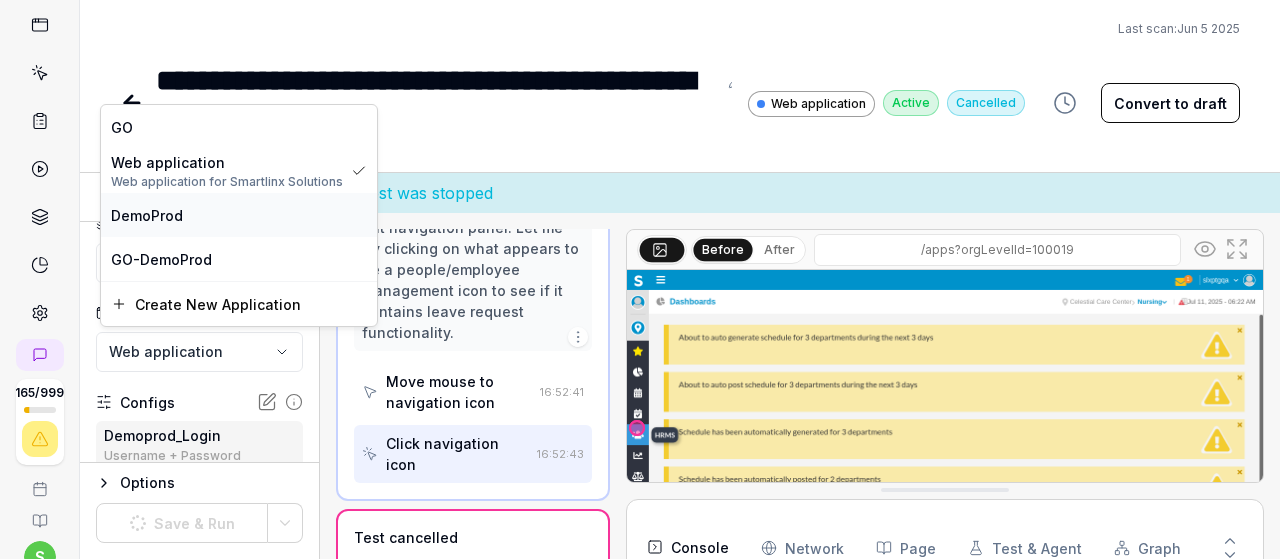 click on "DemoProd" at bounding box center [239, 215] 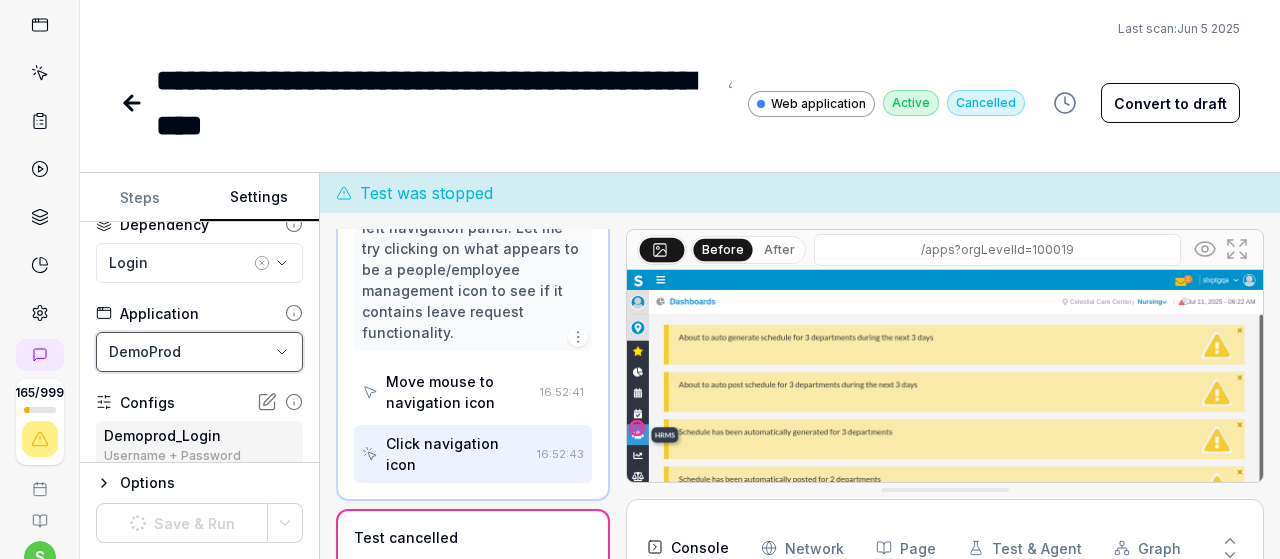 scroll, scrollTop: 0, scrollLeft: 0, axis: both 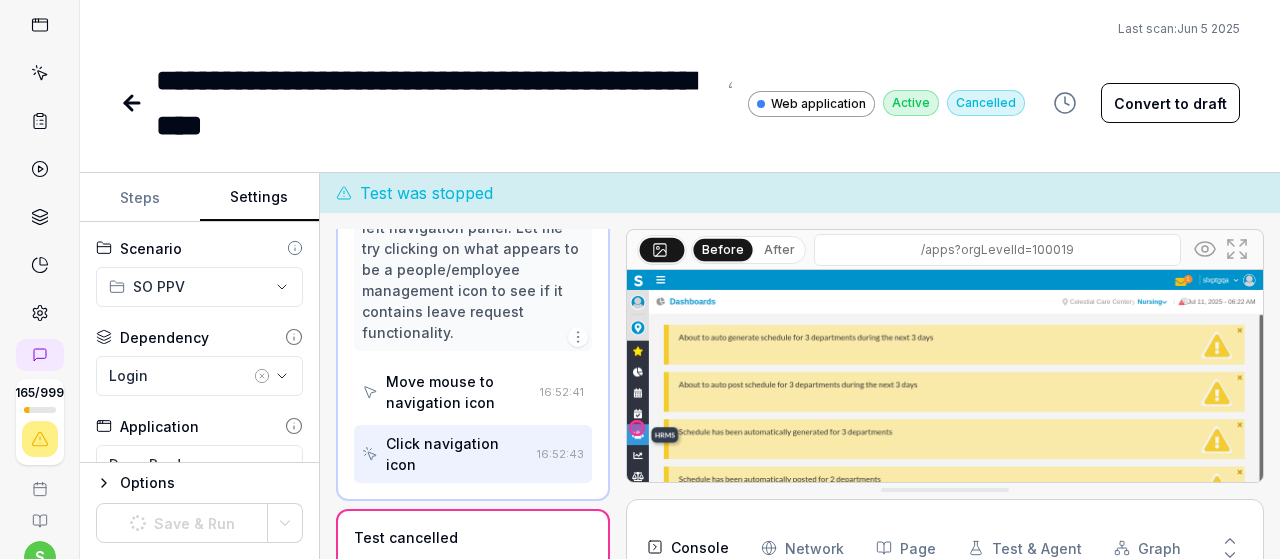 click 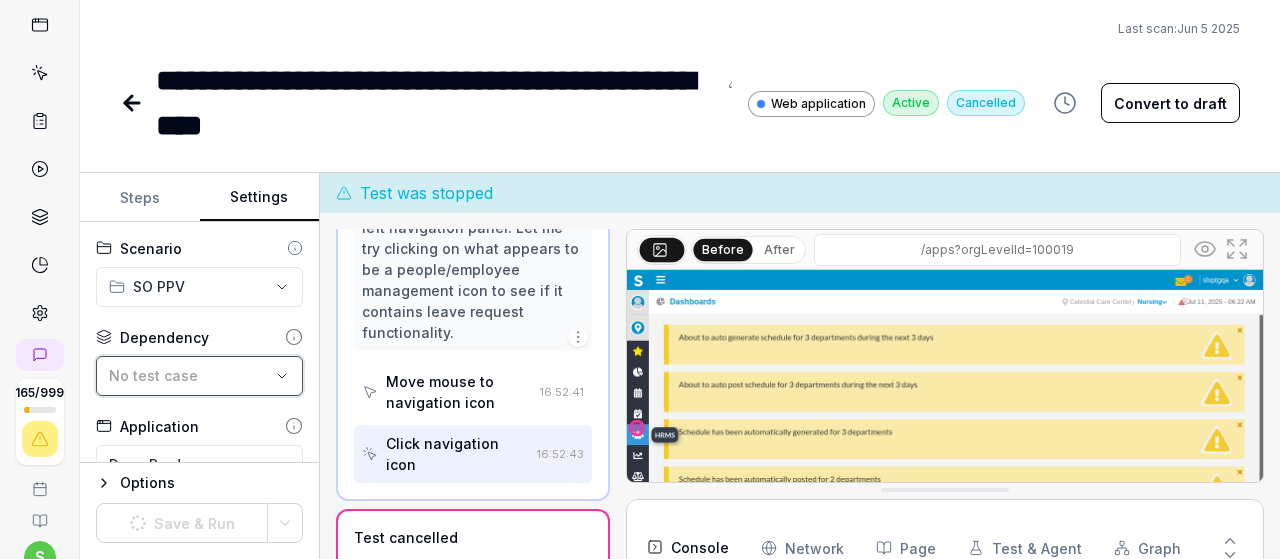 click on "No test case" at bounding box center [189, 375] 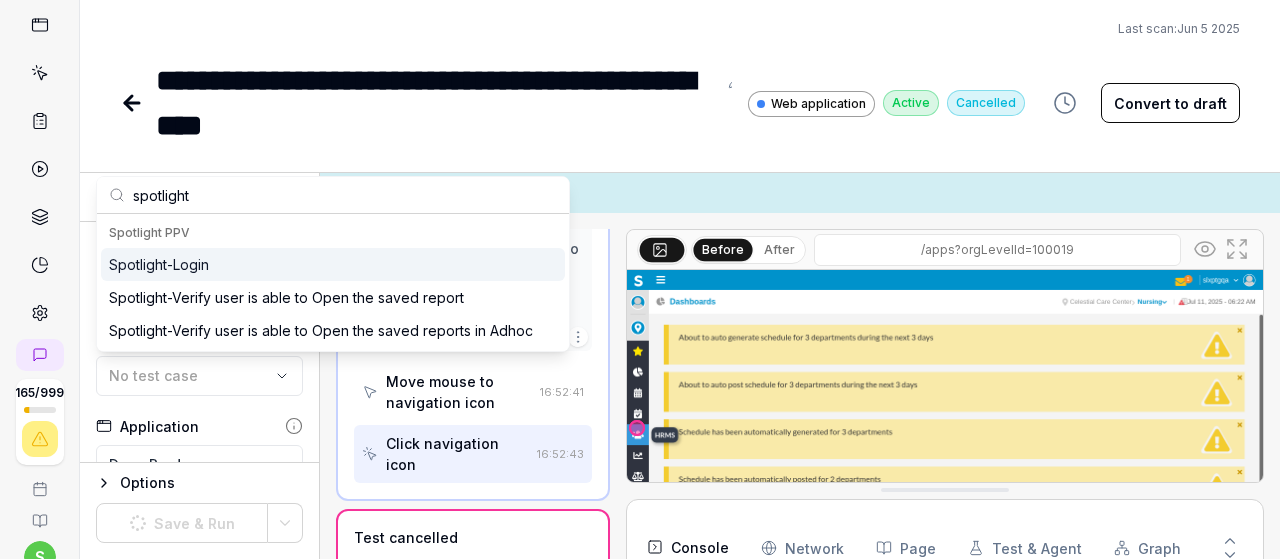 click on "Spotlight-Login" at bounding box center [159, 264] 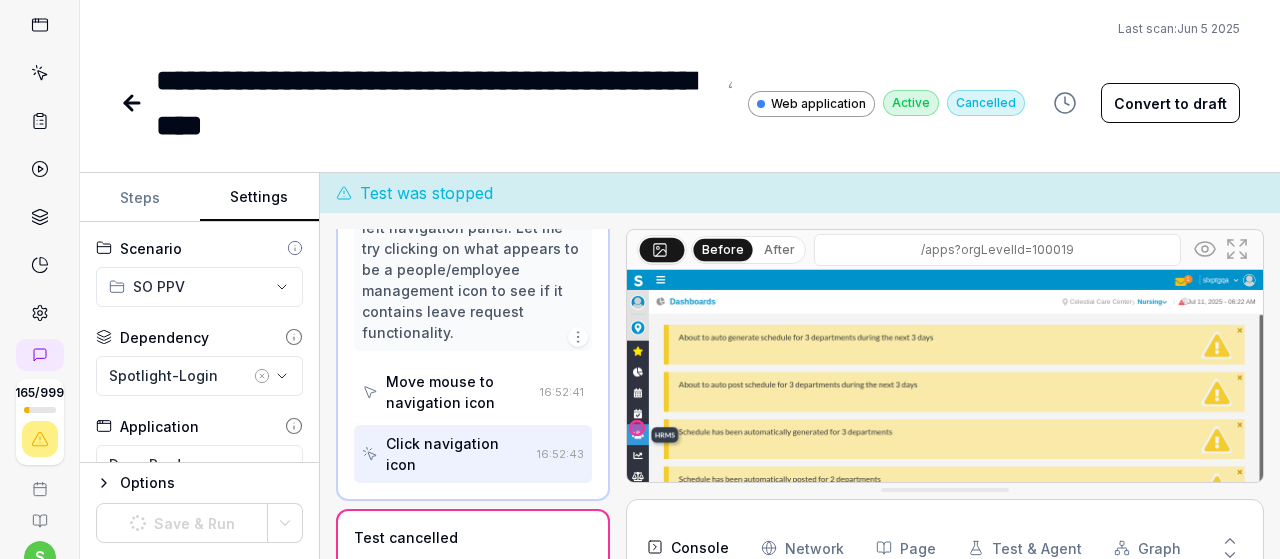 scroll, scrollTop: 611, scrollLeft: 0, axis: vertical 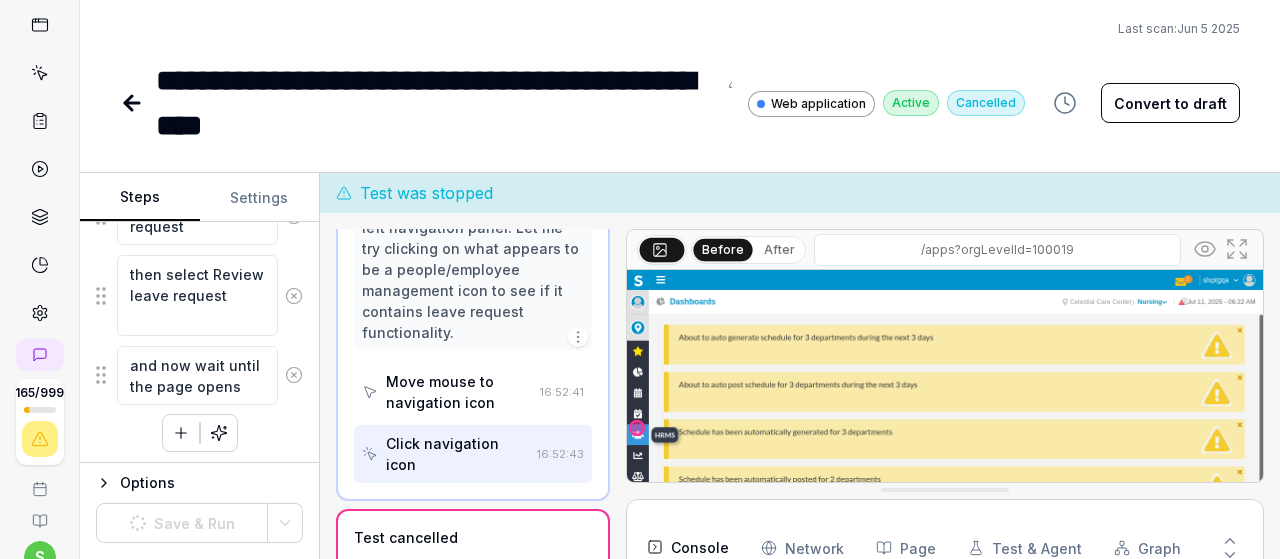 click on "Steps" at bounding box center [140, 198] 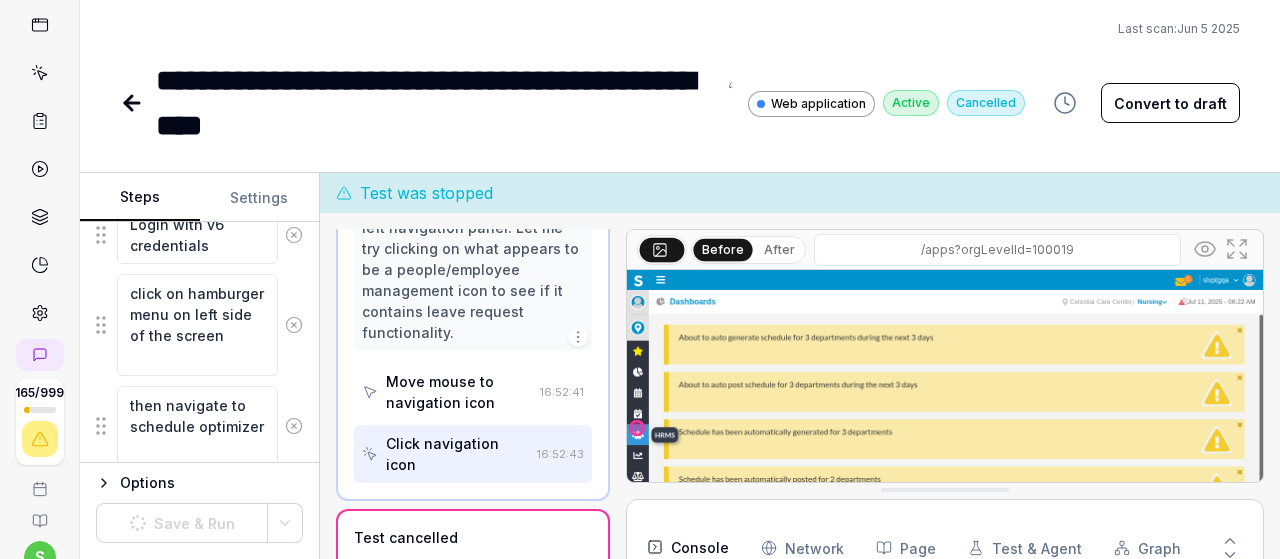 scroll, scrollTop: 304, scrollLeft: 0, axis: vertical 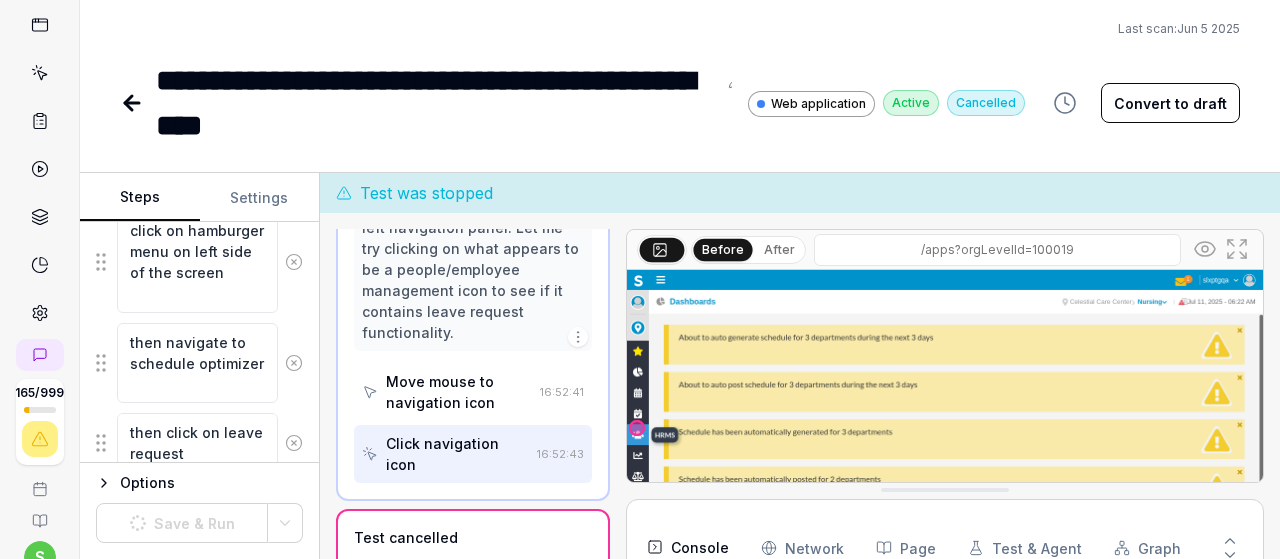 drag, startPoint x: 128, startPoint y: 243, endPoint x: 234, endPoint y: 427, distance: 212.34877 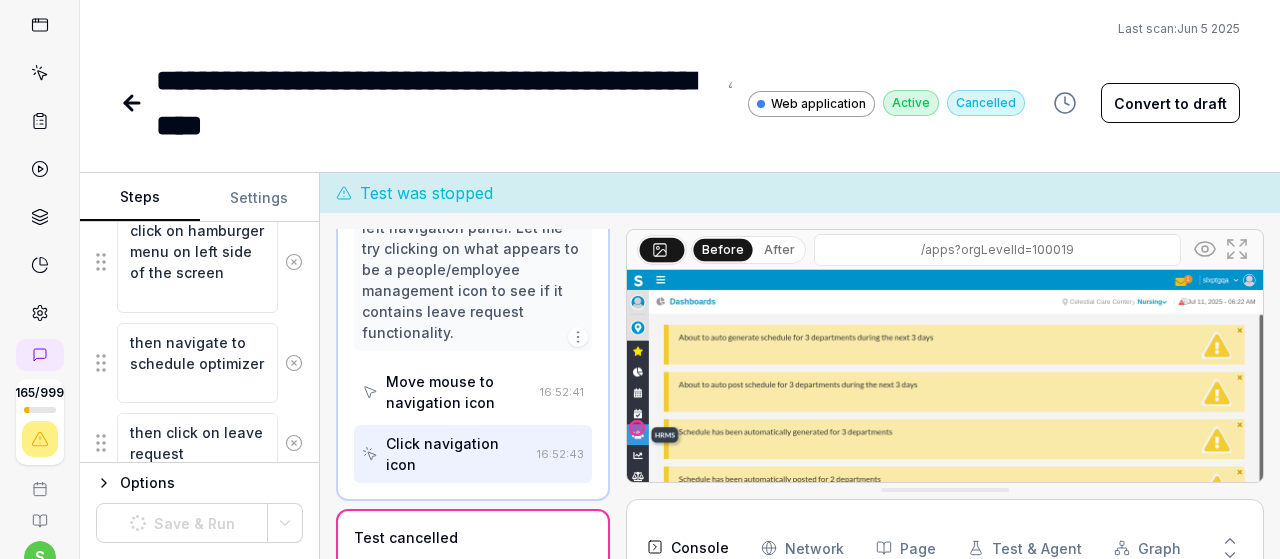 click on "Login with v6 credentials click on hamburger menu on left side of the screen then navigate to schedule optimizer then click on leave request then select Review leave request and now wait until the page opens
To pick up a draggable item, press the space bar.
While dragging, use the arrow keys to move the item.
Press space again to drop the item in its new position, or press escape to cancel." at bounding box center [199, 387] 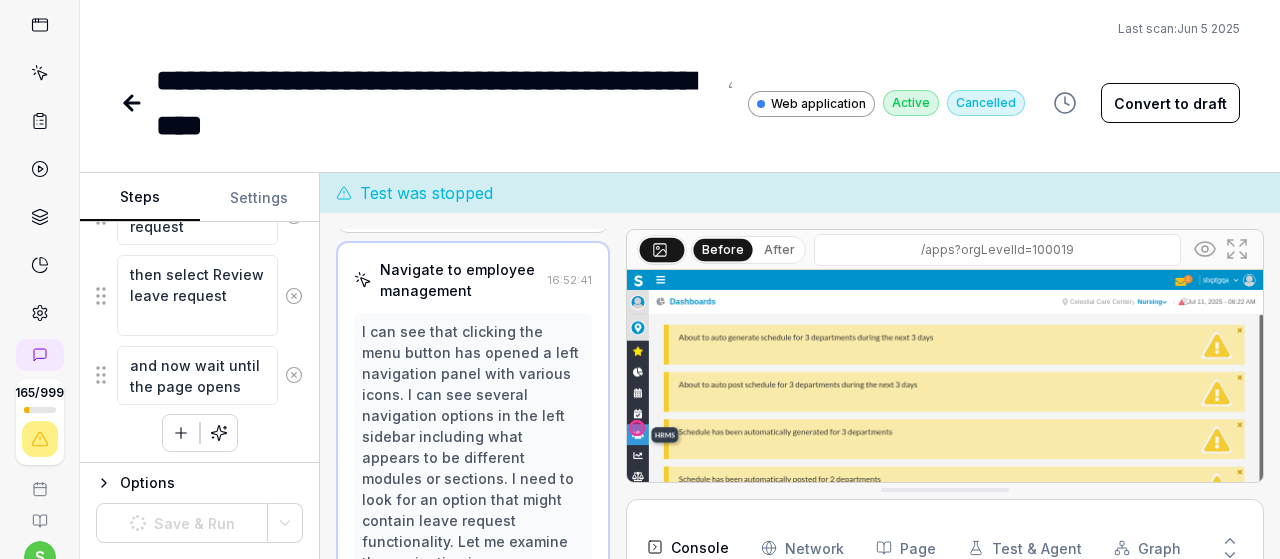 scroll, scrollTop: 0, scrollLeft: 0, axis: both 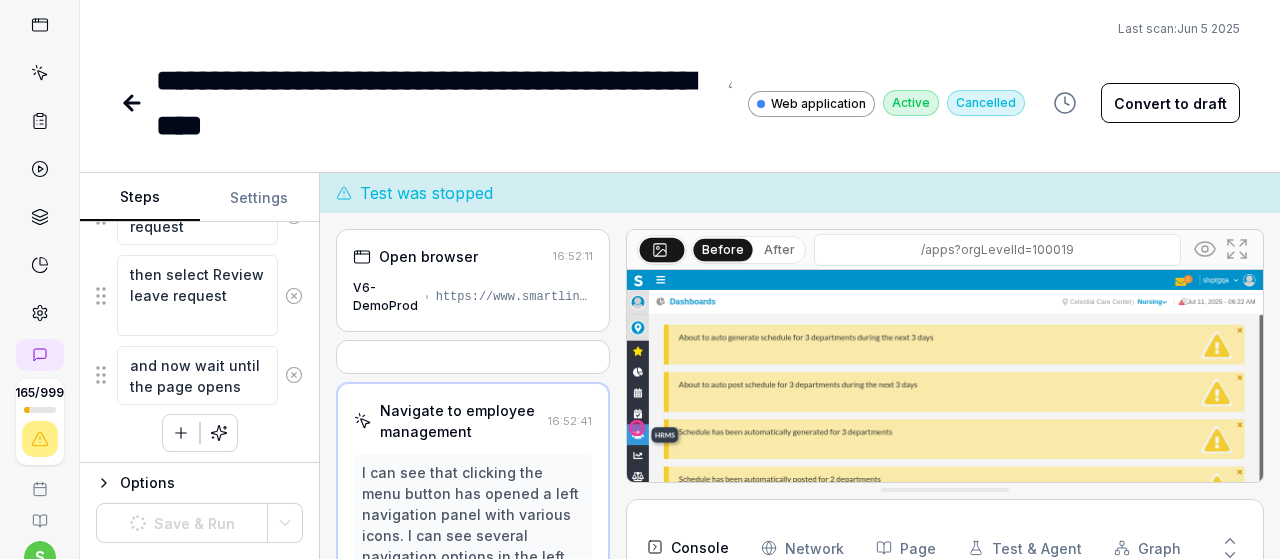 click 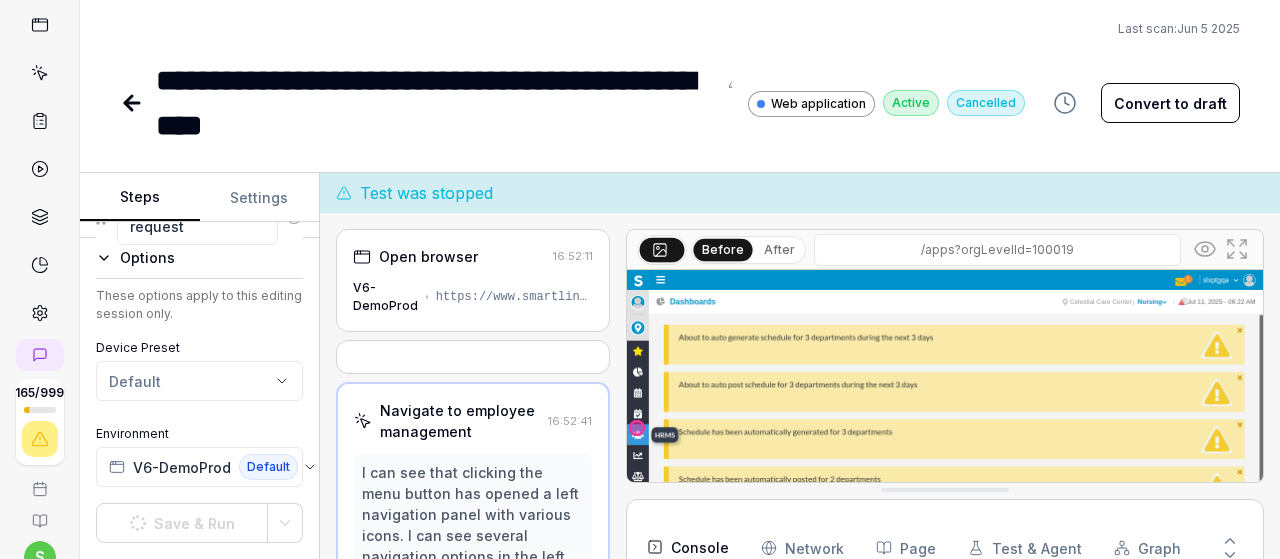click 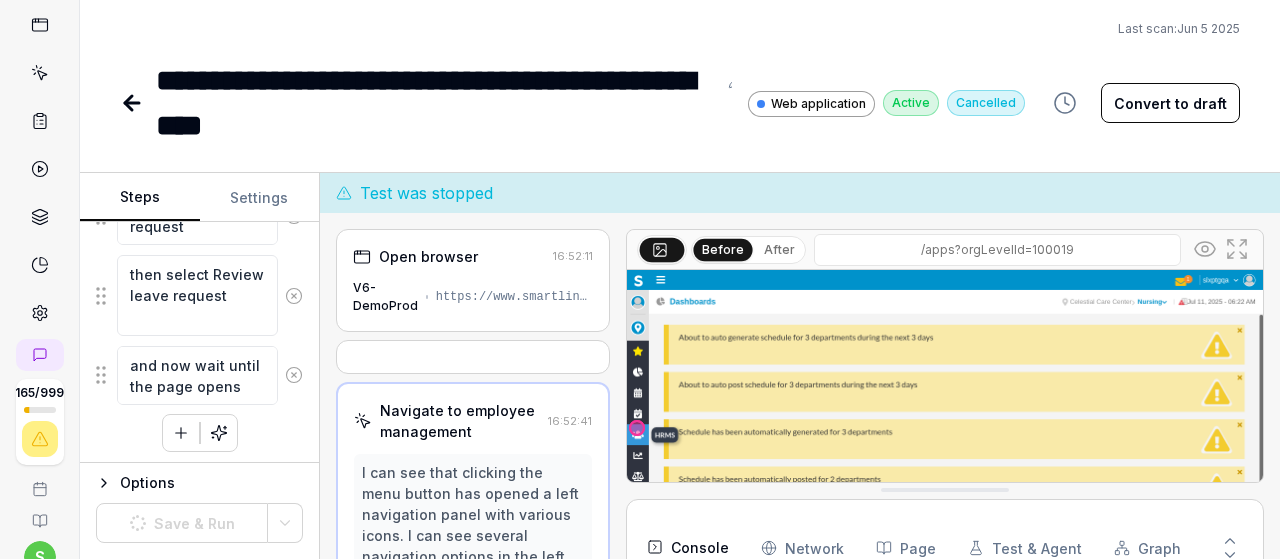 click on "Last scan:  Jun 5 2025" at bounding box center [680, 29] 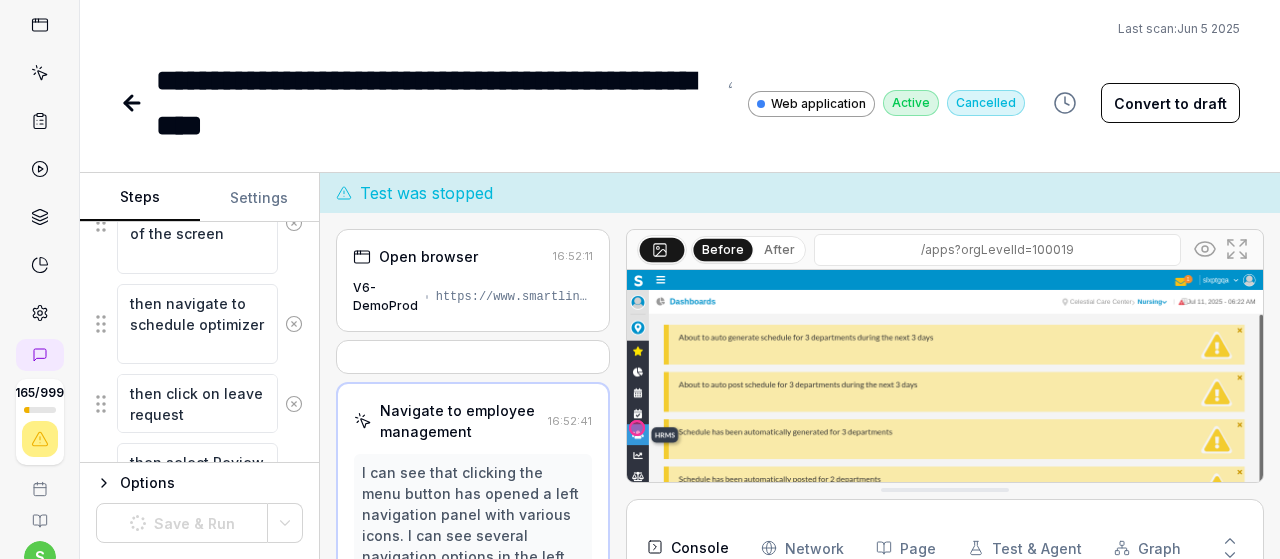 scroll, scrollTop: 362, scrollLeft: 0, axis: vertical 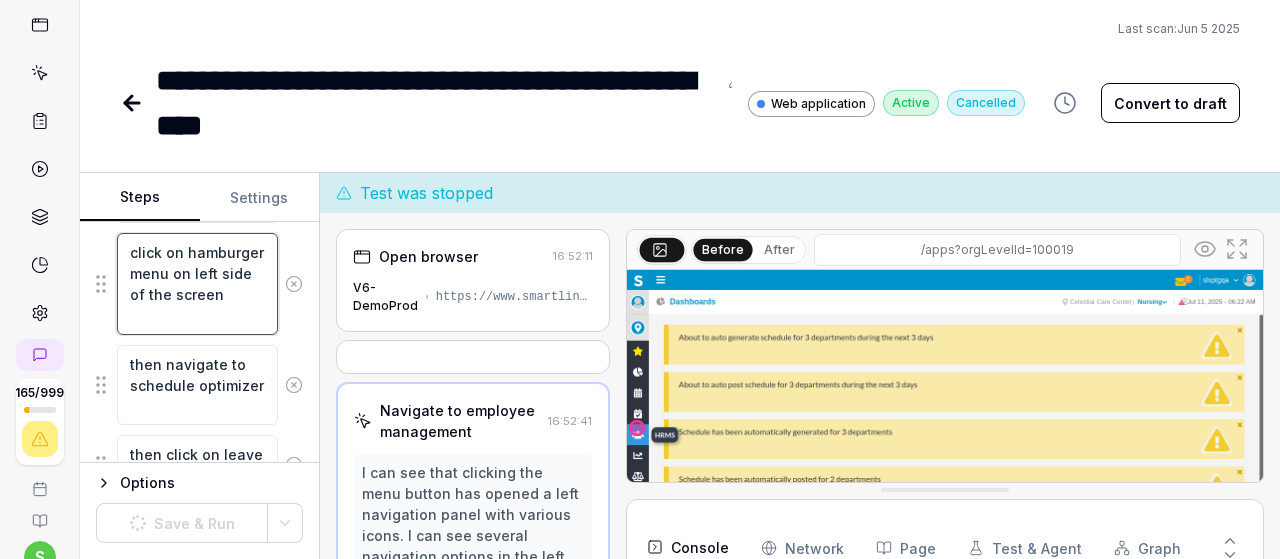 drag, startPoint x: 188, startPoint y: 320, endPoint x: 129, endPoint y: 252, distance: 90.02777 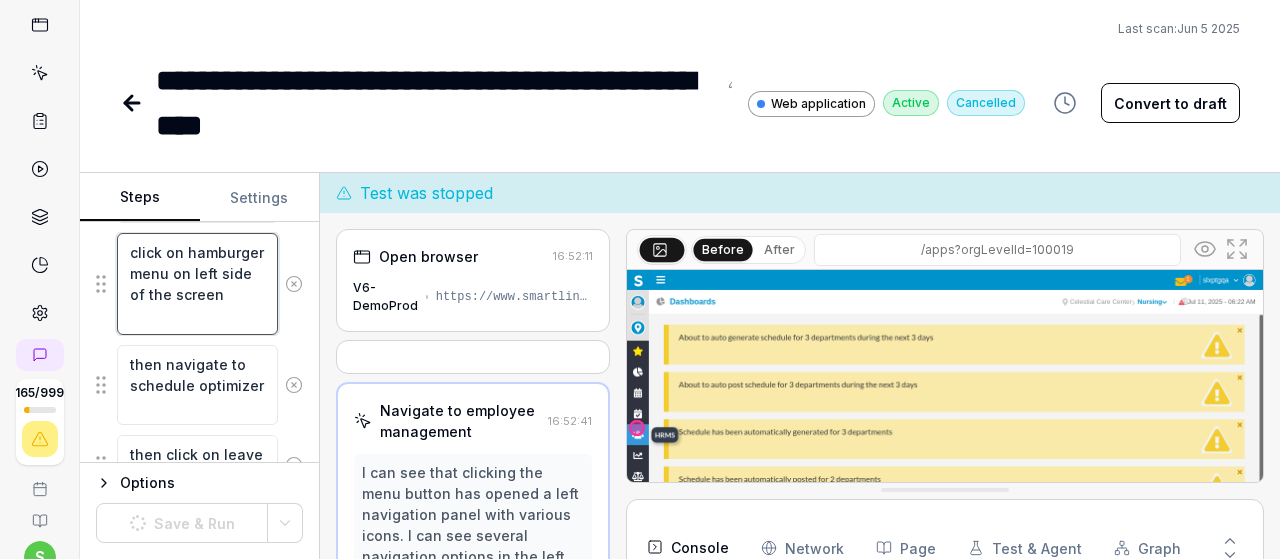 click on "click on hamburger menu on left side of the screen" at bounding box center (197, 283) 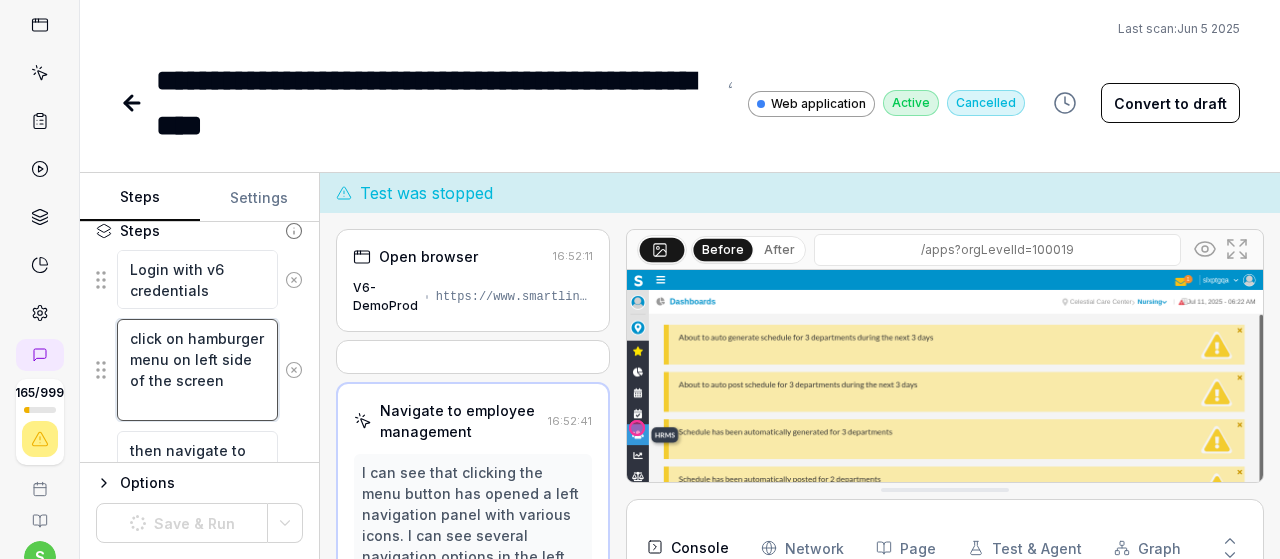 scroll, scrollTop: 260, scrollLeft: 0, axis: vertical 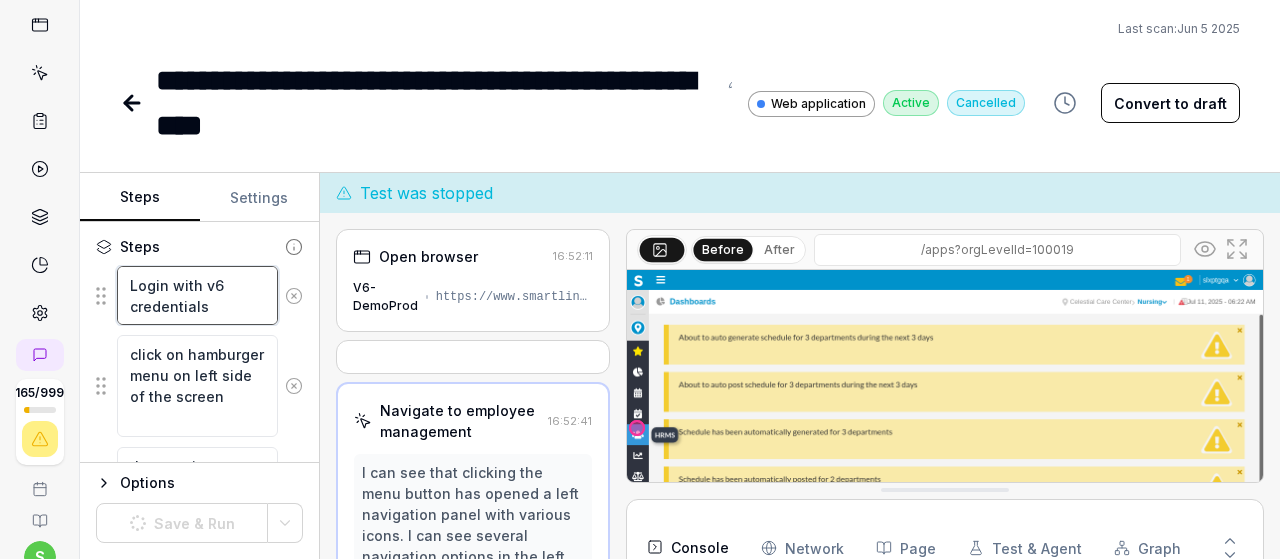 drag, startPoint x: 211, startPoint y: 309, endPoint x: 123, endPoint y: 283, distance: 91.76056 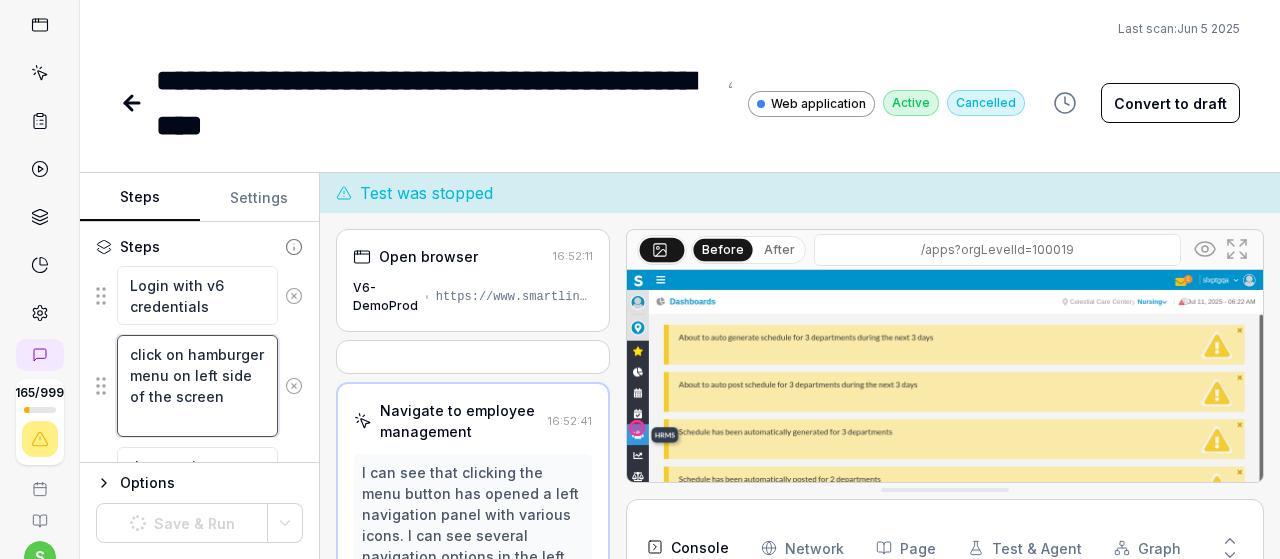 drag, startPoint x: 181, startPoint y: 425, endPoint x: 128, endPoint y: 359, distance: 84.646324 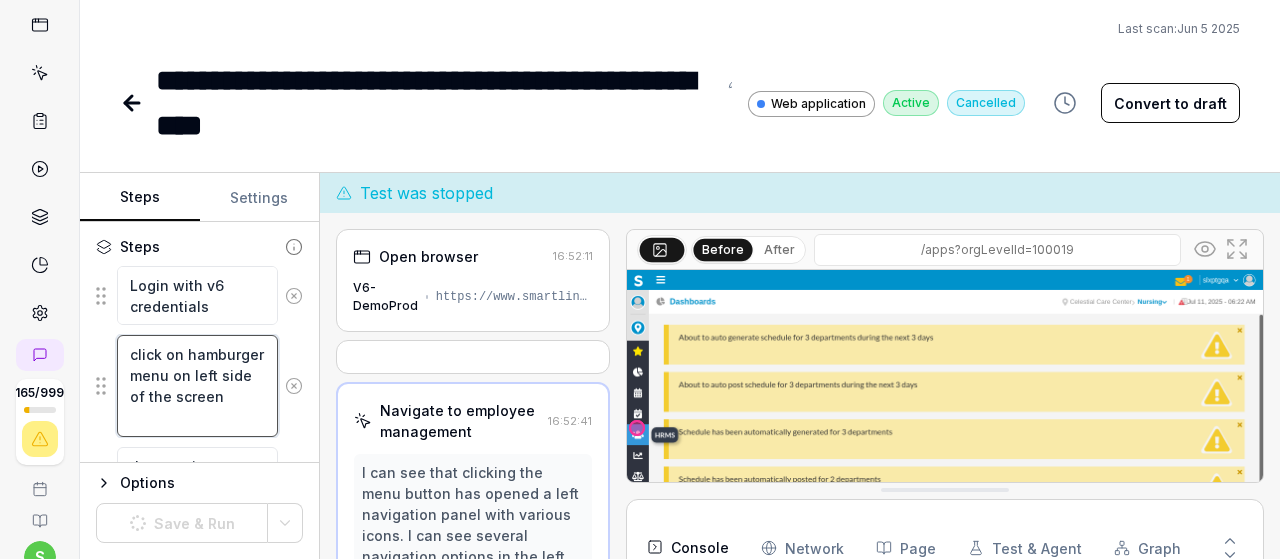 click on "click on hamburger menu on left side of the screen" at bounding box center (197, 385) 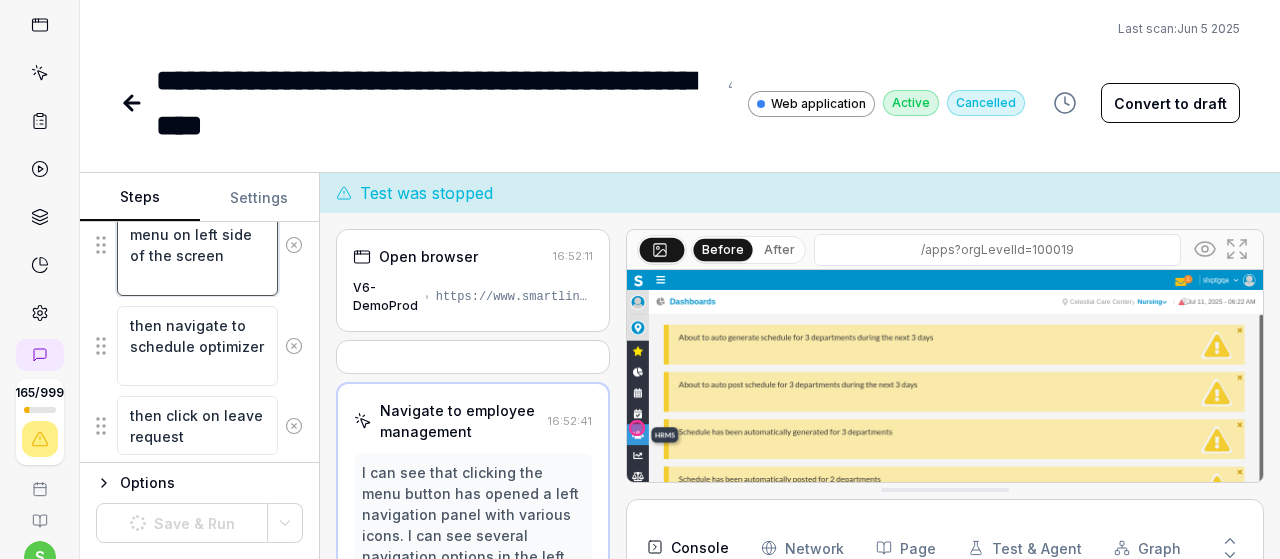 scroll, scrollTop: 400, scrollLeft: 0, axis: vertical 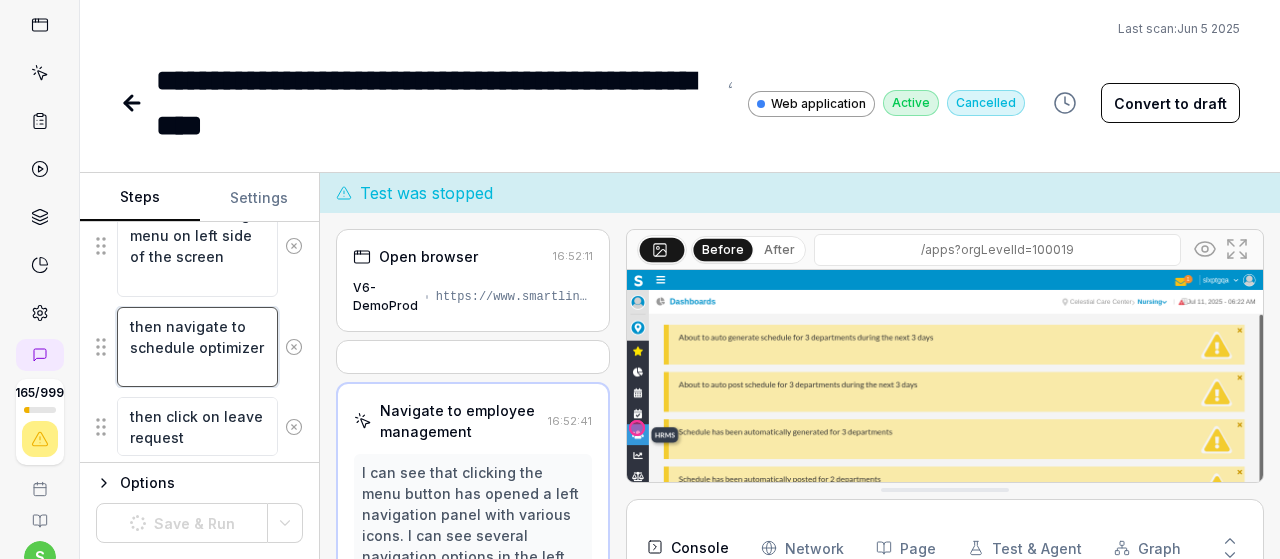 drag, startPoint x: 206, startPoint y: 365, endPoint x: 124, endPoint y: 327, distance: 90.37699 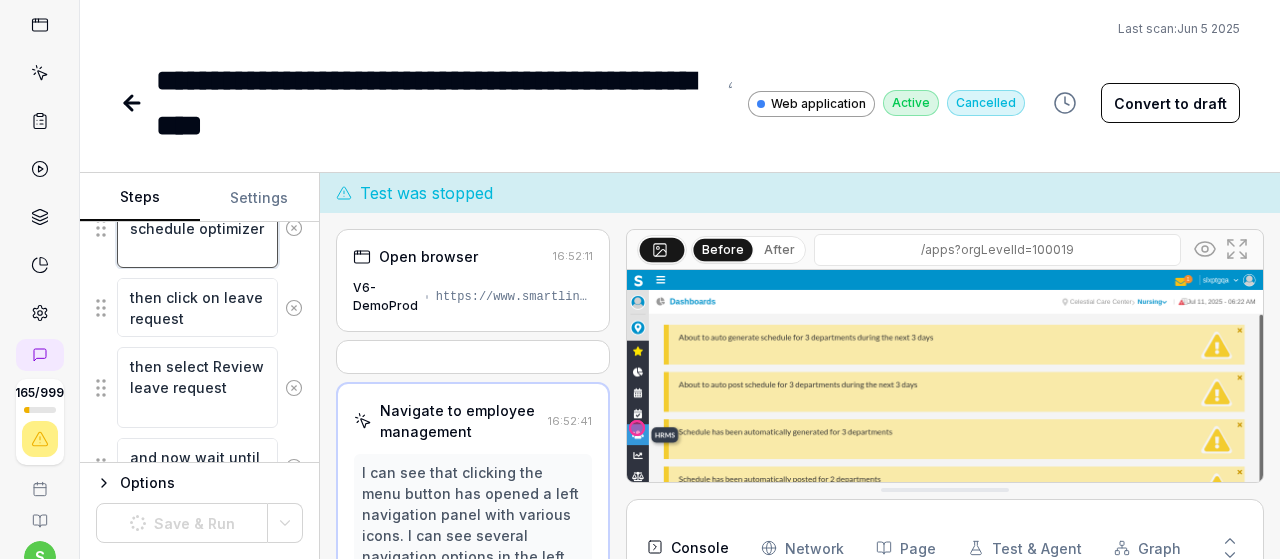 scroll, scrollTop: 518, scrollLeft: 0, axis: vertical 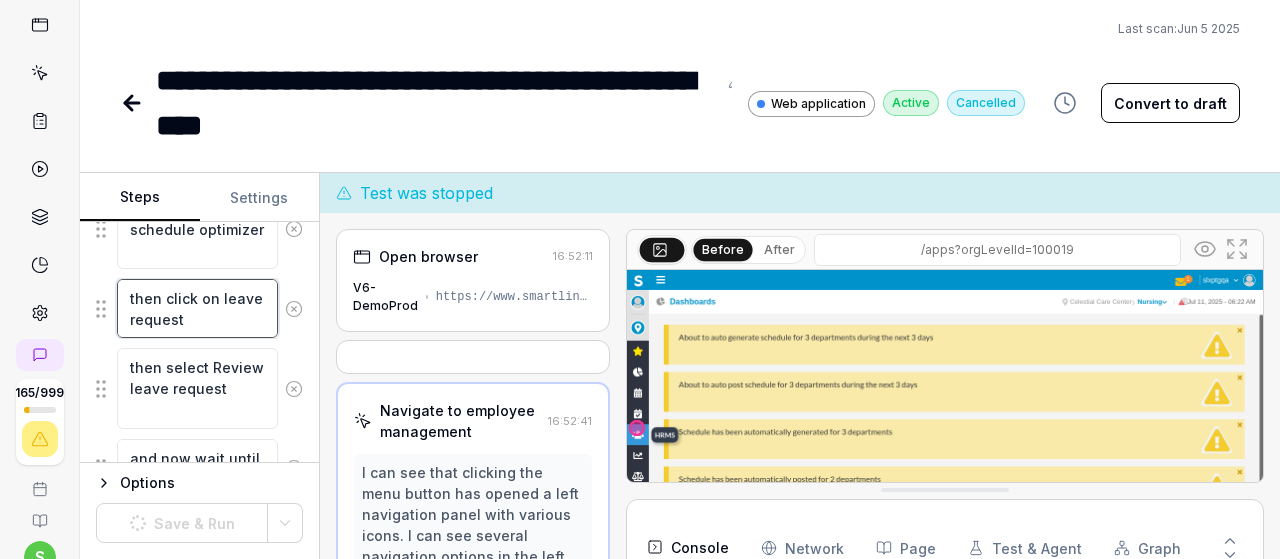 drag, startPoint x: 227, startPoint y: 315, endPoint x: 127, endPoint y: 296, distance: 101.788994 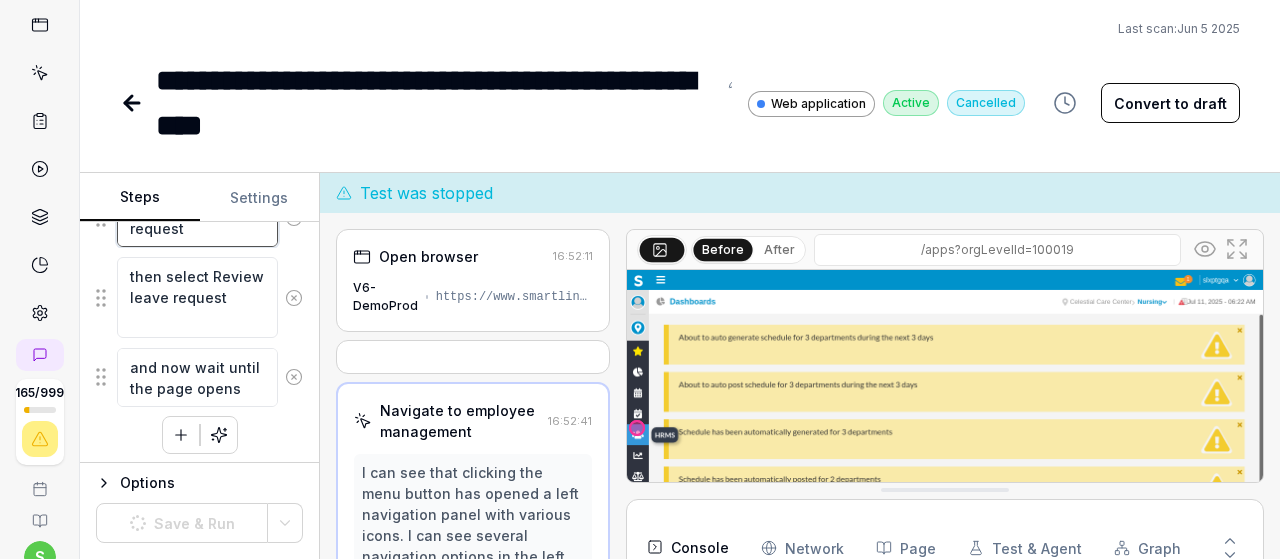 scroll, scrollTop: 610, scrollLeft: 0, axis: vertical 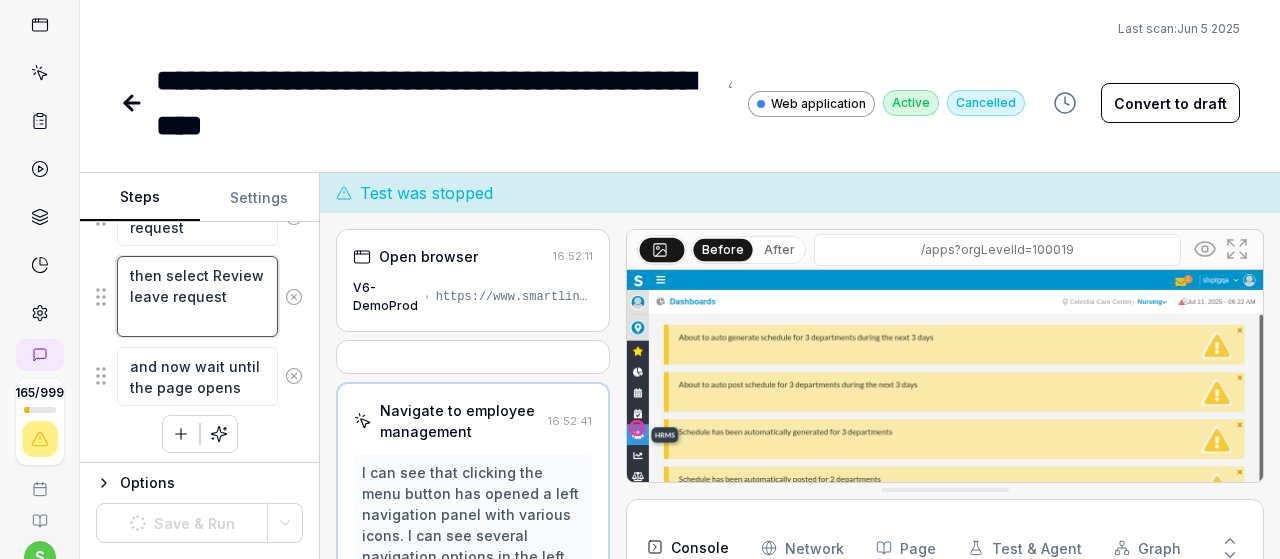 drag, startPoint x: 193, startPoint y: 309, endPoint x: 121, endPoint y: 273, distance: 80.49844 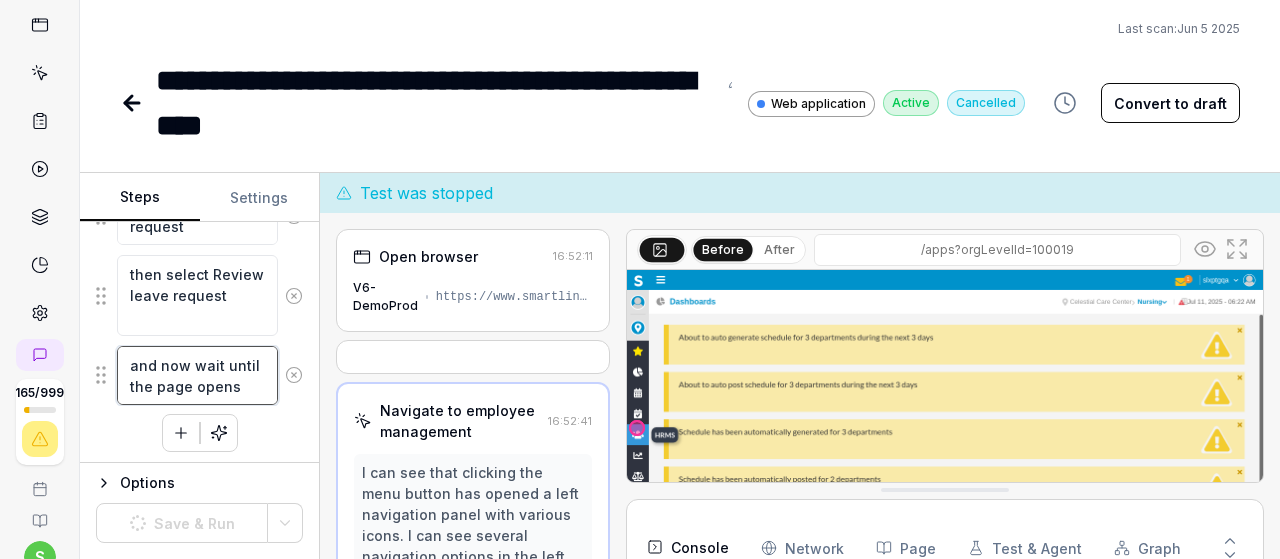 drag, startPoint x: 232, startPoint y: 381, endPoint x: 126, endPoint y: 366, distance: 107.05606 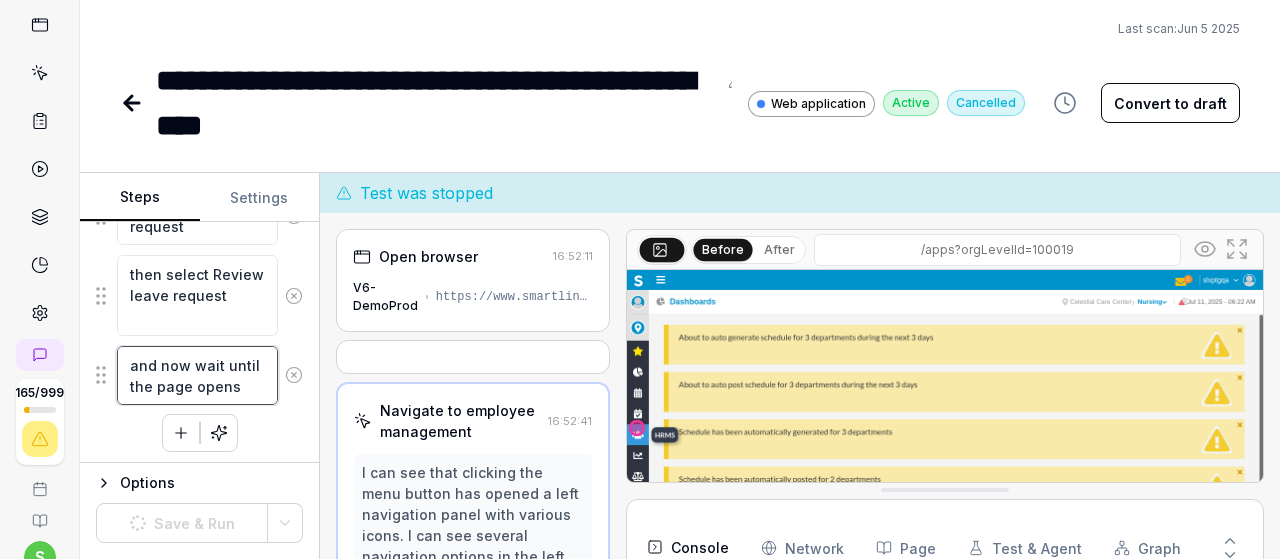 click on "and now wait until the page opens" at bounding box center (197, 375) 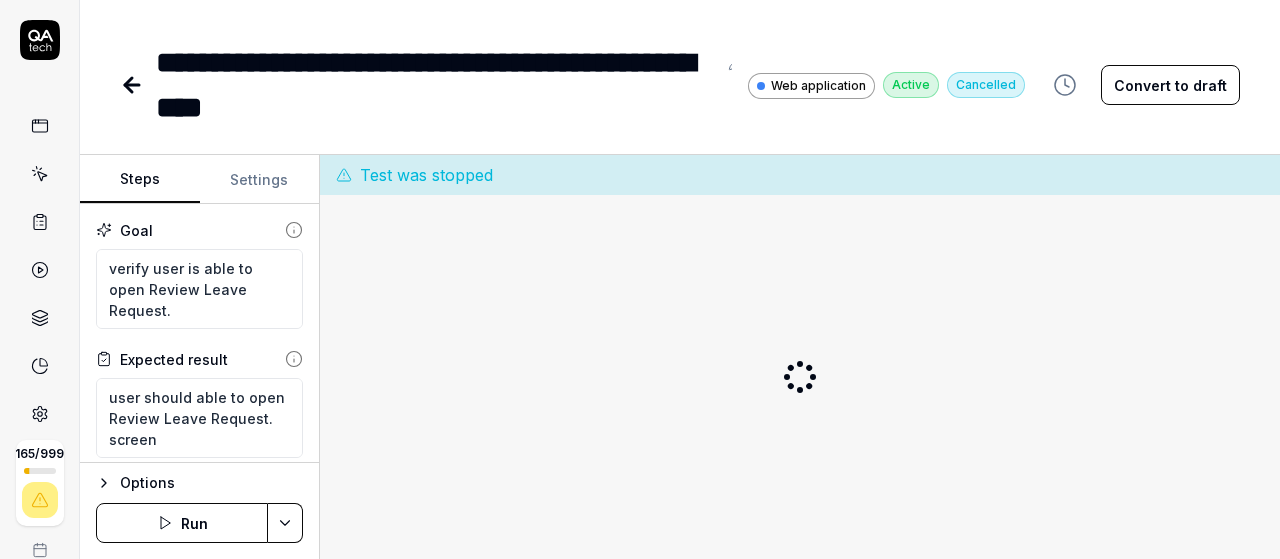 scroll, scrollTop: 0, scrollLeft: 0, axis: both 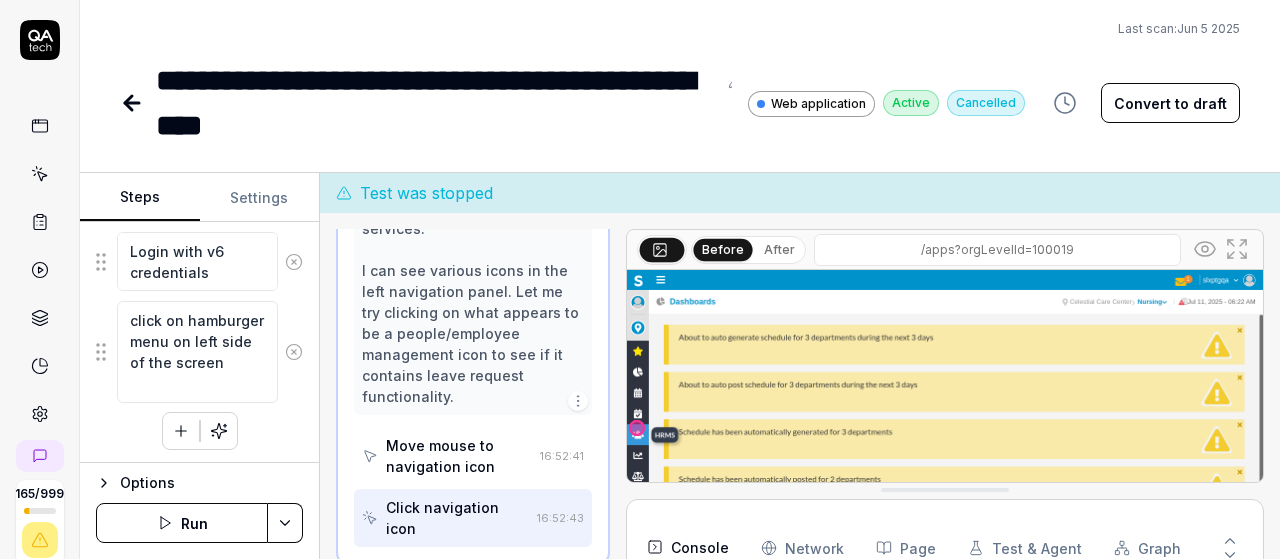 click at bounding box center [181, 431] 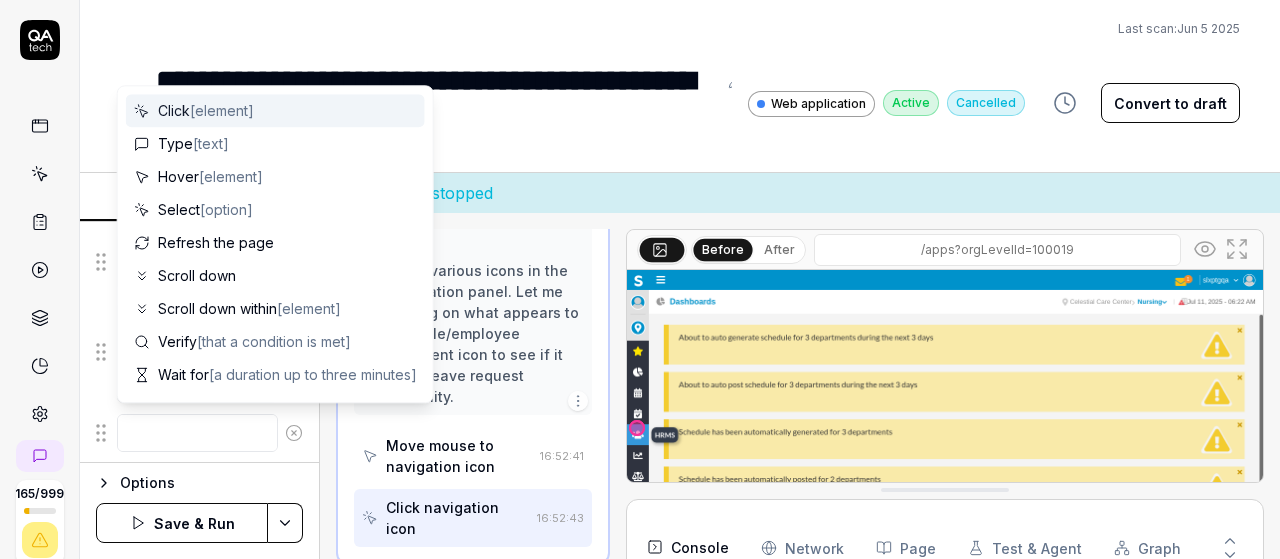 scroll, scrollTop: 0, scrollLeft: 0, axis: both 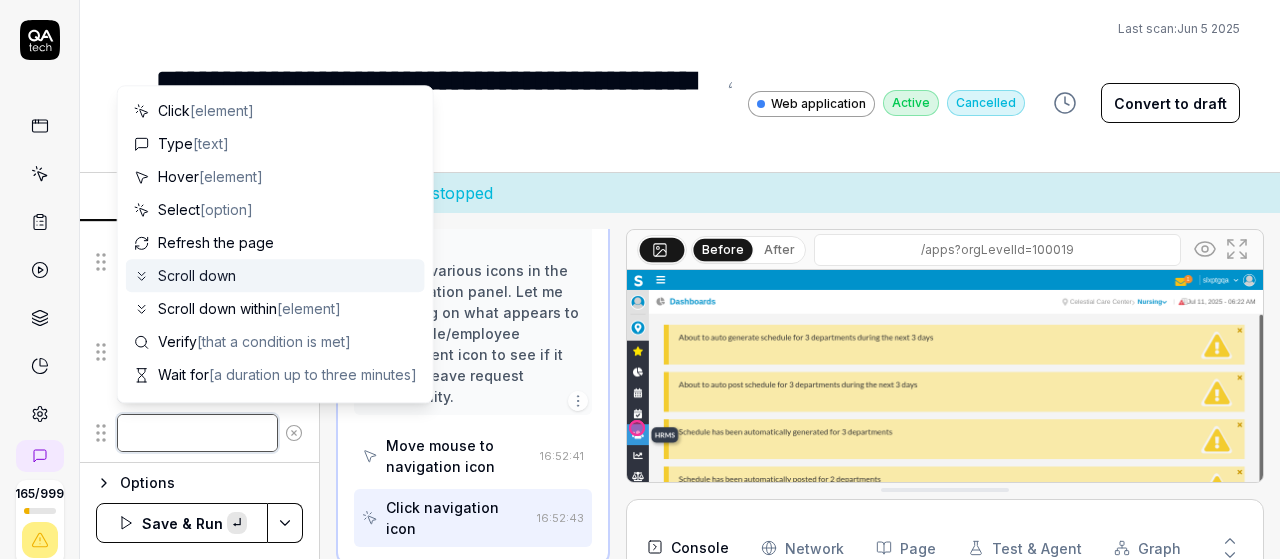 paste on "then navigate to schedule optimizer" 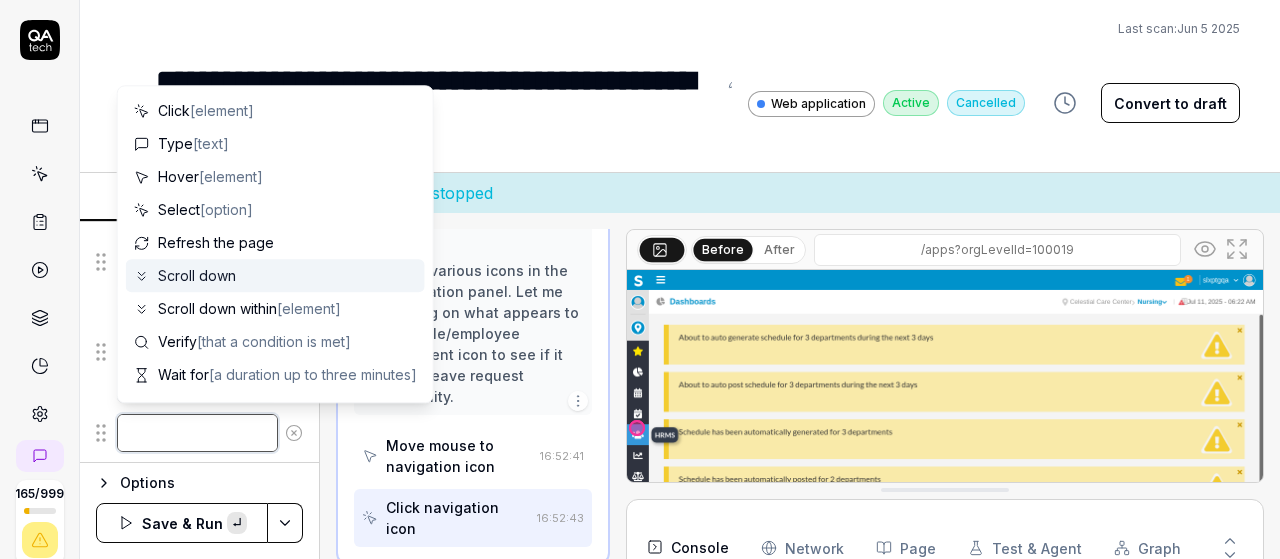 type on "*" 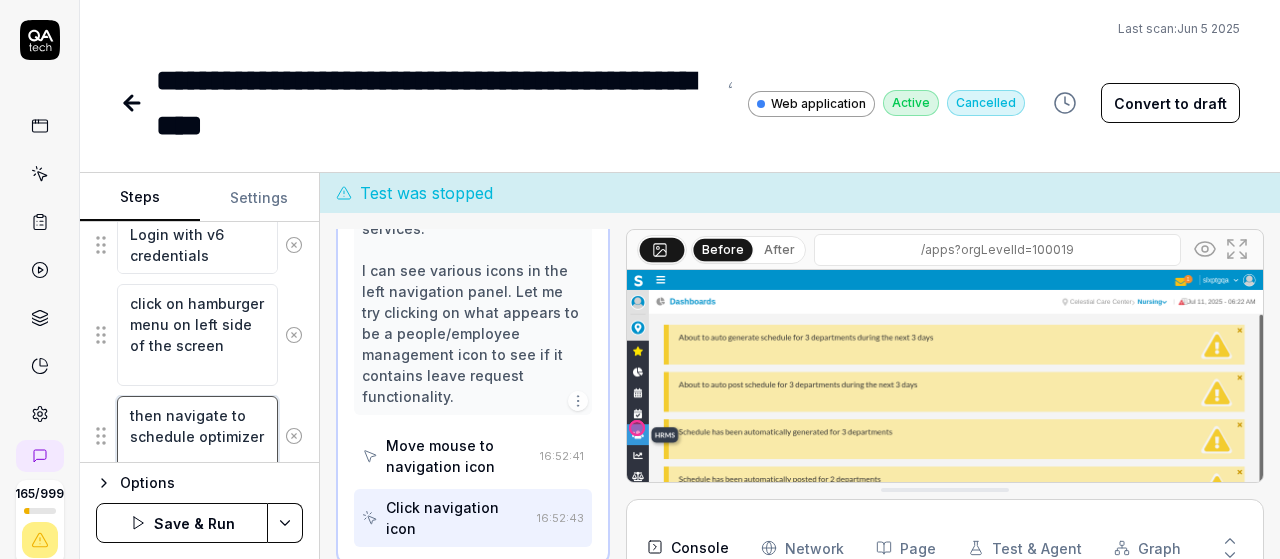 scroll, scrollTop: 384, scrollLeft: 0, axis: vertical 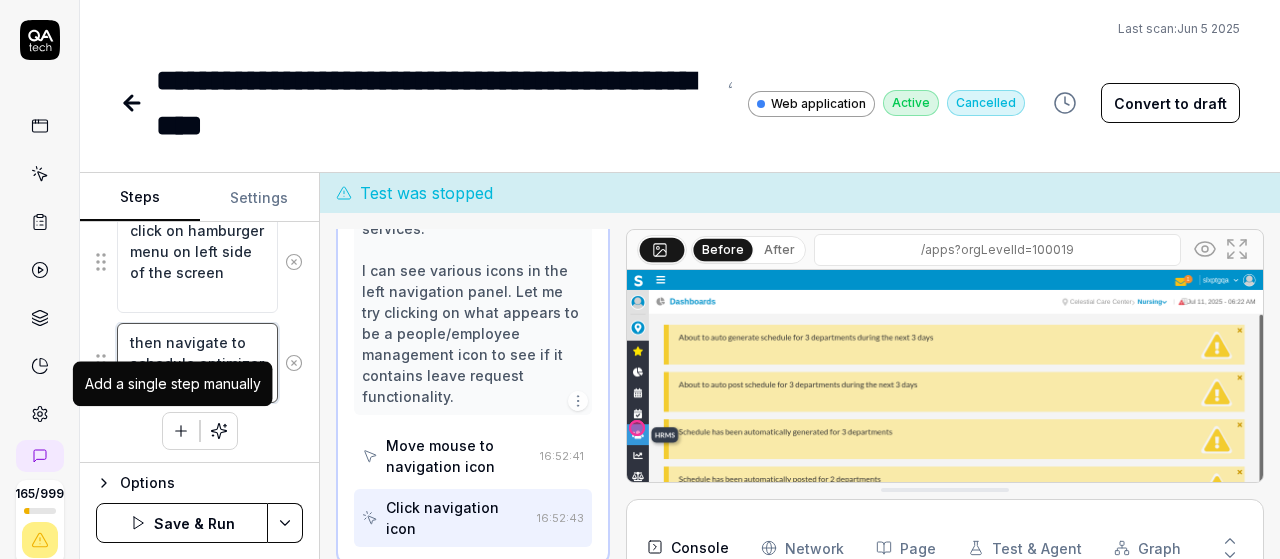 type on "then navigate to schedule optimizer" 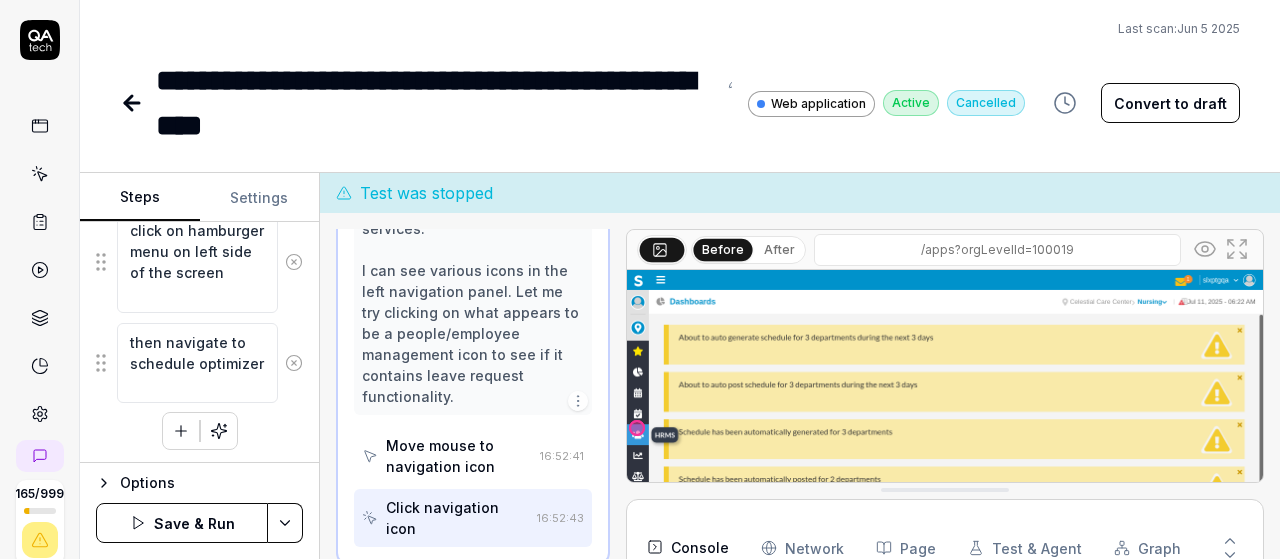 click 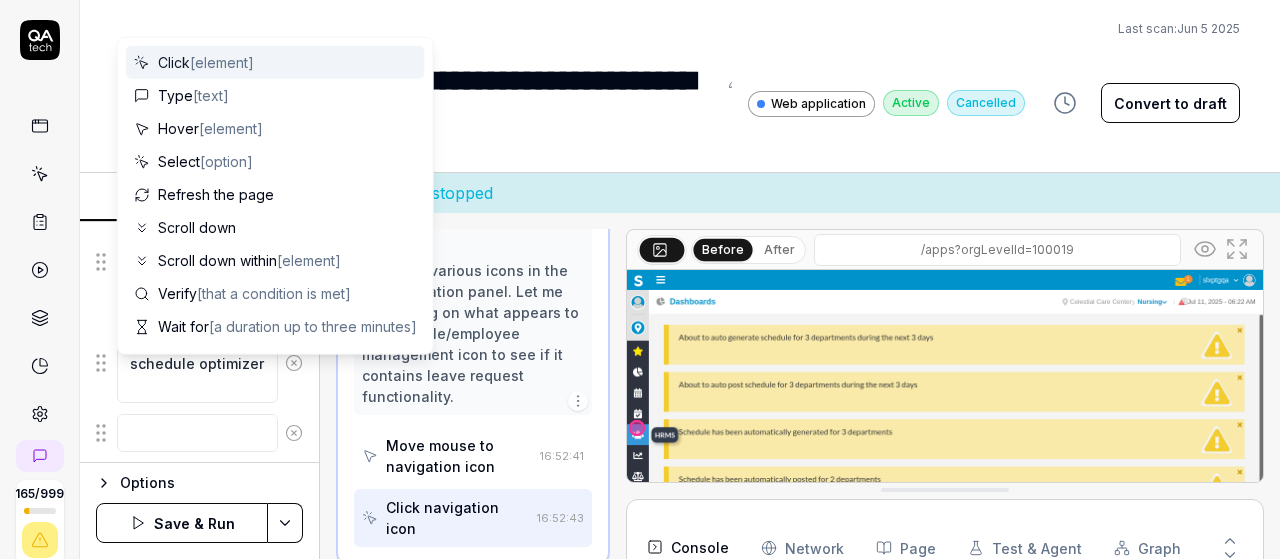 scroll, scrollTop: 433, scrollLeft: 0, axis: vertical 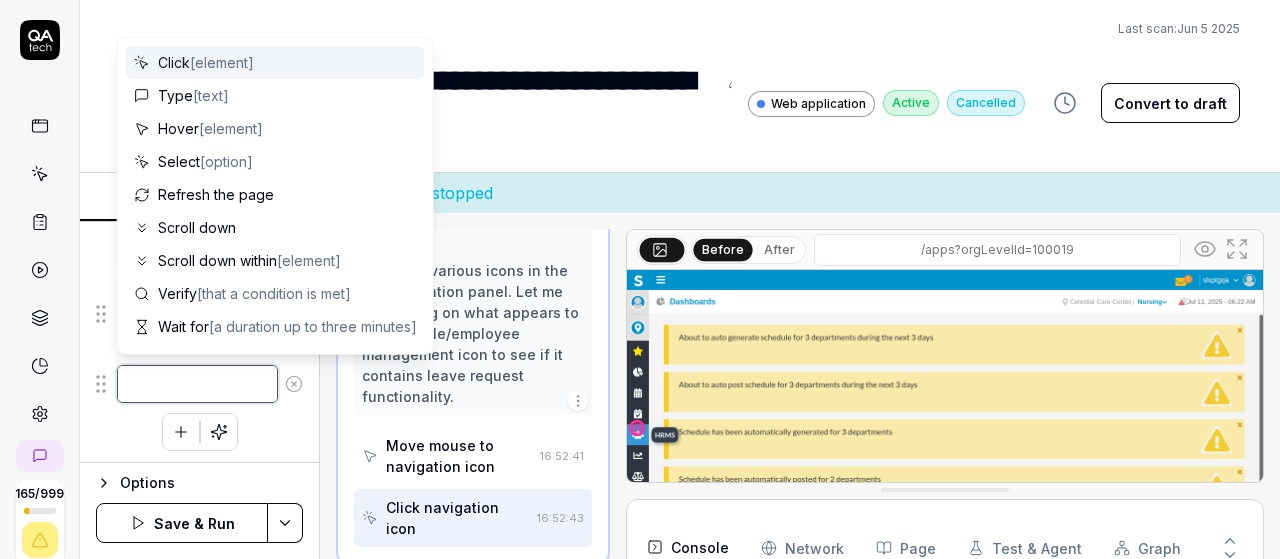 paste on "then click on leave request" 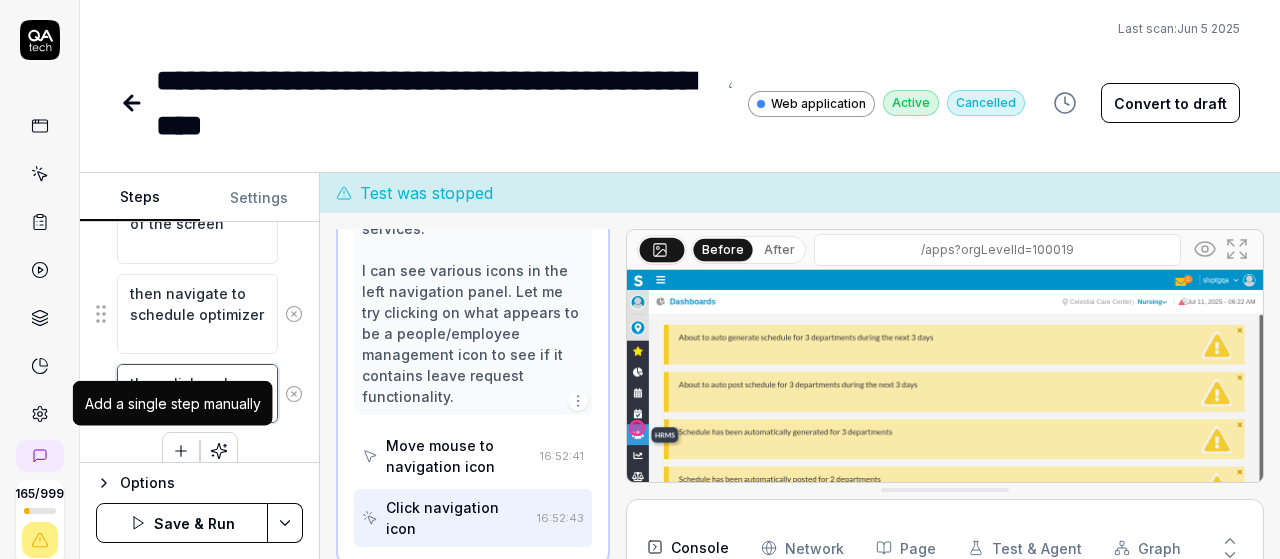 type on "then click on leave request" 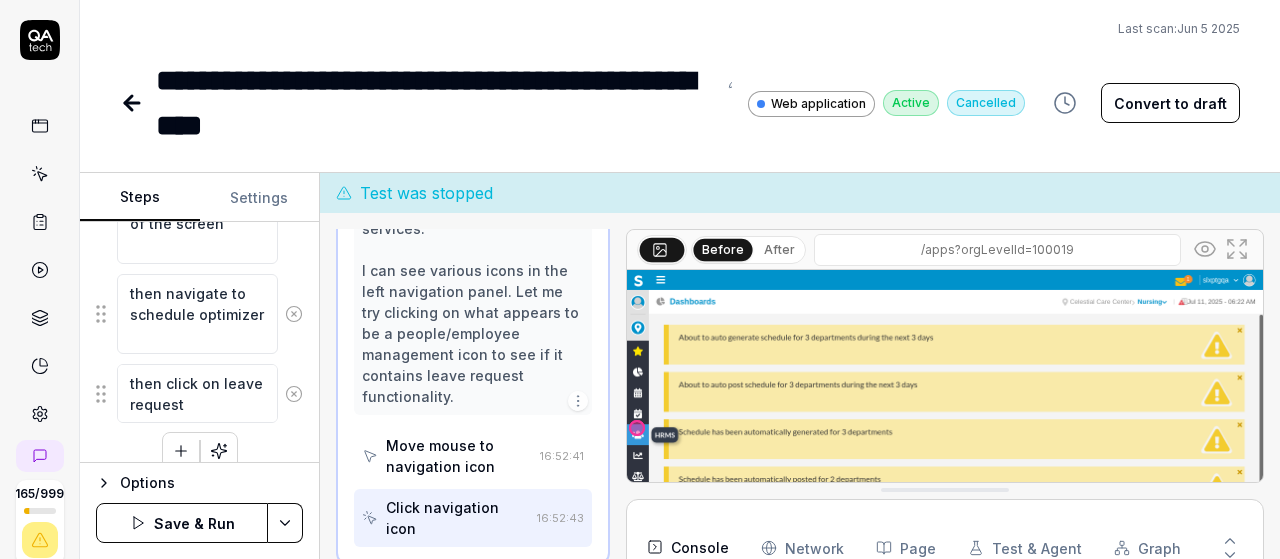 click 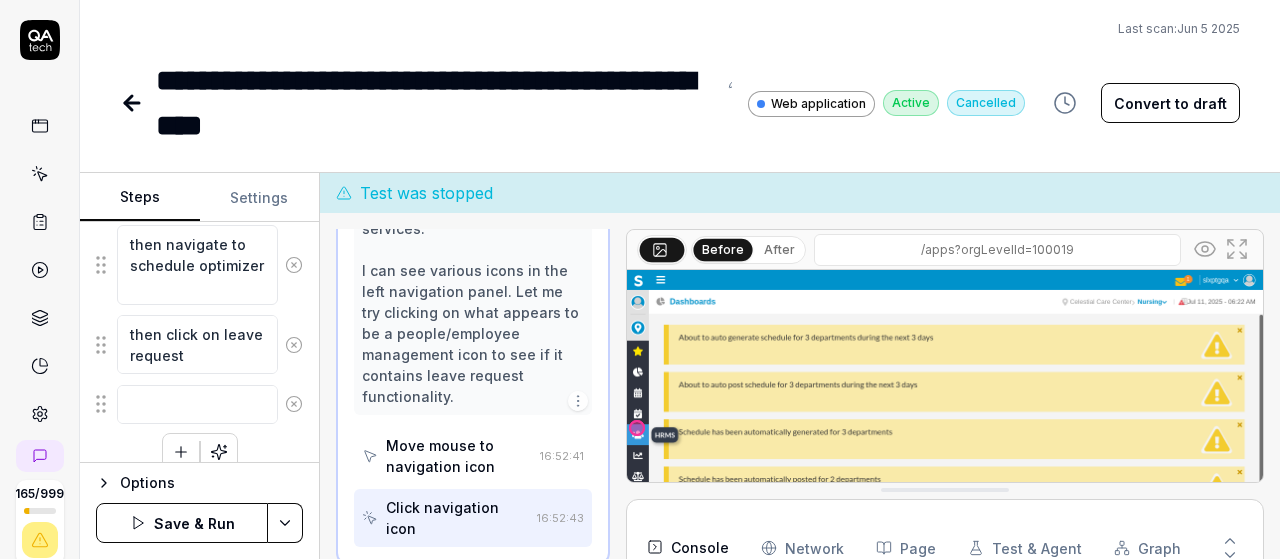 click 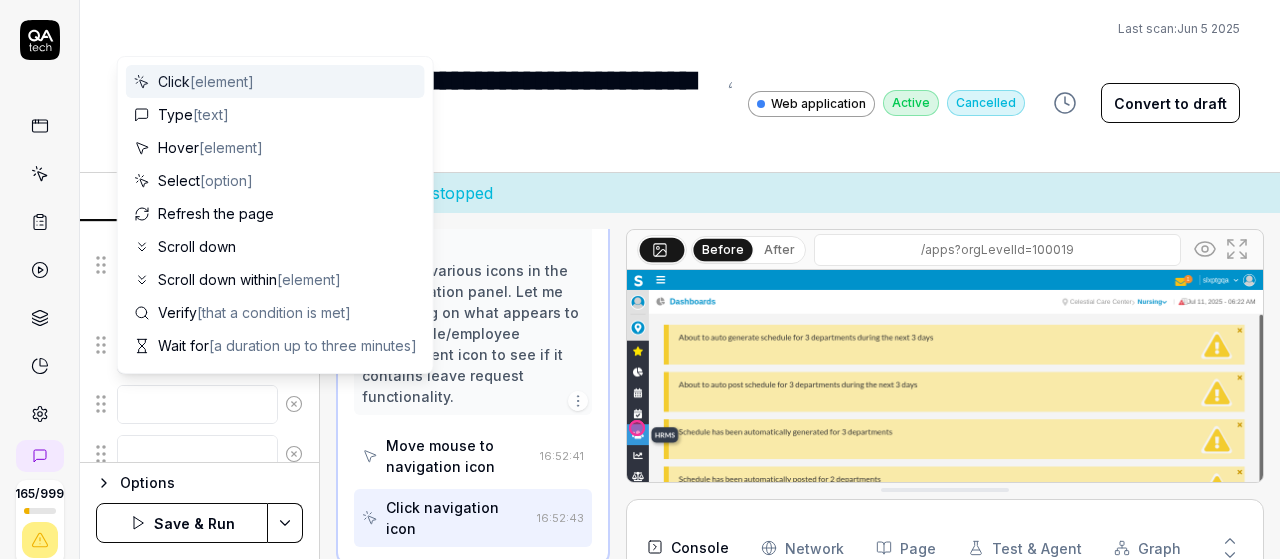 scroll, scrollTop: 532, scrollLeft: 0, axis: vertical 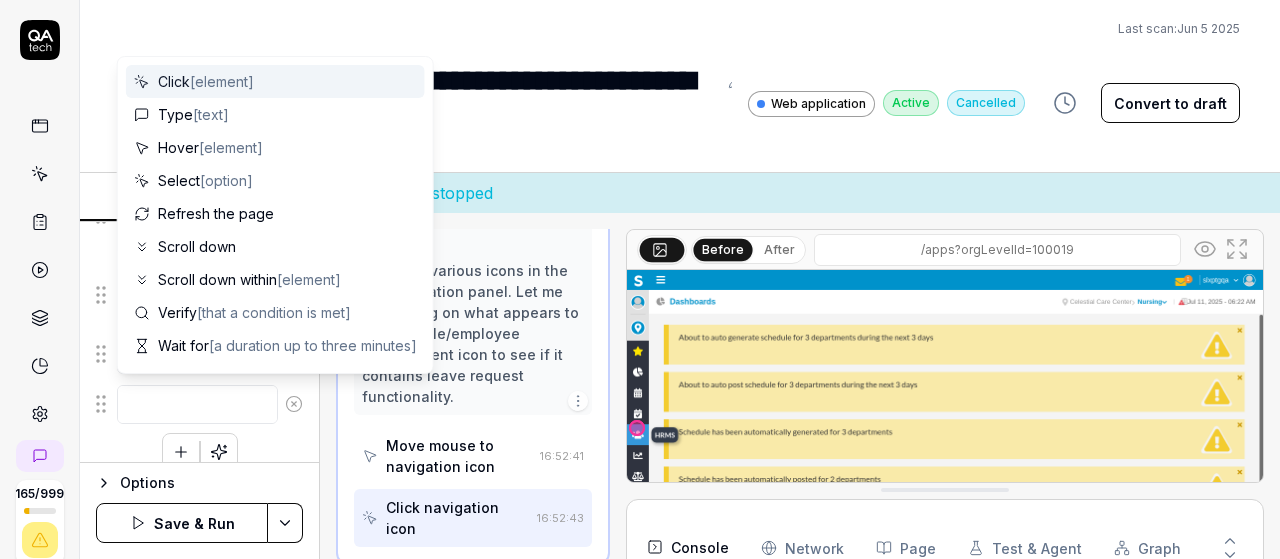 click at bounding box center (197, 404) 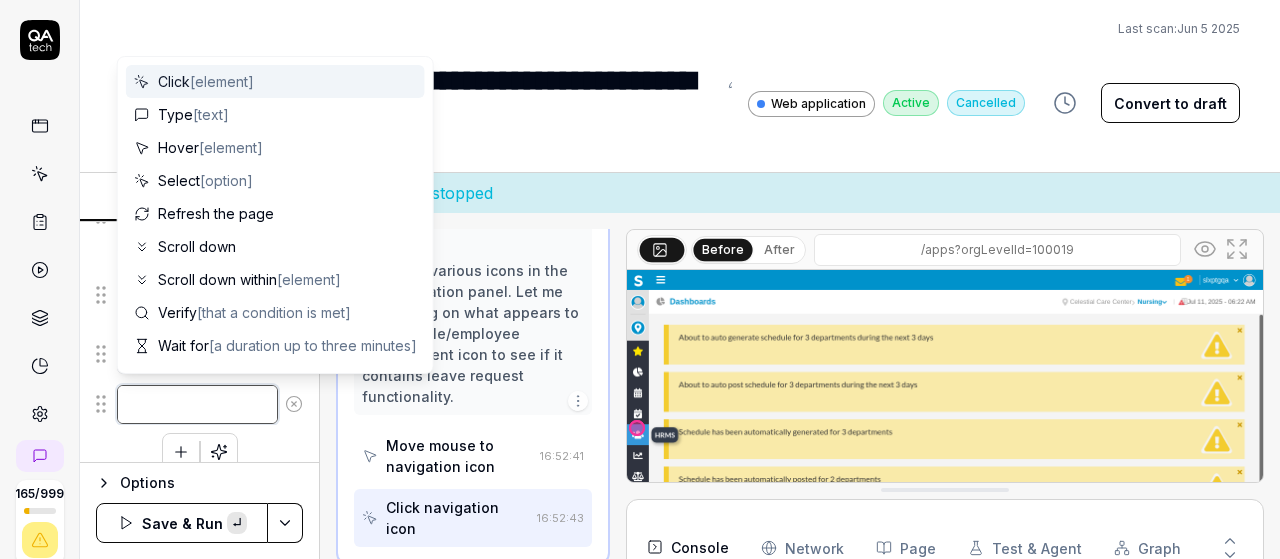 paste on "then select Review leave request" 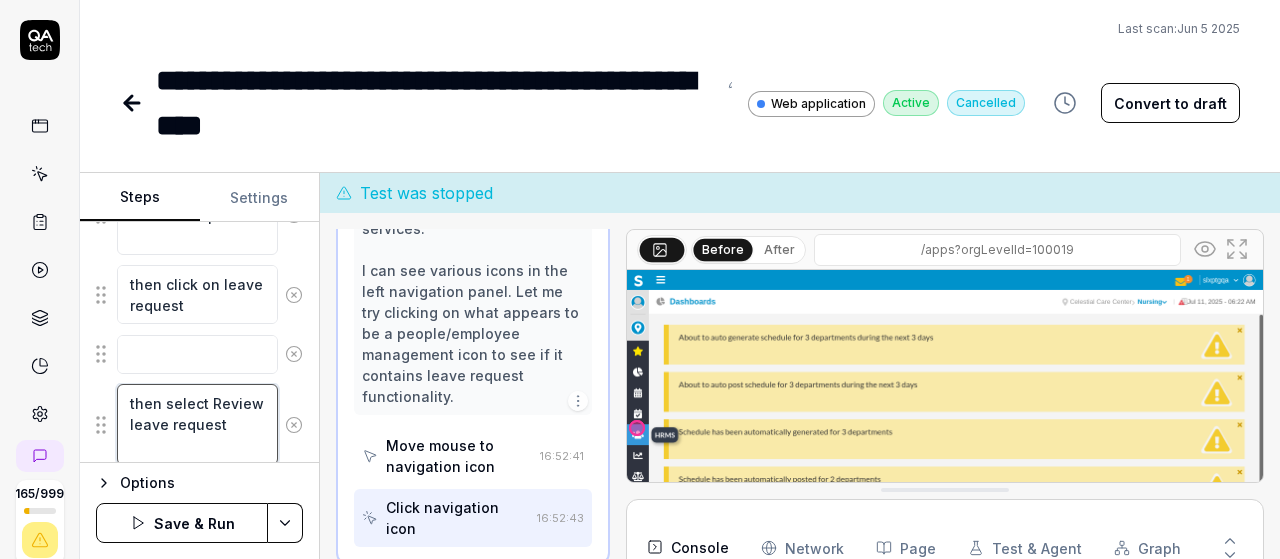 type on "then select Review leave request" 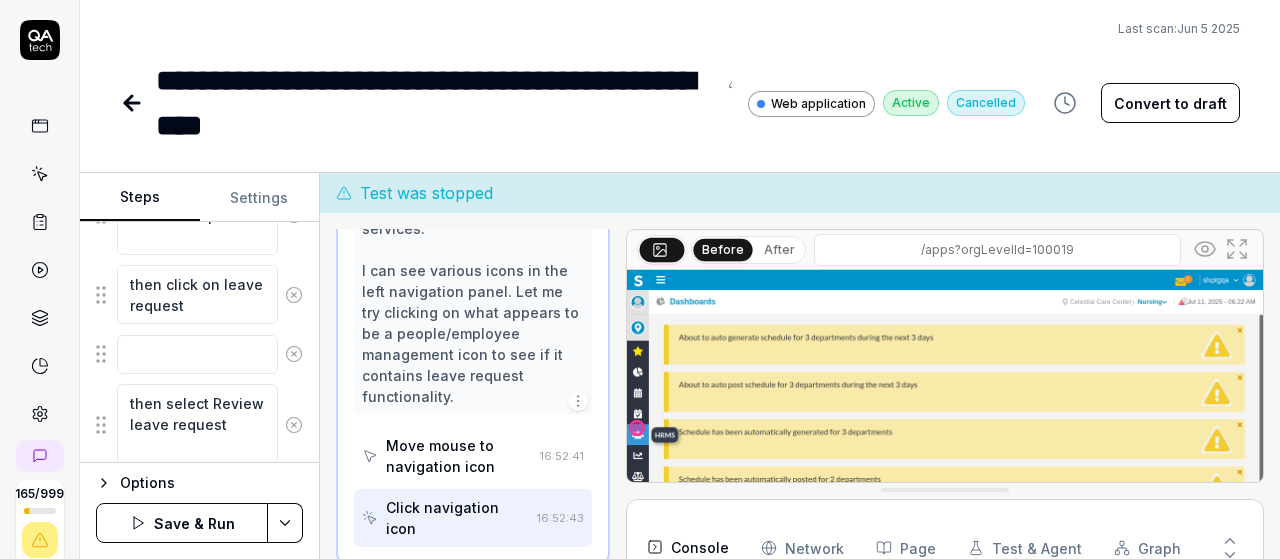 click 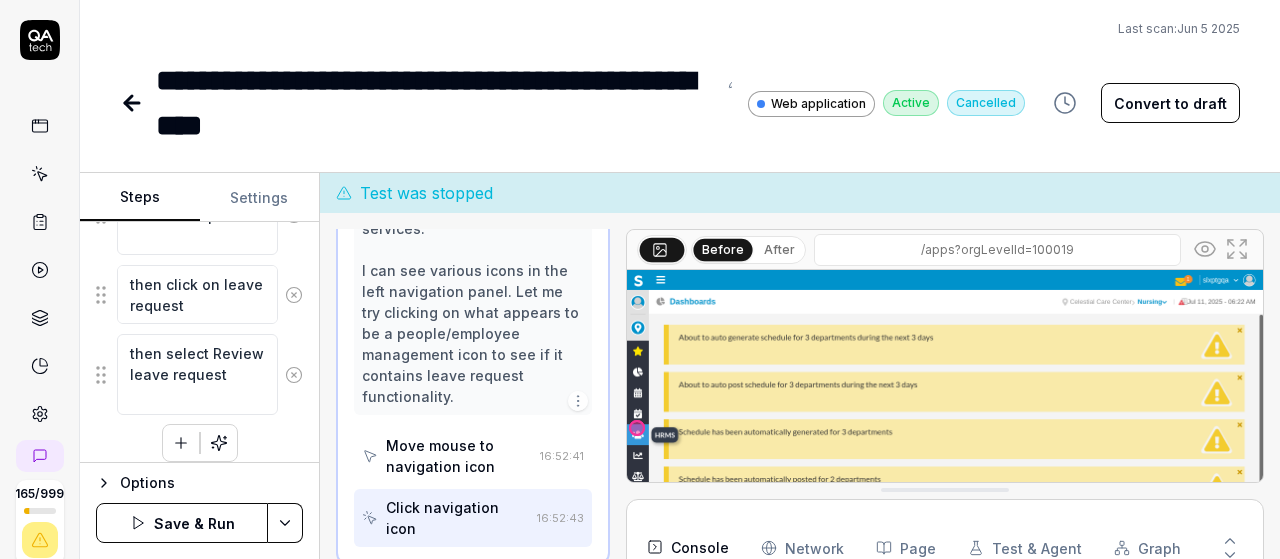 scroll, scrollTop: 542, scrollLeft: 0, axis: vertical 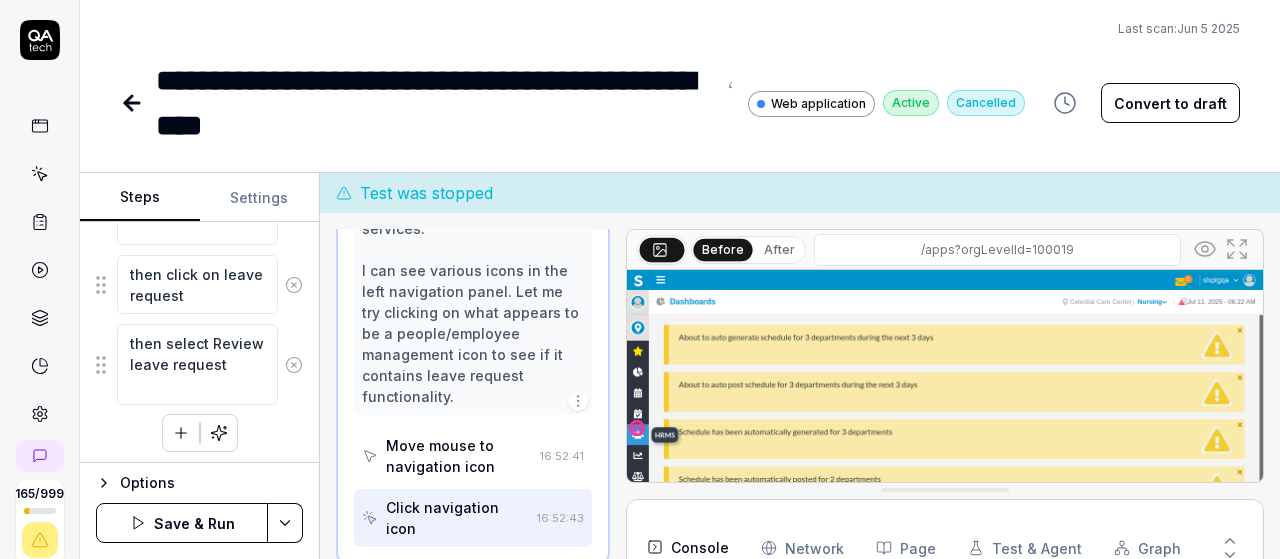 click 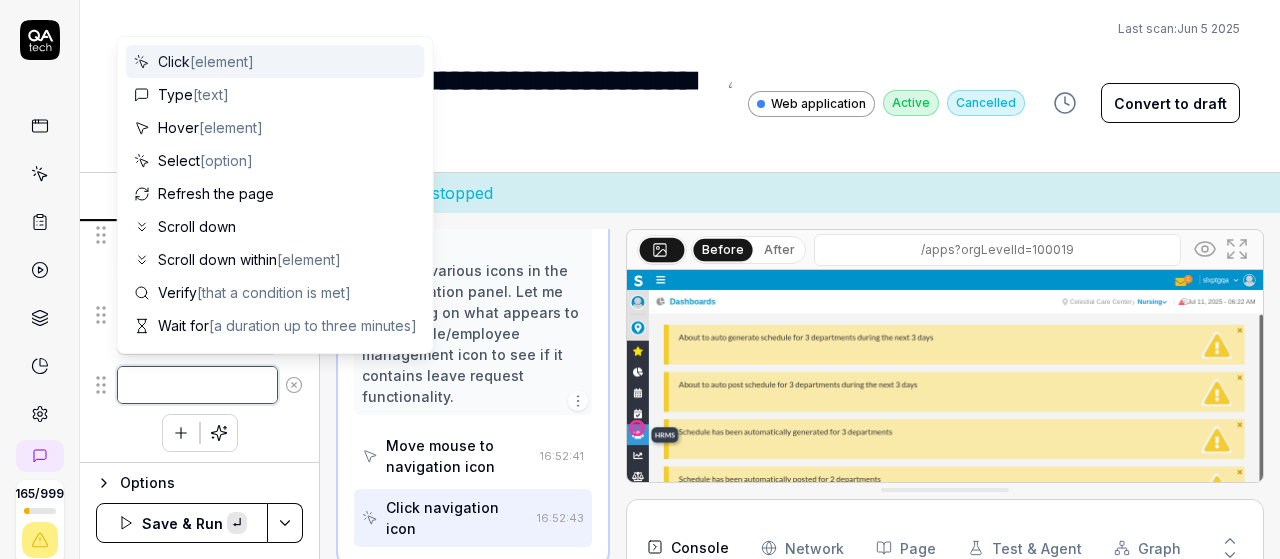 paste on "and now wait until the page opens" 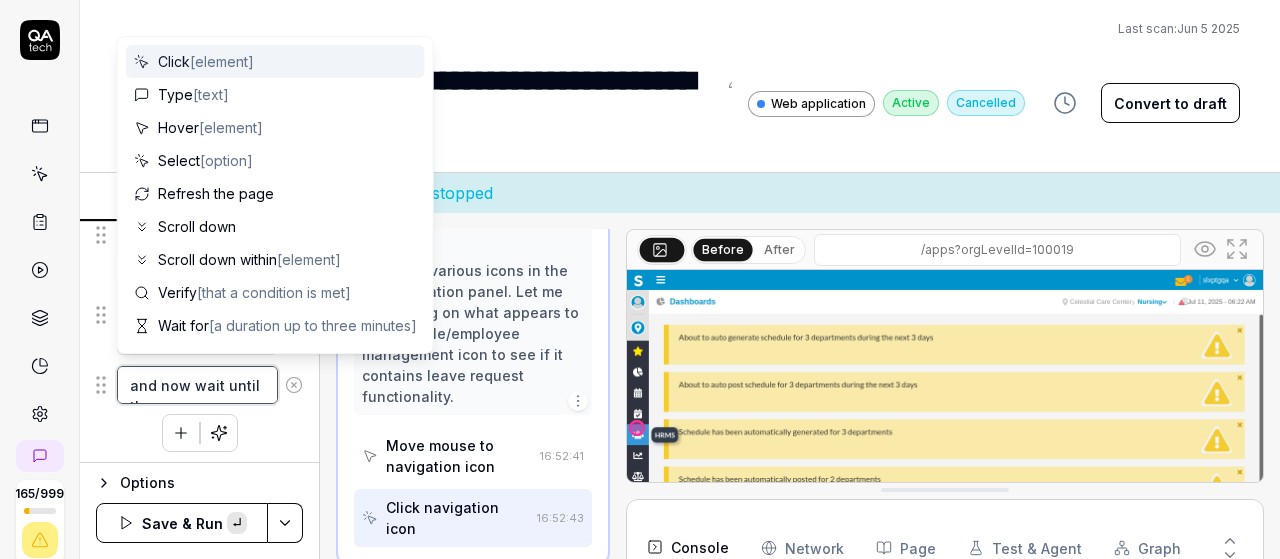 scroll, scrollTop: 10, scrollLeft: 0, axis: vertical 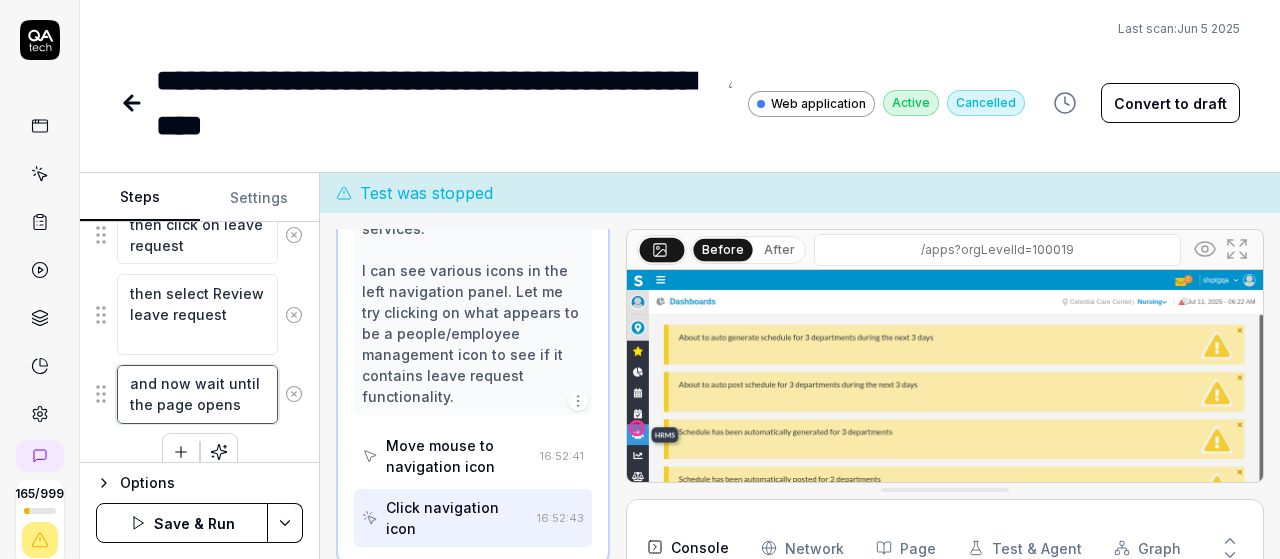 type on "and now wait until the page opens" 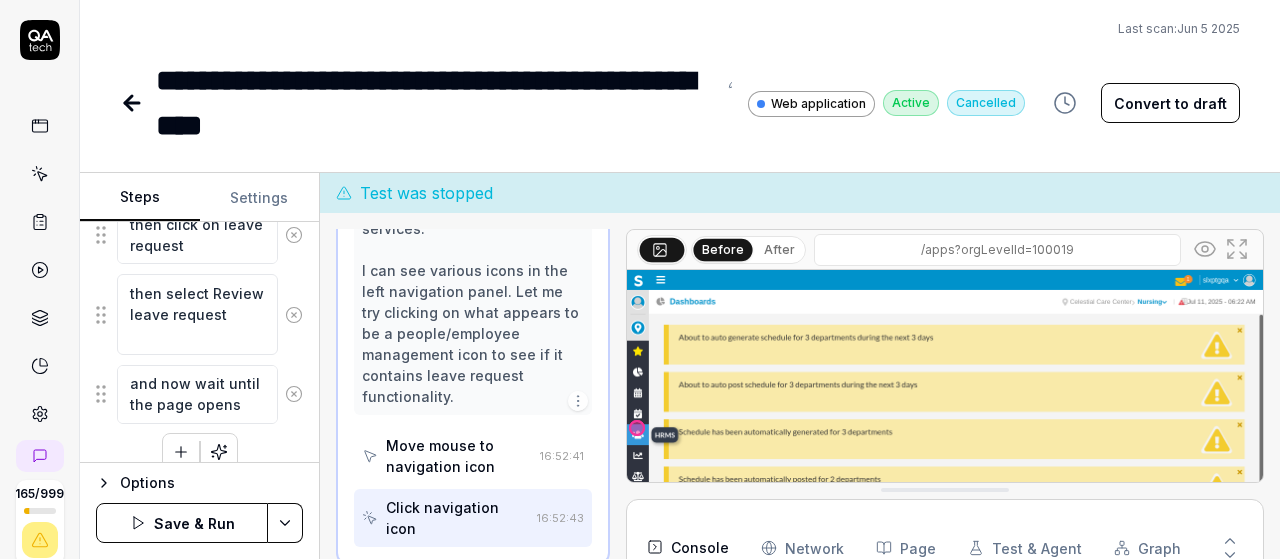 click on "Save & Run" at bounding box center (182, 523) 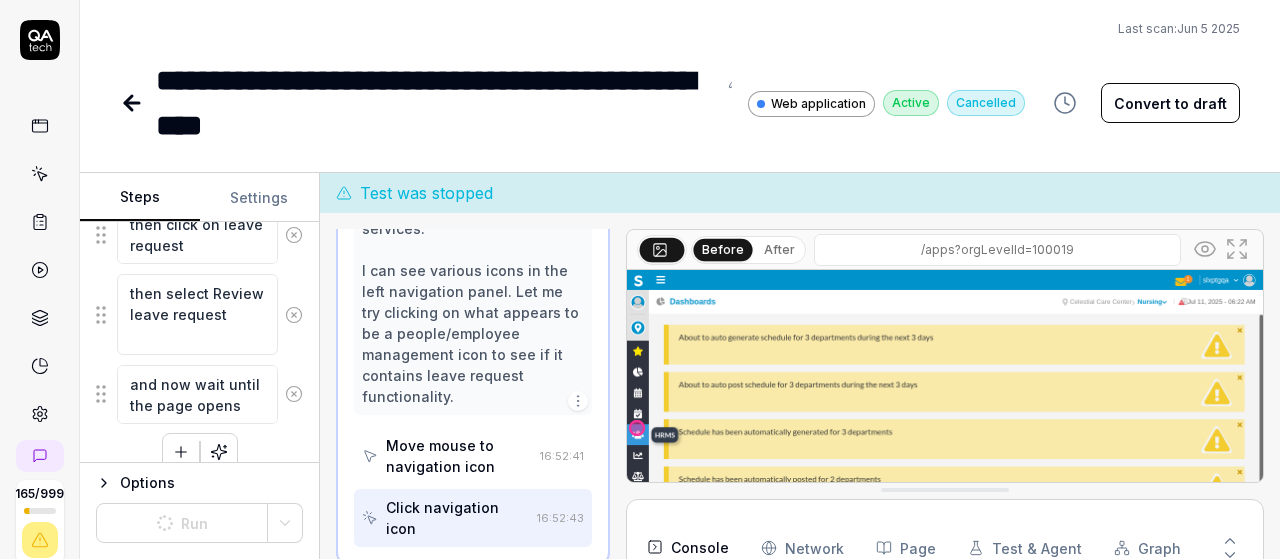 type on "*" 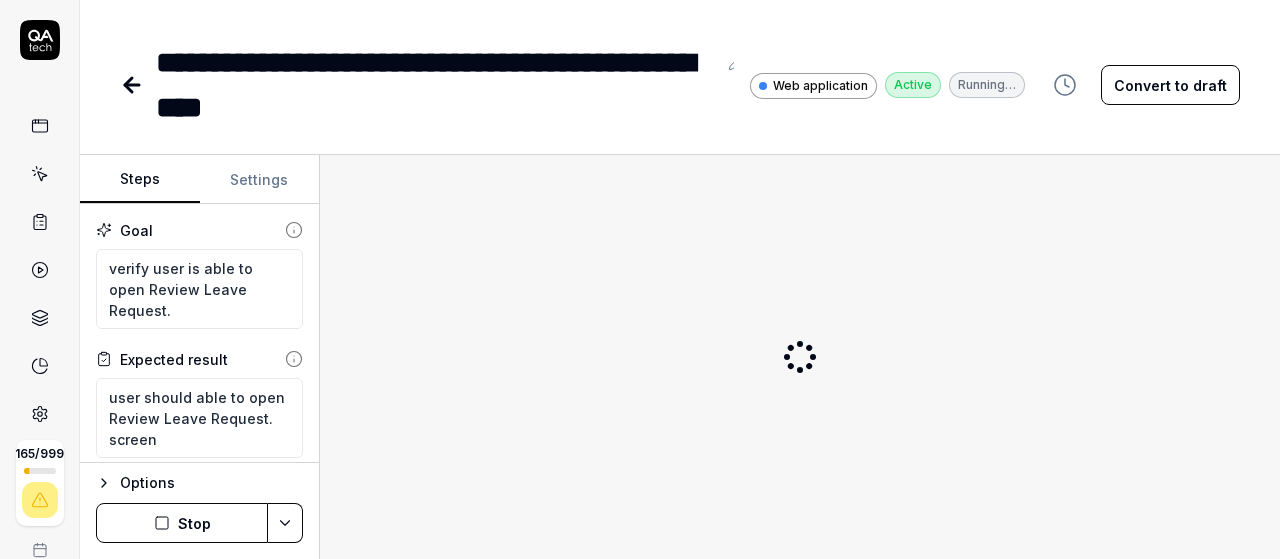 scroll, scrollTop: 0, scrollLeft: 0, axis: both 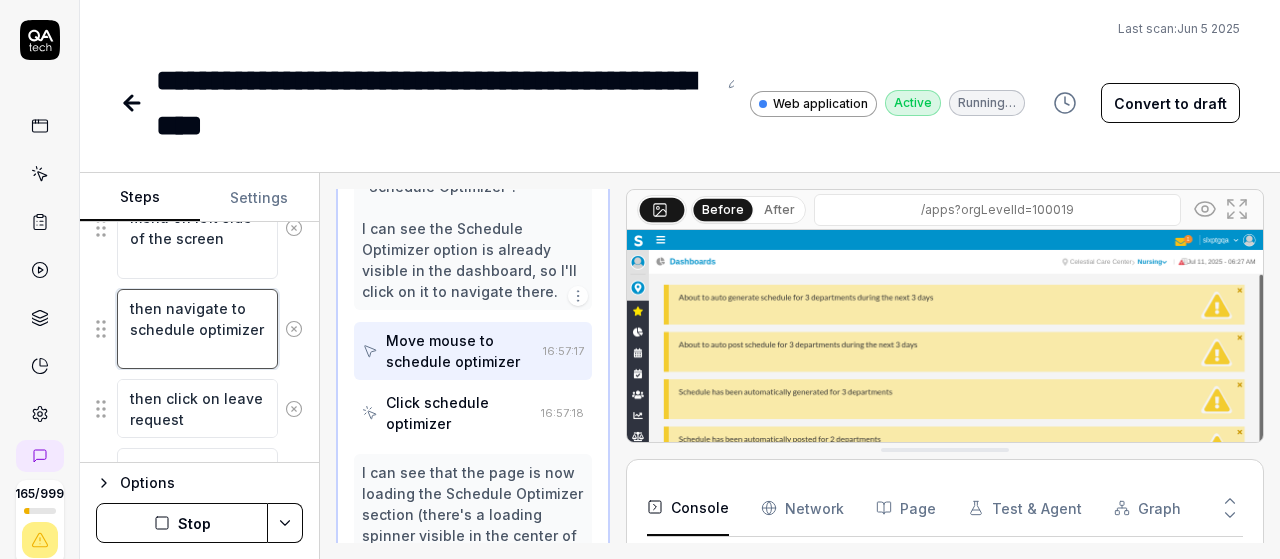 click on "then navigate to schedule optimizer" at bounding box center [197, 329] 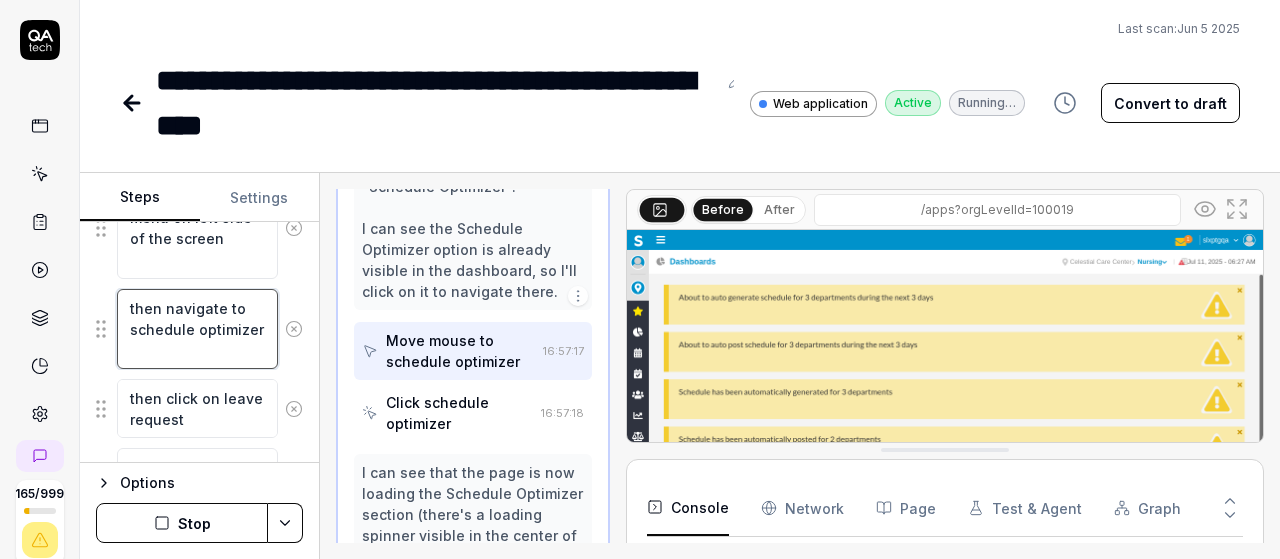 scroll, scrollTop: 784, scrollLeft: 0, axis: vertical 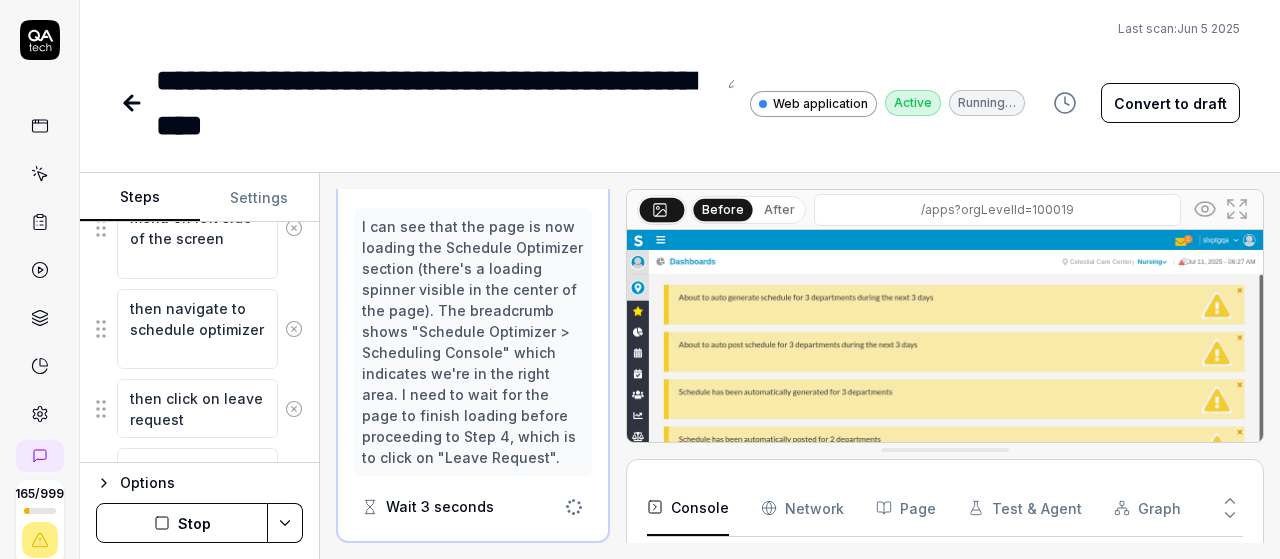 click on "I can see that the page is now loading the Schedule Optimizer section (there's a loading spinner visible in the center of the page). The breadcrumb shows "Schedule Optimizer > Scheduling Console" which indicates we're in the right area. I need to wait for the page to finish loading before proceeding to Step 4, which is to click on "Leave Request"." at bounding box center (473, 342) 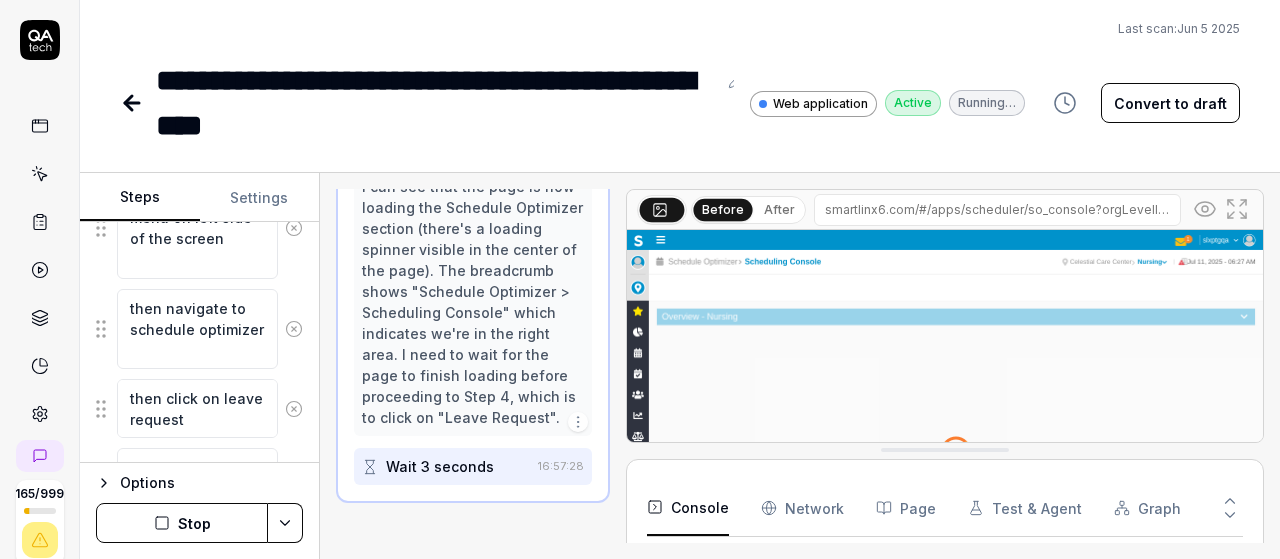 scroll, scrollTop: 857, scrollLeft: 0, axis: vertical 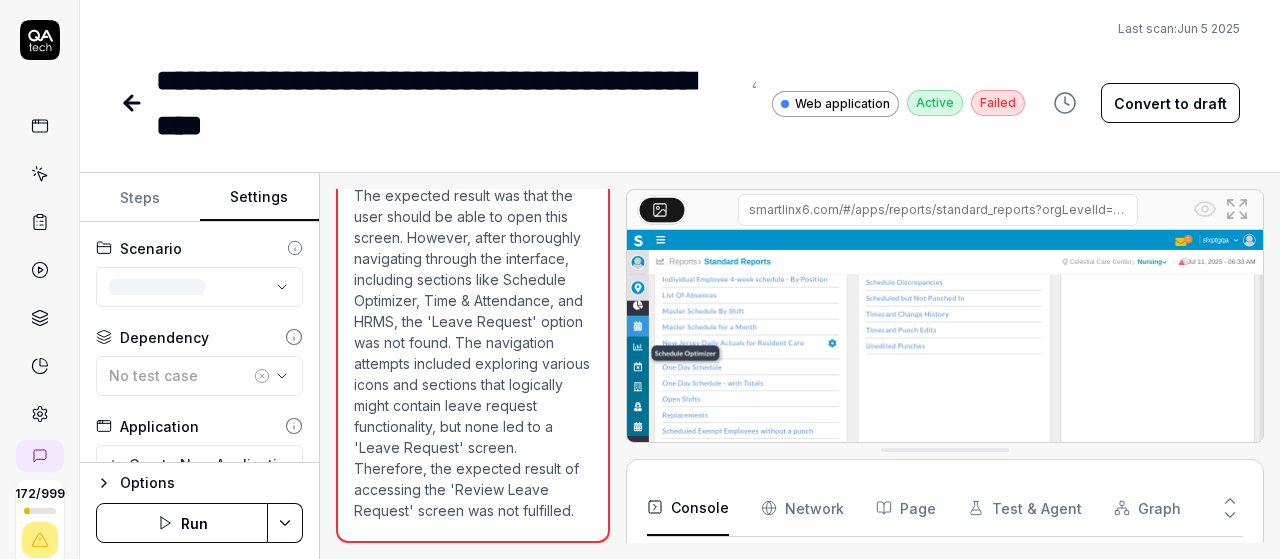click on "Settings" at bounding box center (260, 198) 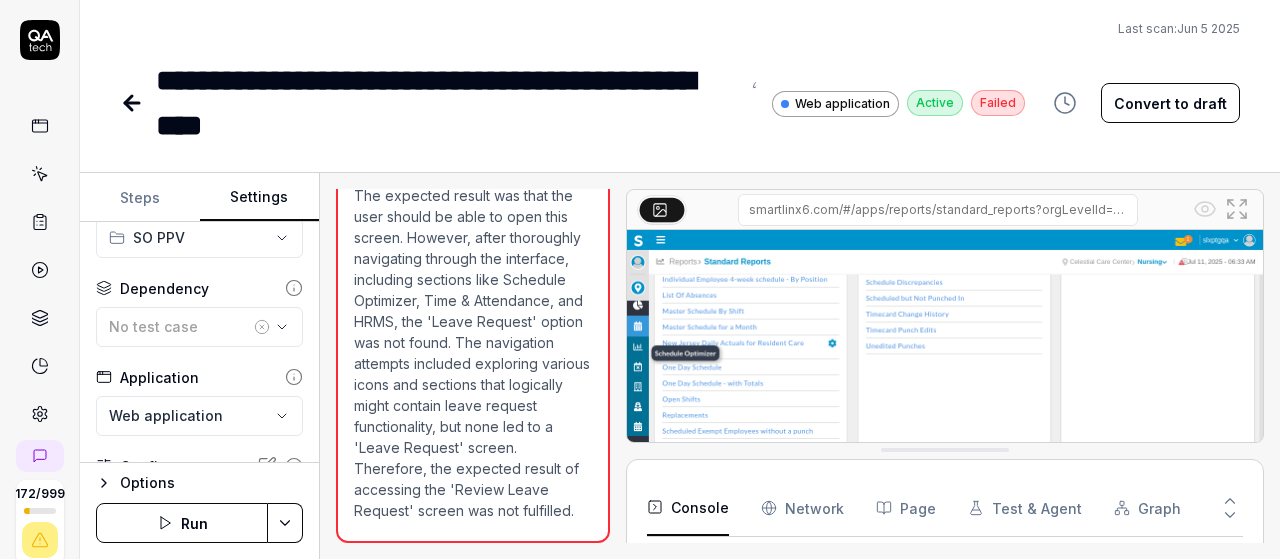 scroll, scrollTop: 52, scrollLeft: 0, axis: vertical 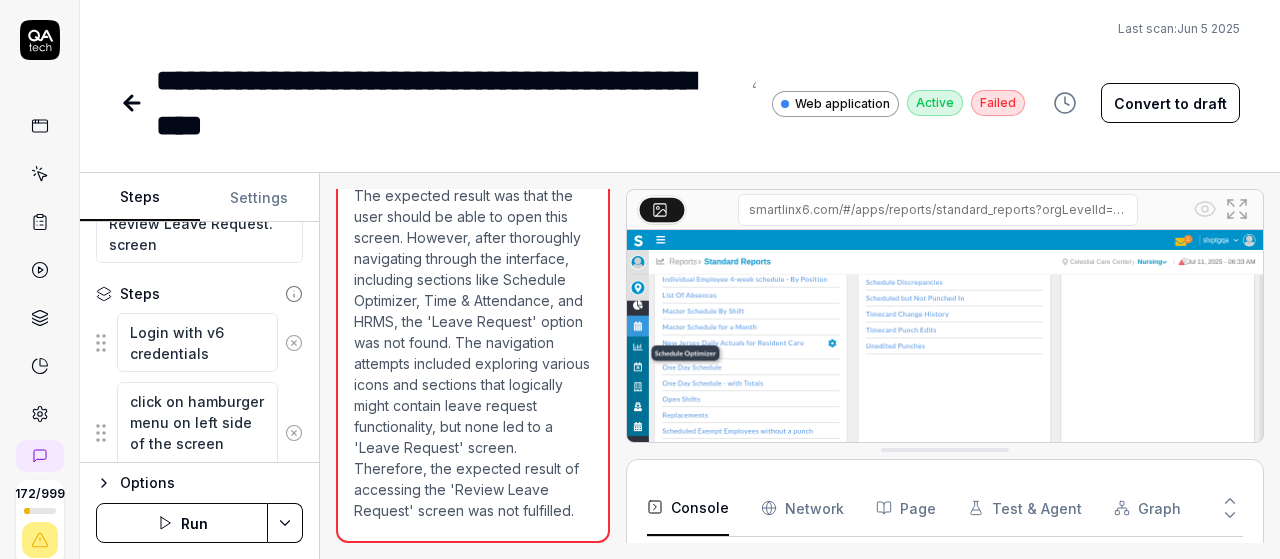 click on "Steps" at bounding box center [140, 198] 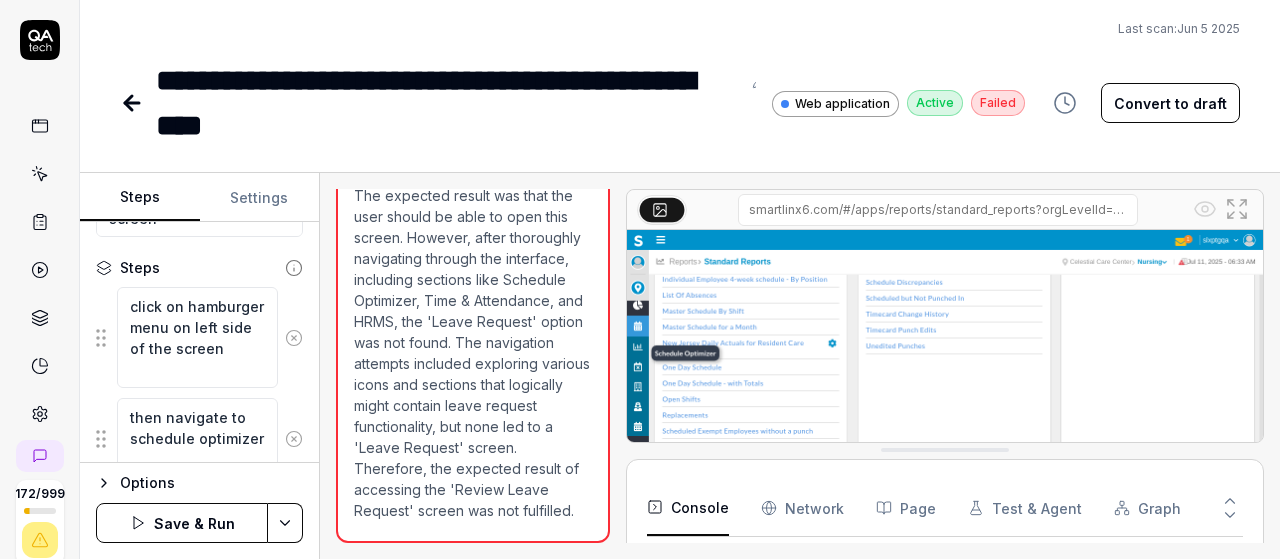 scroll, scrollTop: 542, scrollLeft: 0, axis: vertical 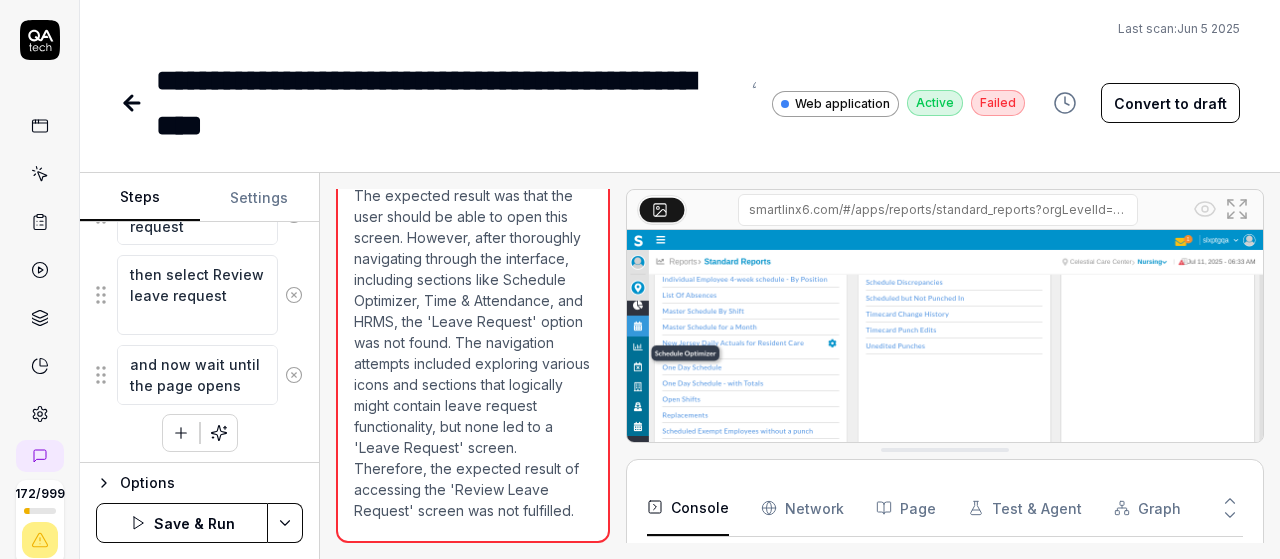 click 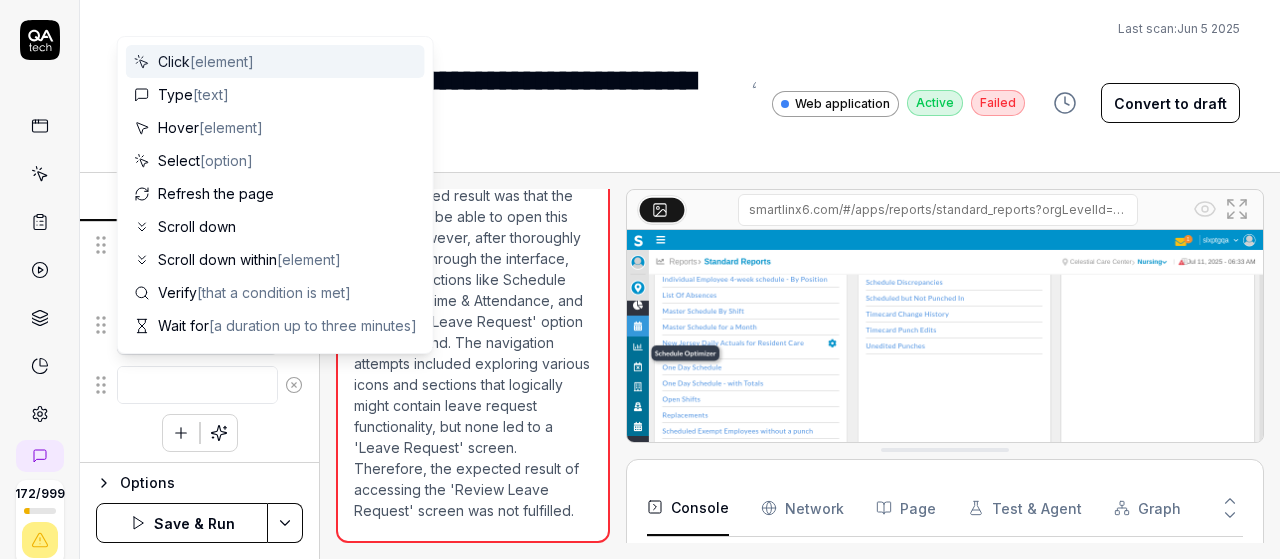 type on "*" 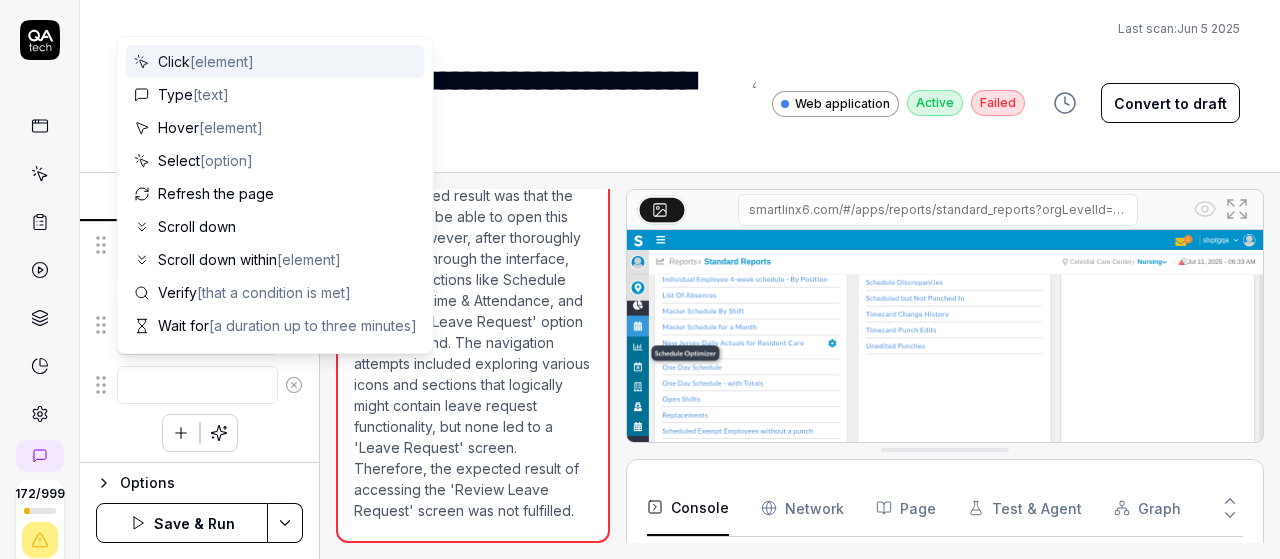 type on "M" 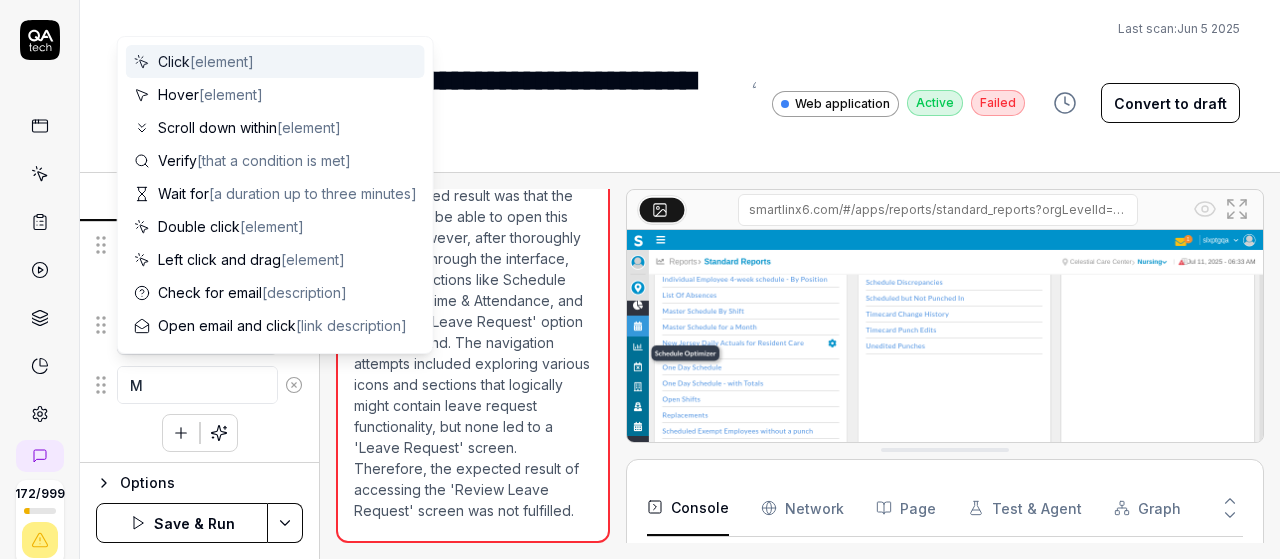 type on "*" 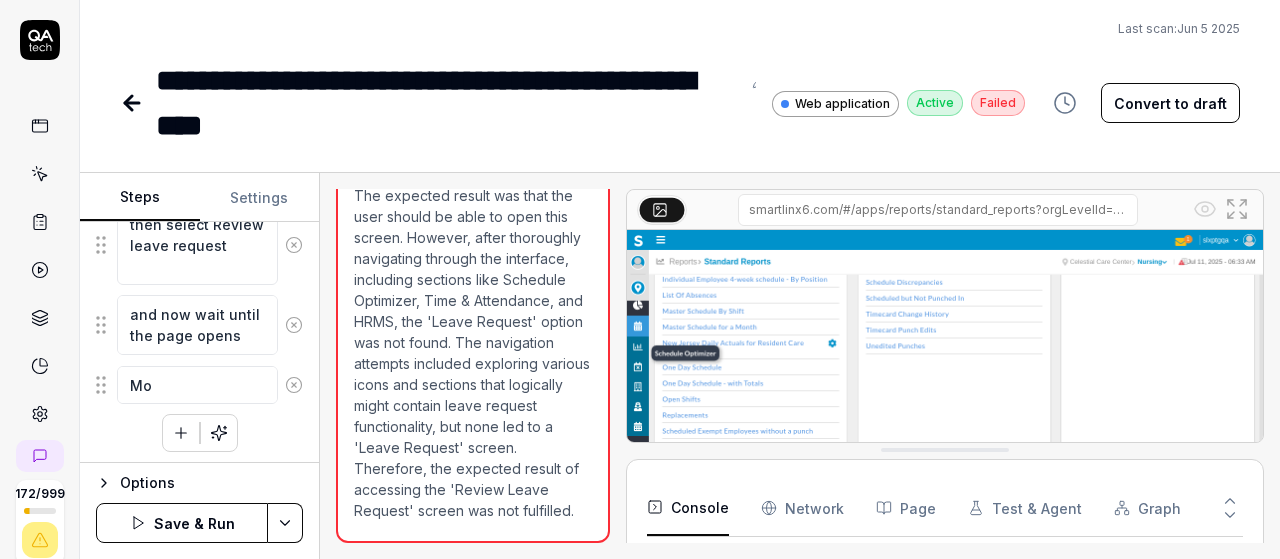 type on "*" 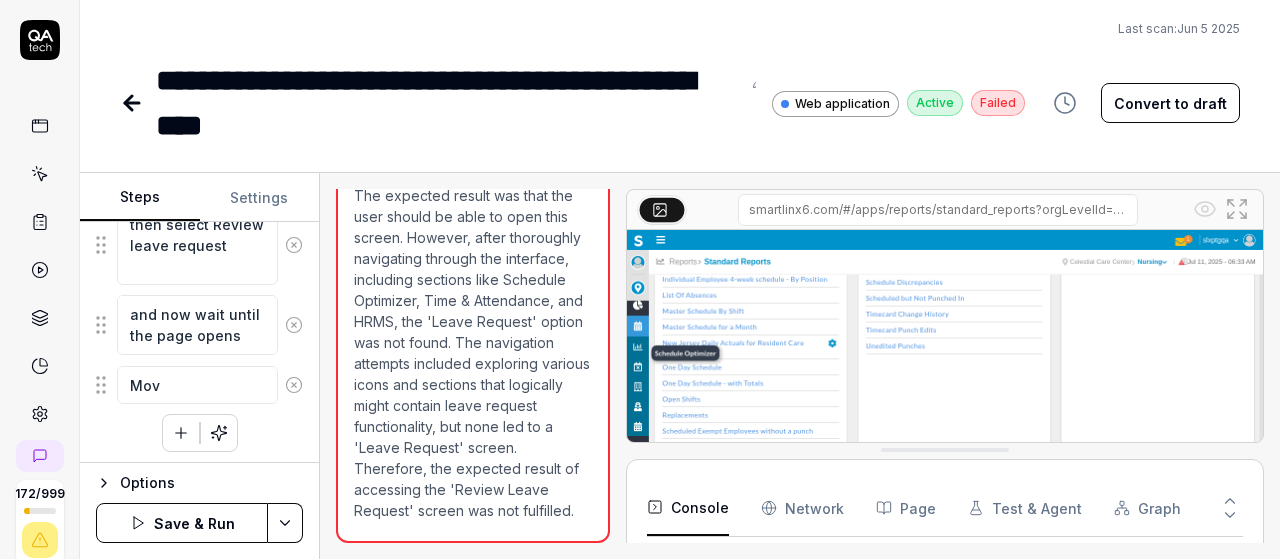 type on "*" 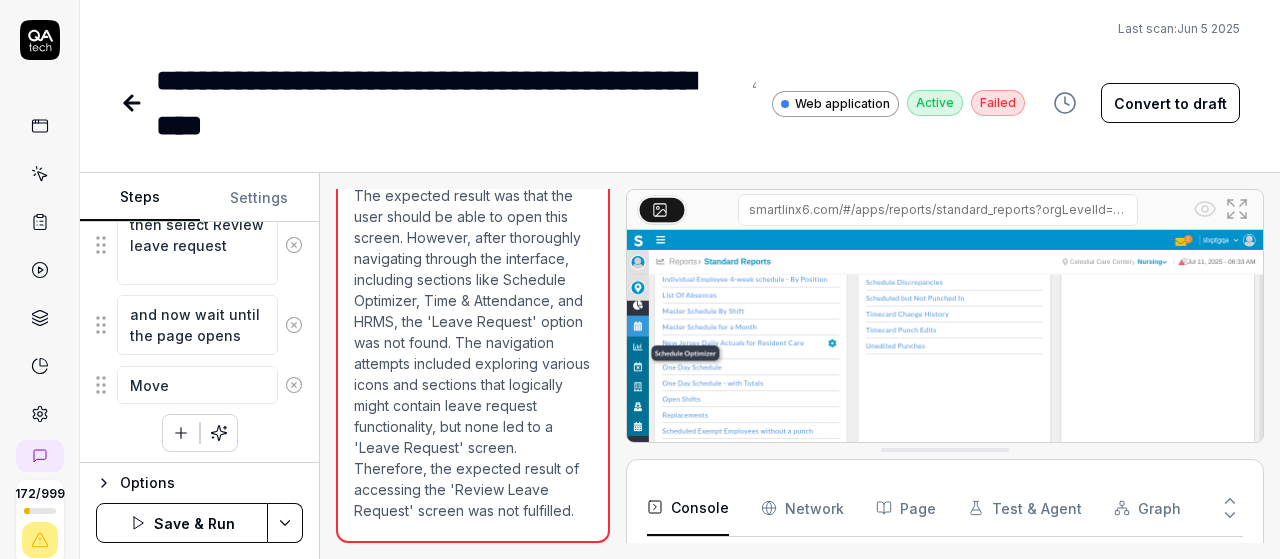type on "*" 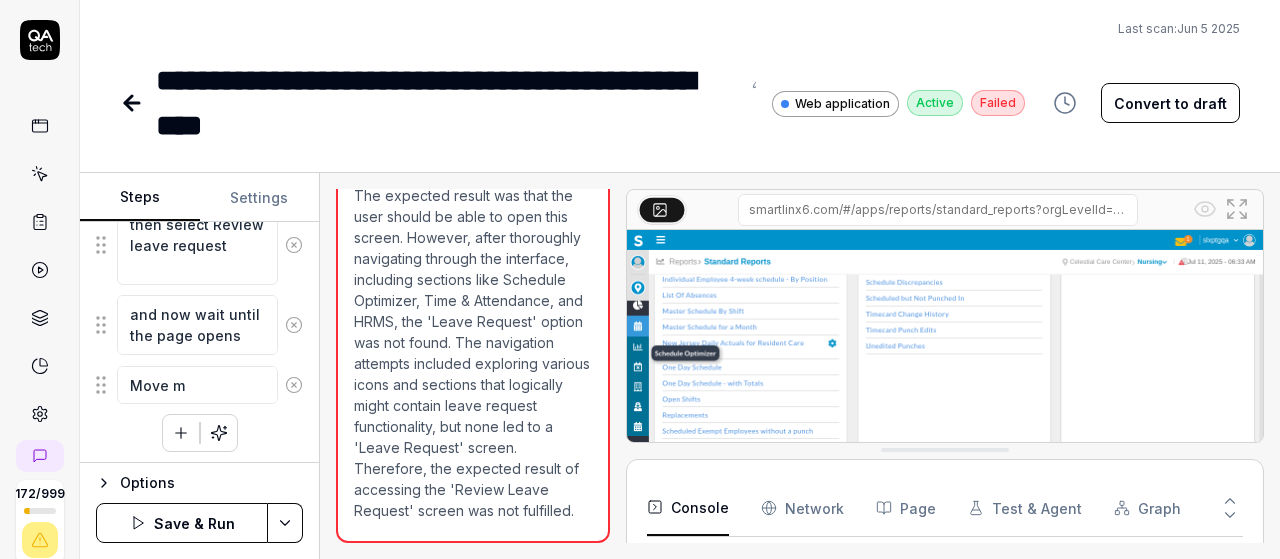 type on "*" 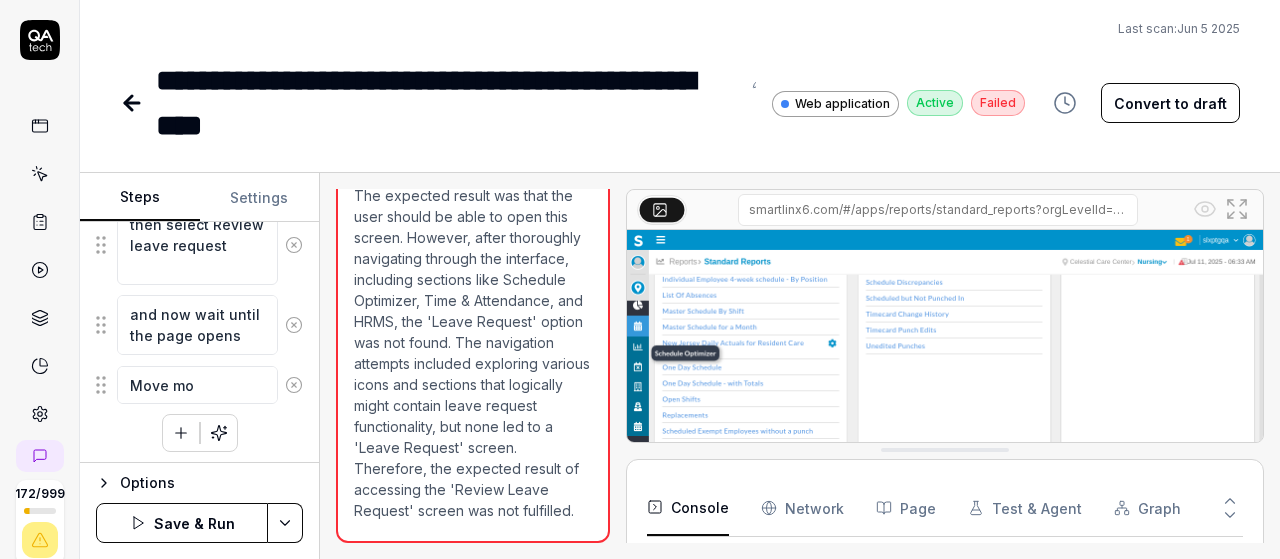 type on "*" 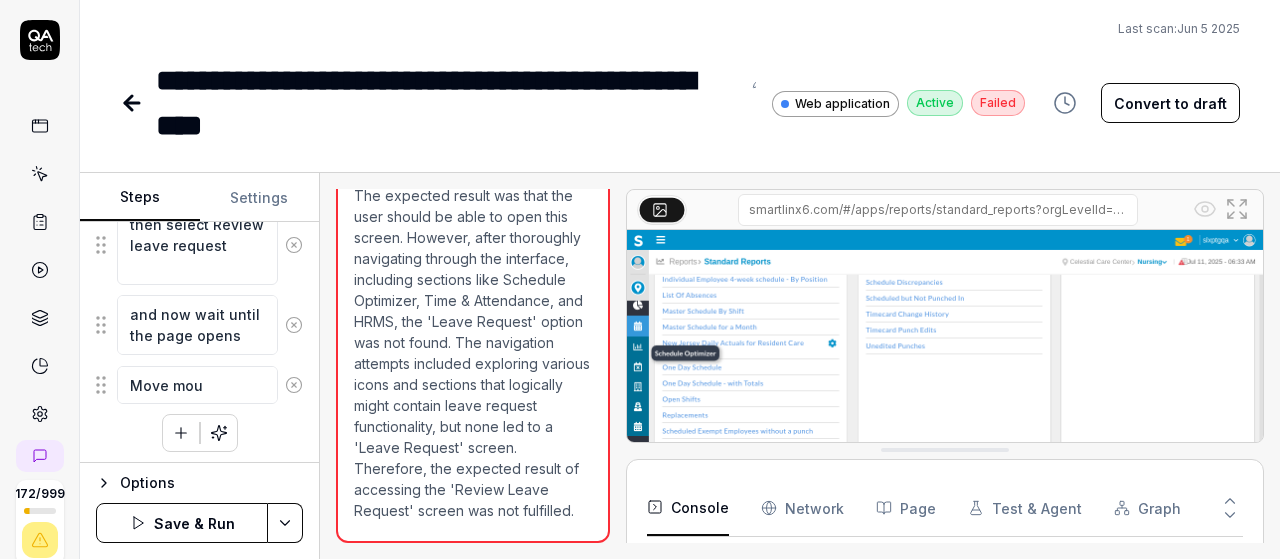 type on "*" 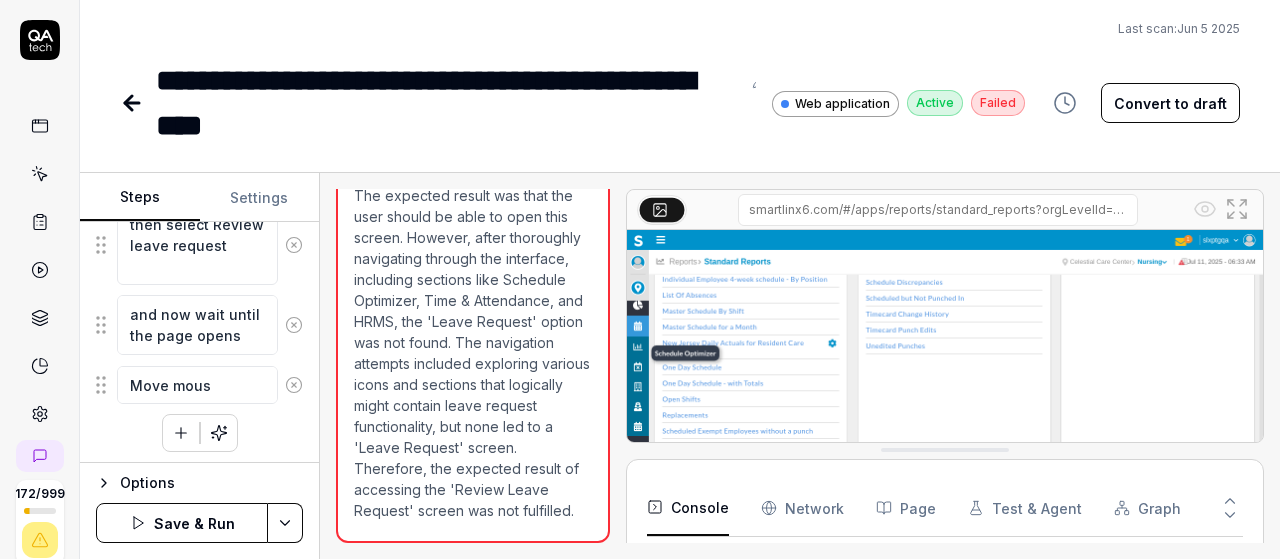 type on "*" 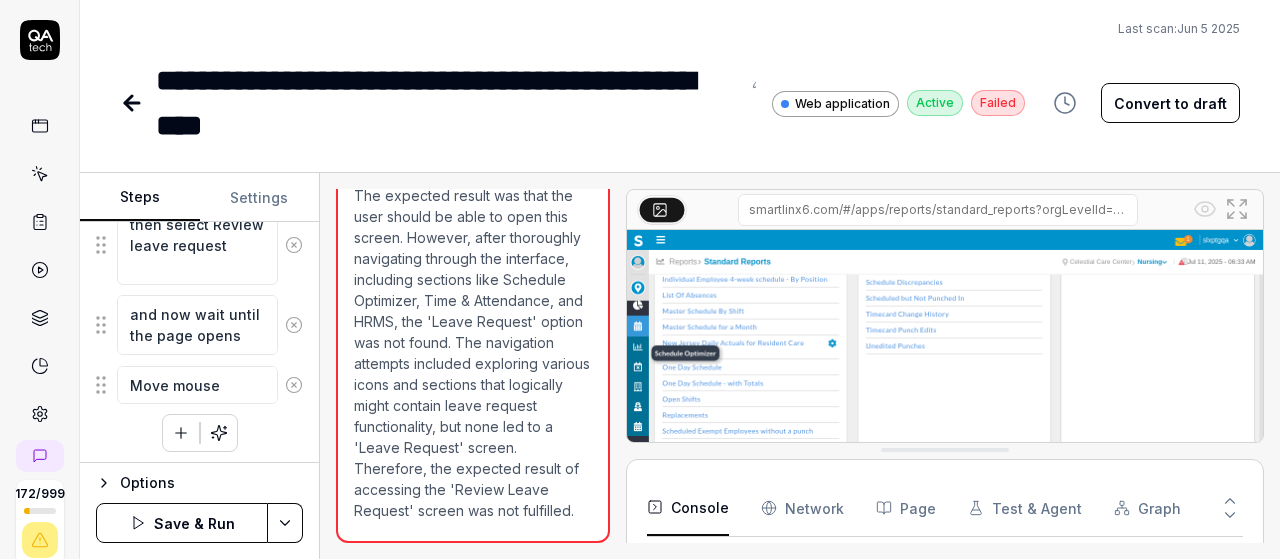 type on "*" 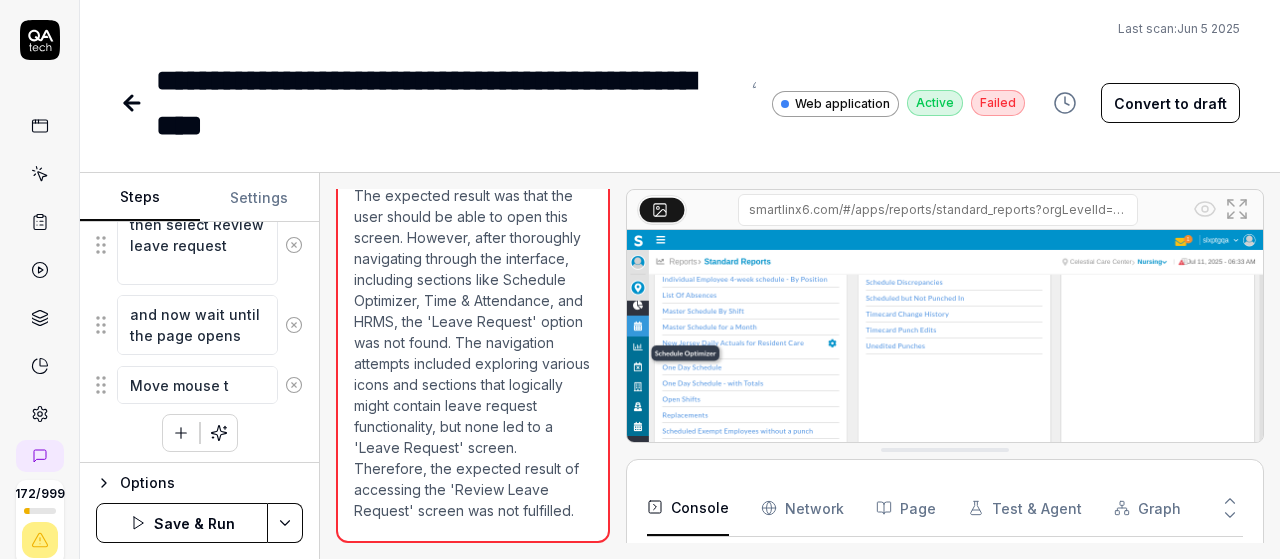 type on "*" 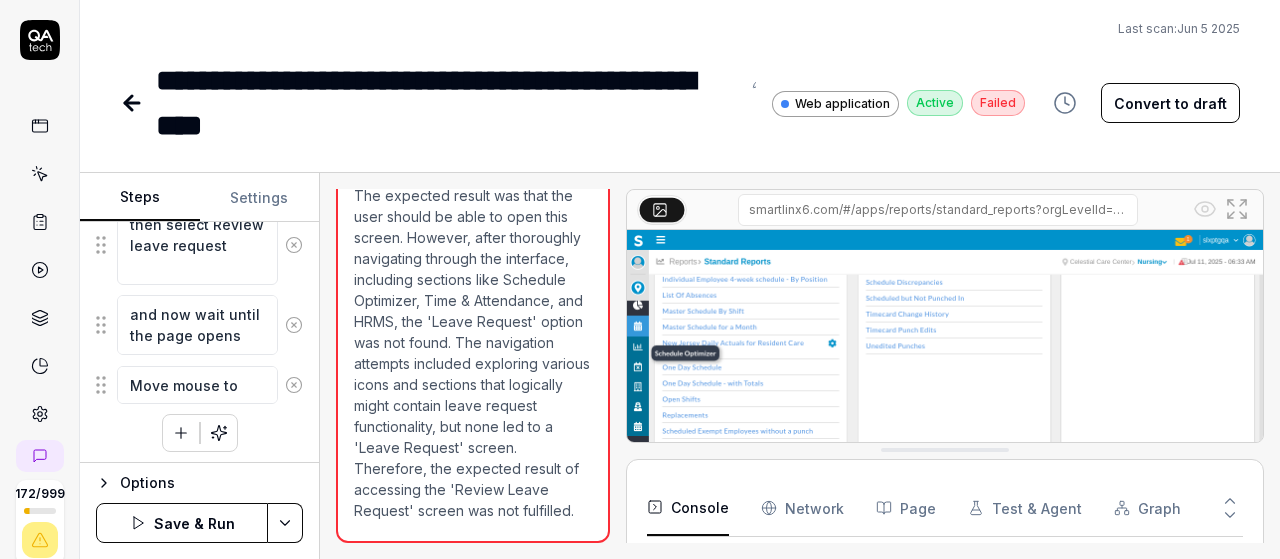 type on "*" 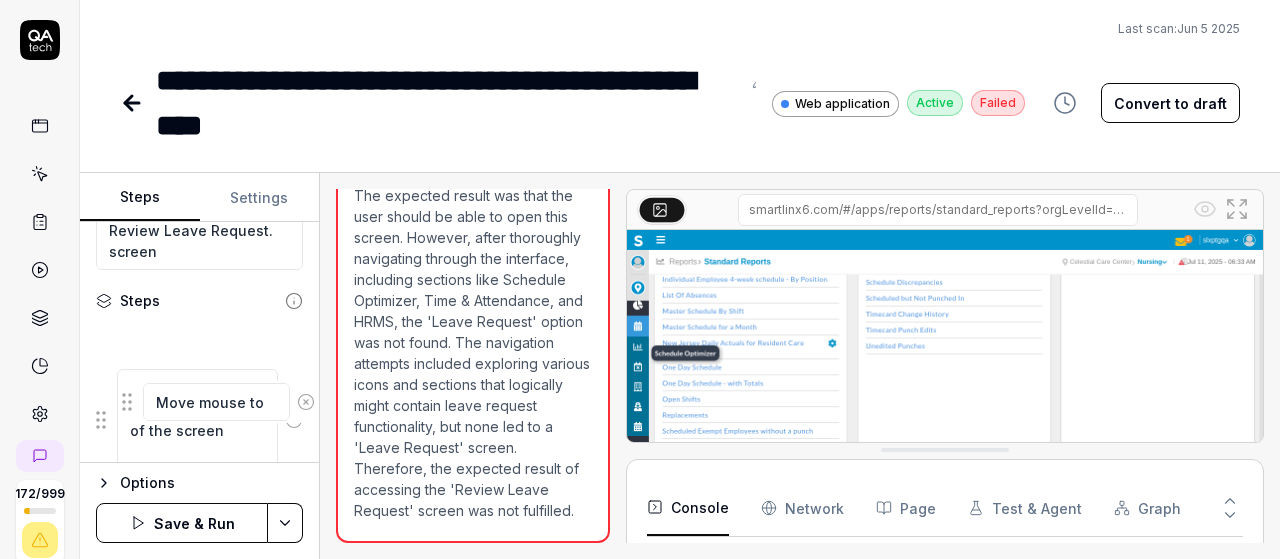 scroll, scrollTop: 214, scrollLeft: 0, axis: vertical 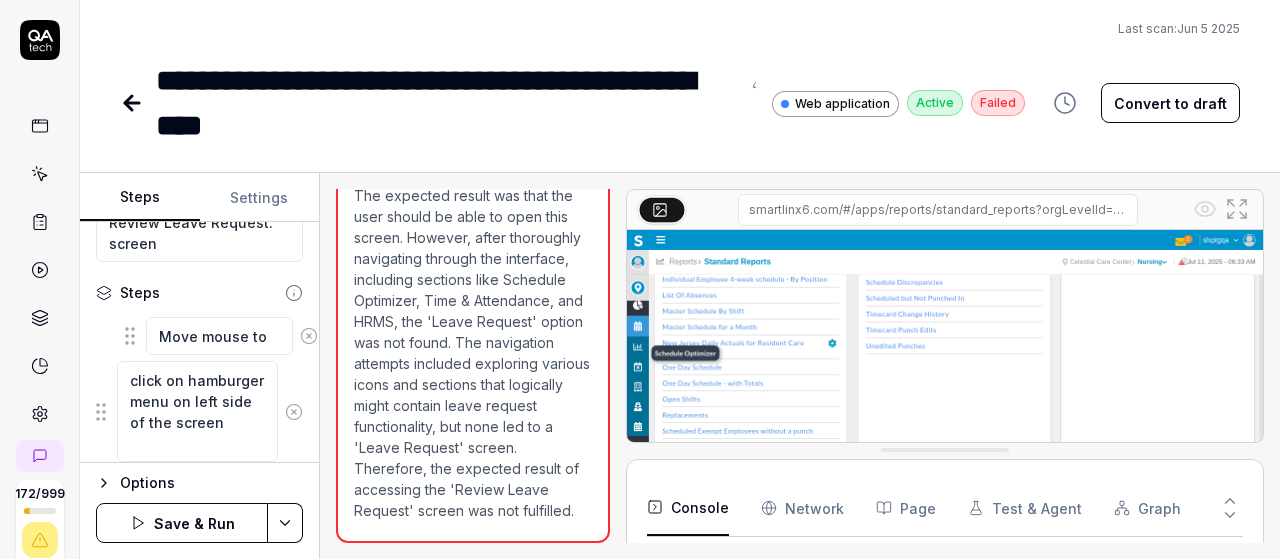 drag, startPoint x: 98, startPoint y: 384, endPoint x: 120, endPoint y: 340, distance: 49.193497 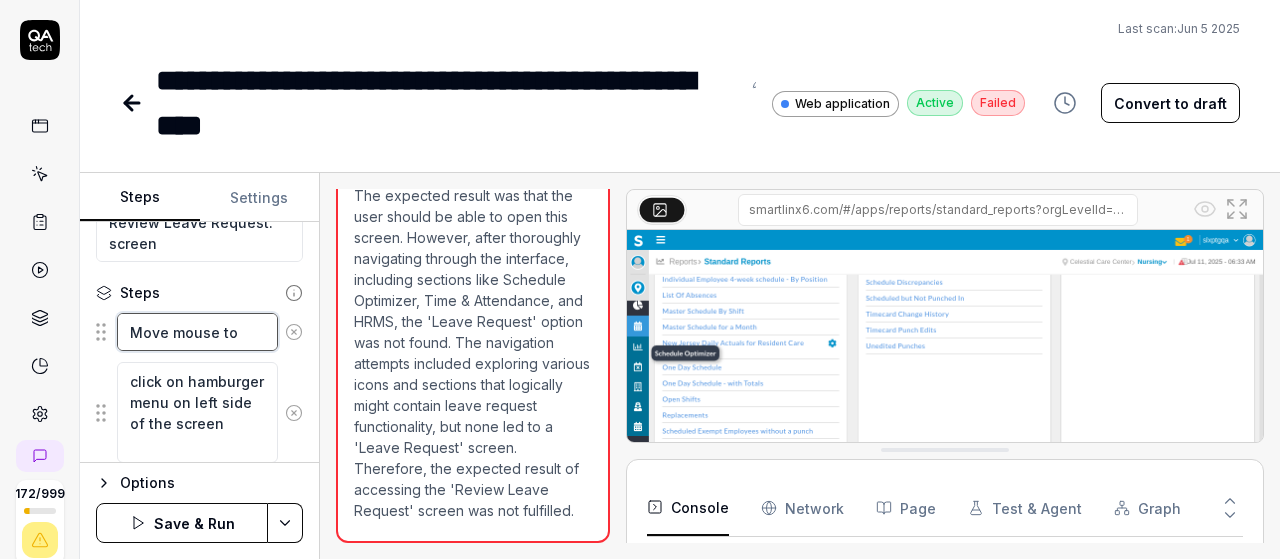 click on "Move mouse to" at bounding box center [197, 332] 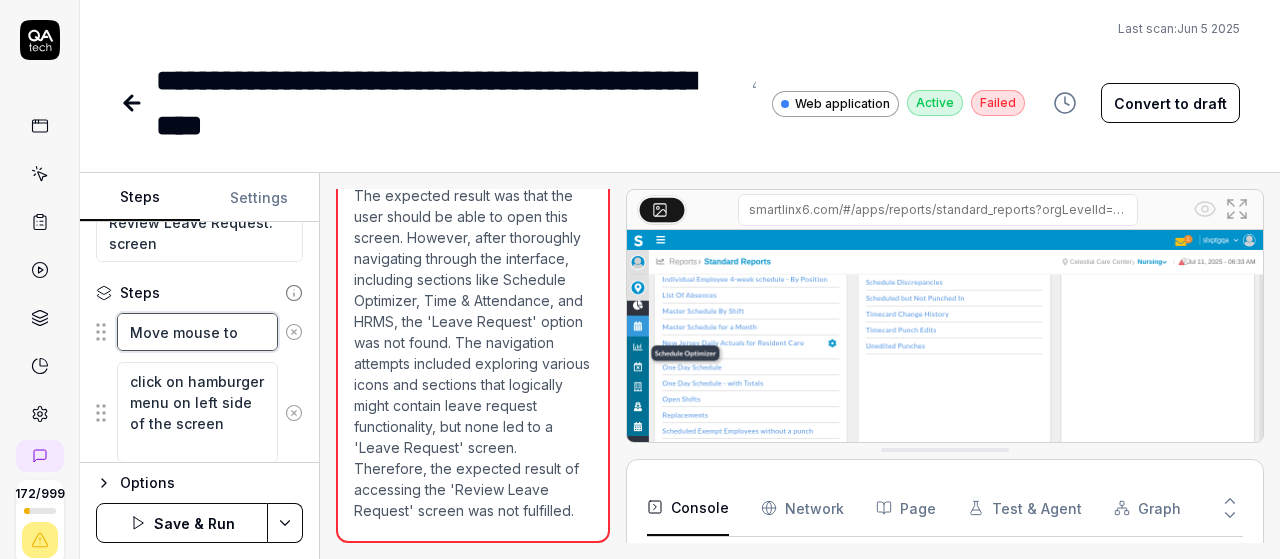 type on "*" 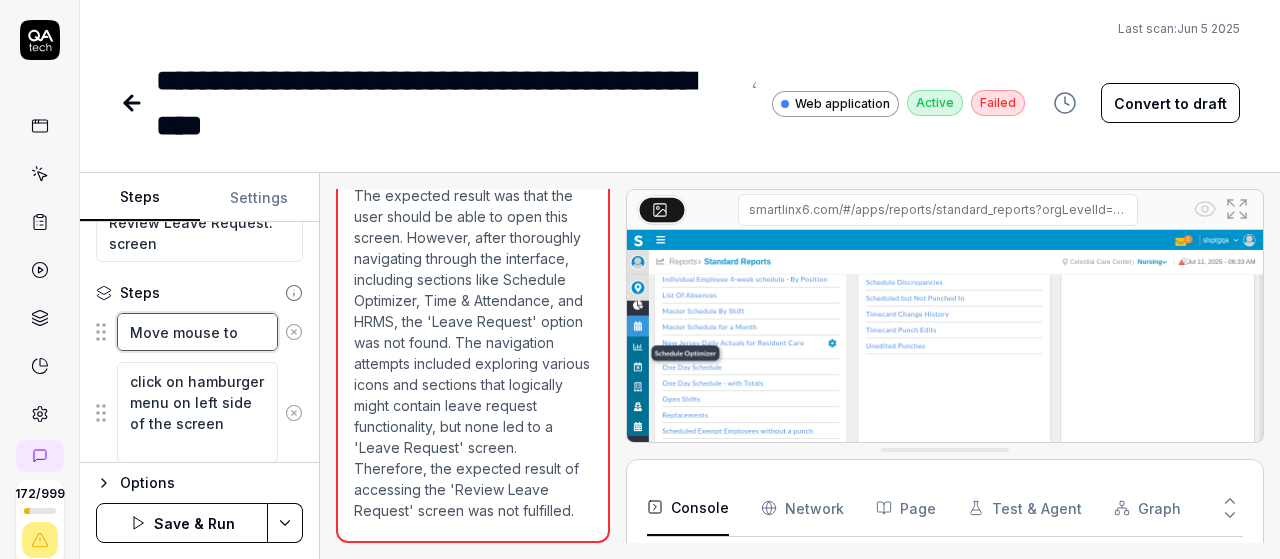 type on "Move mouse to h" 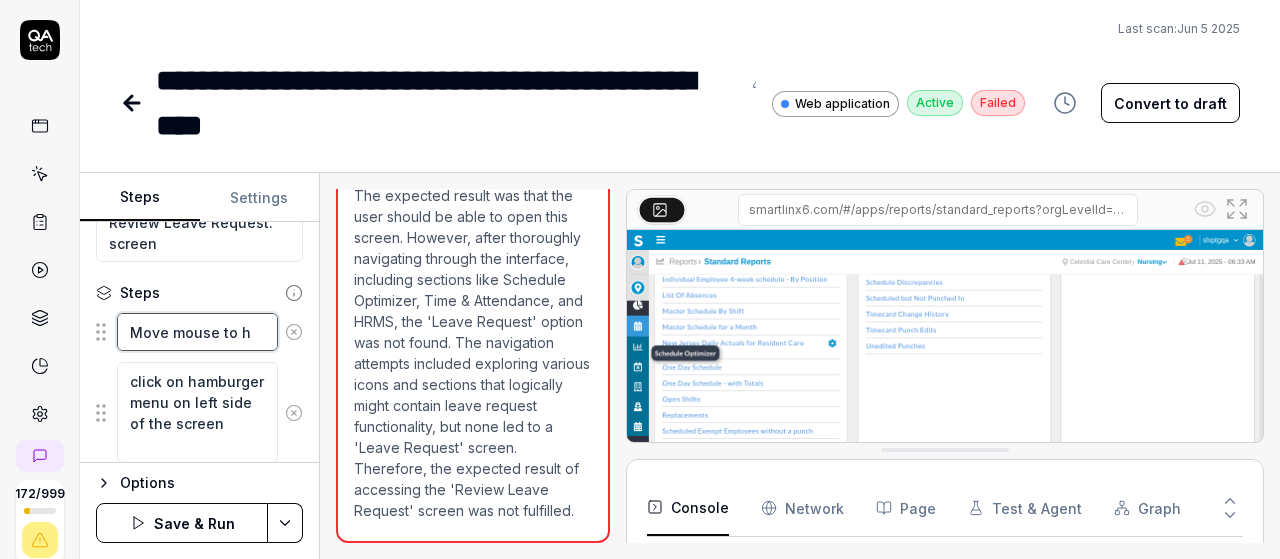 type on "*" 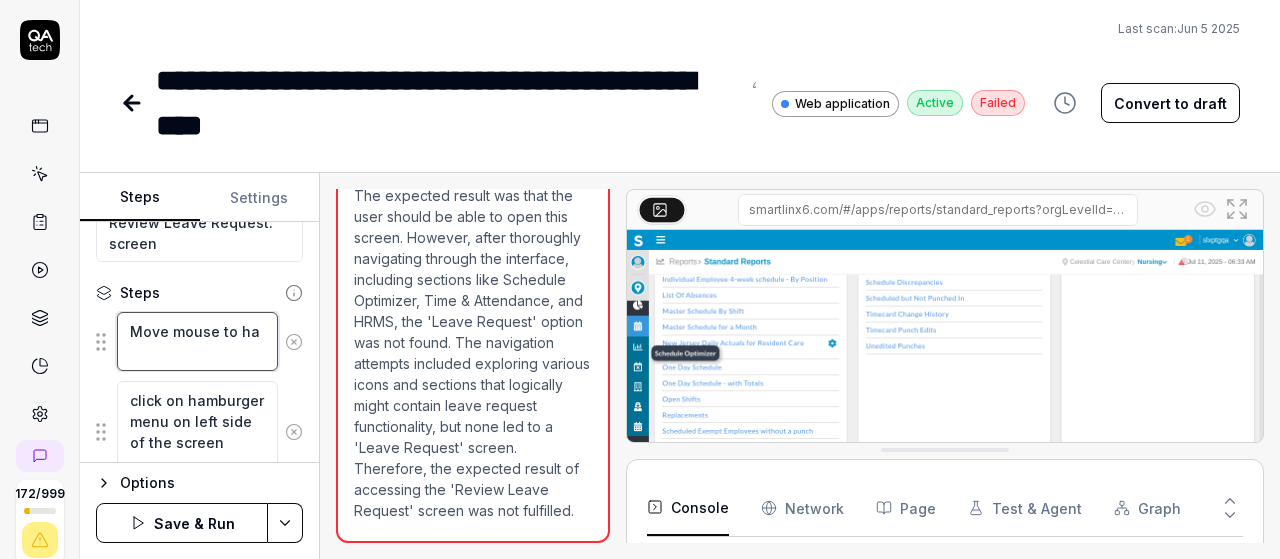 type on "*" 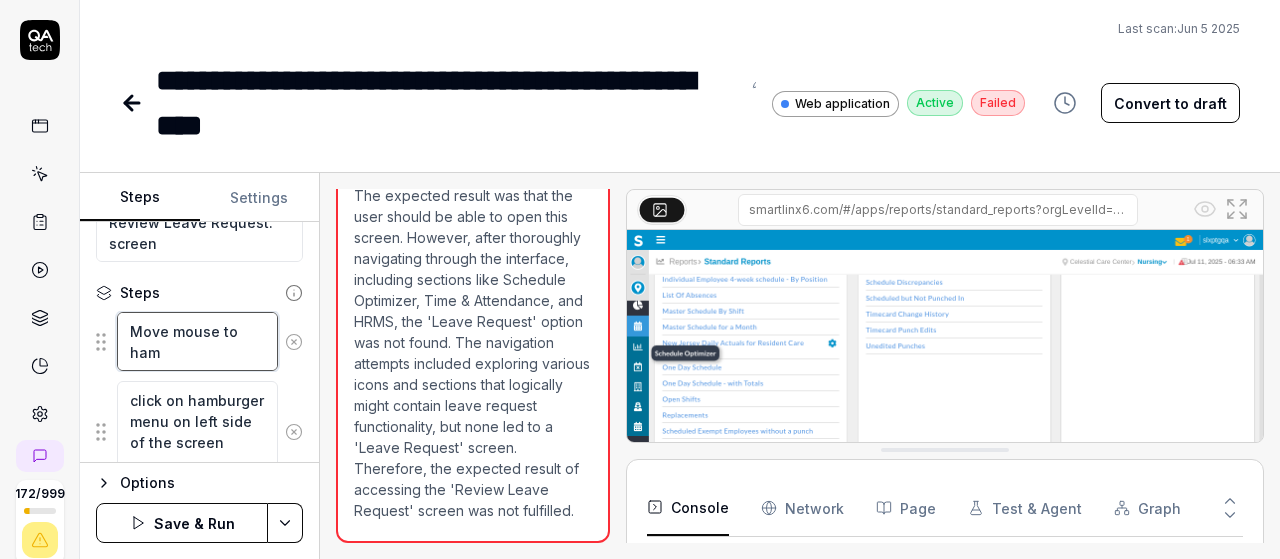 type on "*" 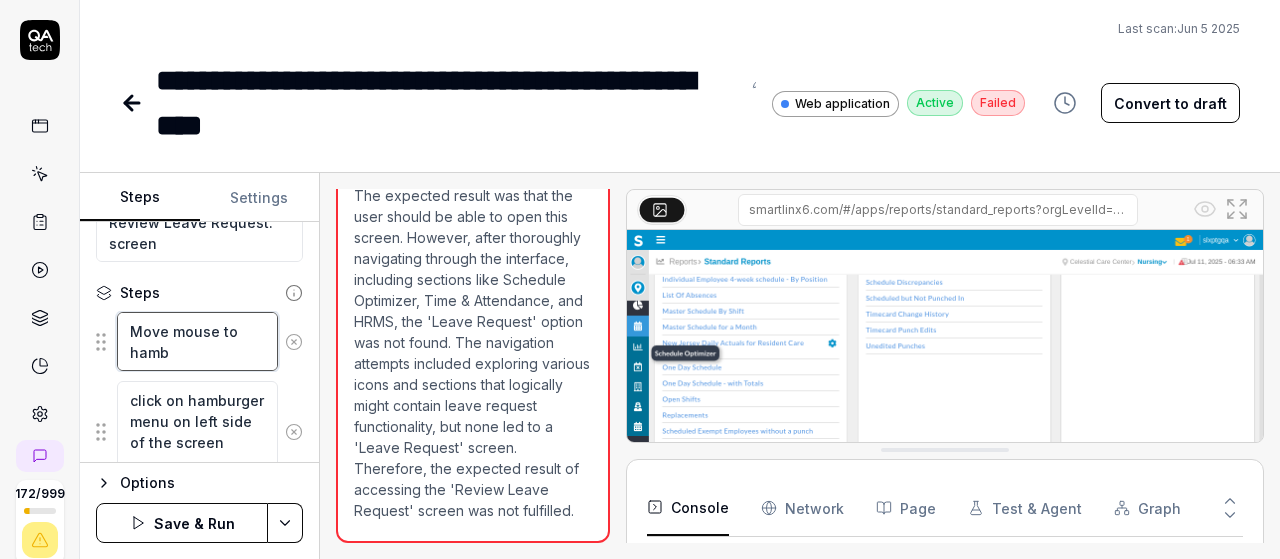 type on "*" 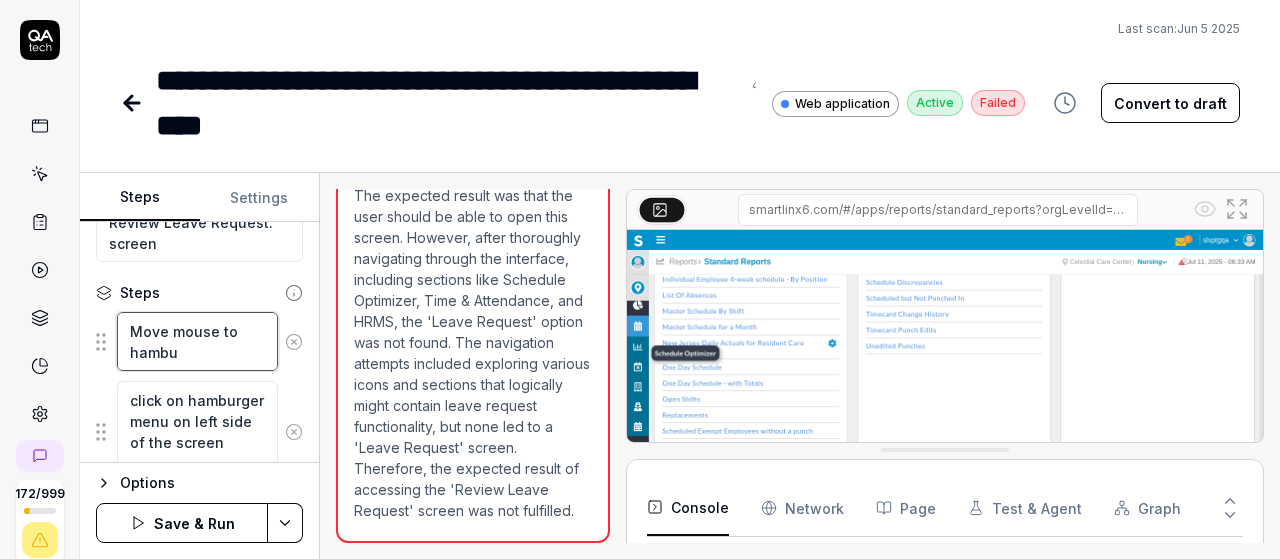 type on "*" 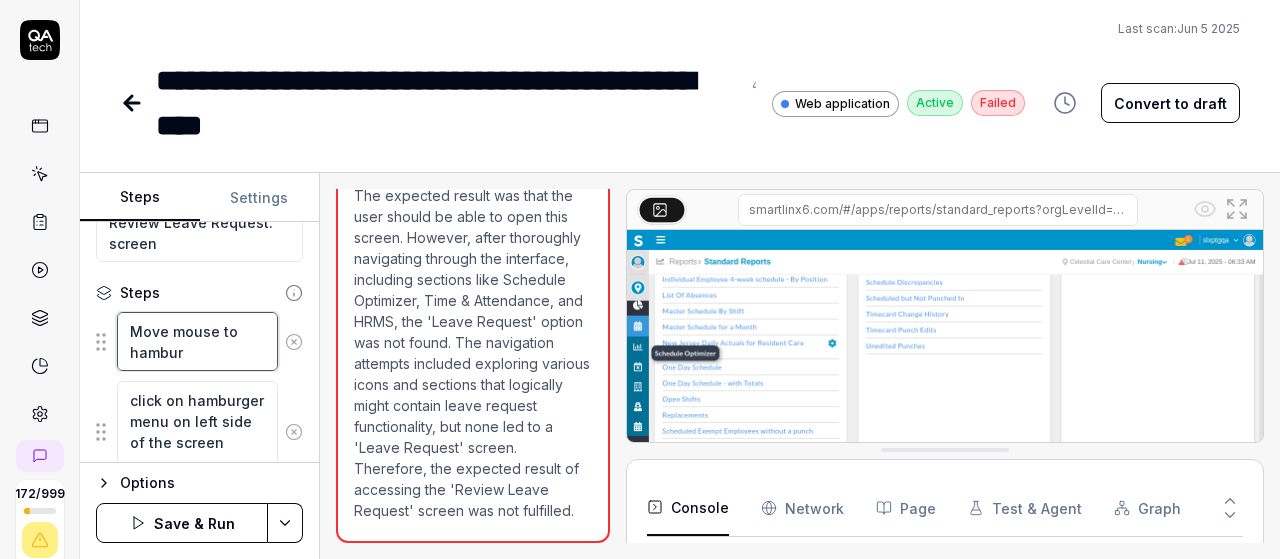 type on "*" 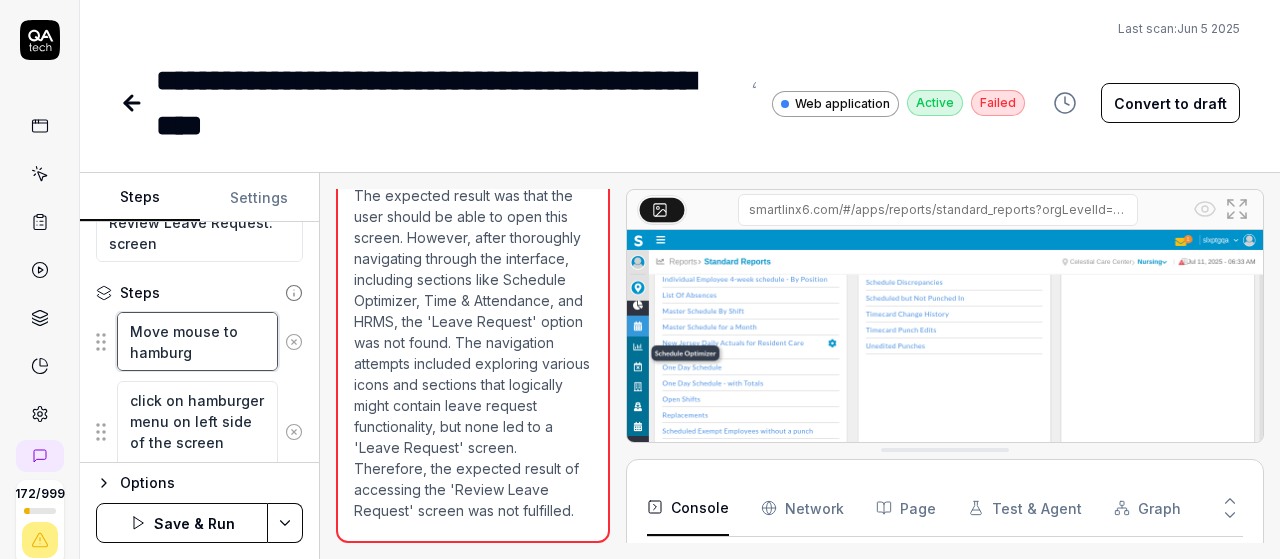 type on "*" 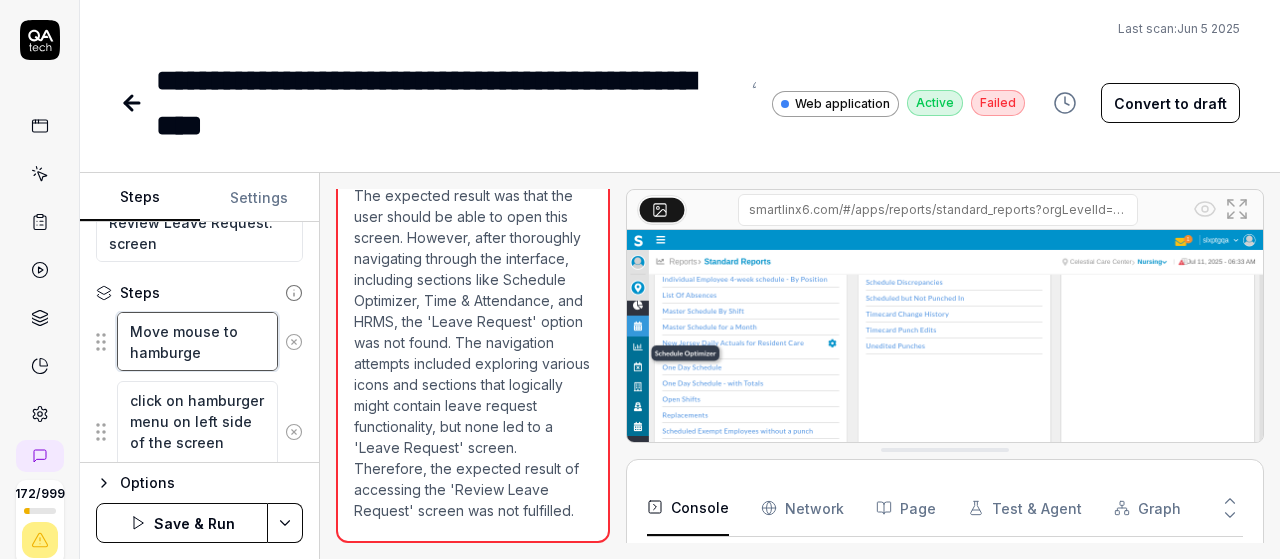 type on "*" 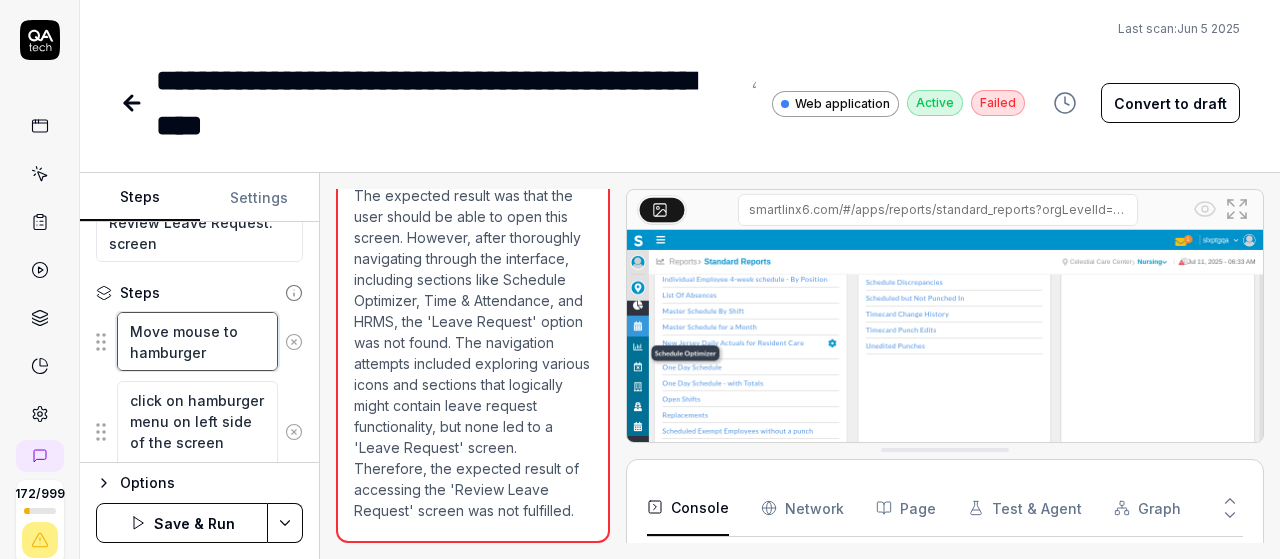 type on "*" 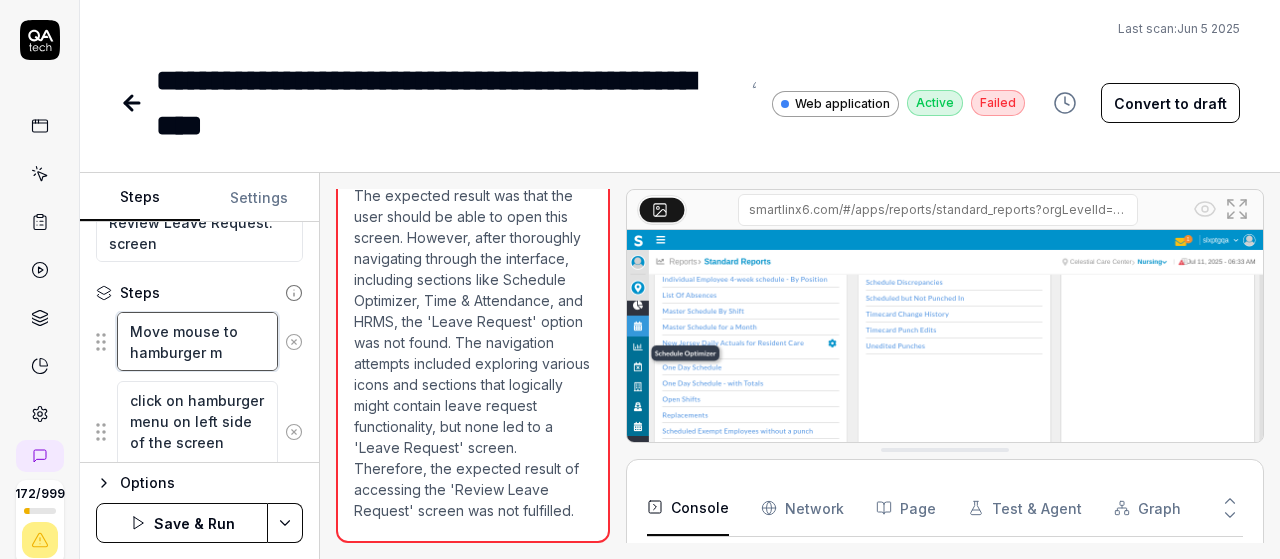 type on "*" 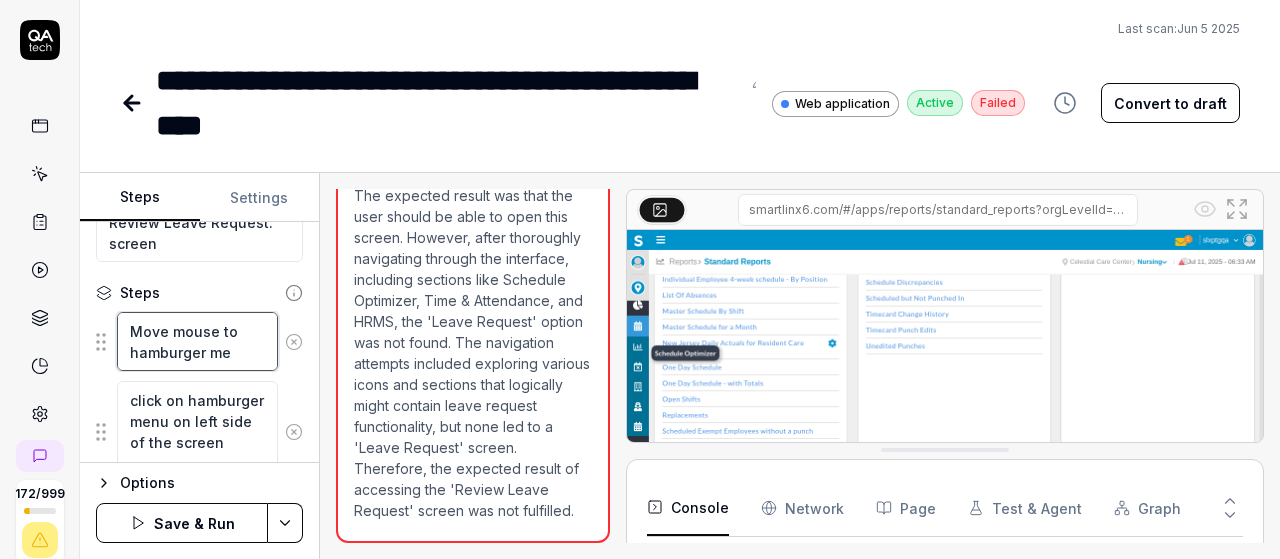 type on "*" 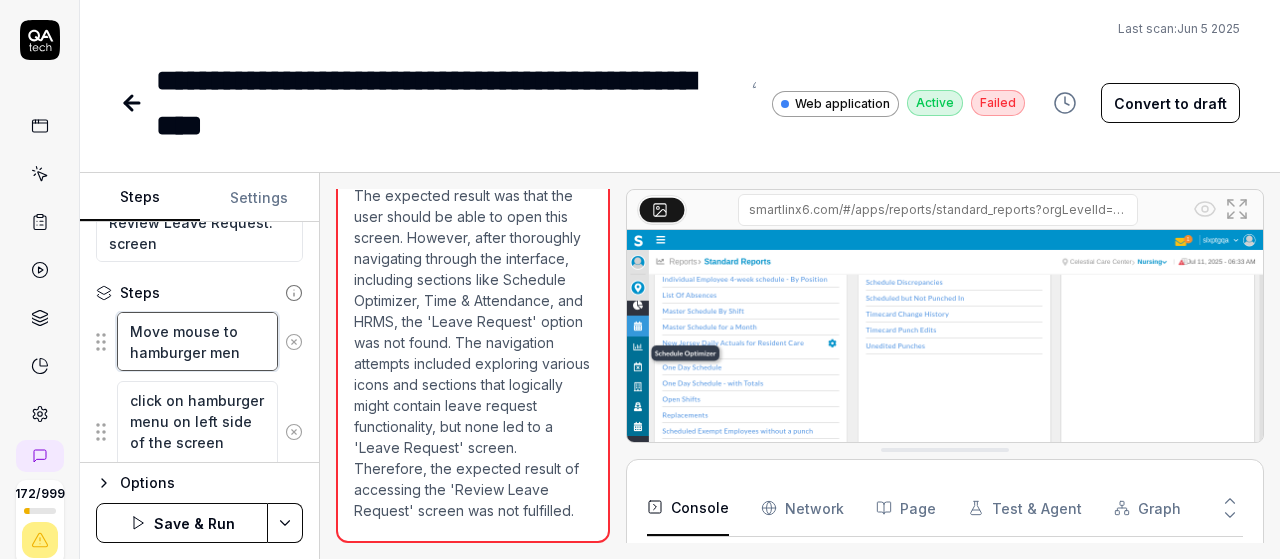 type on "*" 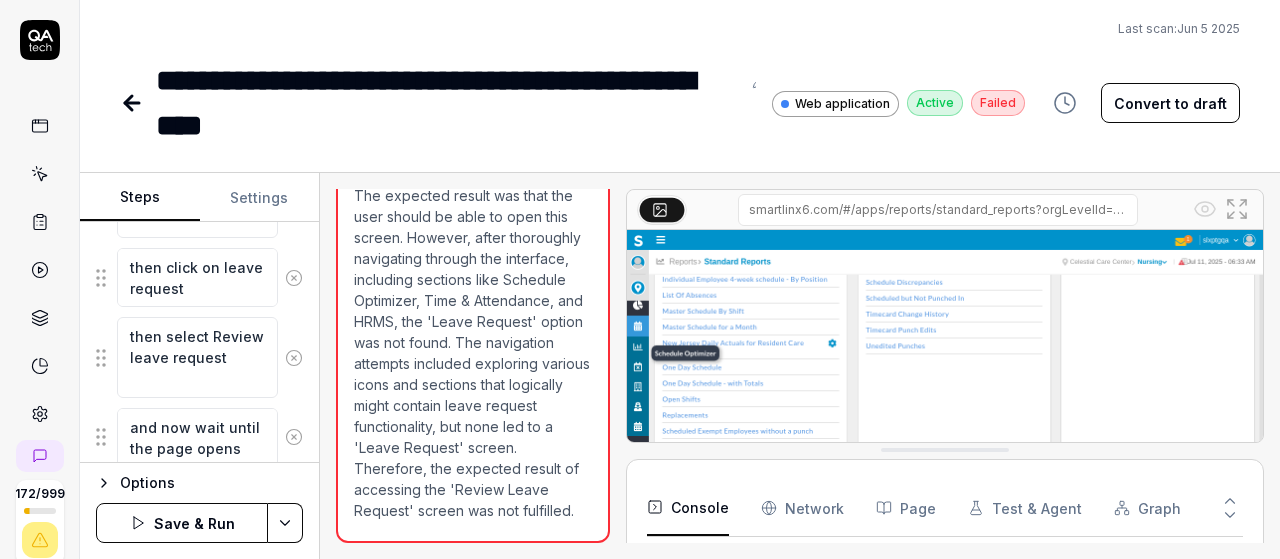 scroll, scrollTop: 611, scrollLeft: 0, axis: vertical 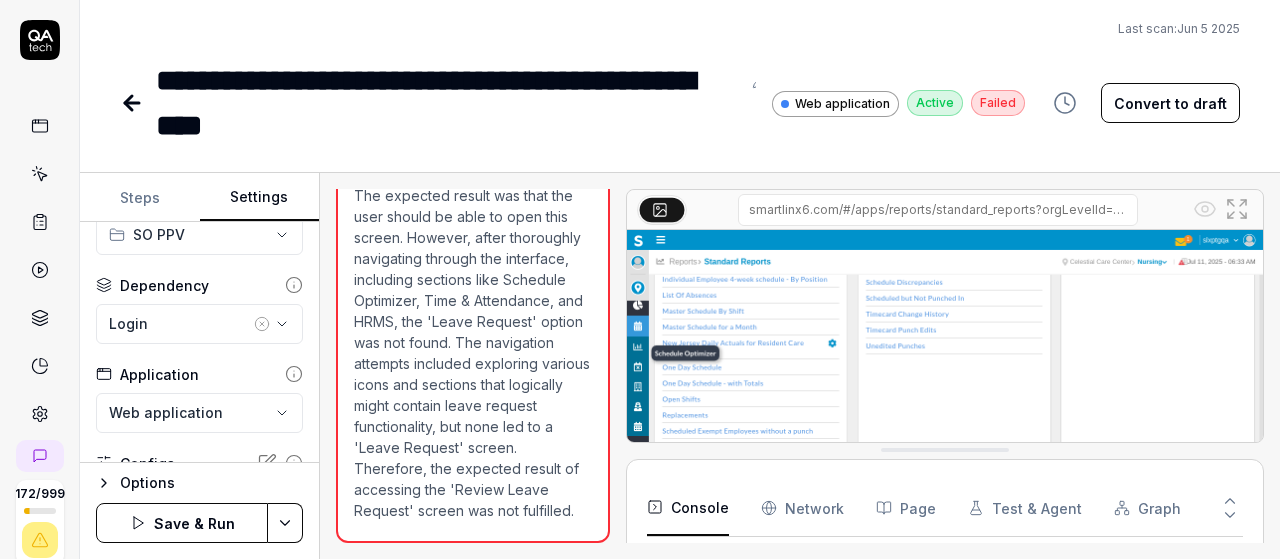 click on "Settings" at bounding box center [260, 198] 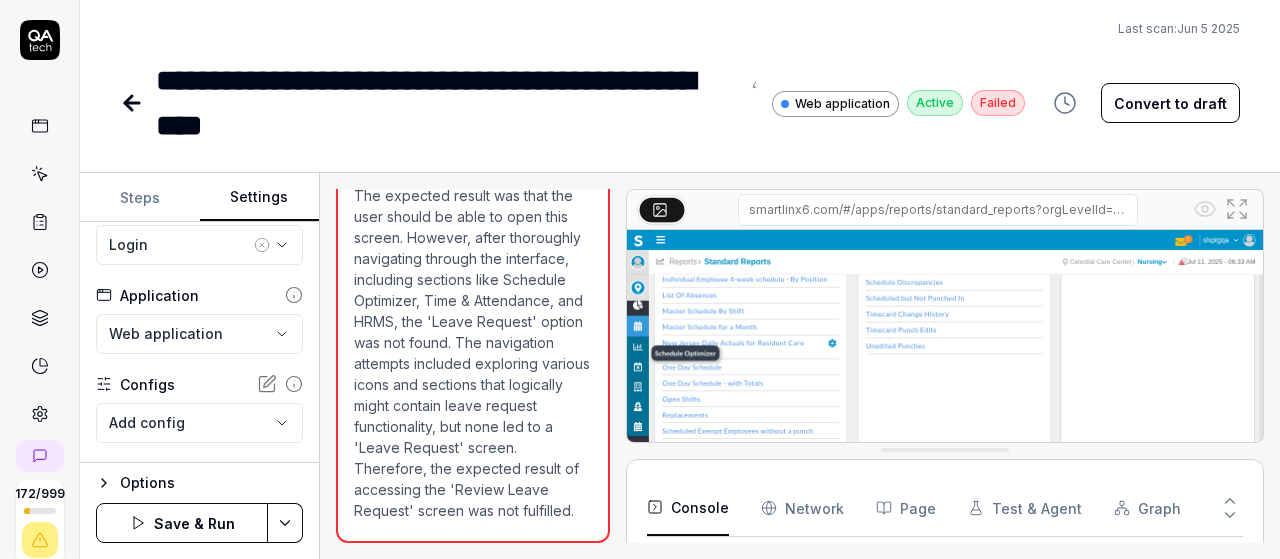 scroll, scrollTop: 135, scrollLeft: 0, axis: vertical 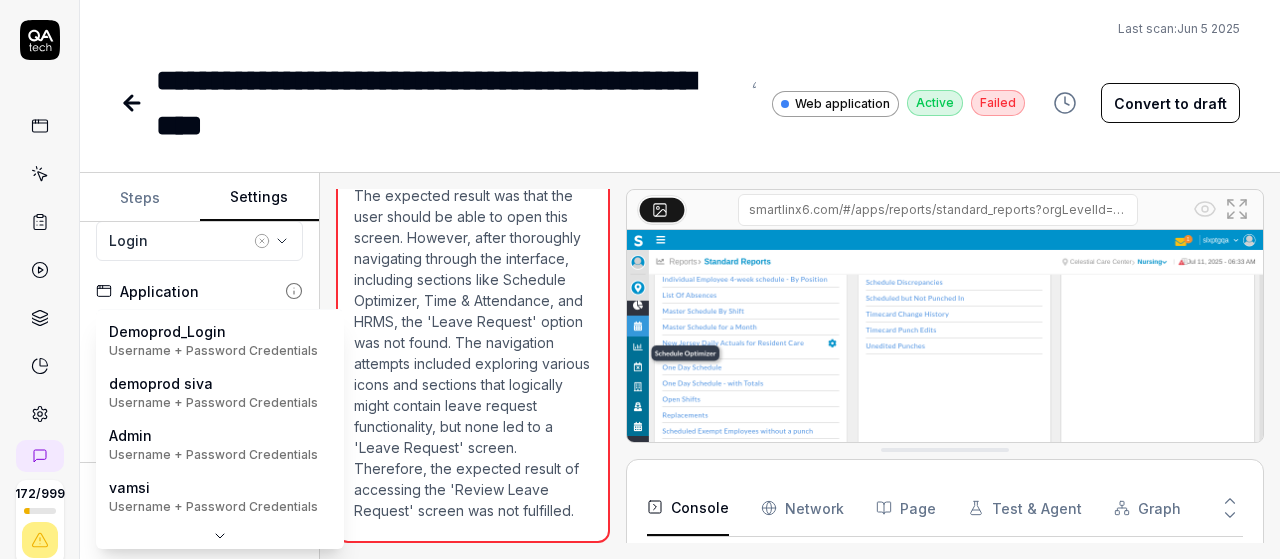 click on "**********" at bounding box center (640, 279) 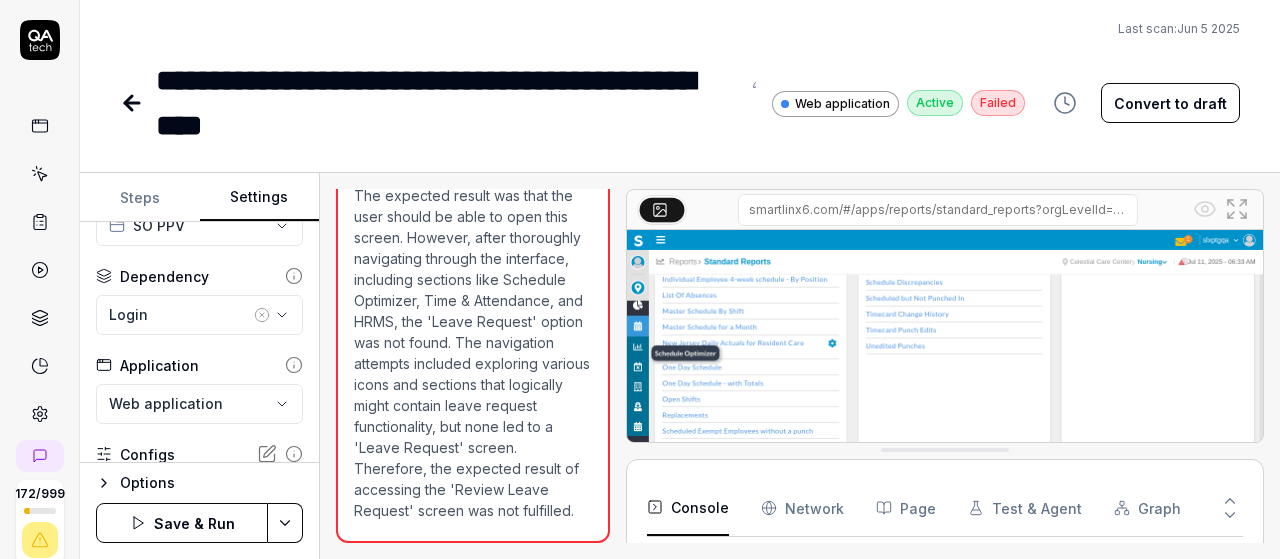 scroll, scrollTop: 59, scrollLeft: 0, axis: vertical 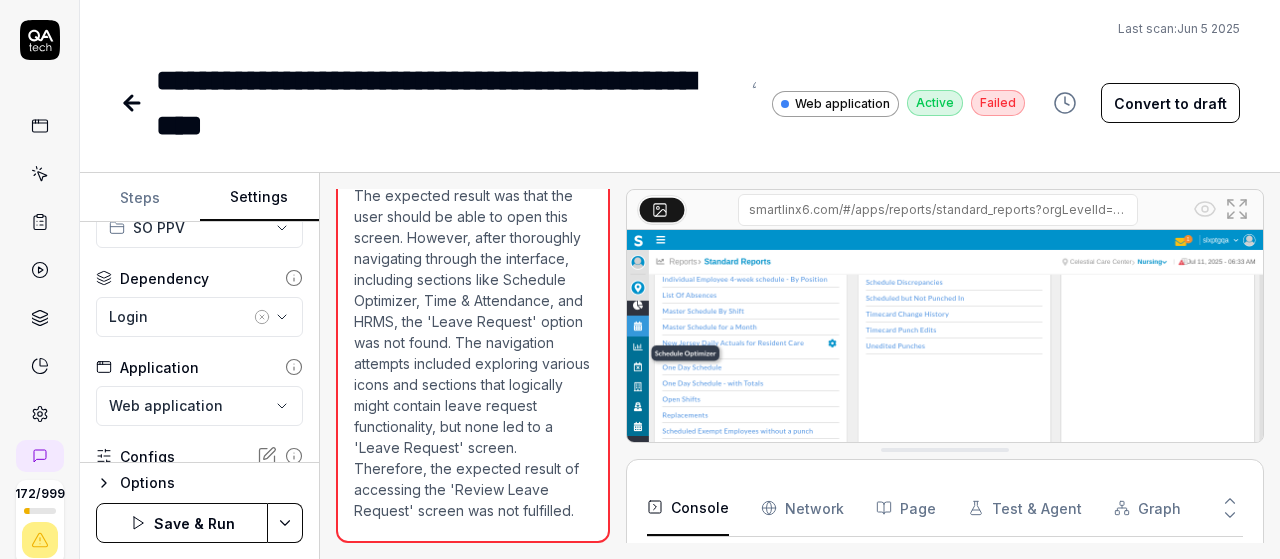 click 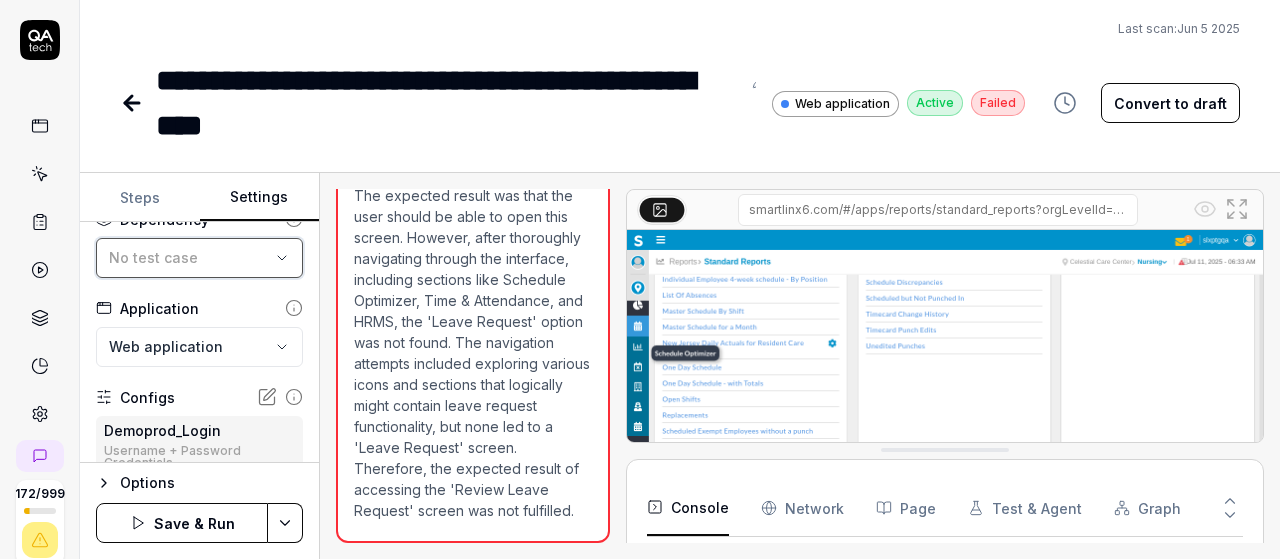 scroll, scrollTop: 134, scrollLeft: 0, axis: vertical 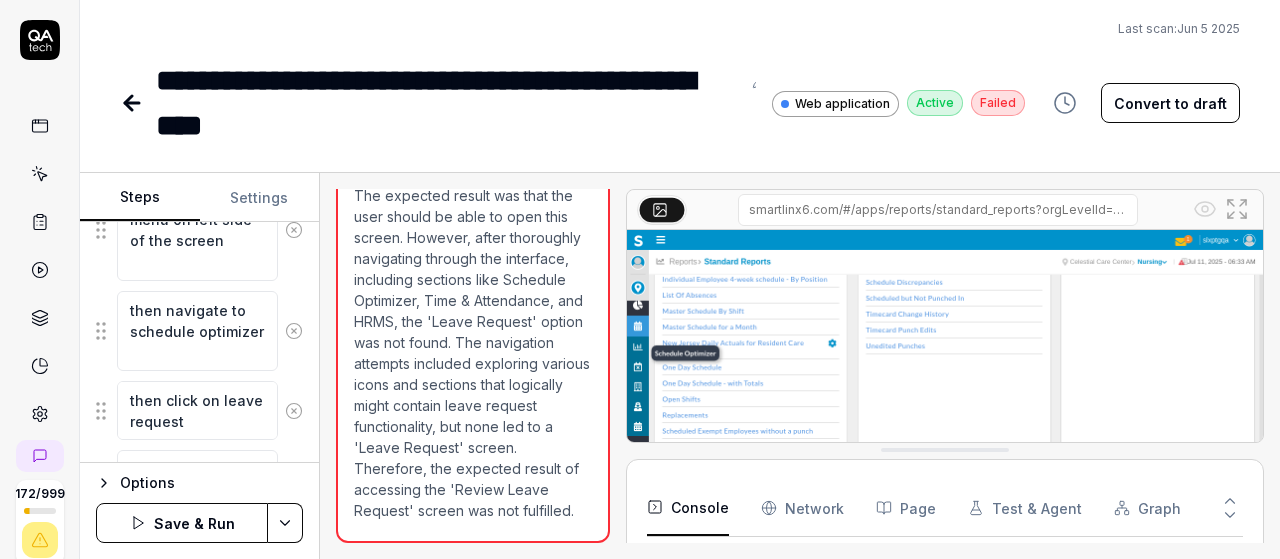 click on "Steps" at bounding box center [140, 198] 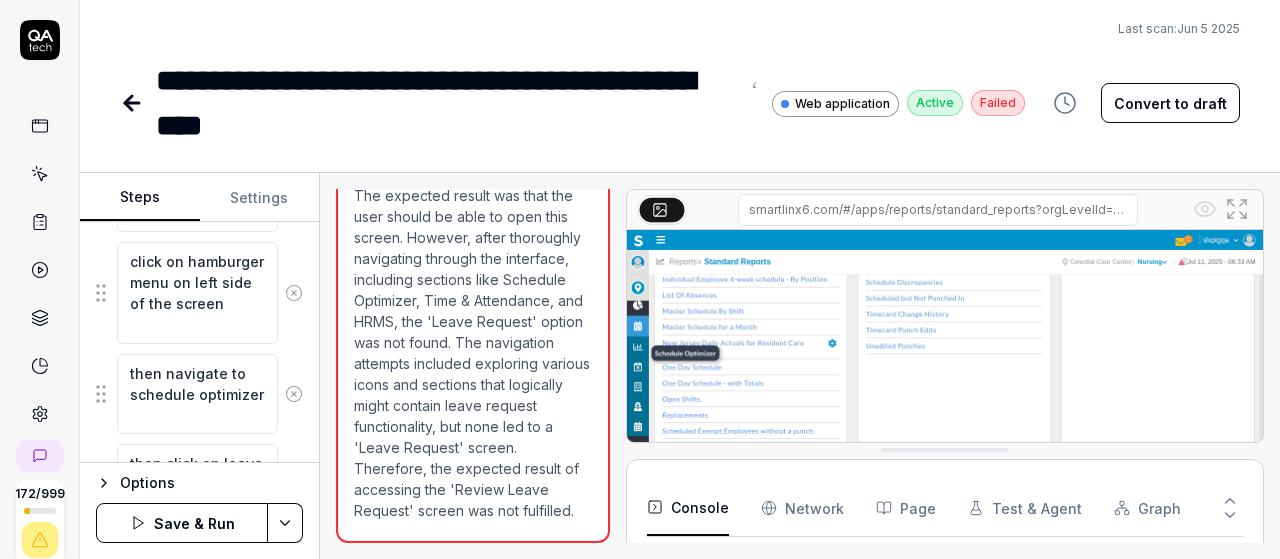 scroll, scrollTop: 352, scrollLeft: 0, axis: vertical 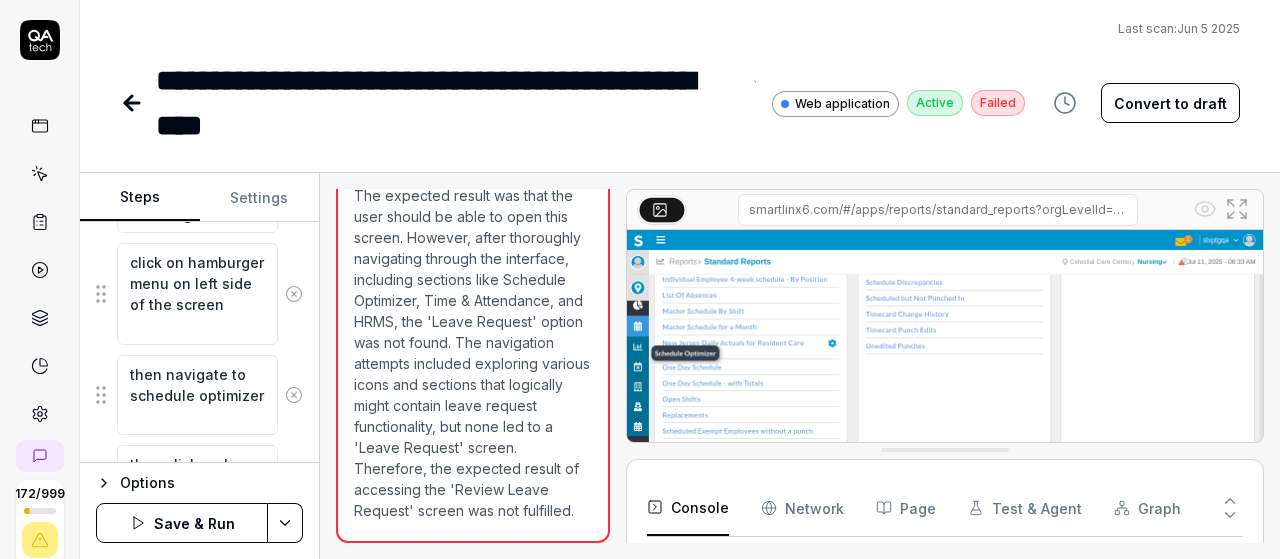 drag, startPoint x: 504, startPoint y: 1, endPoint x: 677, endPoint y: 61, distance: 183.10925 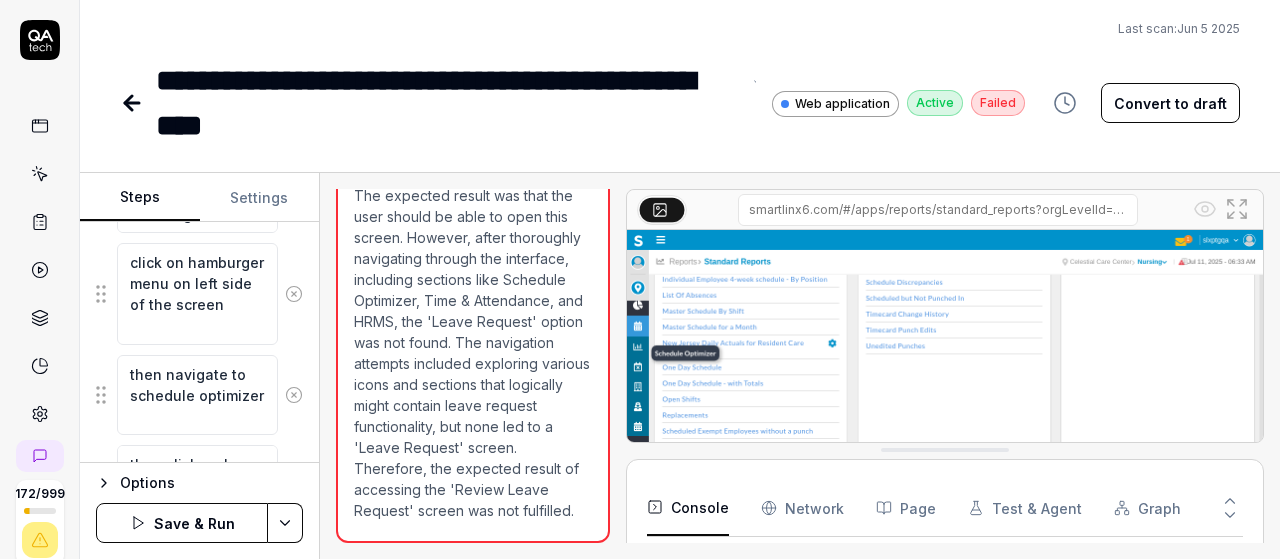 click on "**********" at bounding box center [448, 103] 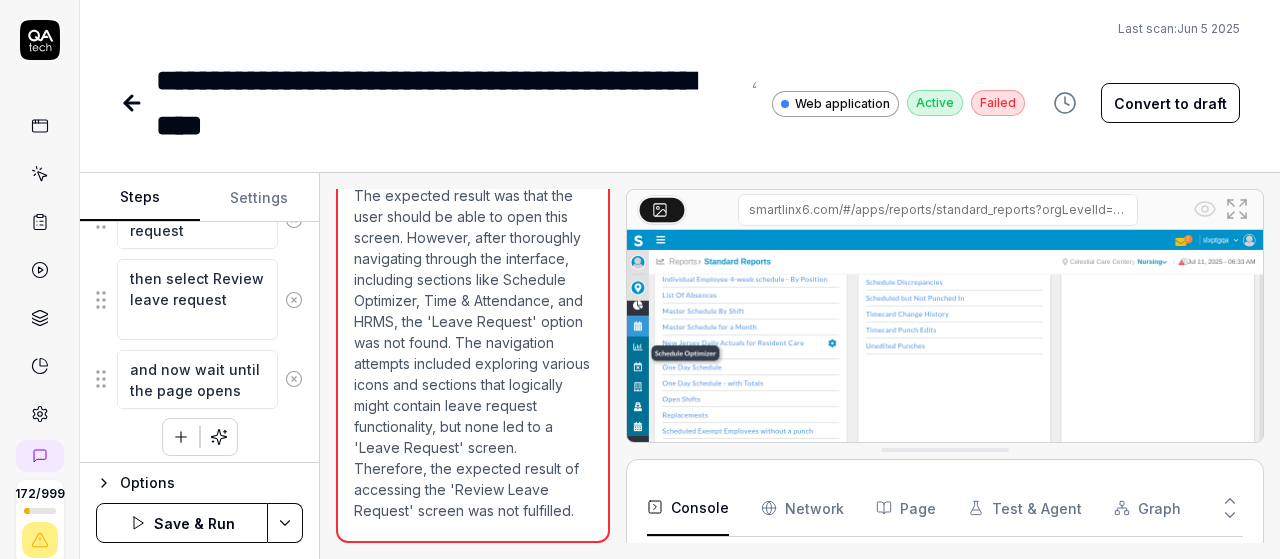 scroll, scrollTop: 611, scrollLeft: 0, axis: vertical 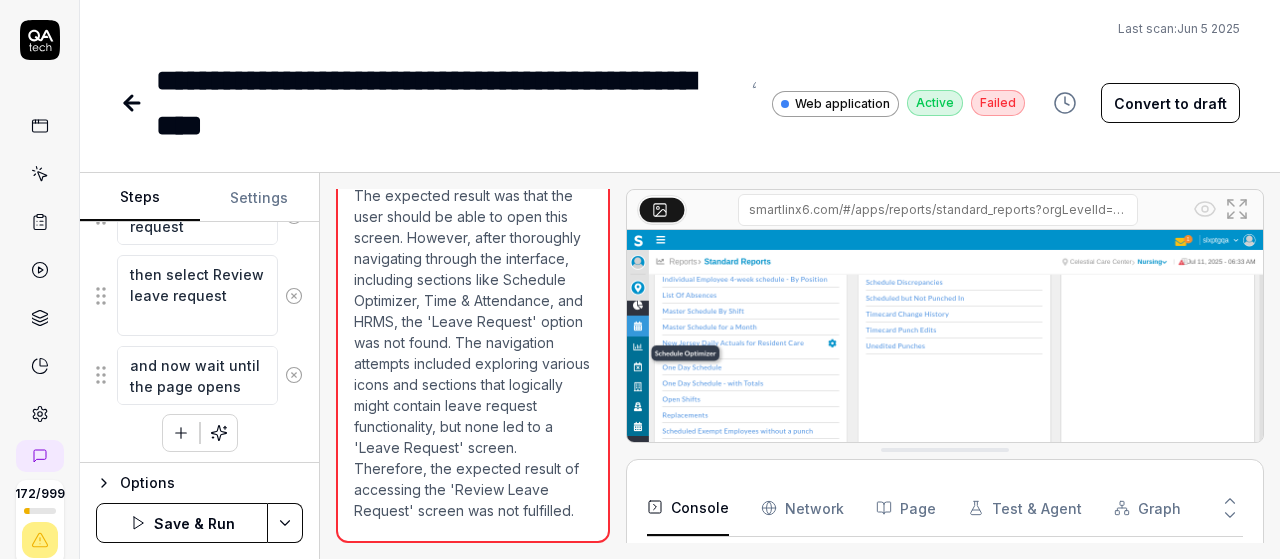 click at bounding box center (181, 433) 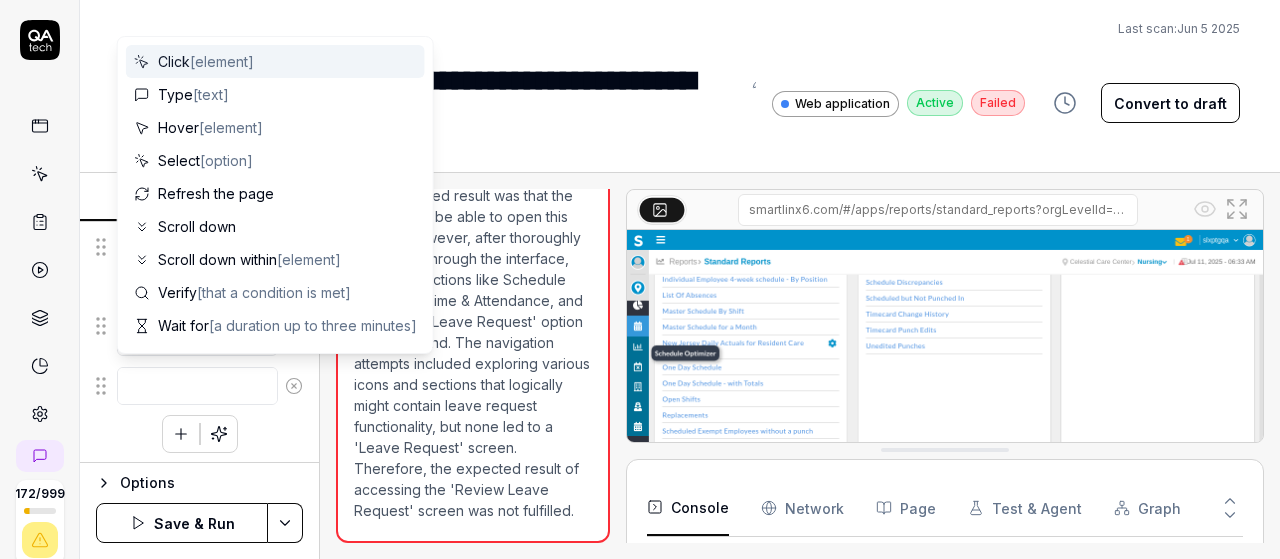 type on "*" 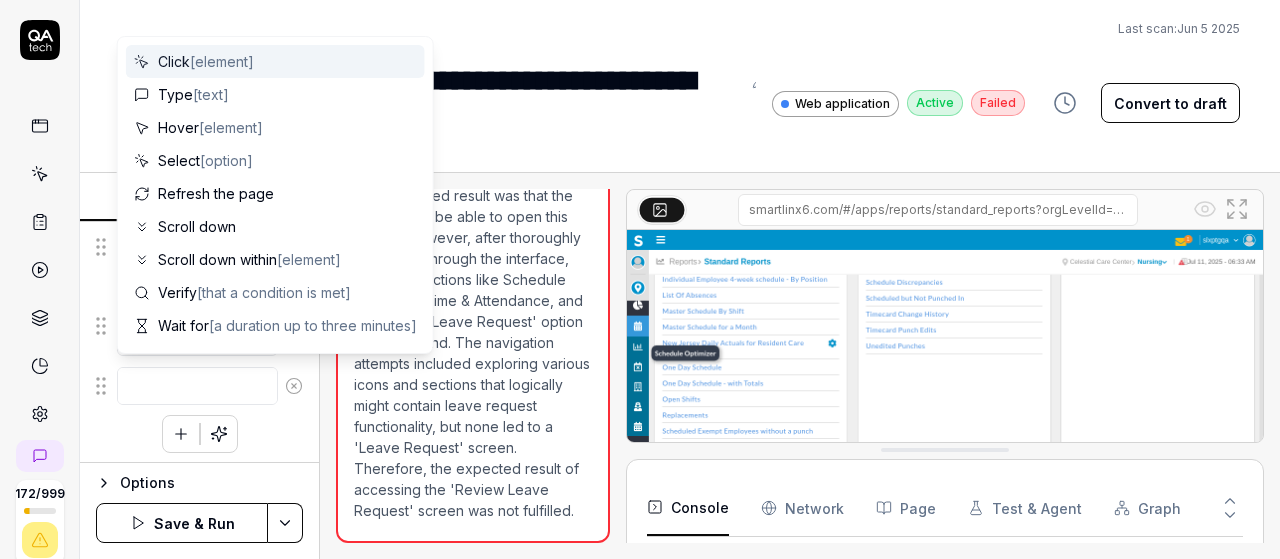 type on "m" 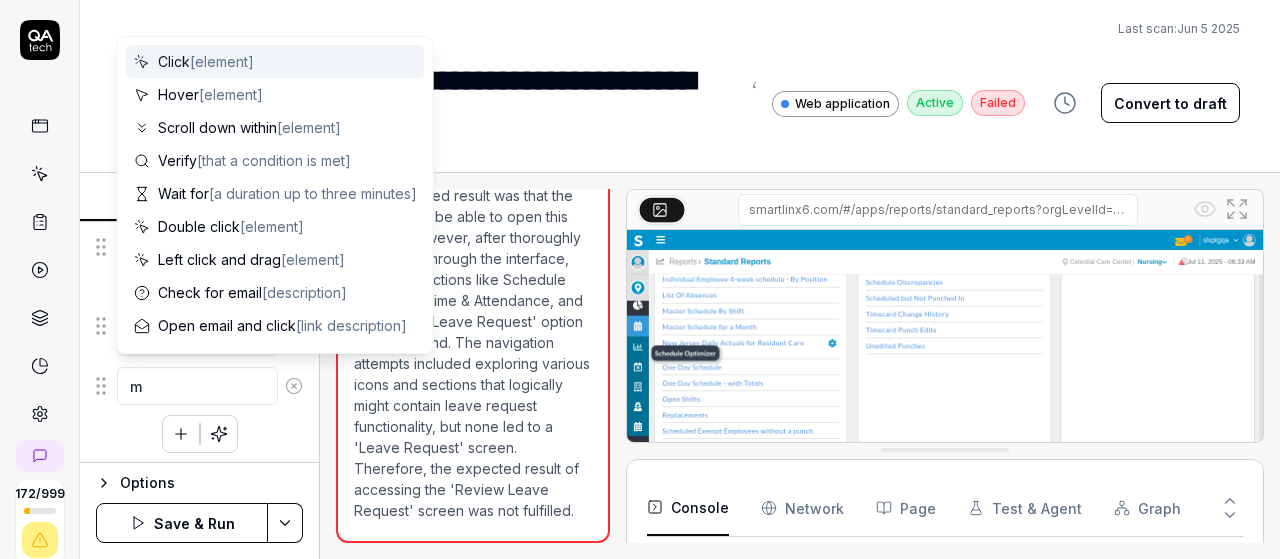 type on "*" 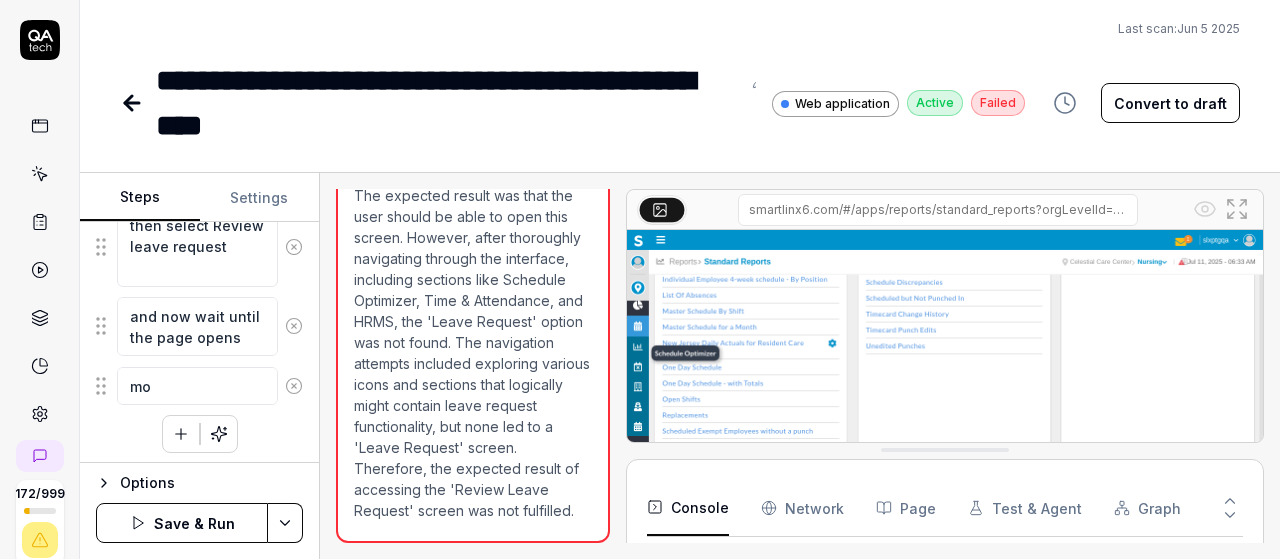 type on "*" 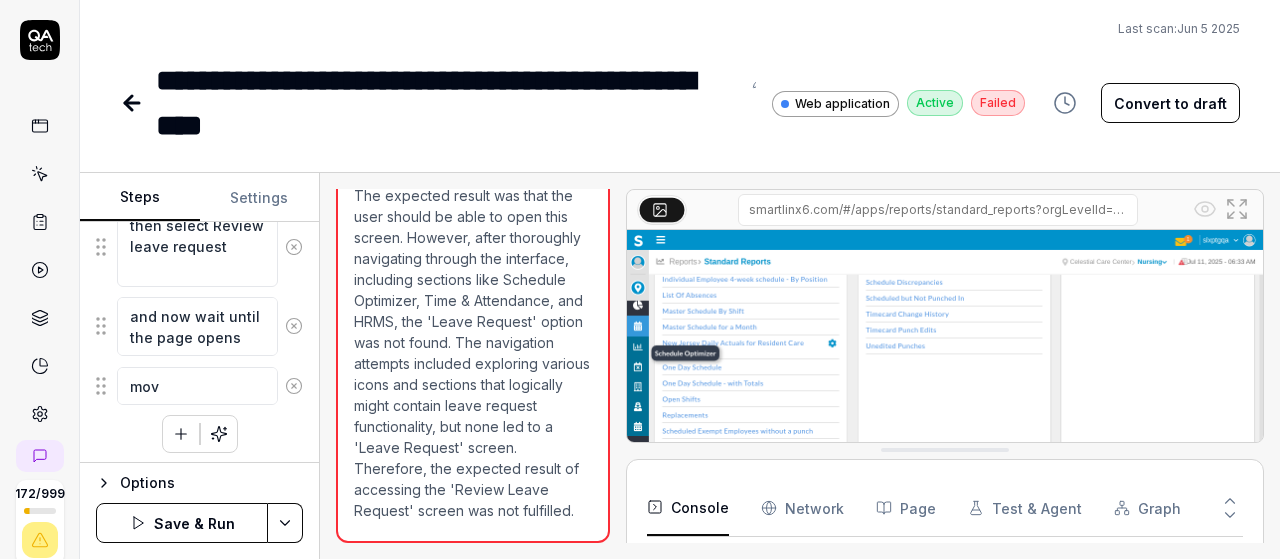 type on "*" 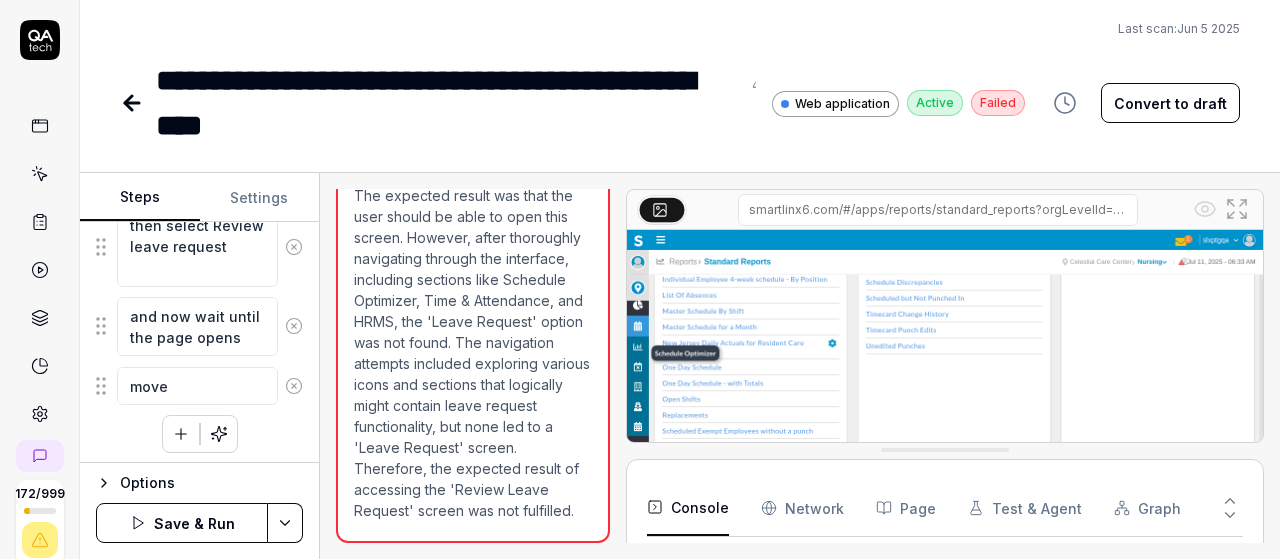 type on "*" 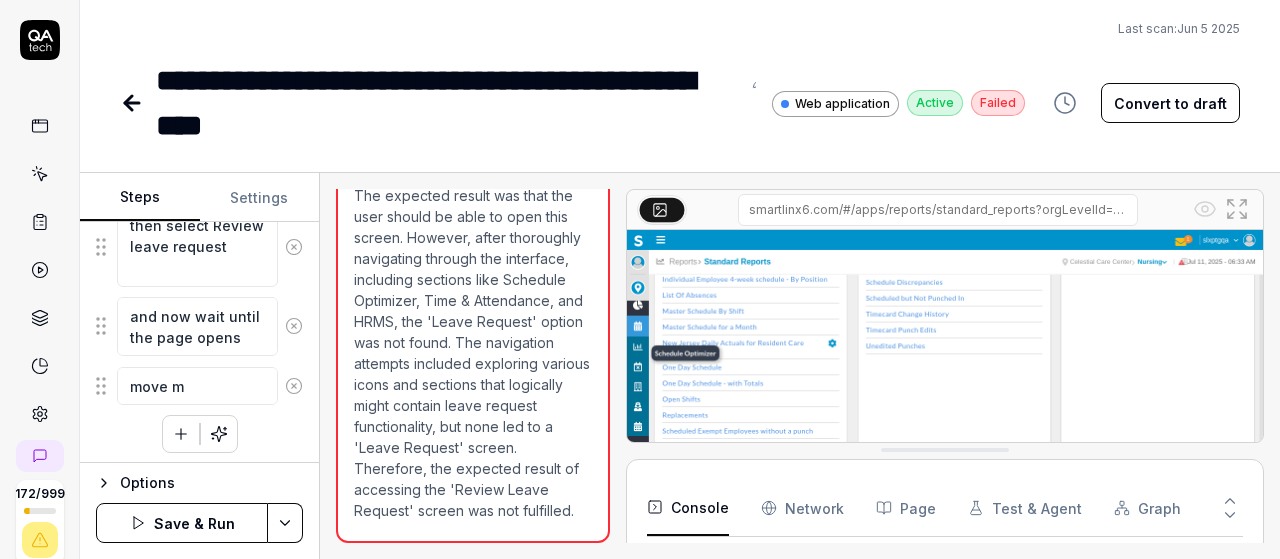 type on "*" 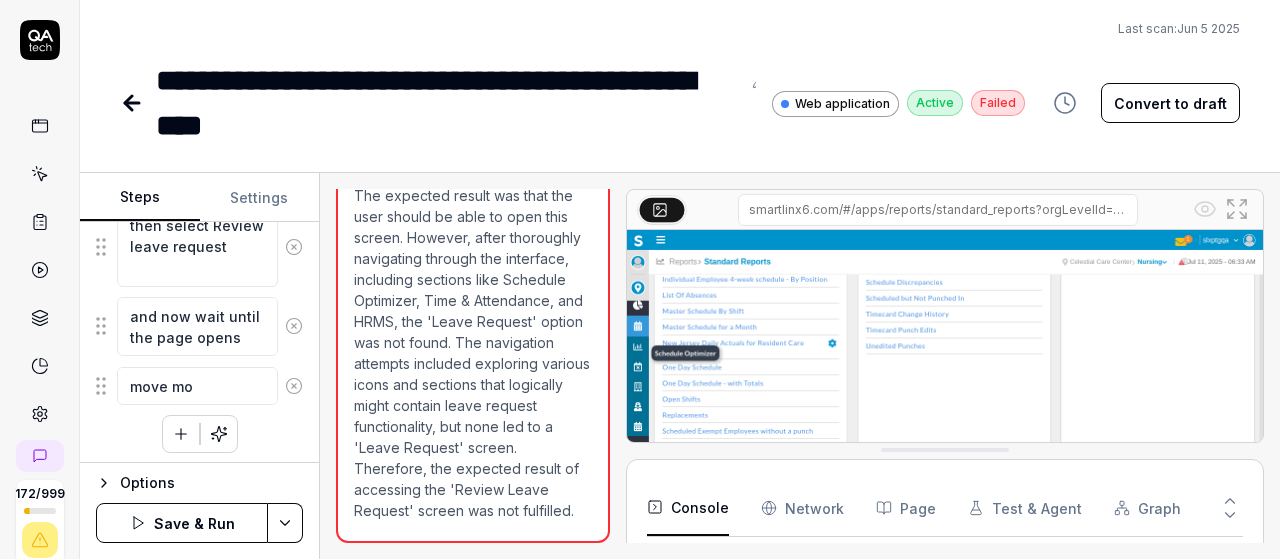 type on "*" 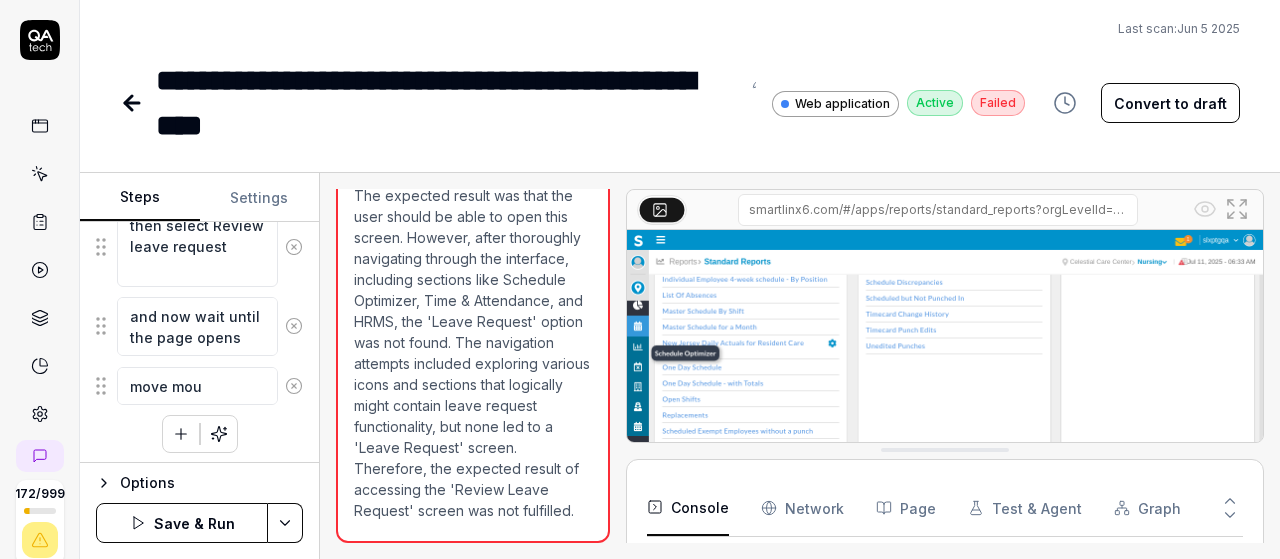 type on "*" 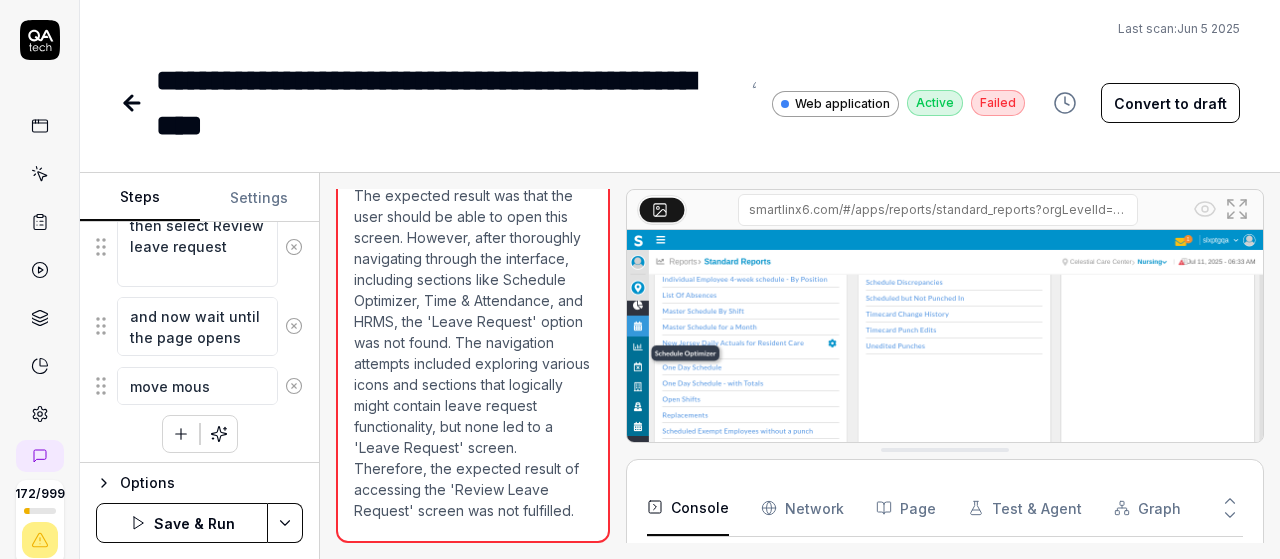 type on "*" 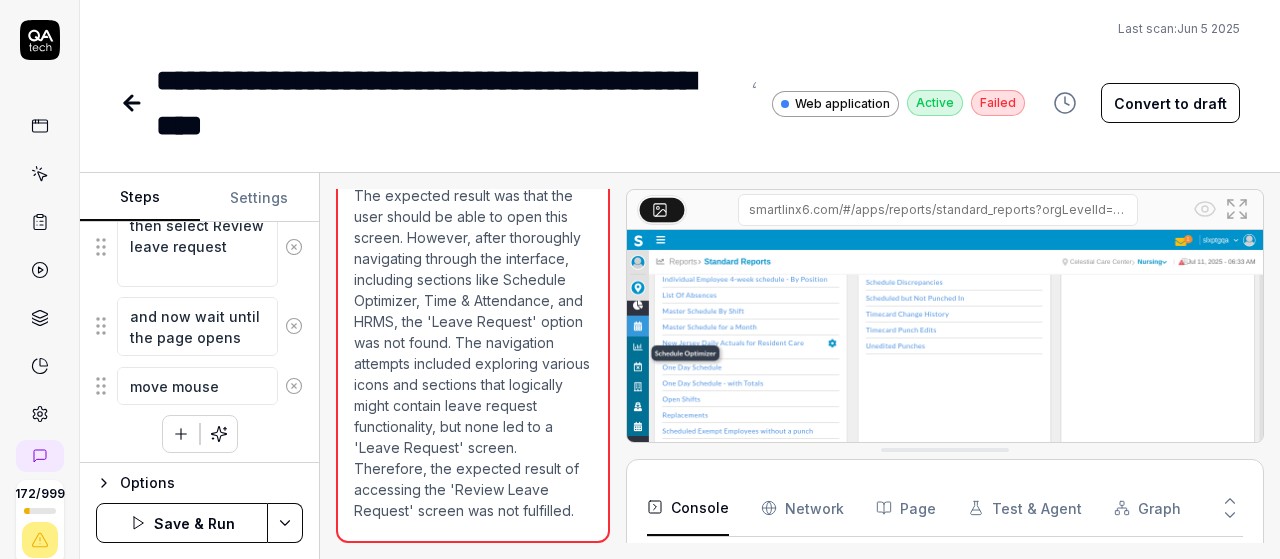 type on "*" 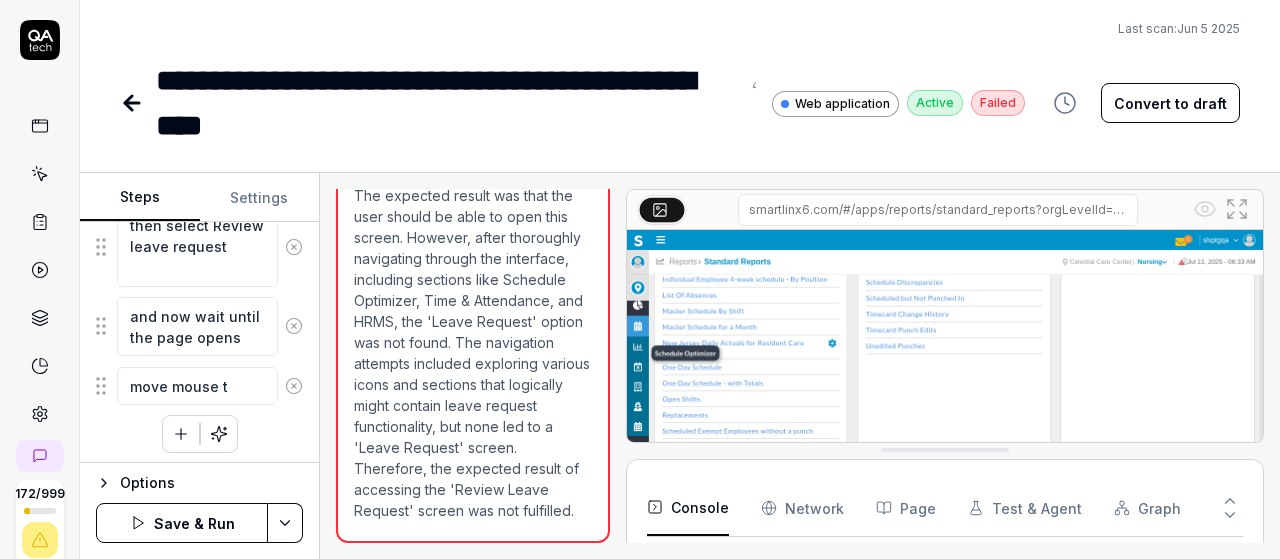 type on "*" 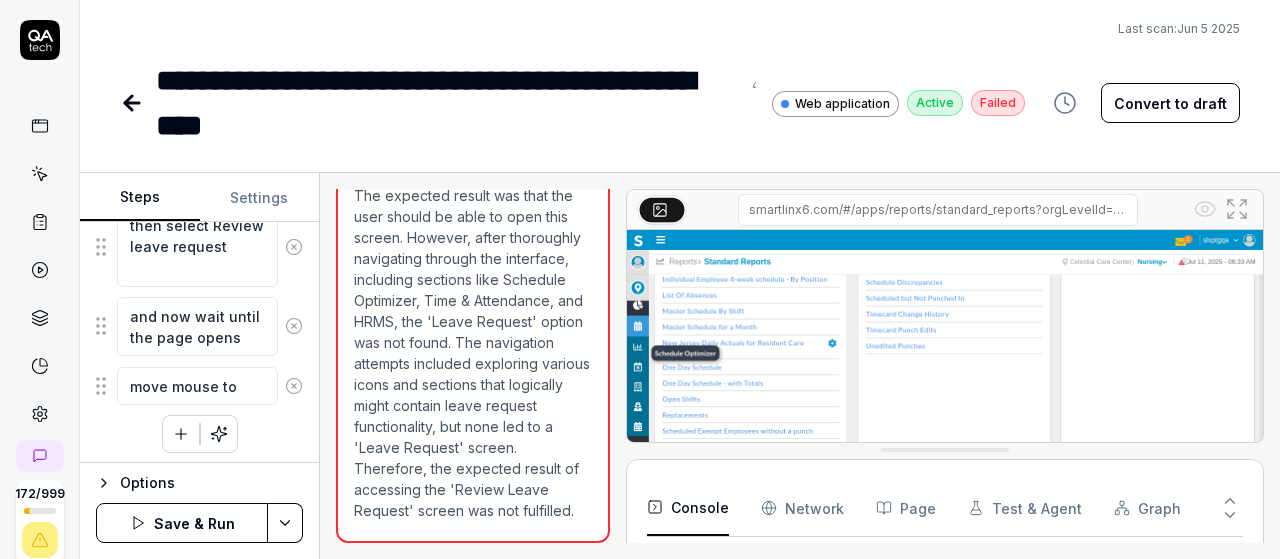 type on "*" 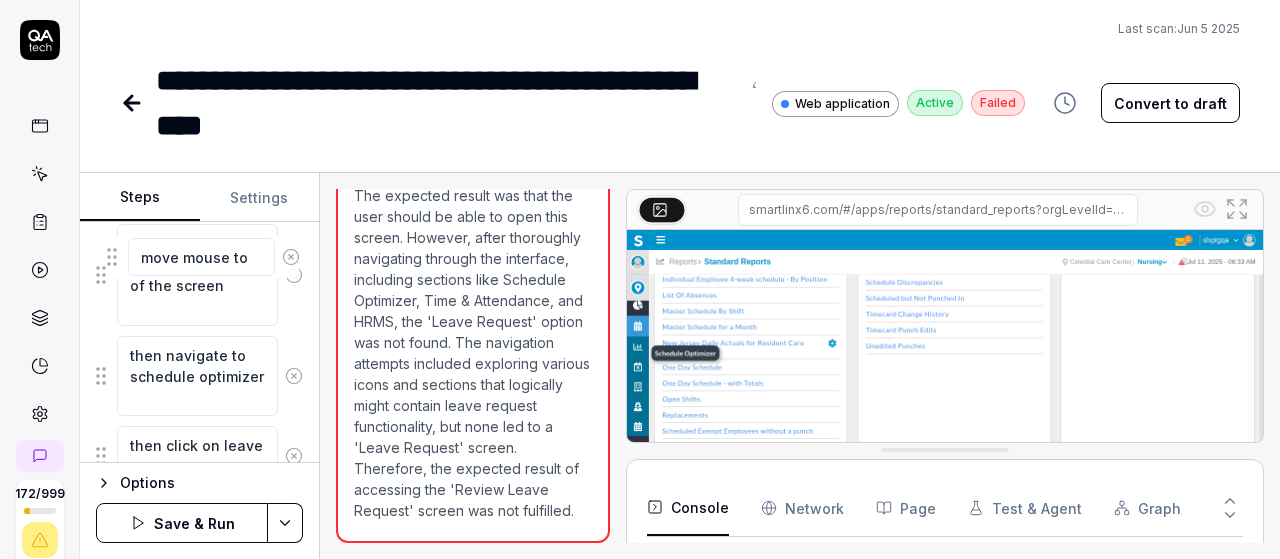 scroll, scrollTop: 403, scrollLeft: 0, axis: vertical 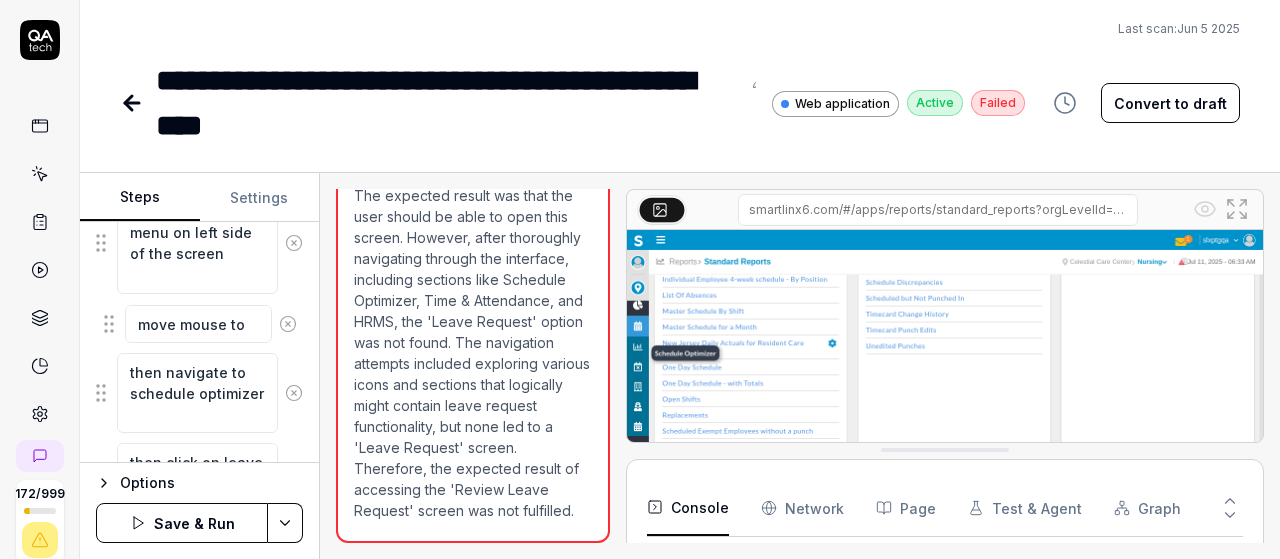 drag, startPoint x: 100, startPoint y: 388, endPoint x: 108, endPoint y: 331, distance: 57.558666 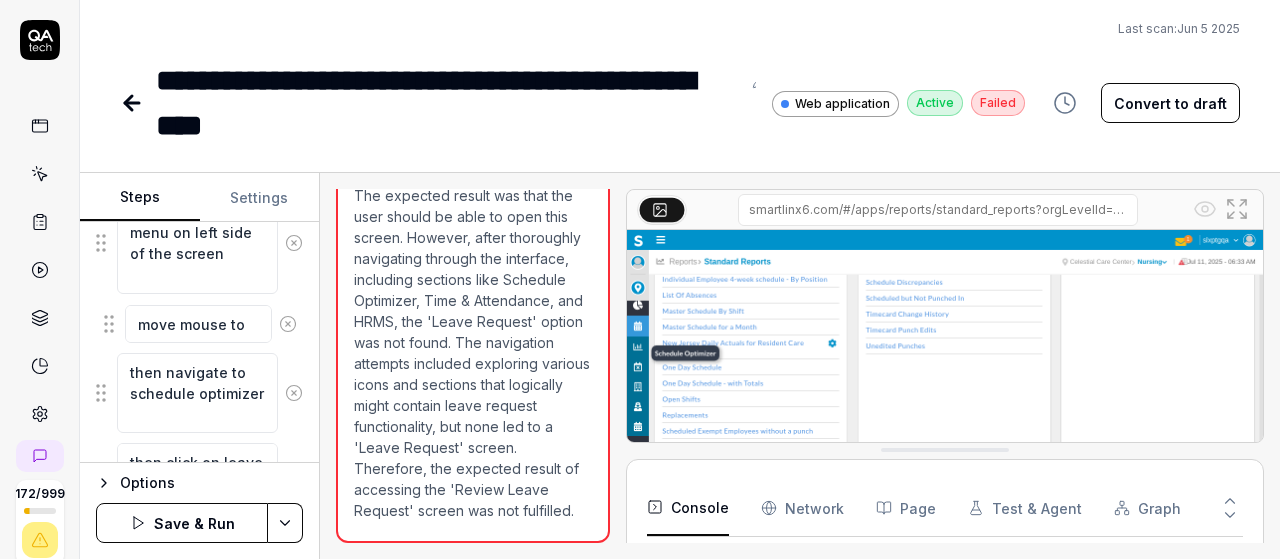 click on "Move mouse to hamburger menu click on hamburger menu on left side of the screen then navigate to schedule optimizer then click on leave request then select Review leave request and now wait until the page opens move mouse to move mouse to
To pick up a draggable item, press the space bar.
While dragging, use the arrow keys to move the item.
Press space again to drop the item in its new position, or press escape to cancel.
Draggable item 4399e6eb-d11c-4f08-a20c-02687bb3ac1f was moved over droppable area aa4f1e85-6ad8-4c10-b01d-f28cd4693320." at bounding box center [199, 393] 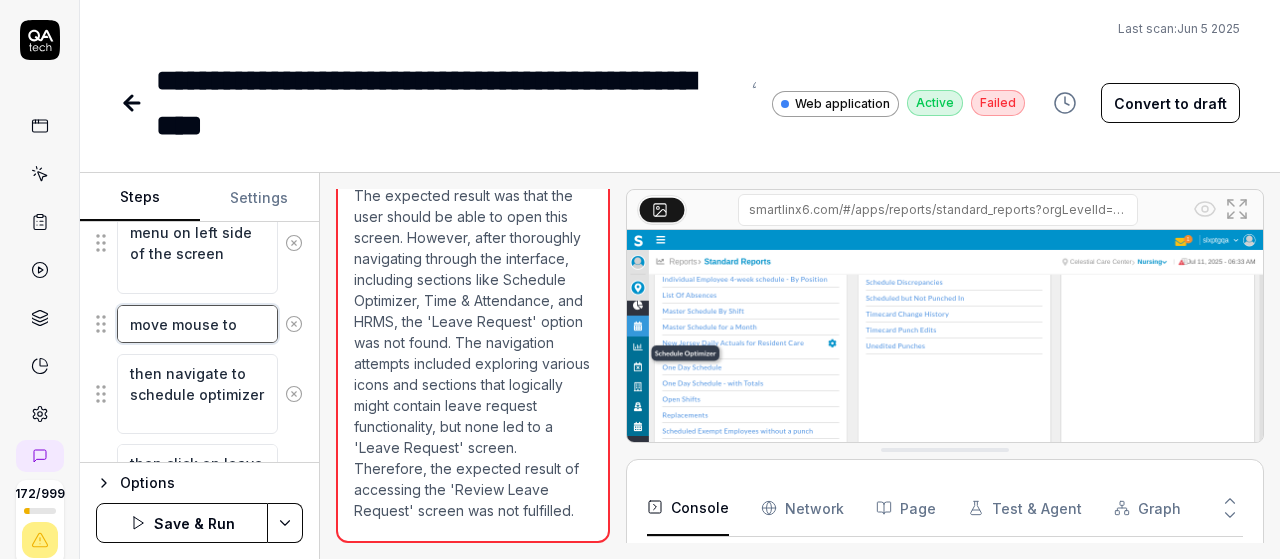 click on "move mouse to" at bounding box center [197, 324] 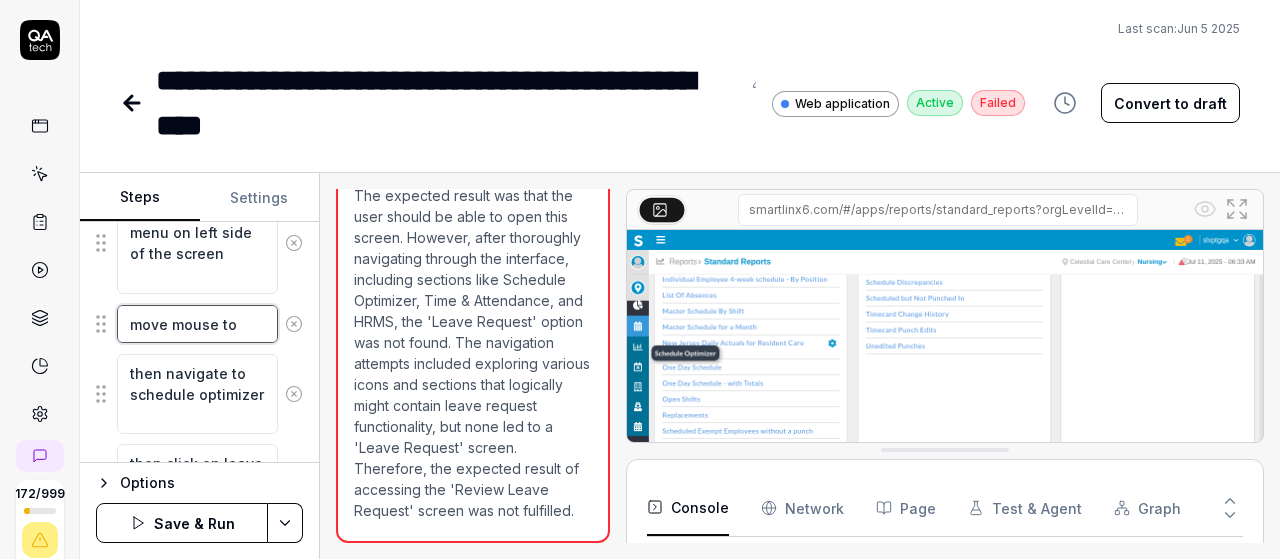 type on "*" 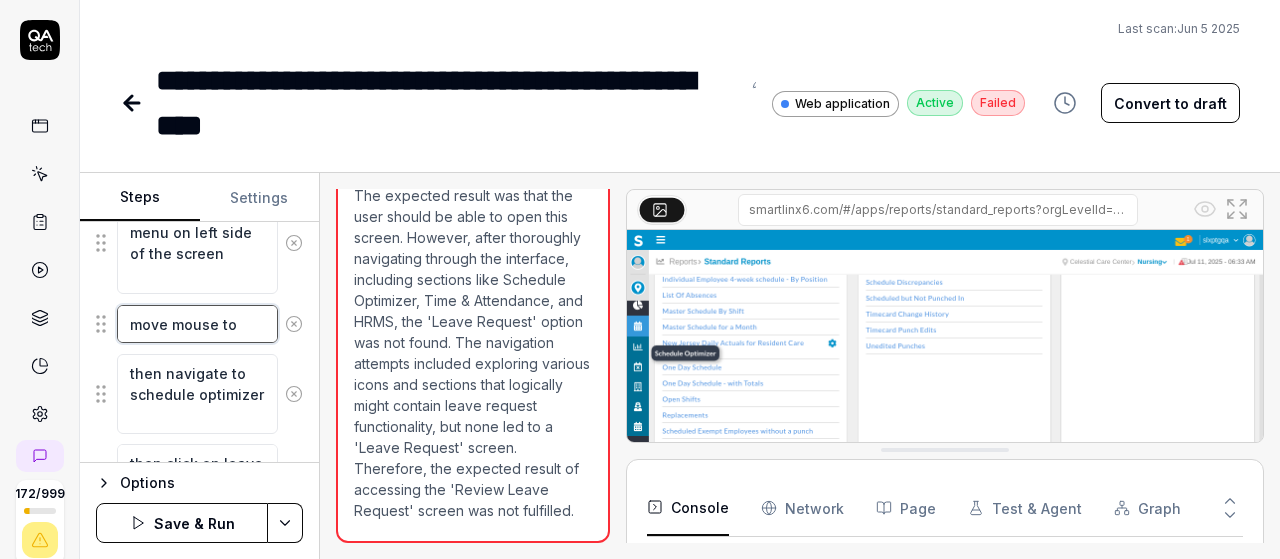 type on "move mouse to s" 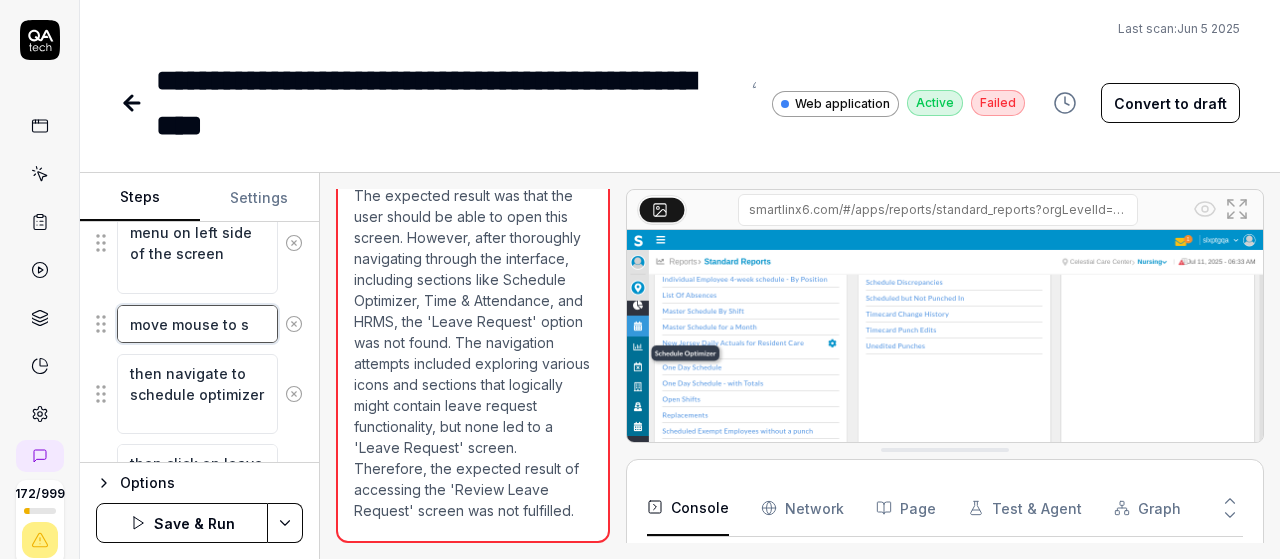 type on "*" 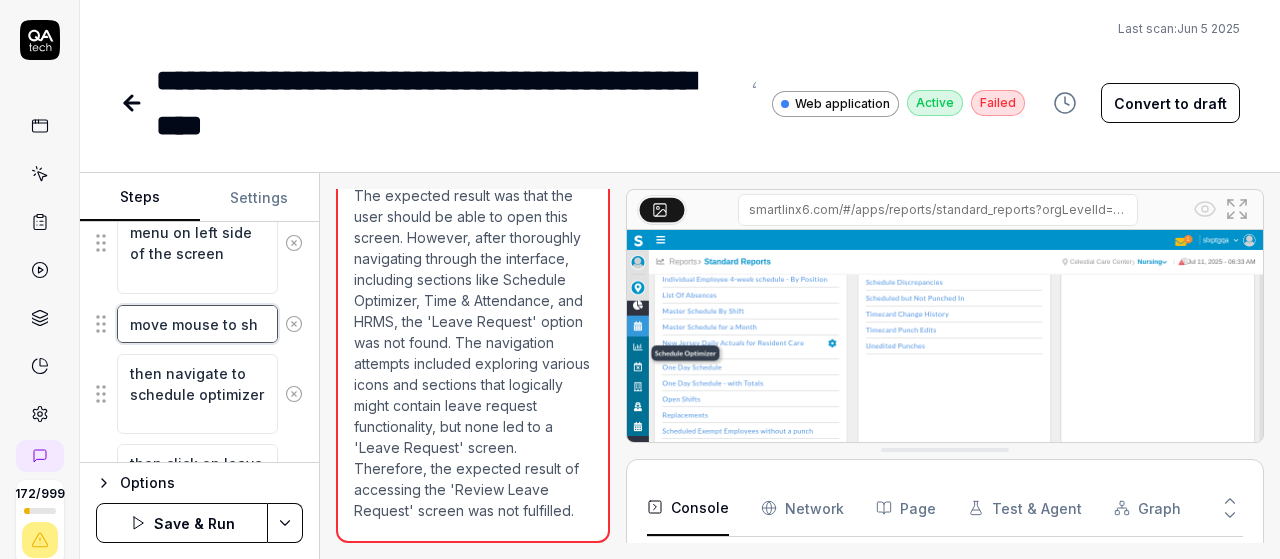 type on "*" 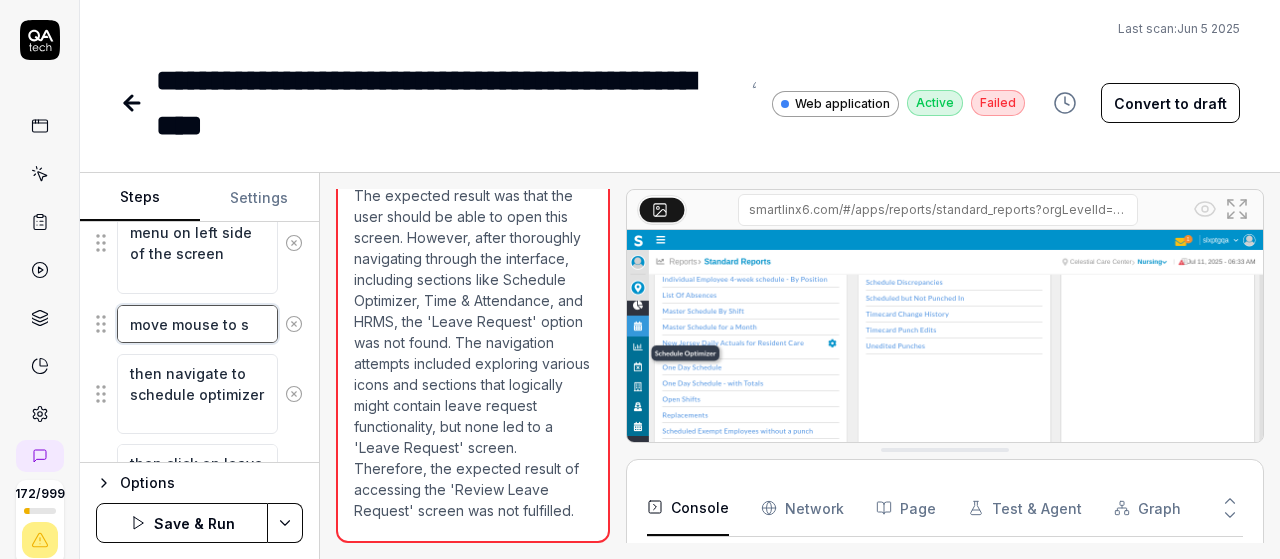 type on "*" 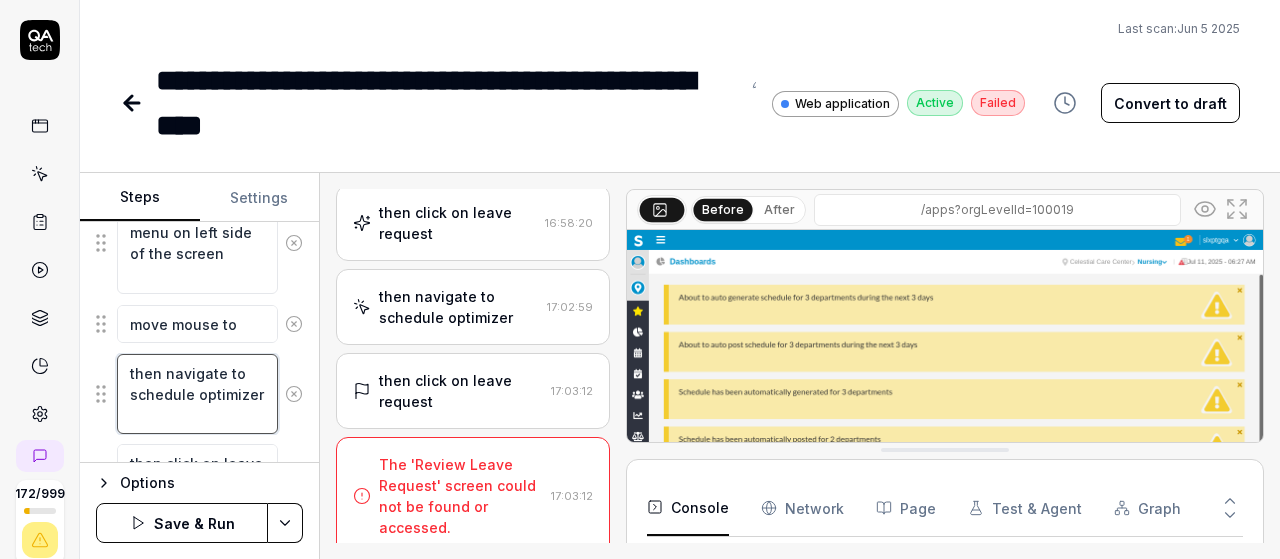 click on "then navigate to schedule optimizer" at bounding box center [197, 394] 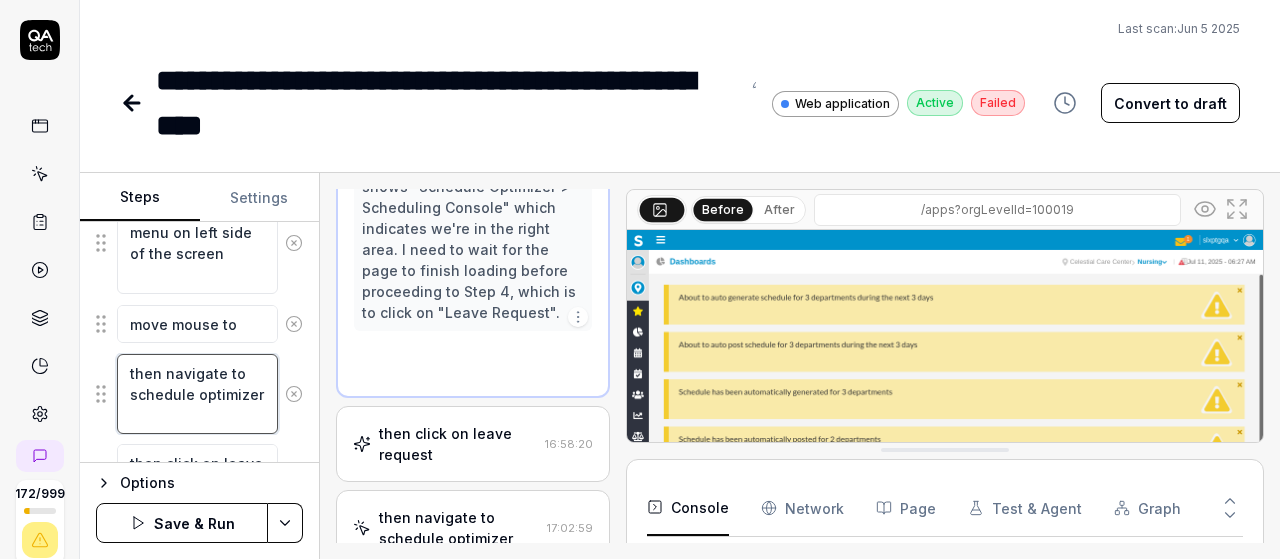 click on "then navigate to schedule optimizer" at bounding box center (197, 394) 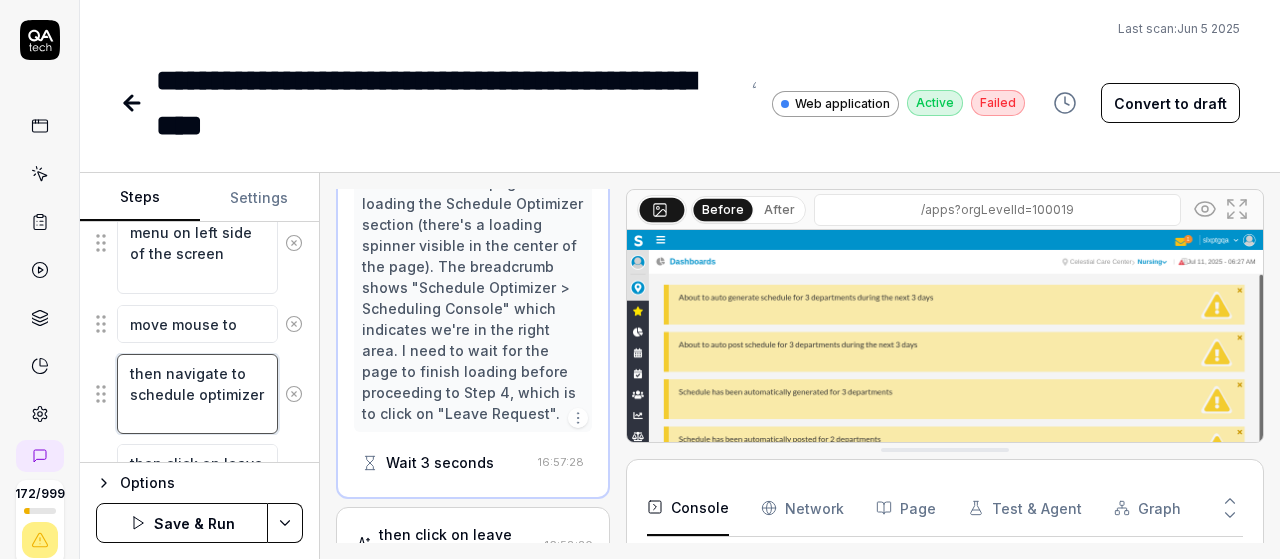 scroll, scrollTop: 784, scrollLeft: 0, axis: vertical 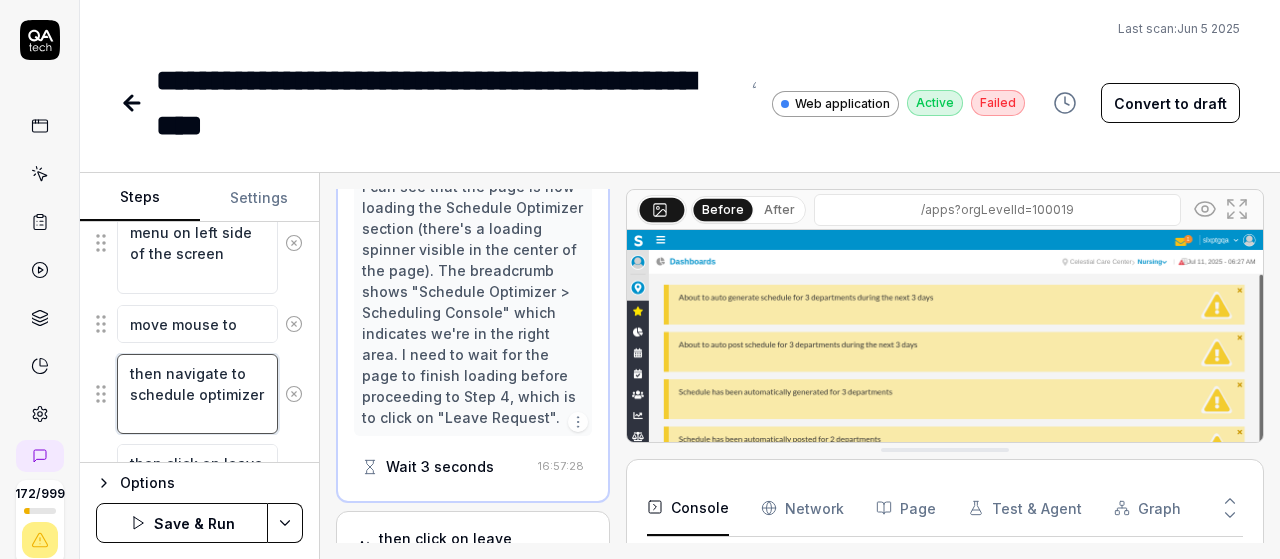 click on "then navigate to schedule optimizer" at bounding box center (197, 394) 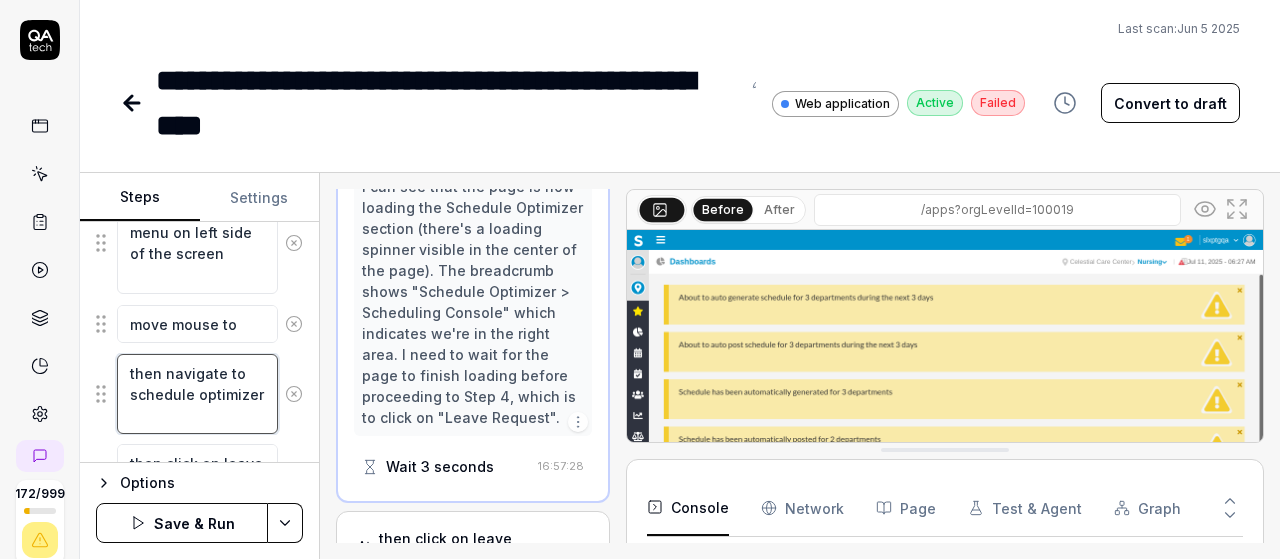 click on "then navigate to schedule optimizer" at bounding box center [197, 394] 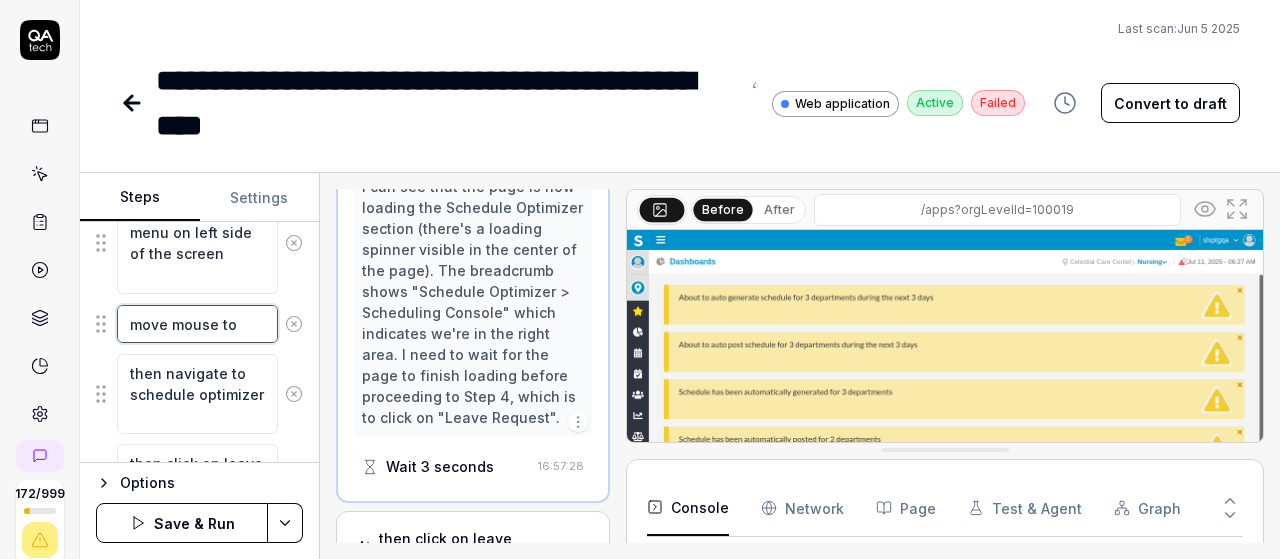 click on "move mouse to" at bounding box center [197, 324] 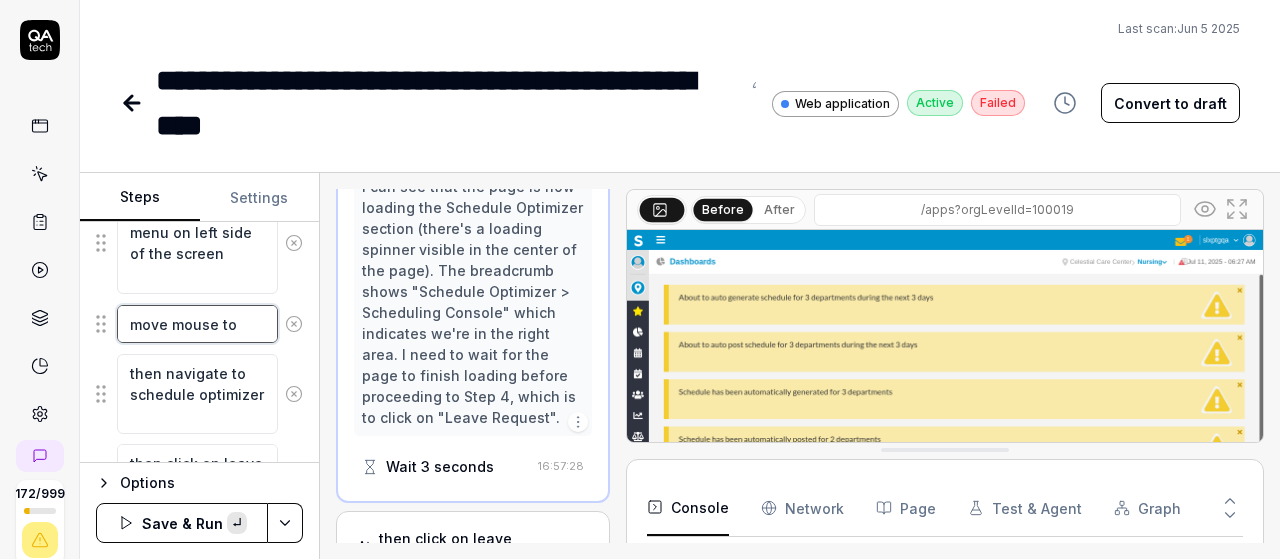 paste on "schedule optimizer" 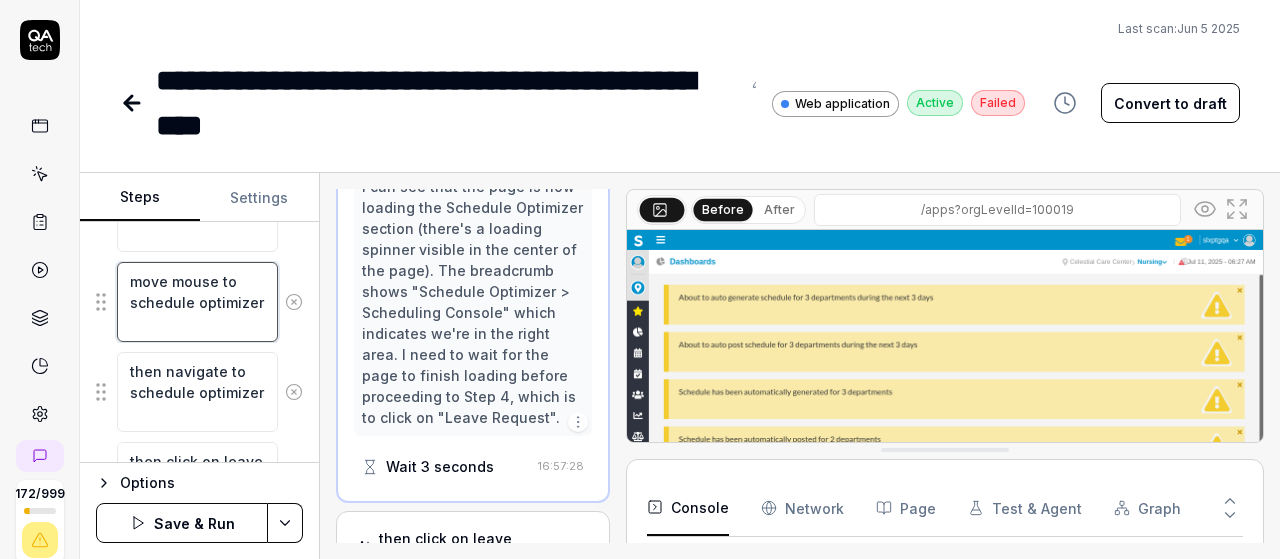 scroll, scrollTop: 447, scrollLeft: 0, axis: vertical 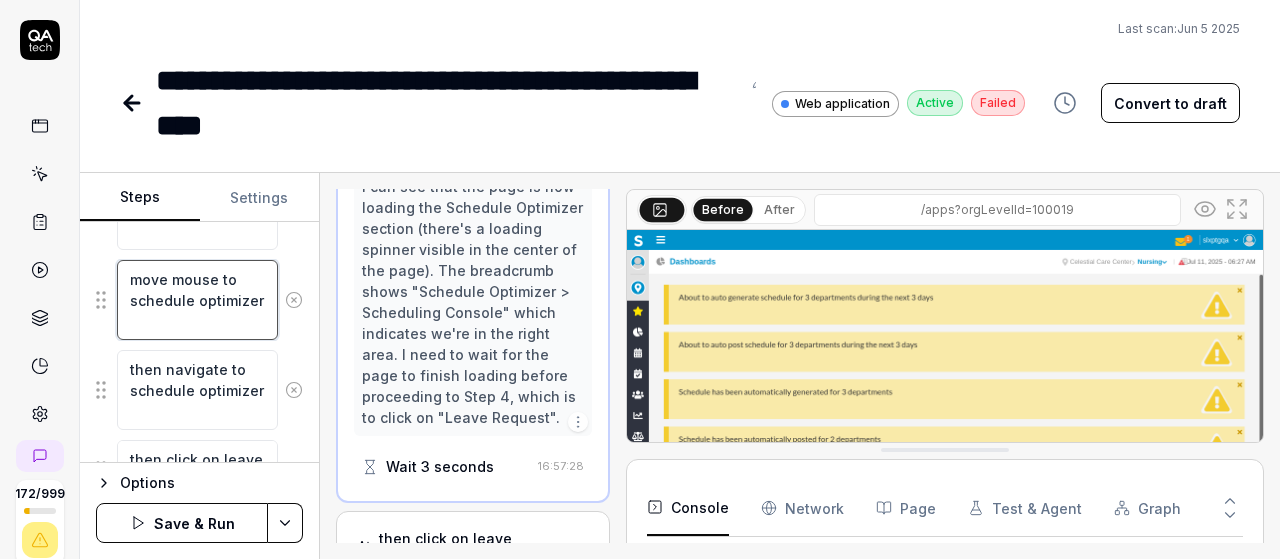 type on "move mouse to schedule optimizer" 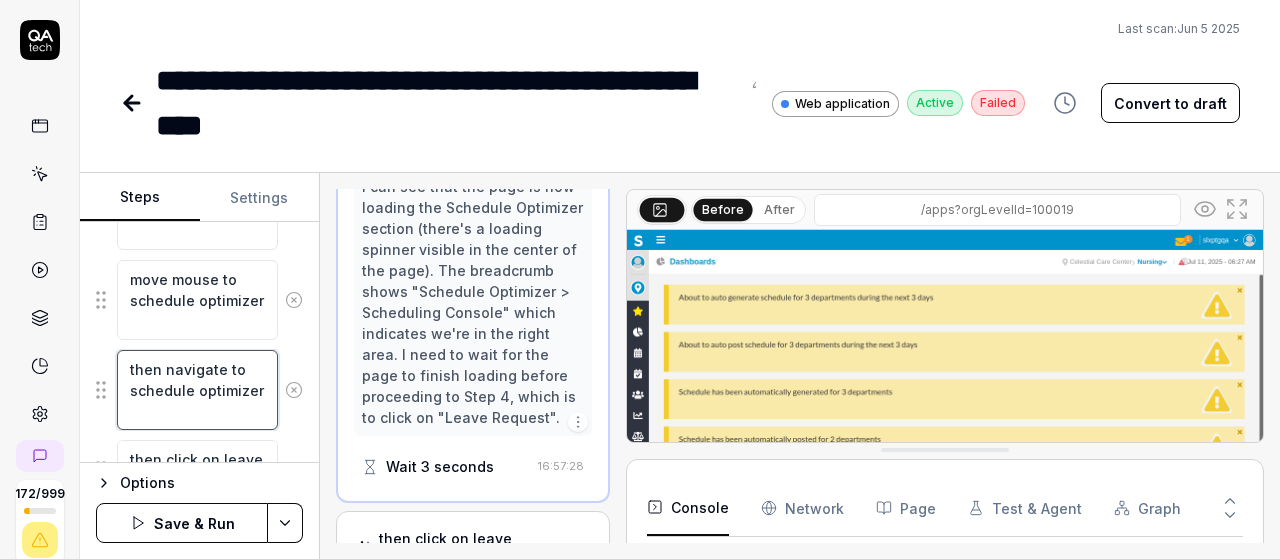 click on "then navigate to schedule optimizer" at bounding box center [197, 390] 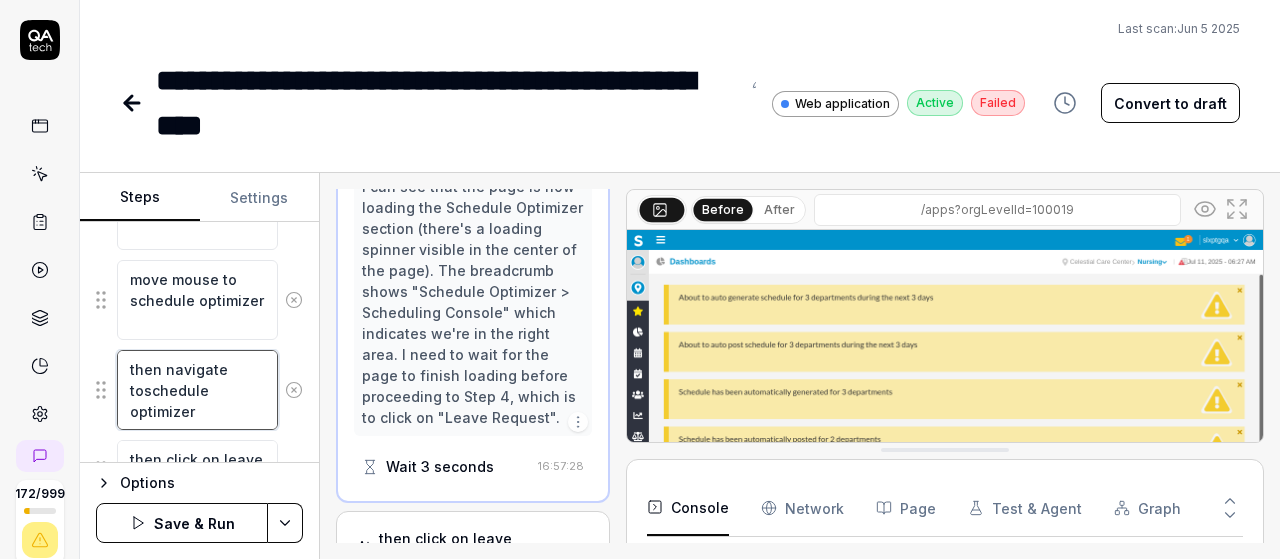 type on "*" 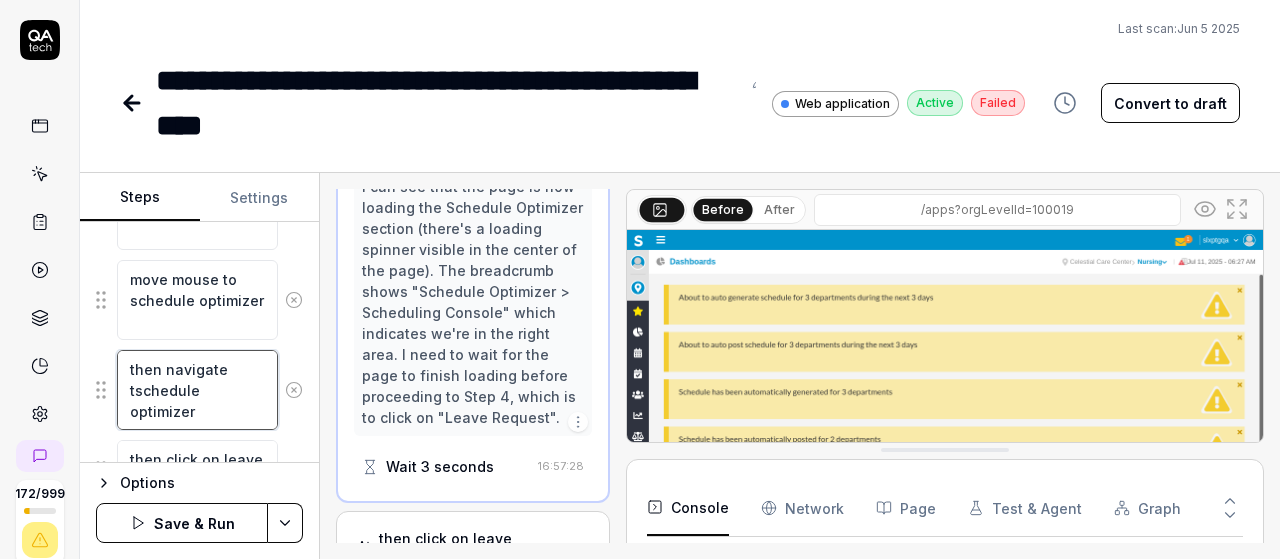 type on "*" 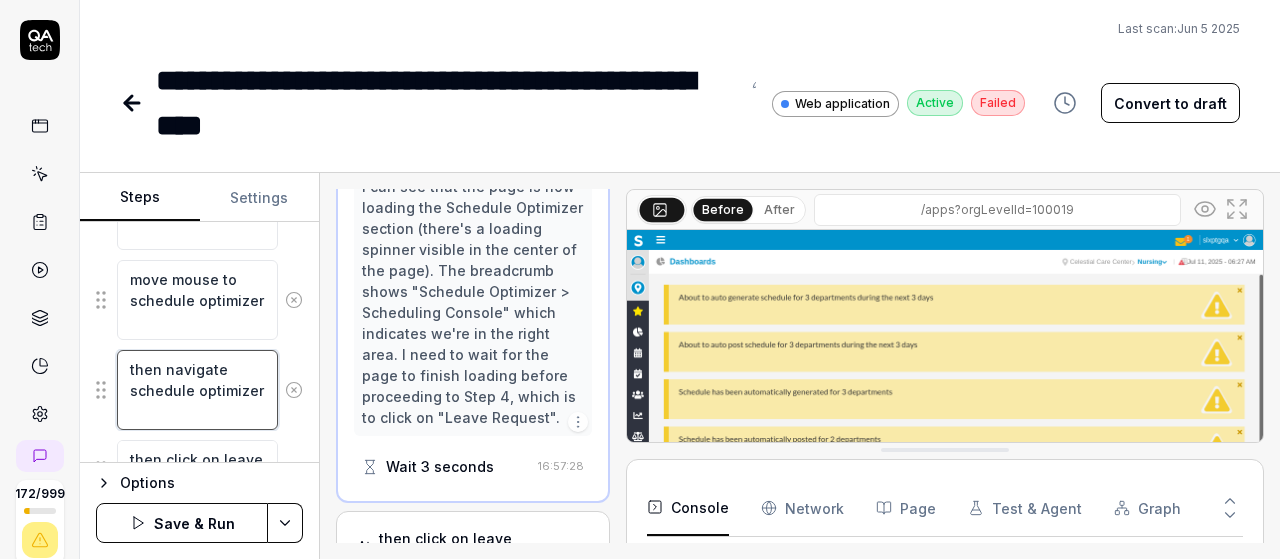 type on "*" 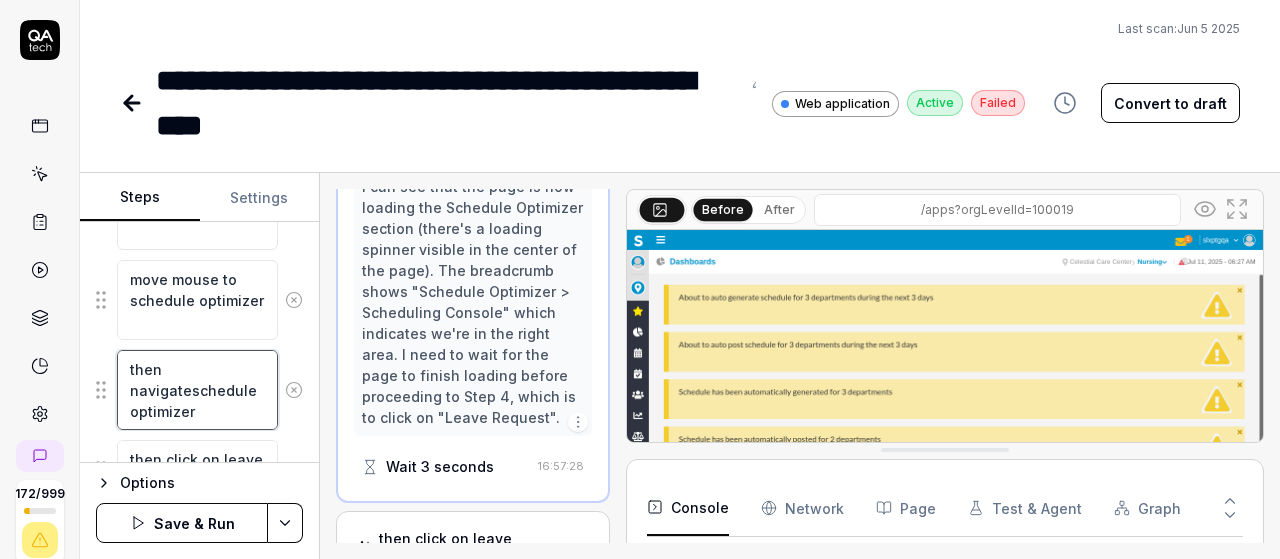 type on "*" 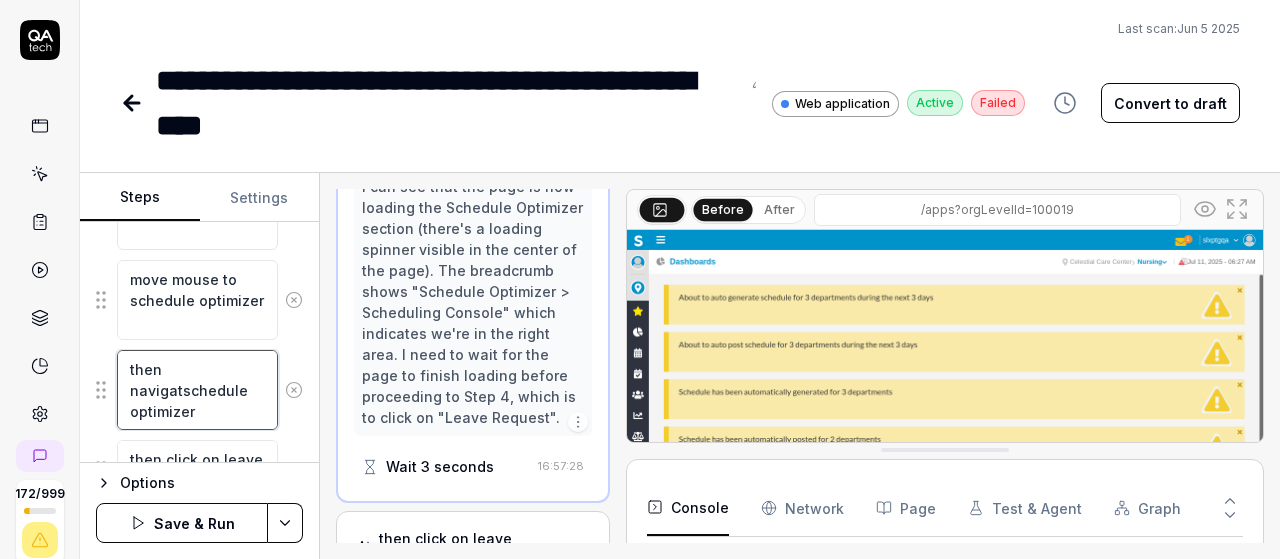 type on "*" 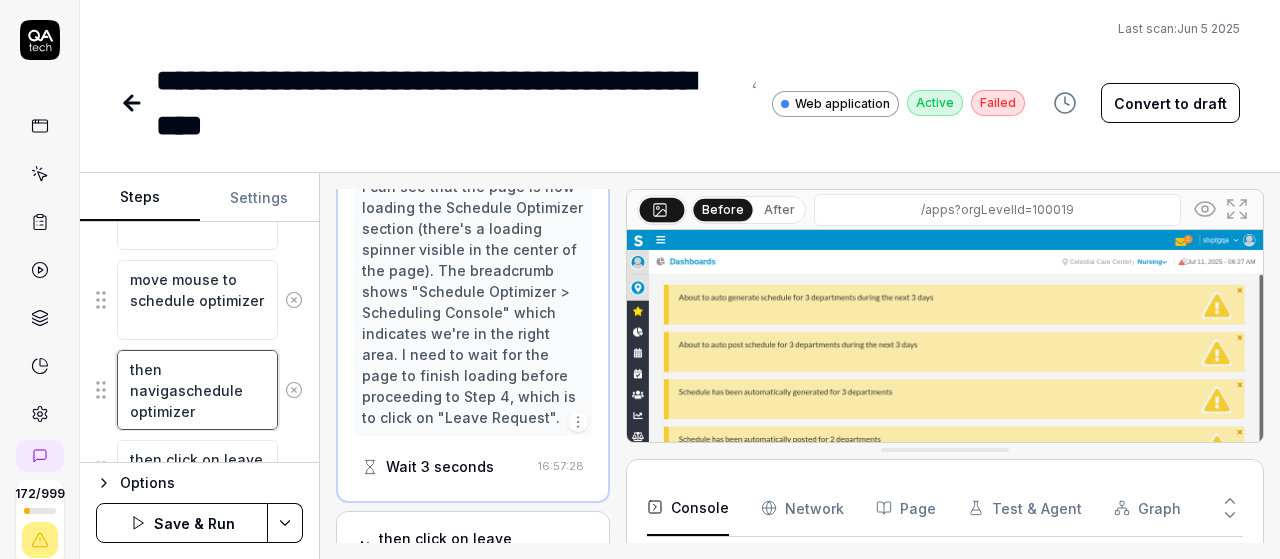 type on "*" 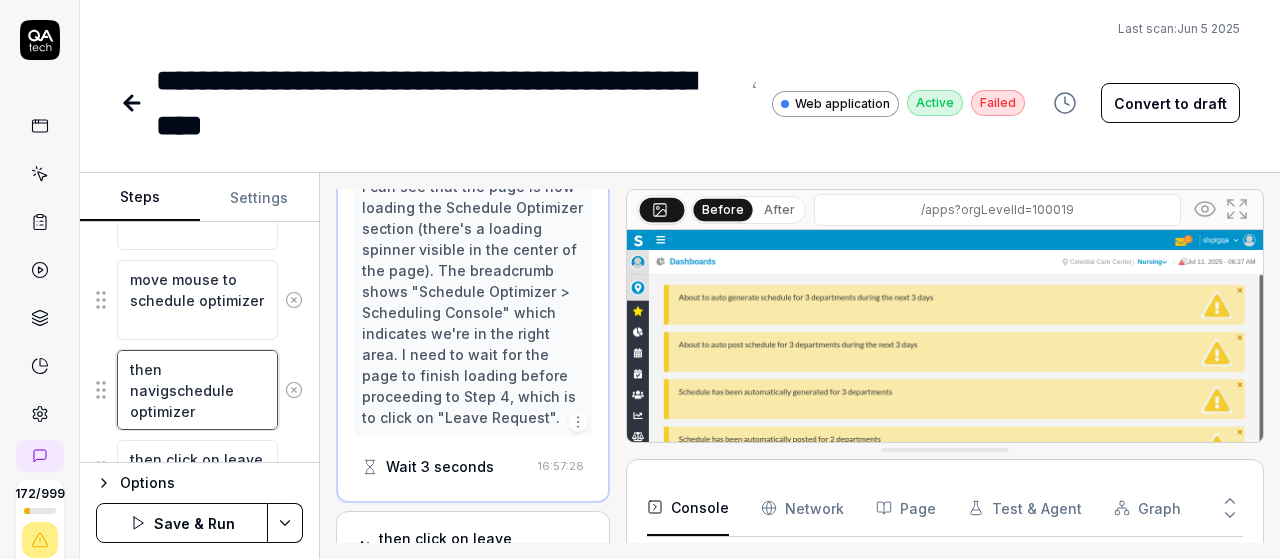 type on "*" 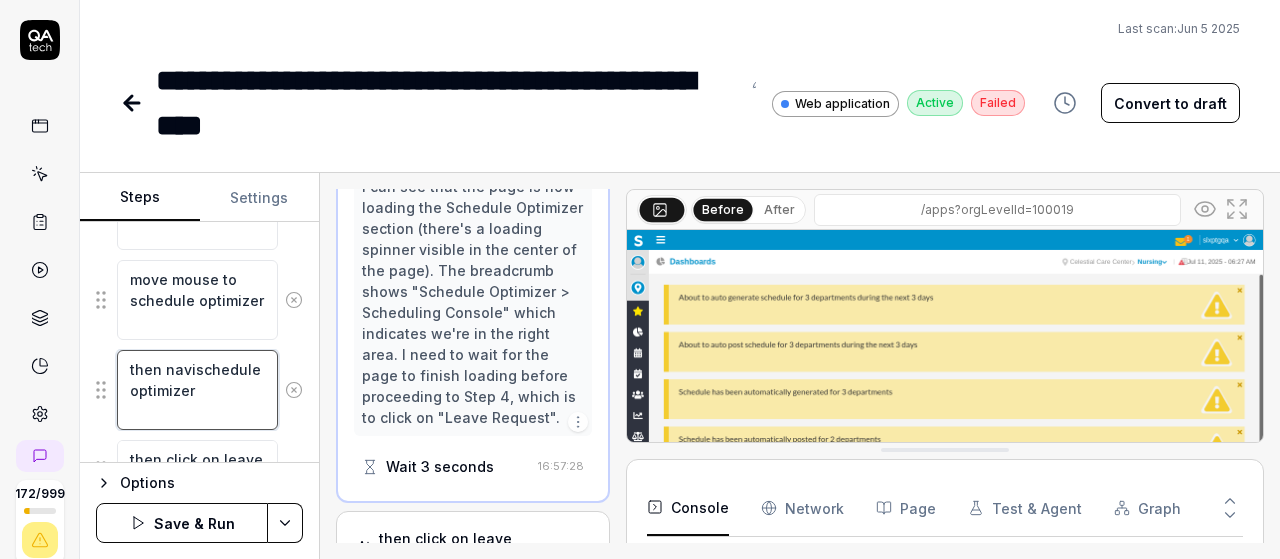 type on "*" 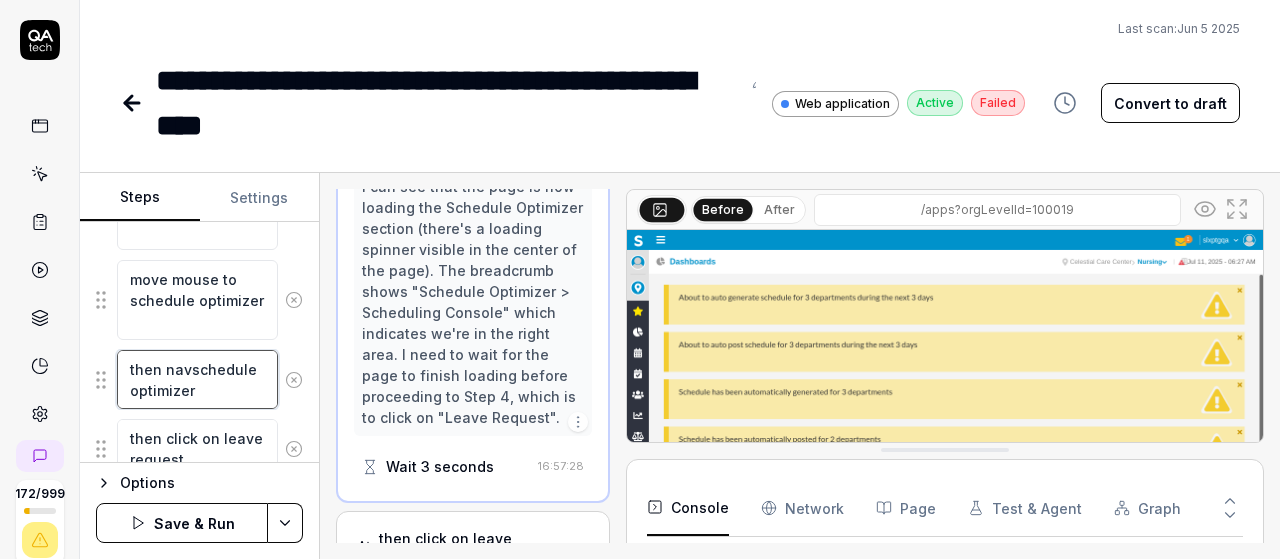 type on "*" 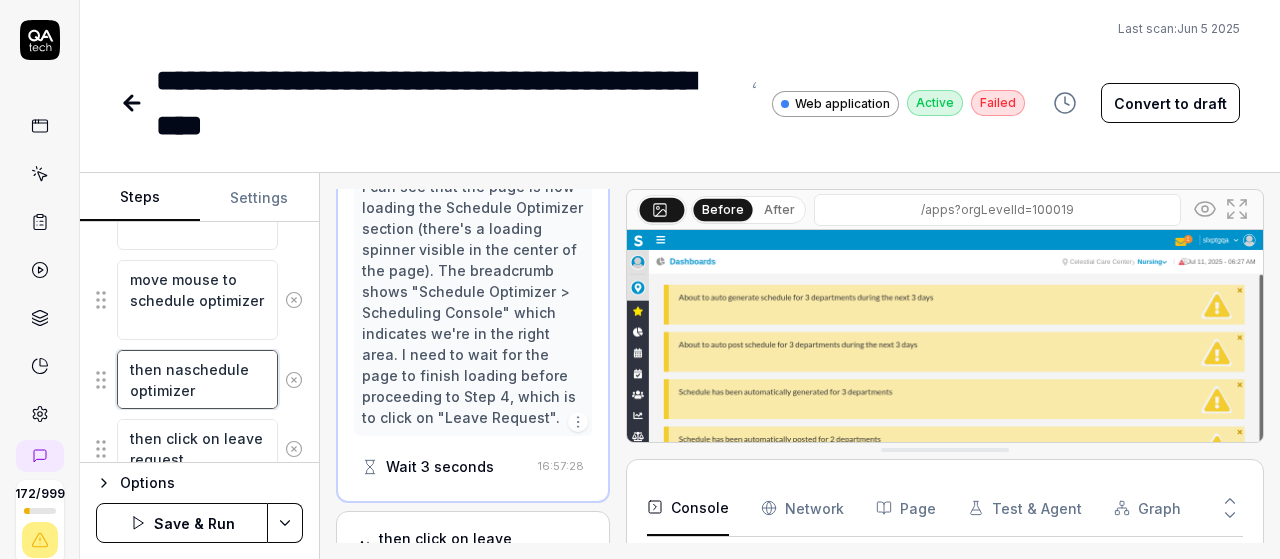 type on "*" 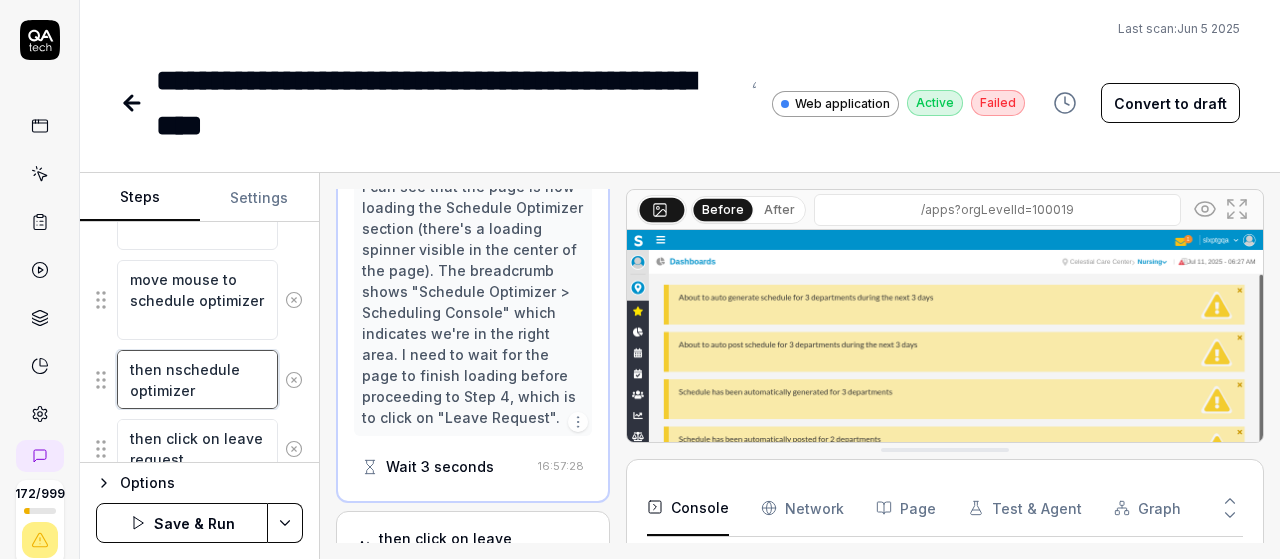 type on "*" 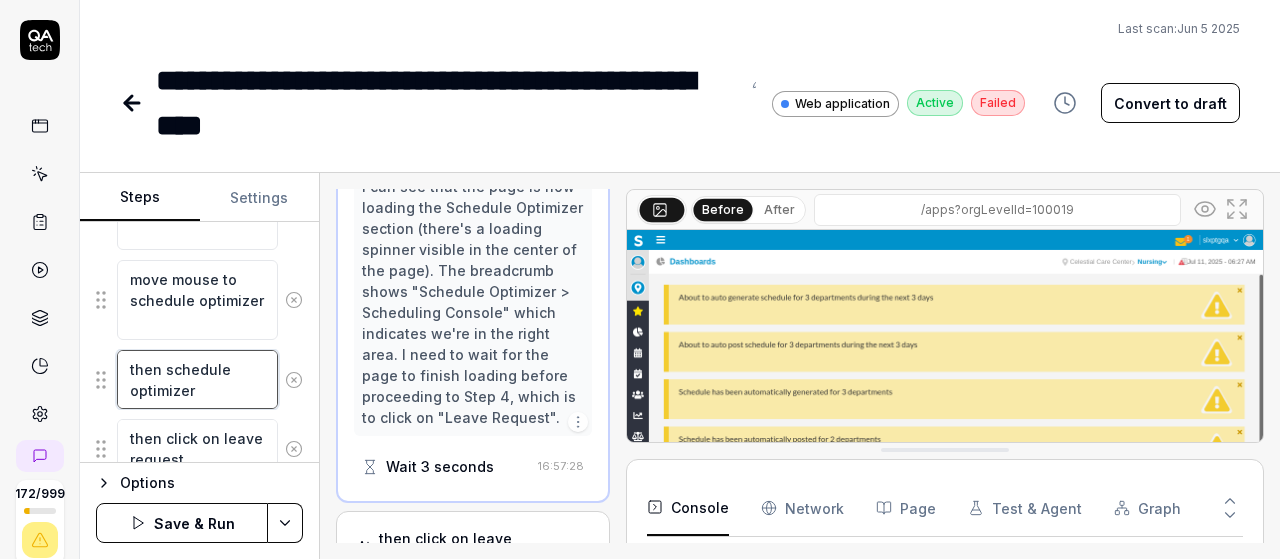 type on "*" 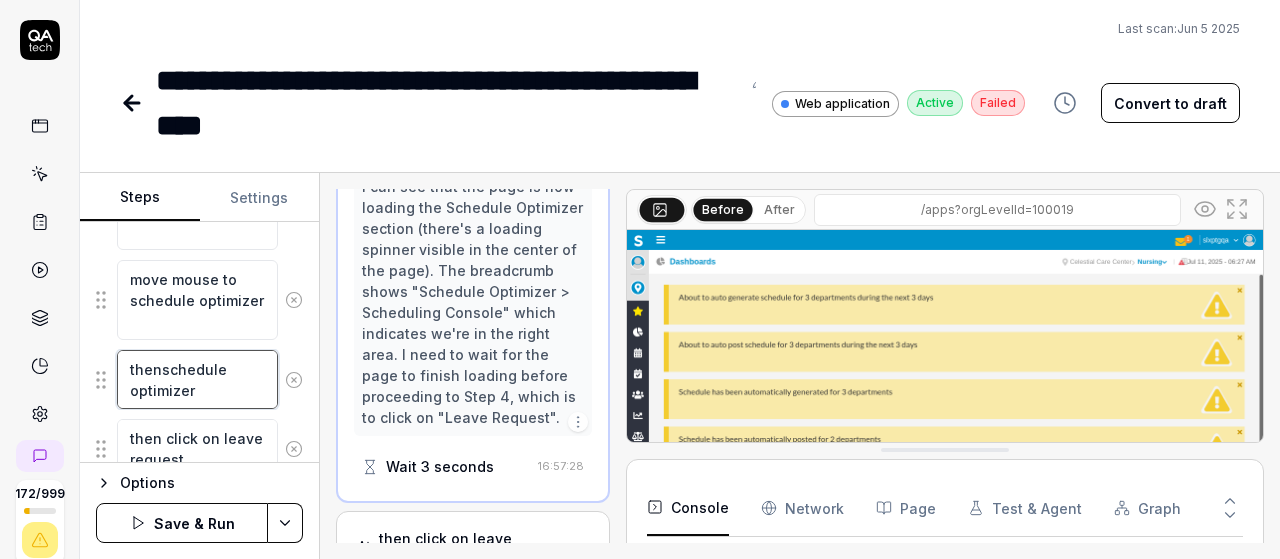 type on "*" 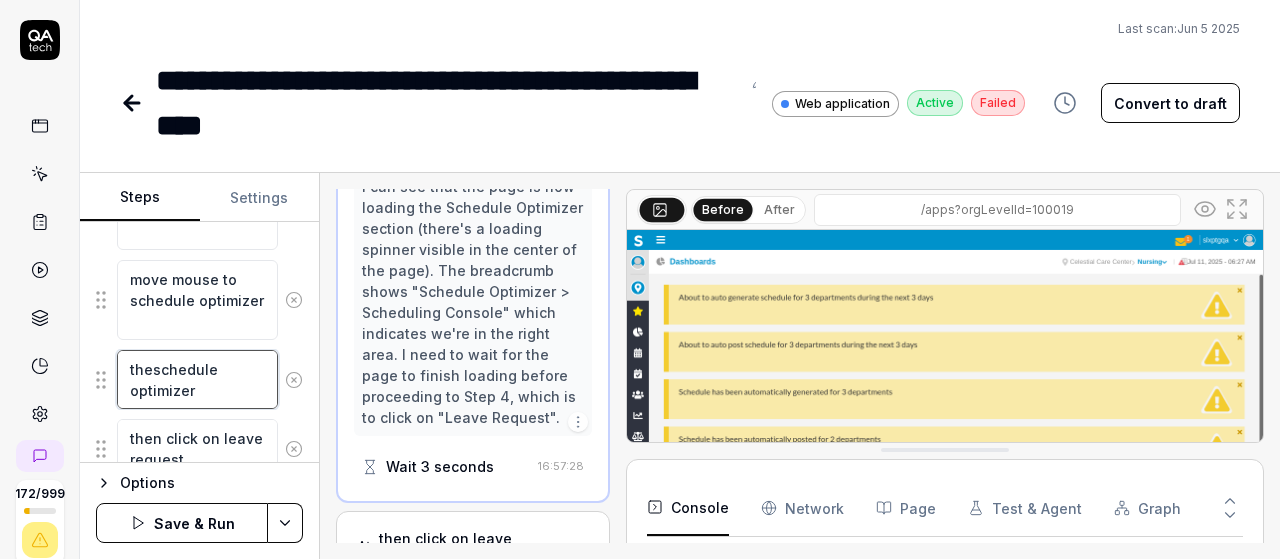 type on "*" 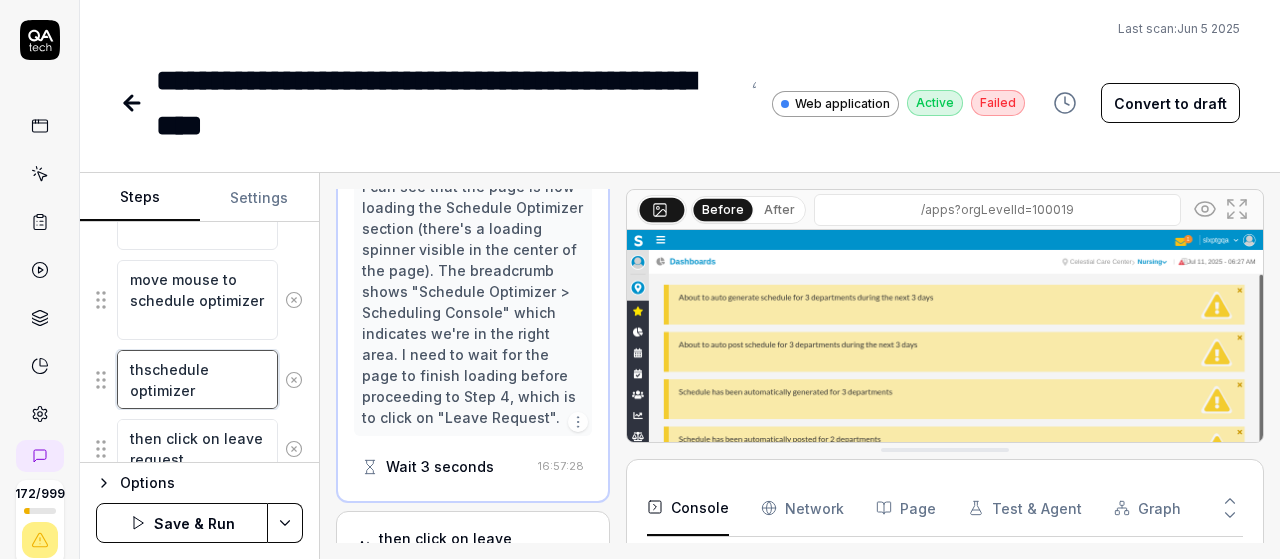 type on "*" 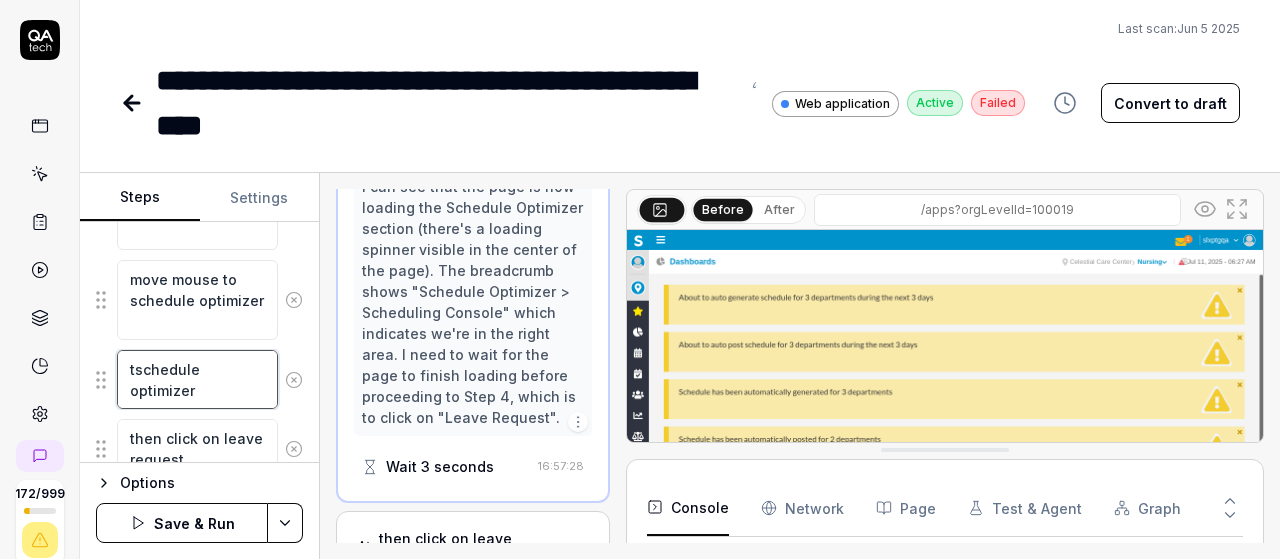 type on "*" 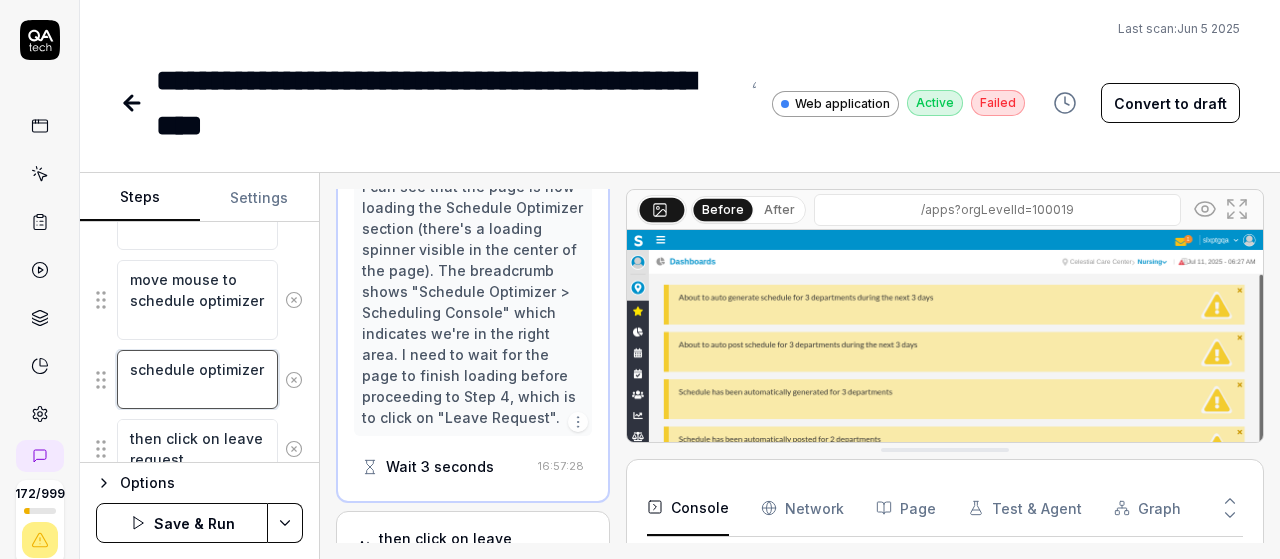 type on "*" 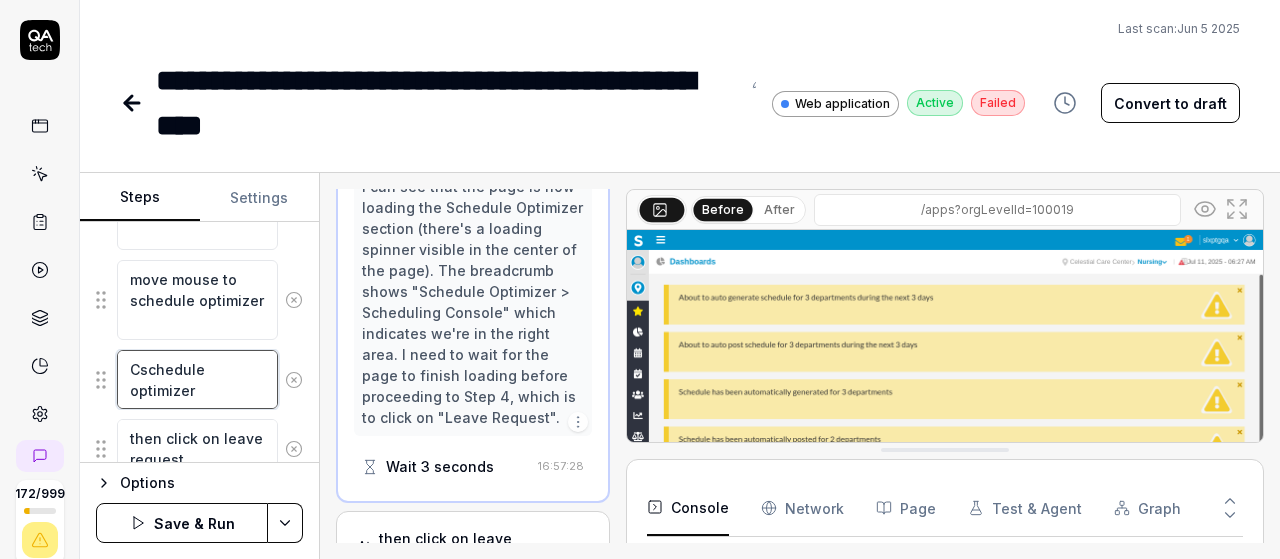 type on "Clschedule optimizer" 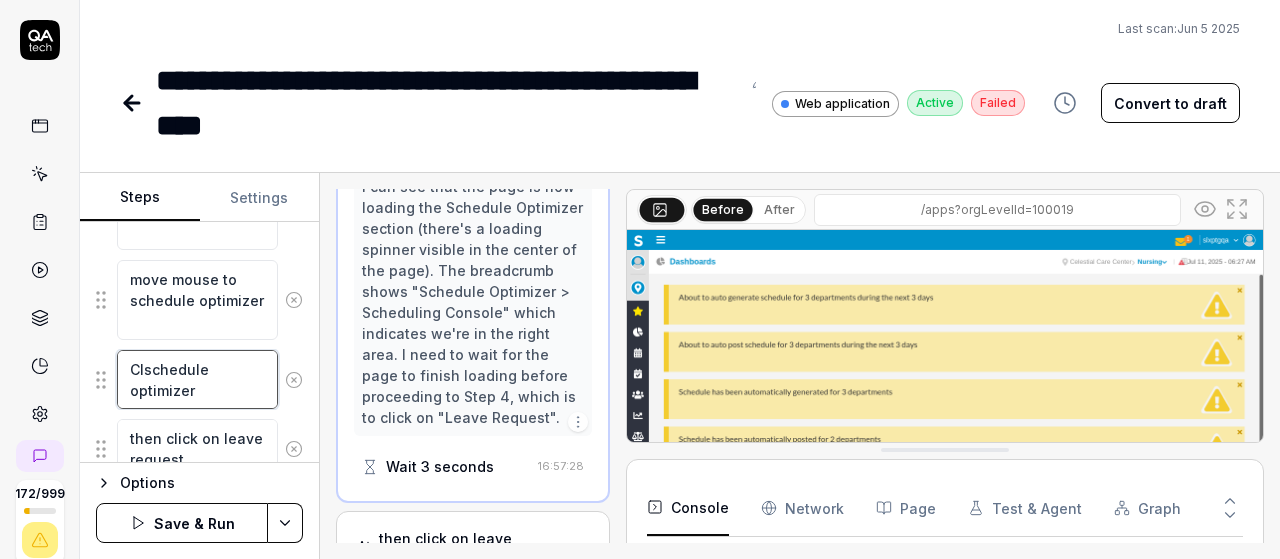 type on "*" 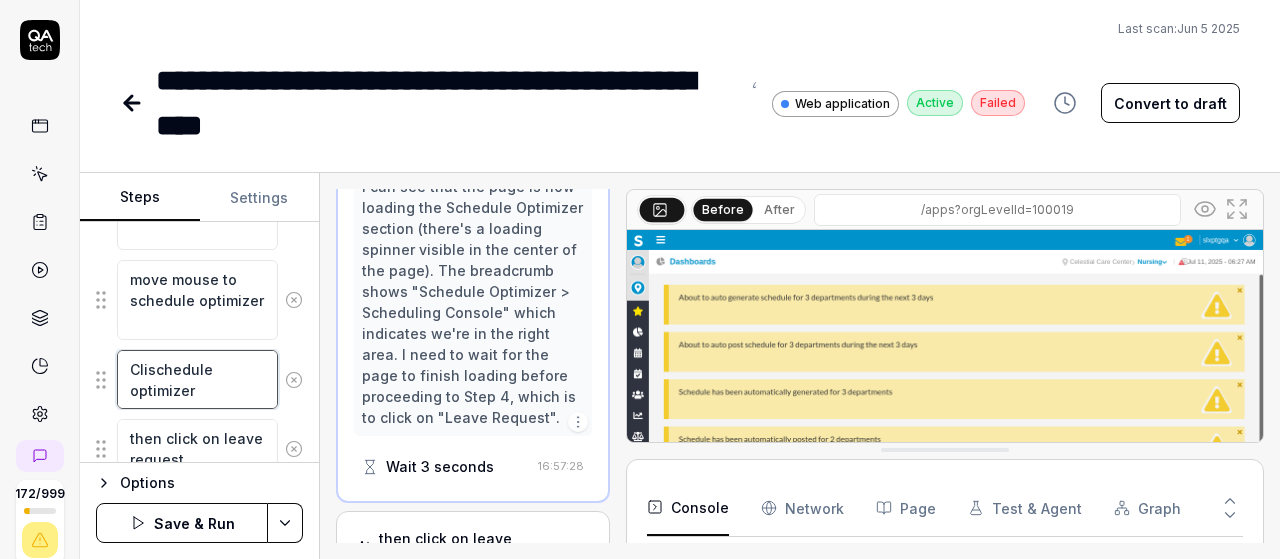 type on "*" 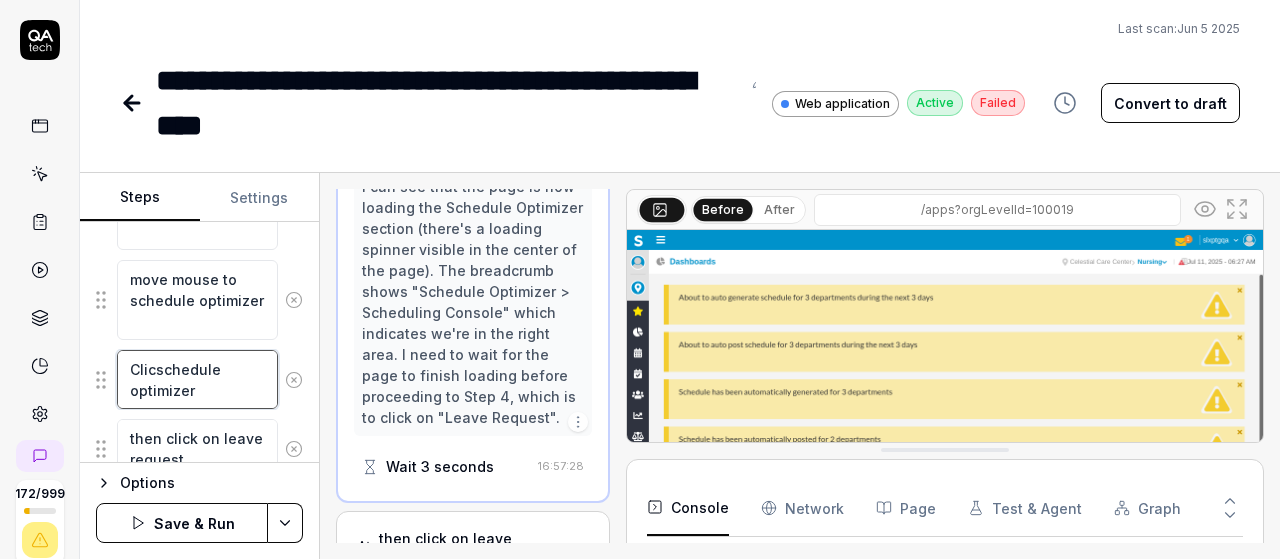 type on "*" 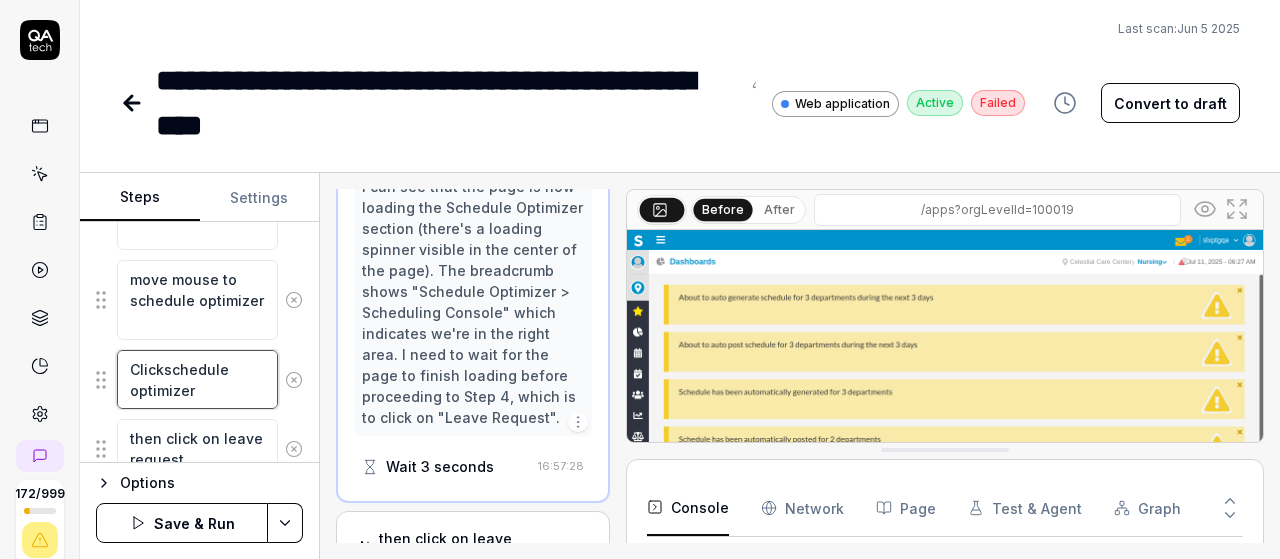type on "*" 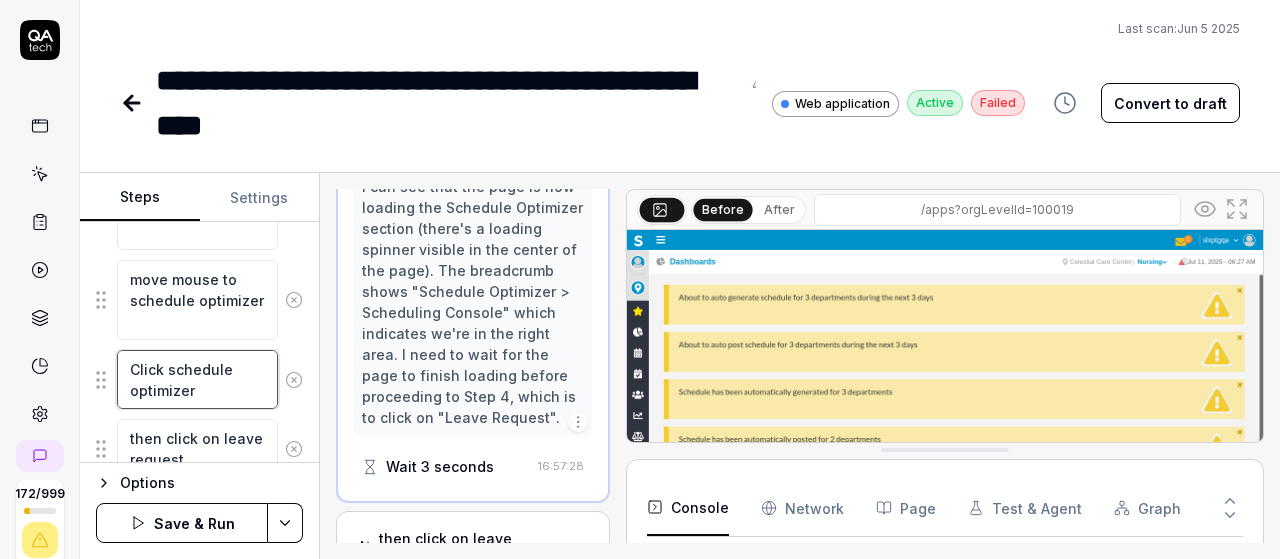 type on "*" 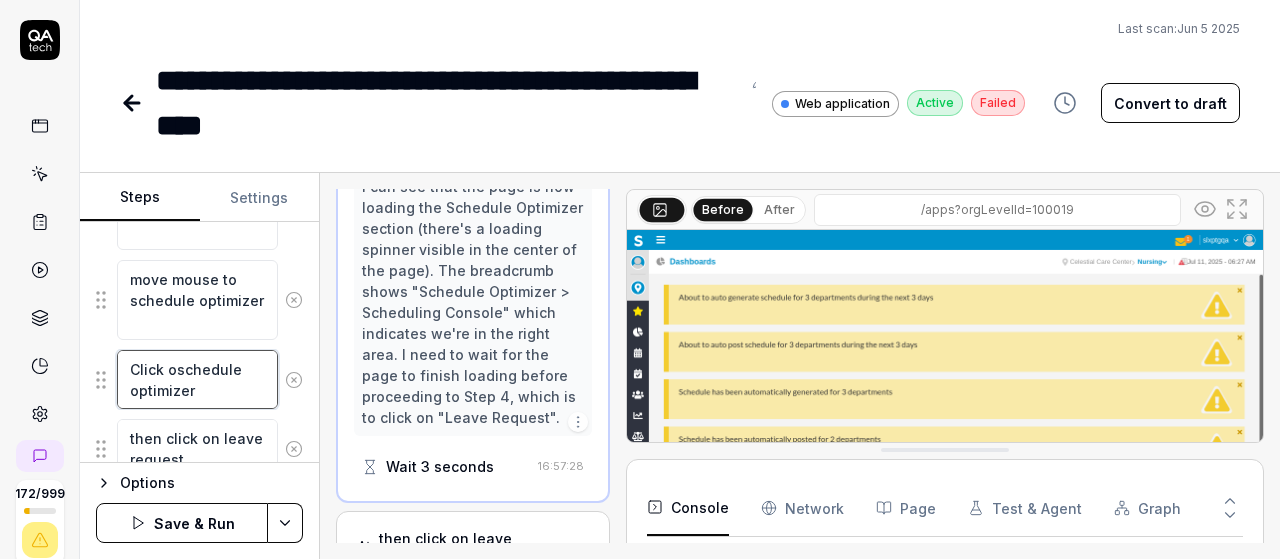 type on "*" 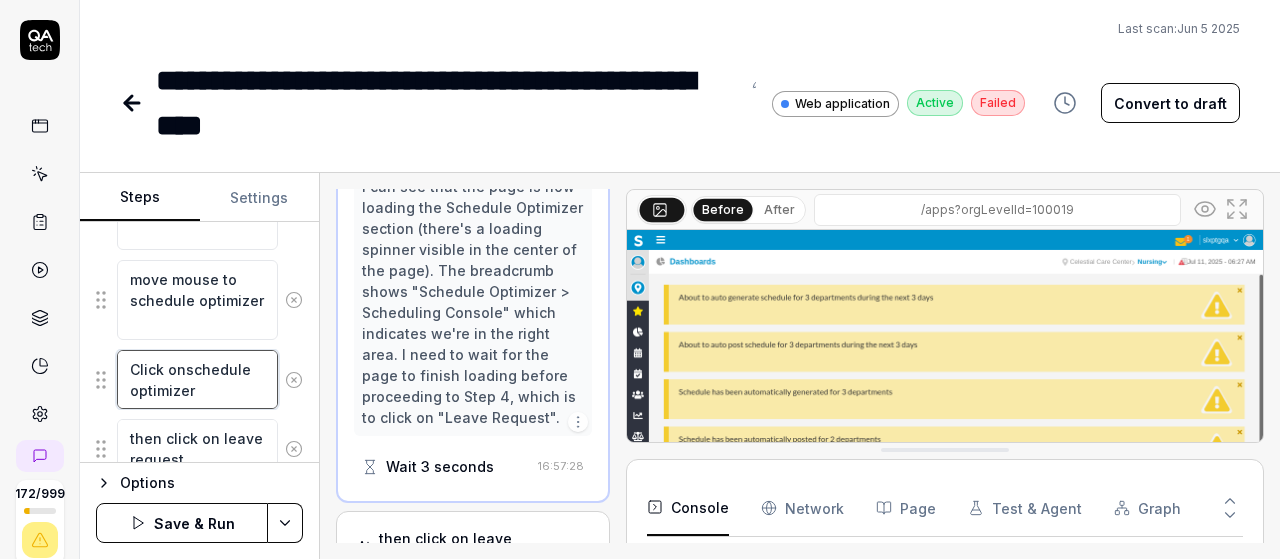 type on "*" 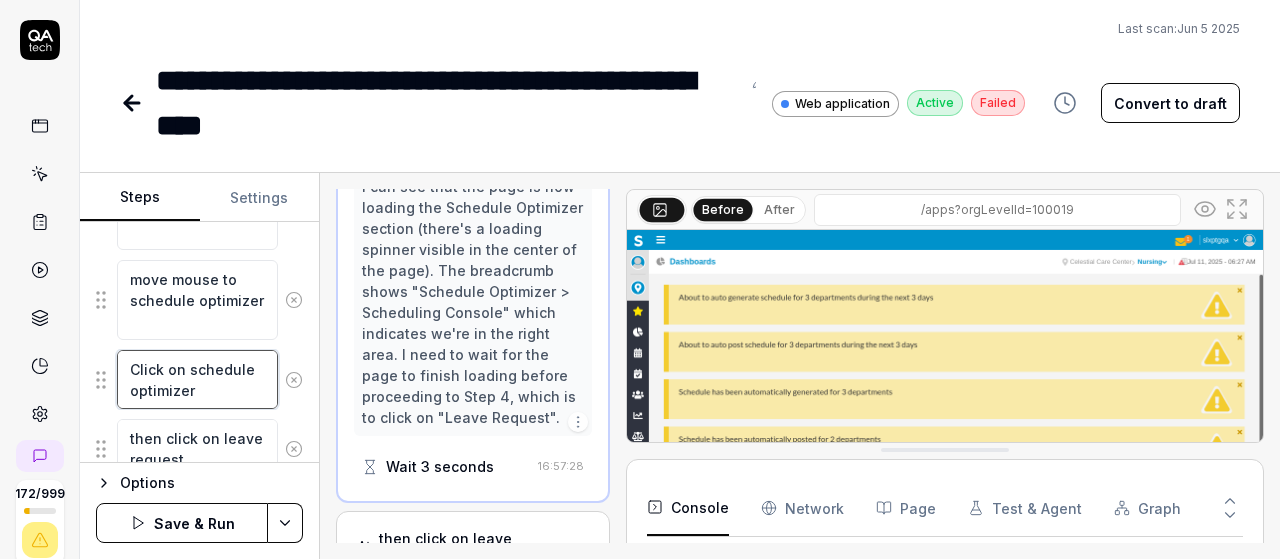 type on "Click on schedule optimizer" 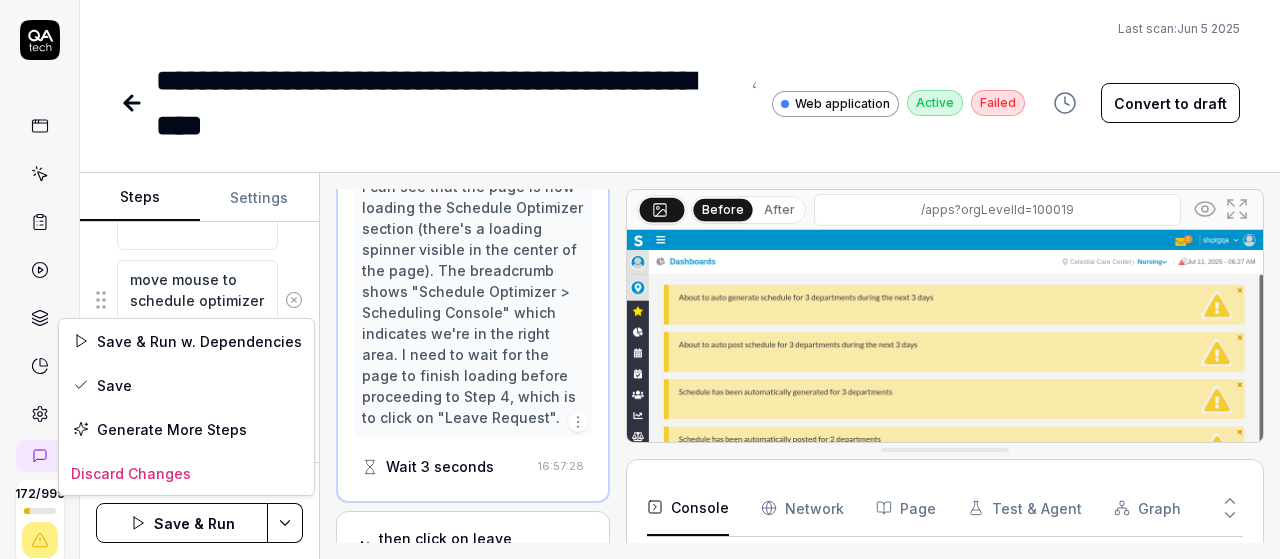 click on "**********" at bounding box center (640, 279) 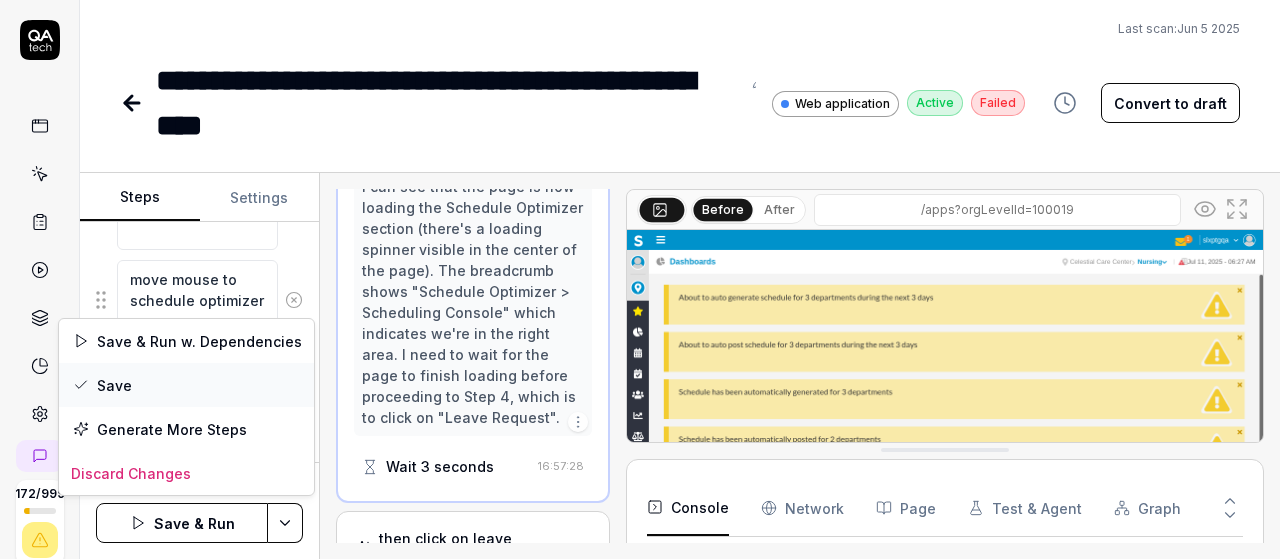 click on "Save" at bounding box center [186, 385] 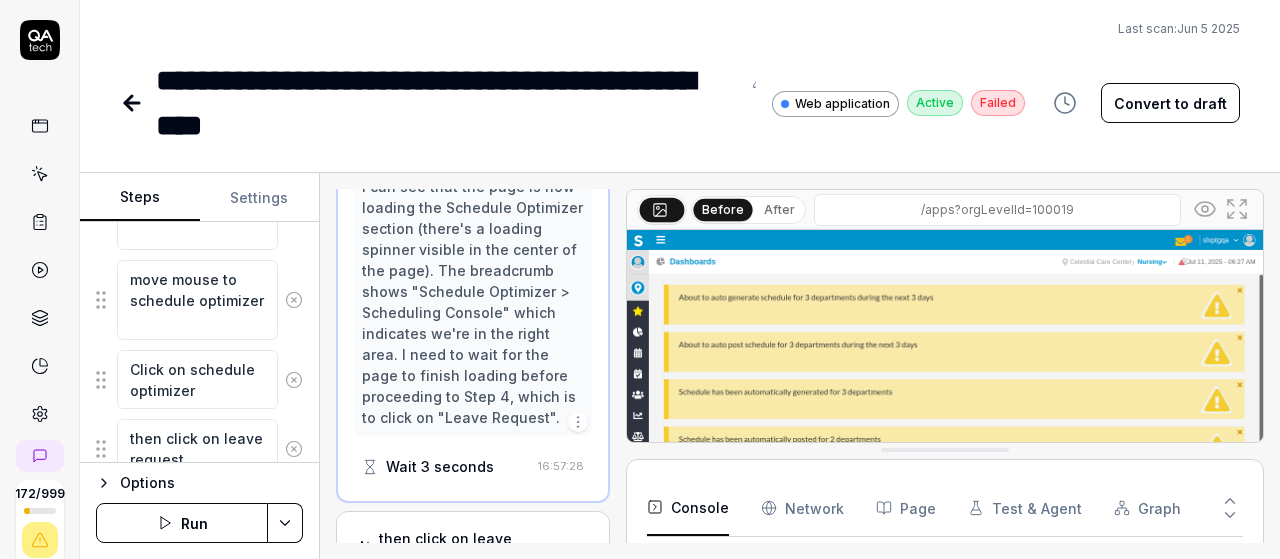 click on "Run" at bounding box center [182, 523] 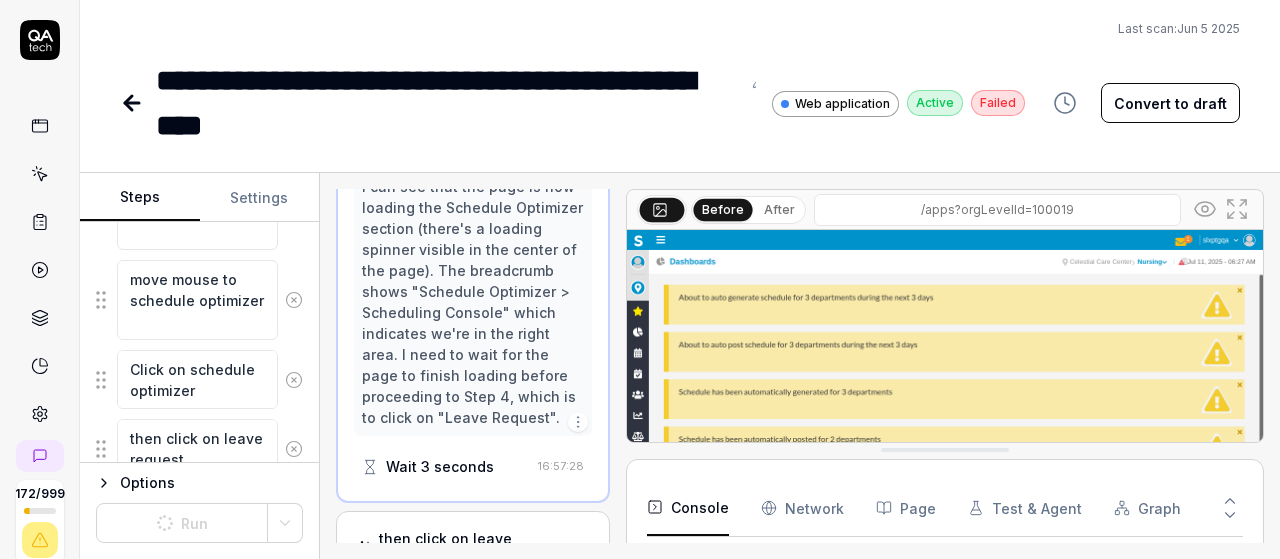 click 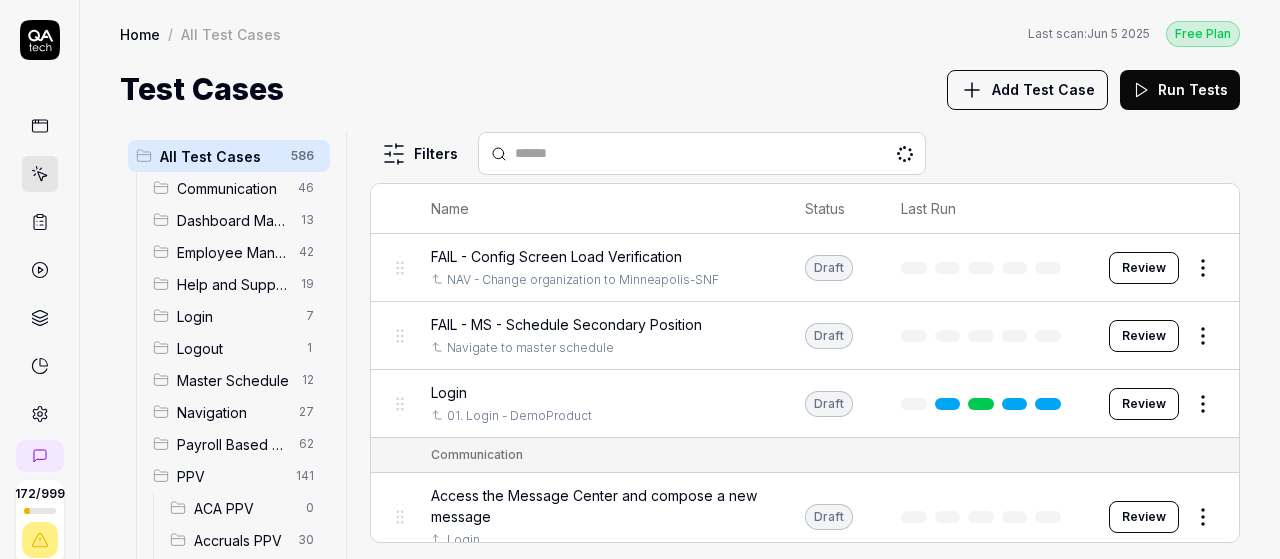 click at bounding box center (714, 153) 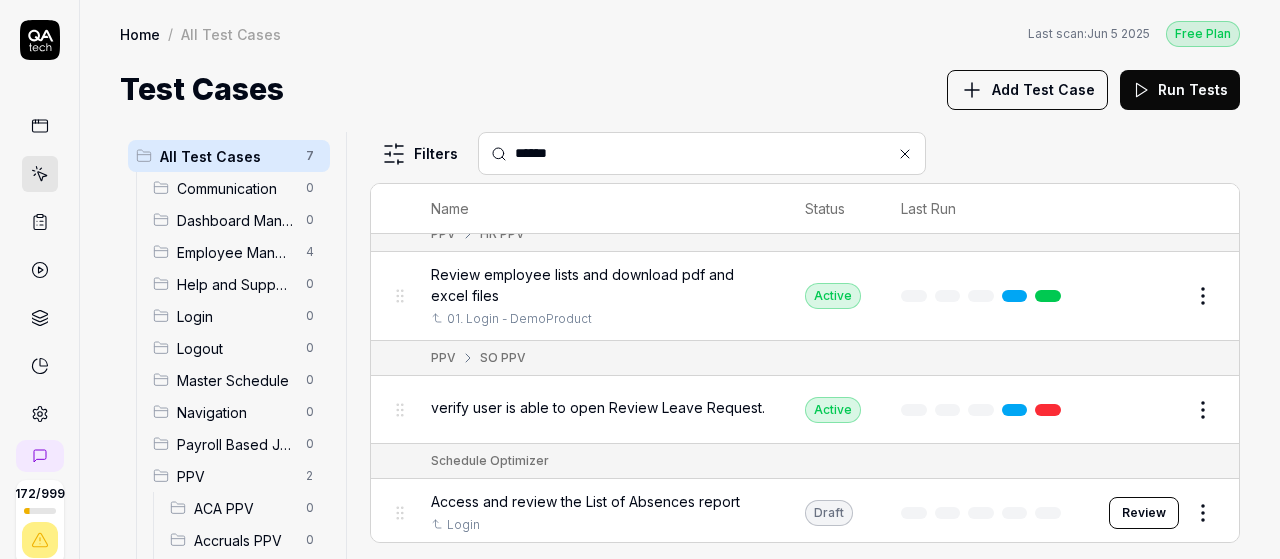scroll, scrollTop: 382, scrollLeft: 0, axis: vertical 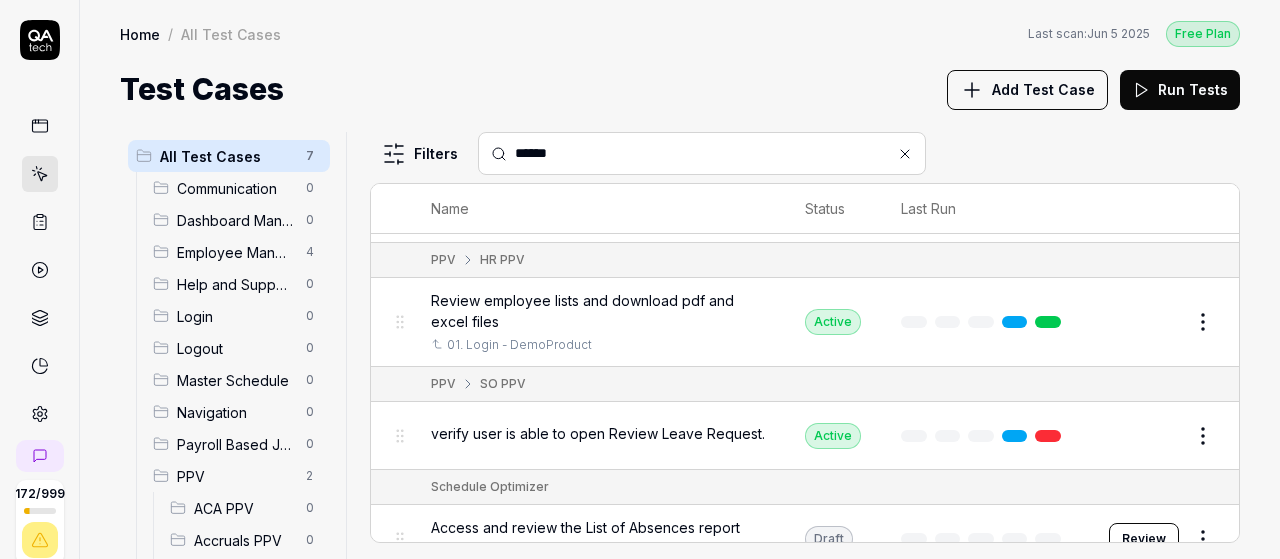 type on "******" 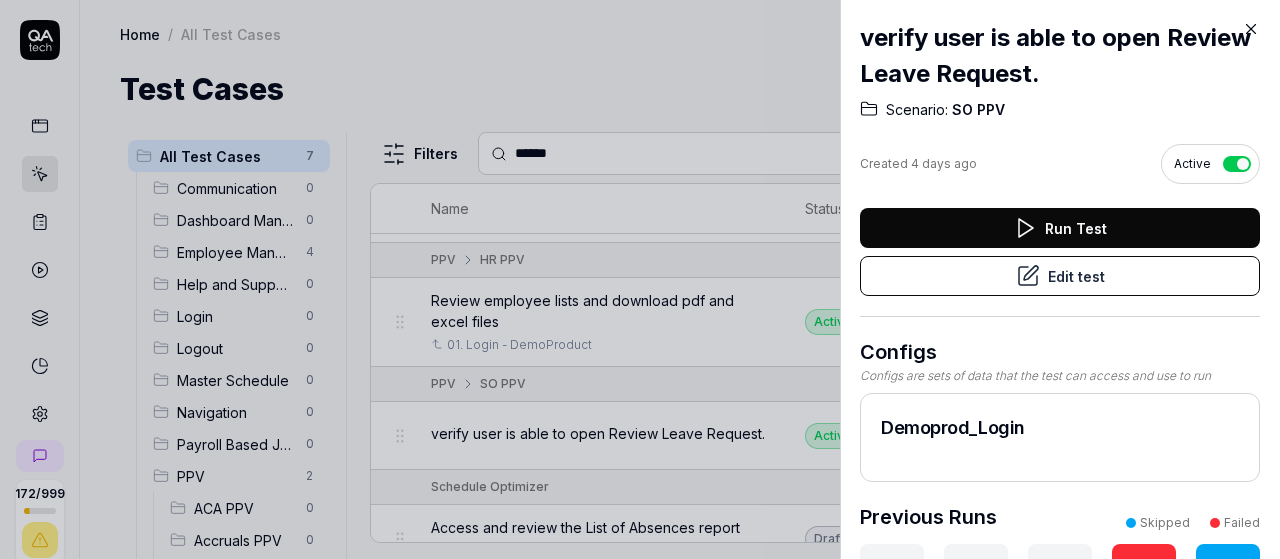 drag, startPoint x: 1042, startPoint y: 222, endPoint x: 1031, endPoint y: 279, distance: 58.0517 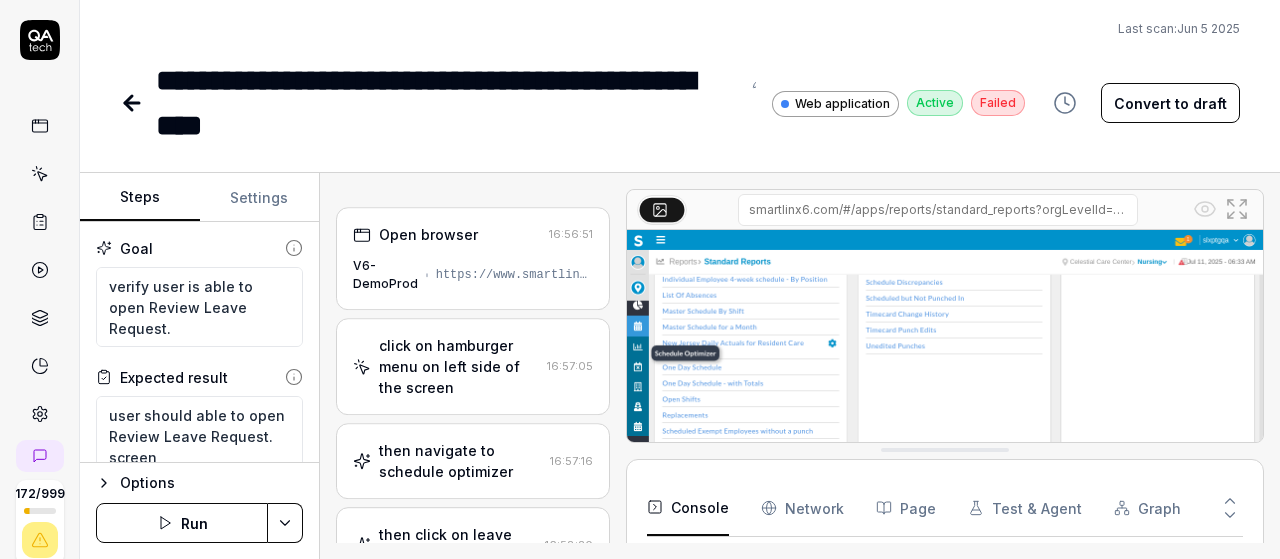 scroll, scrollTop: 385, scrollLeft: 0, axis: vertical 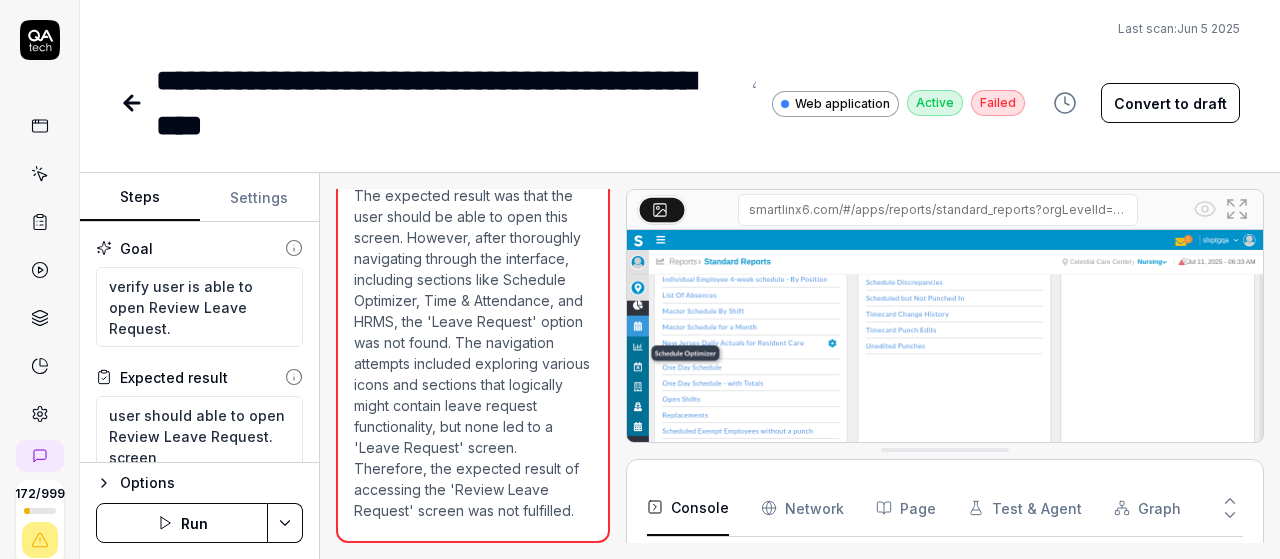 click on "Run" at bounding box center [182, 523] 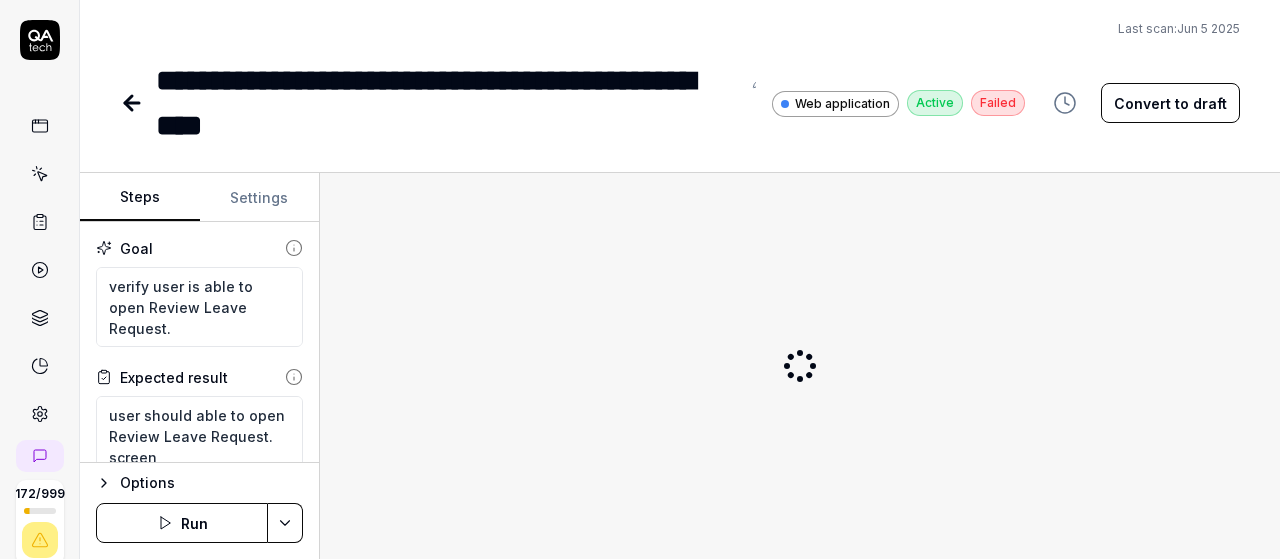 scroll, scrollTop: 0, scrollLeft: 0, axis: both 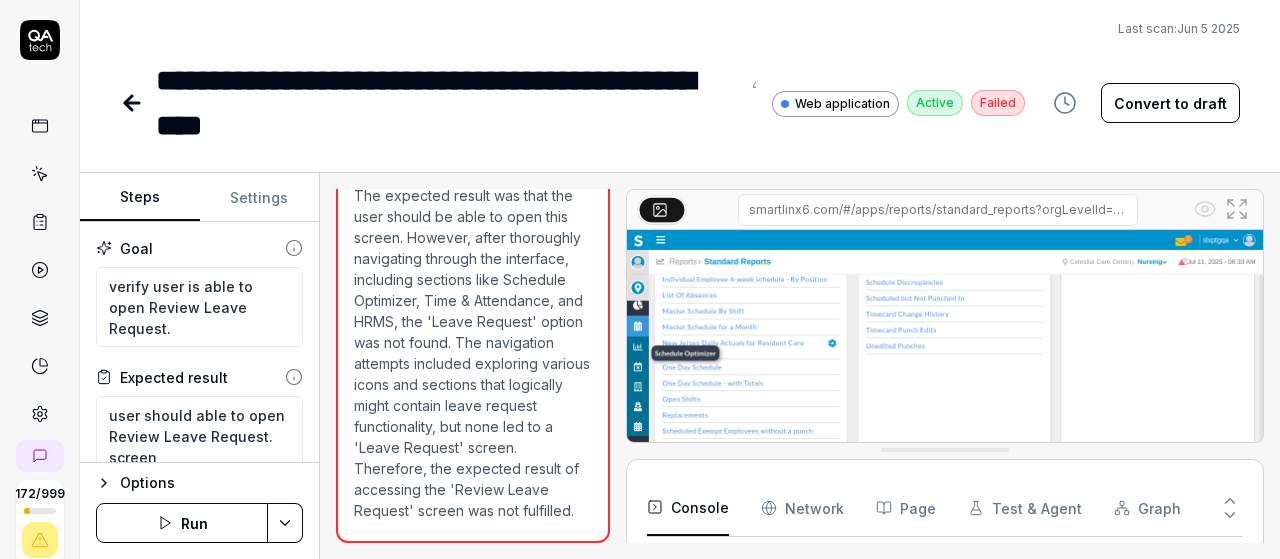 click 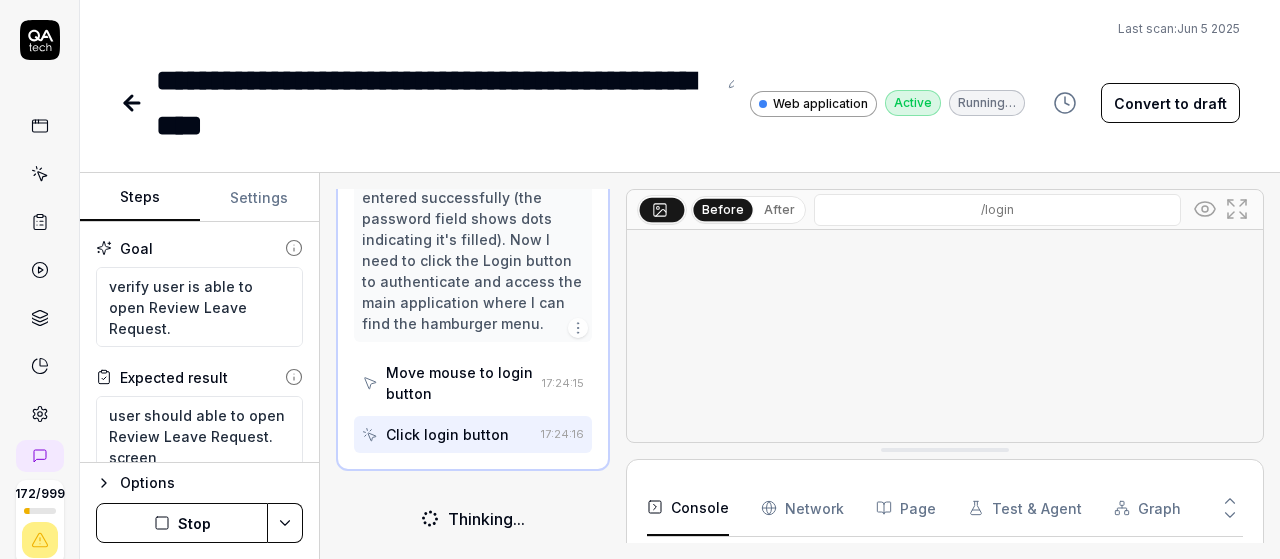 scroll, scrollTop: 329, scrollLeft: 0, axis: vertical 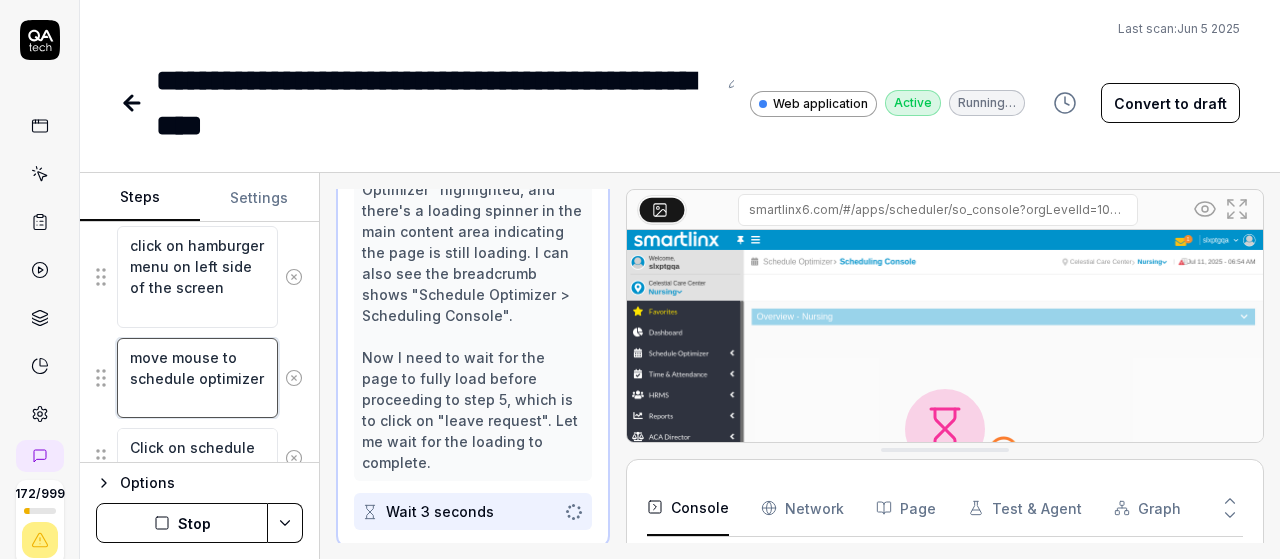 click on "move mouse to schedule optimizer" at bounding box center (197, 378) 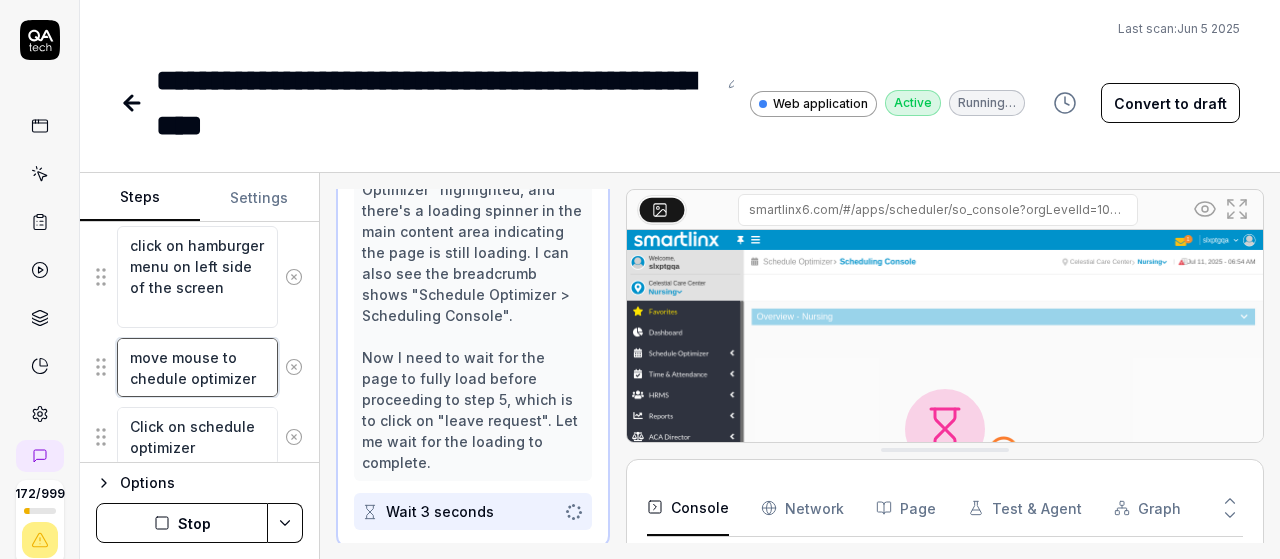 type on "*" 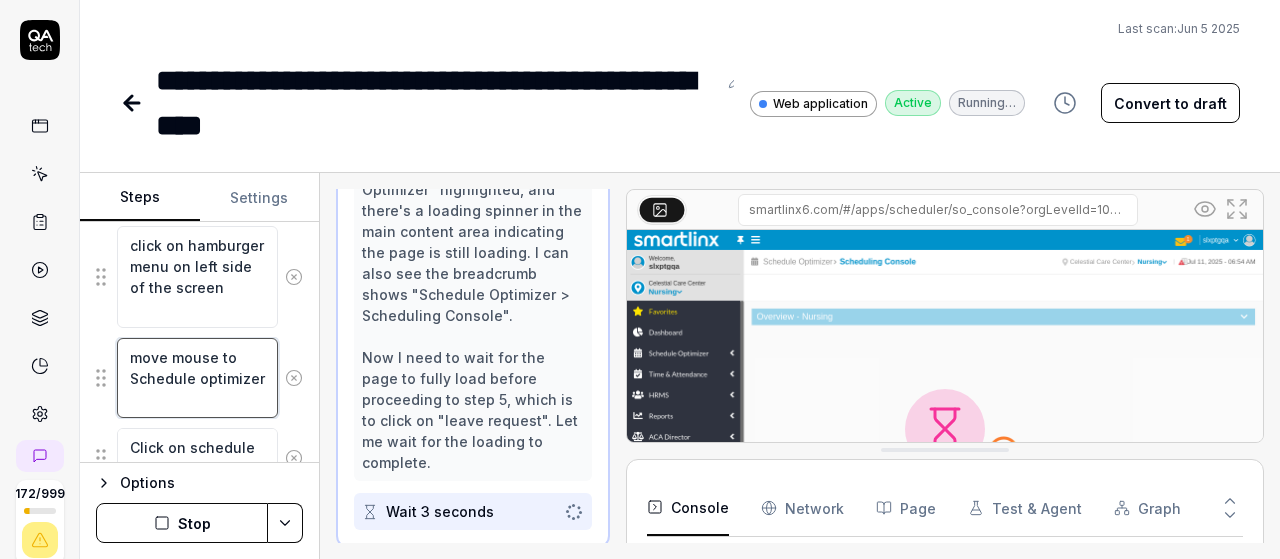 click on "move mouse to Schedule optimizer" at bounding box center [197, 378] 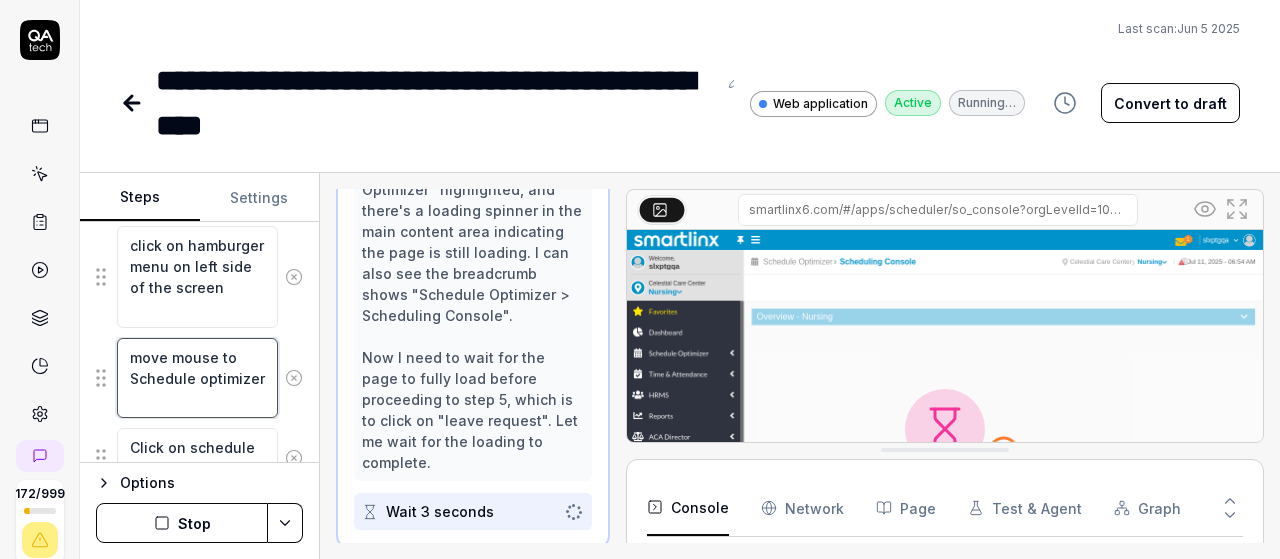 type on "*" 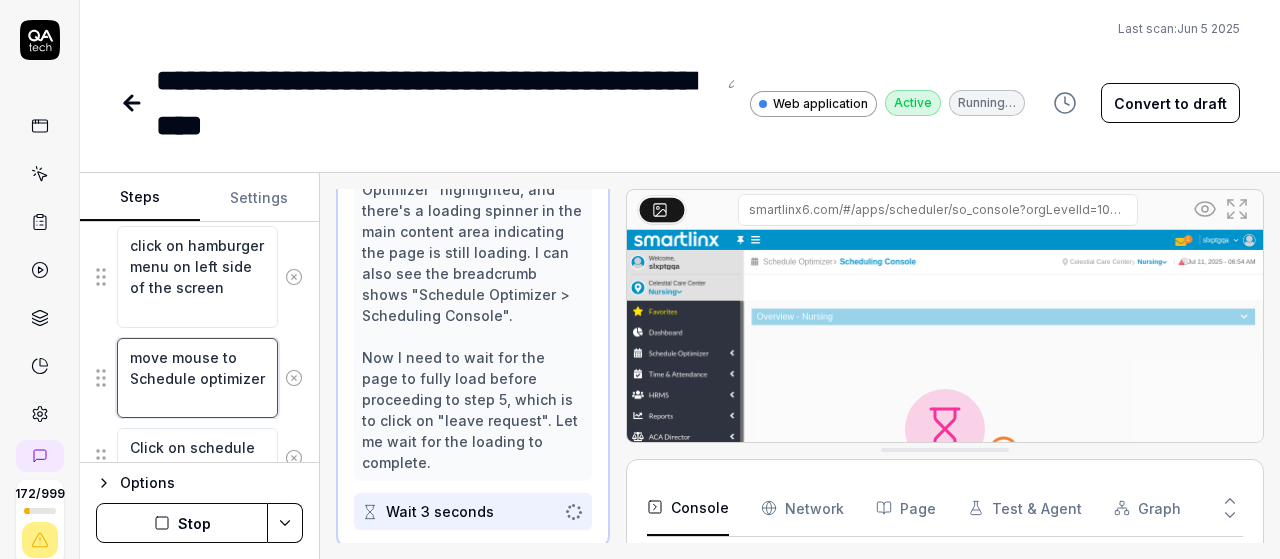 type on "move mouse to Schedule ptimizer" 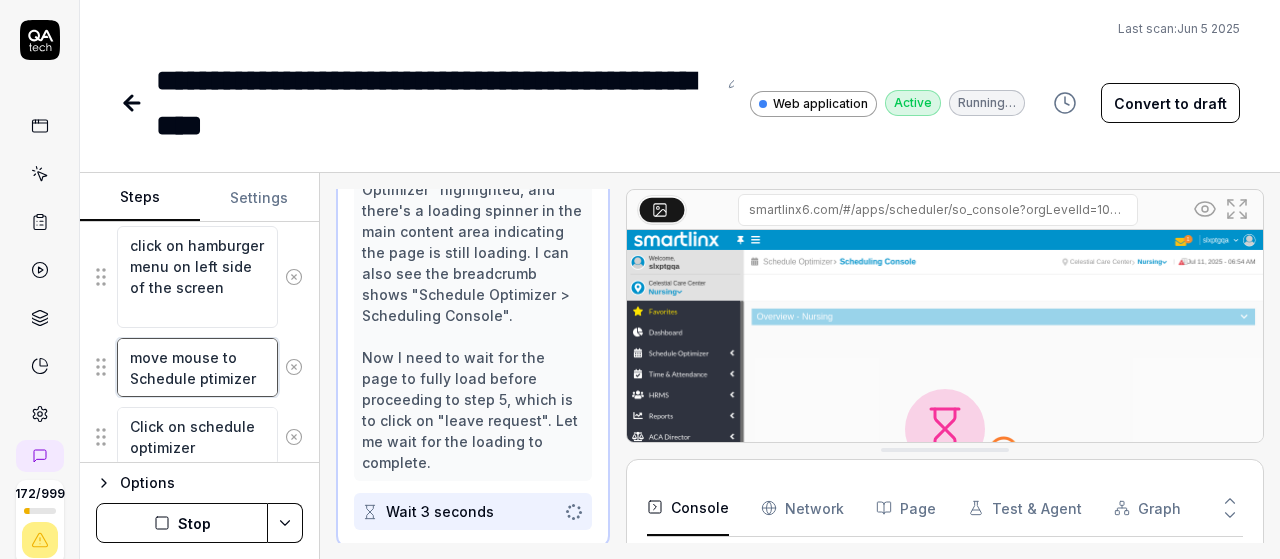 type on "*" 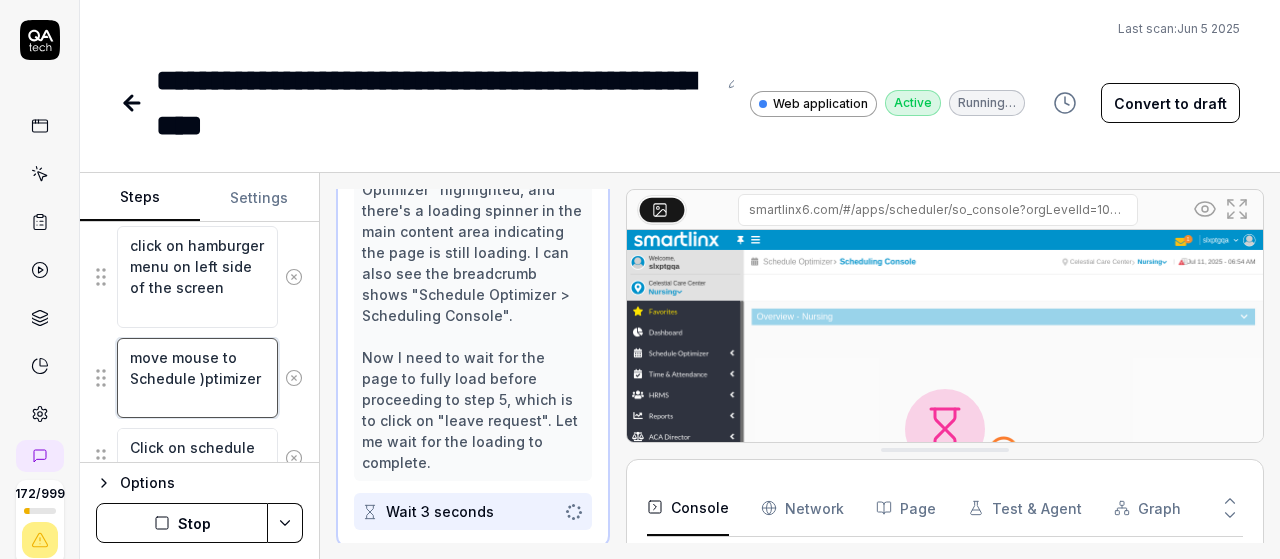 scroll, scrollTop: 123, scrollLeft: 0, axis: vertical 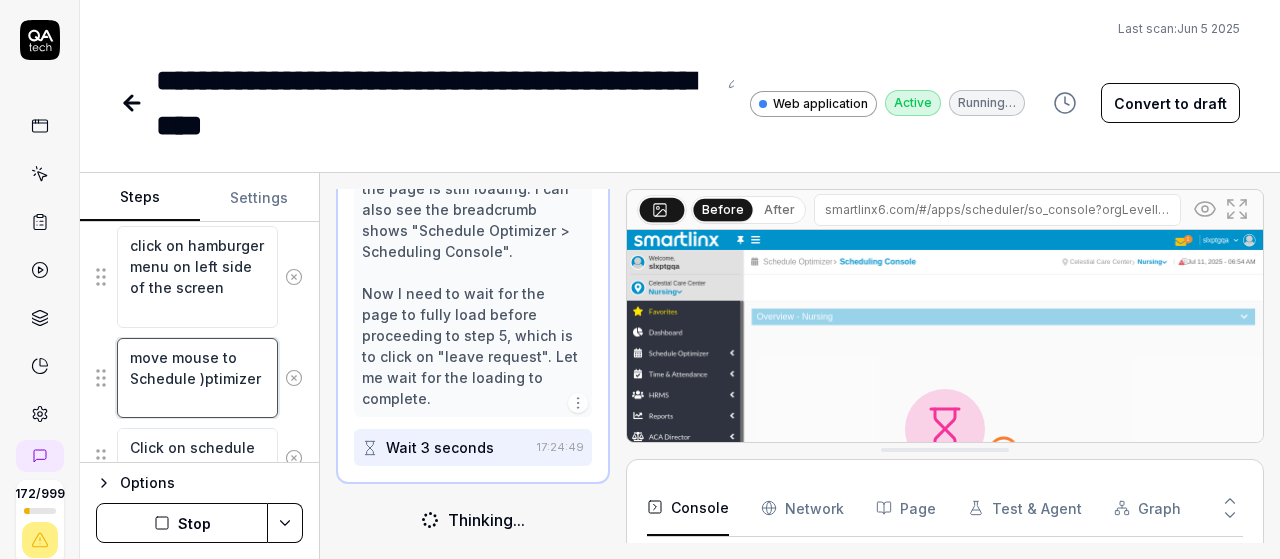 type on "*" 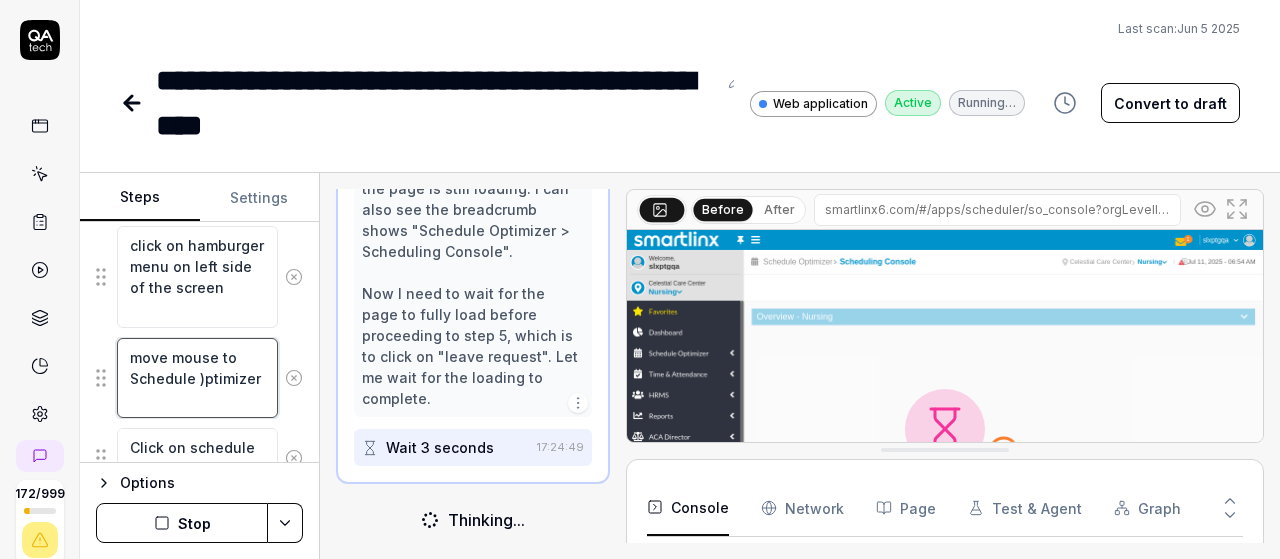 type on "move mouse to Schedule ptimizer" 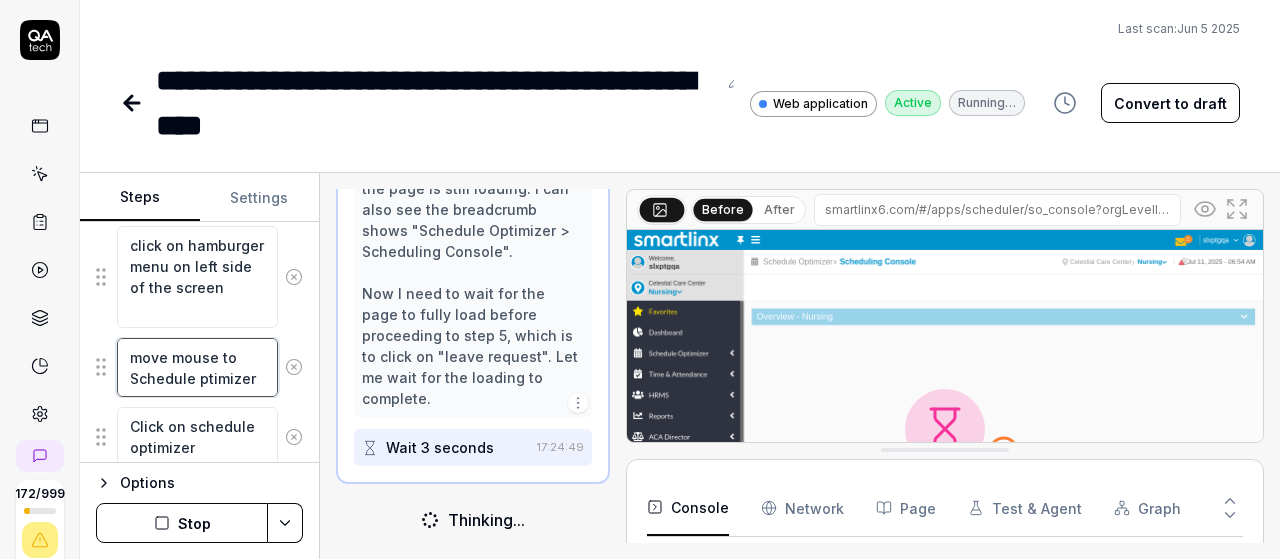 type on "*" 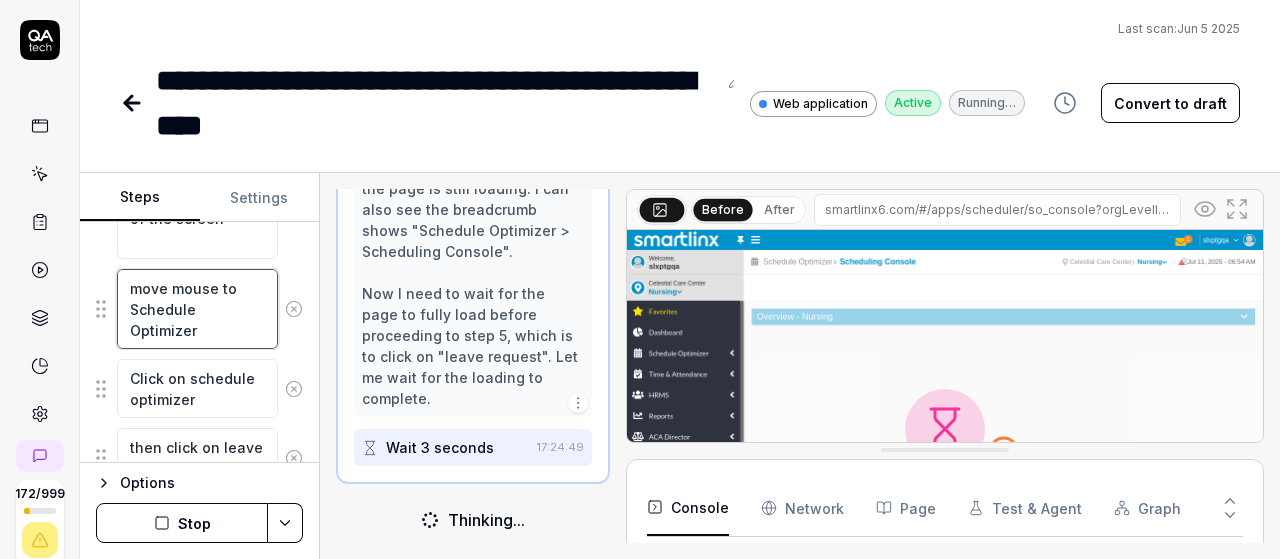 scroll, scrollTop: 440, scrollLeft: 0, axis: vertical 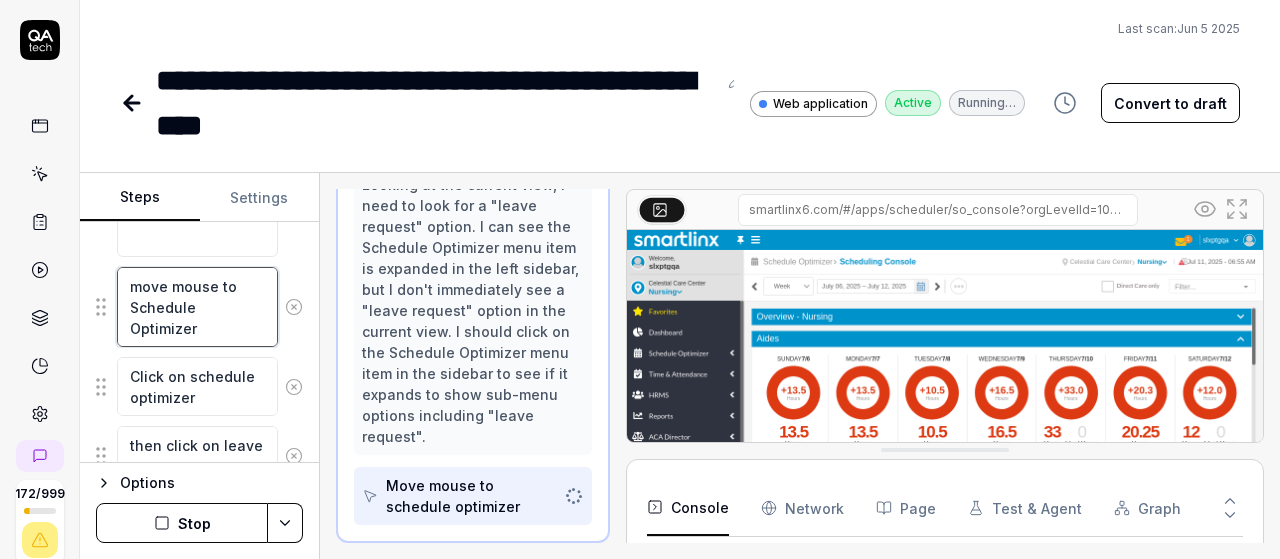 click on "move mouse to Schedule Optimizer" at bounding box center (197, 307) 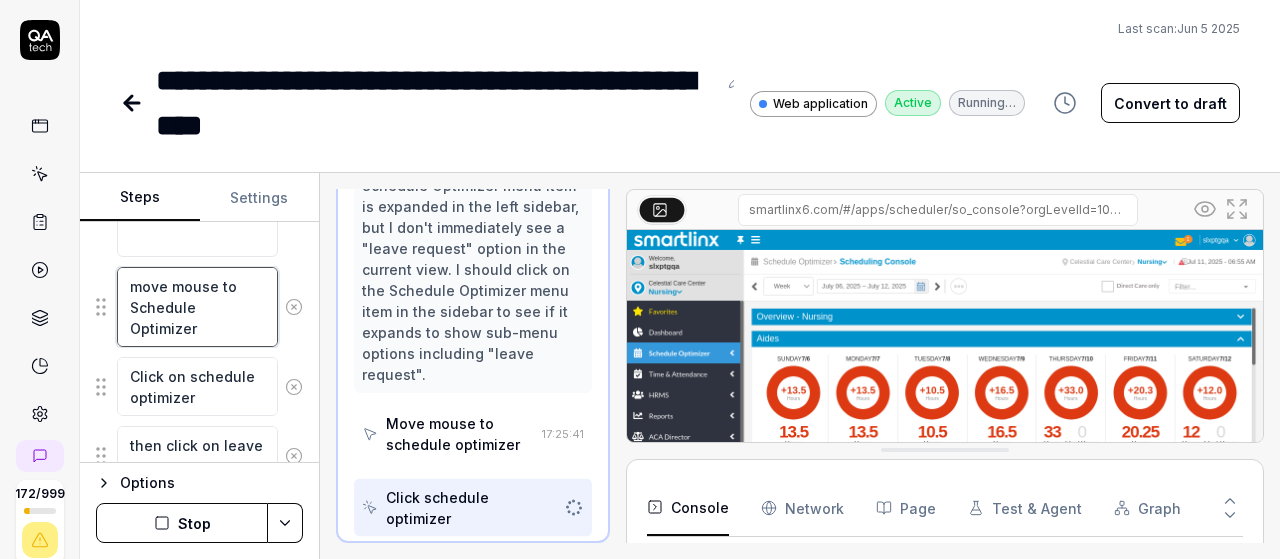 scroll, scrollTop: 914, scrollLeft: 0, axis: vertical 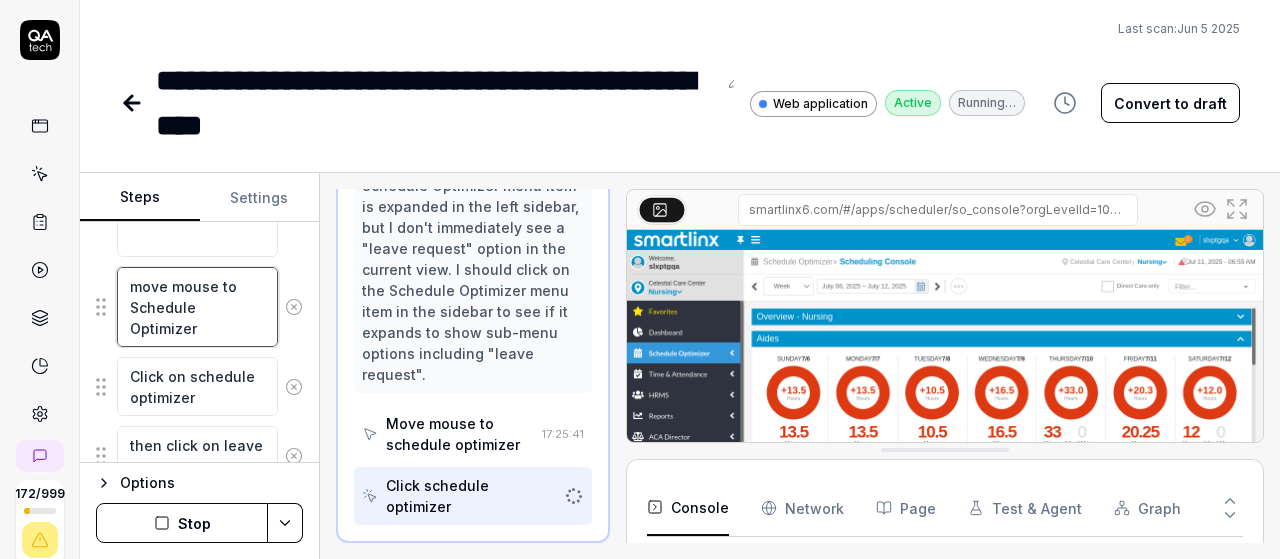 click on "move mouse to Schedule Optimizer" at bounding box center [197, 307] 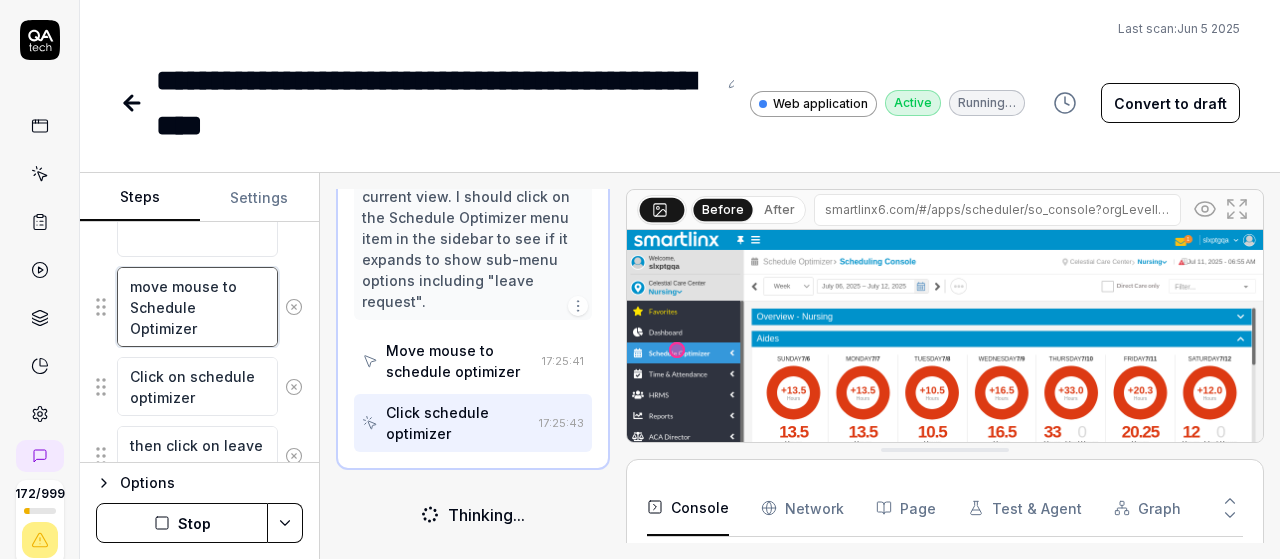 scroll, scrollTop: 978, scrollLeft: 0, axis: vertical 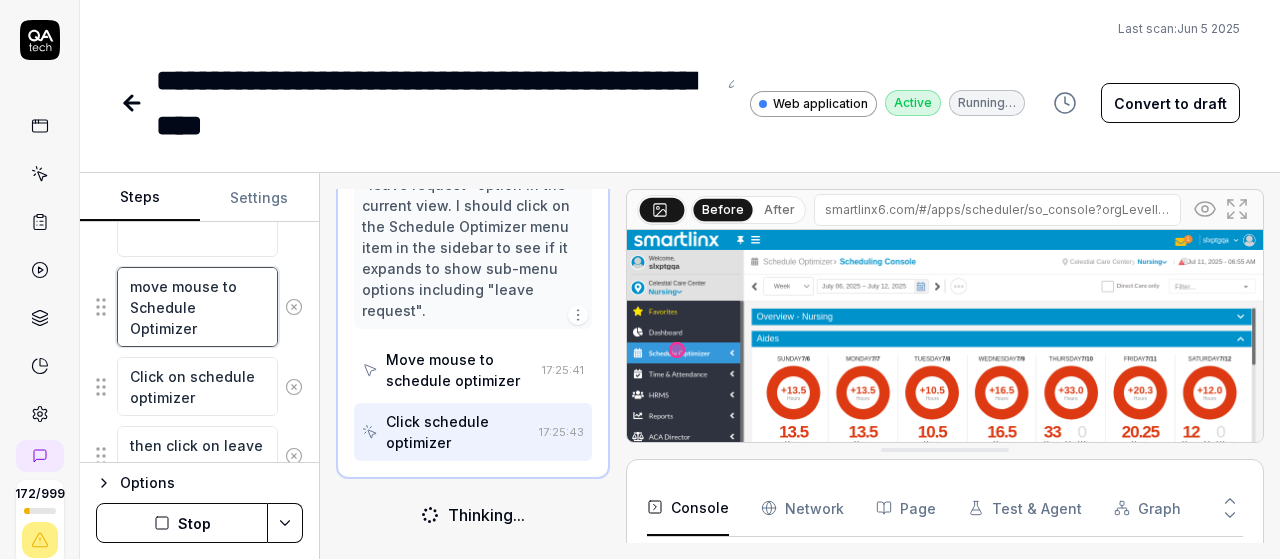 type on "move mouse to Schedule Optimizer" 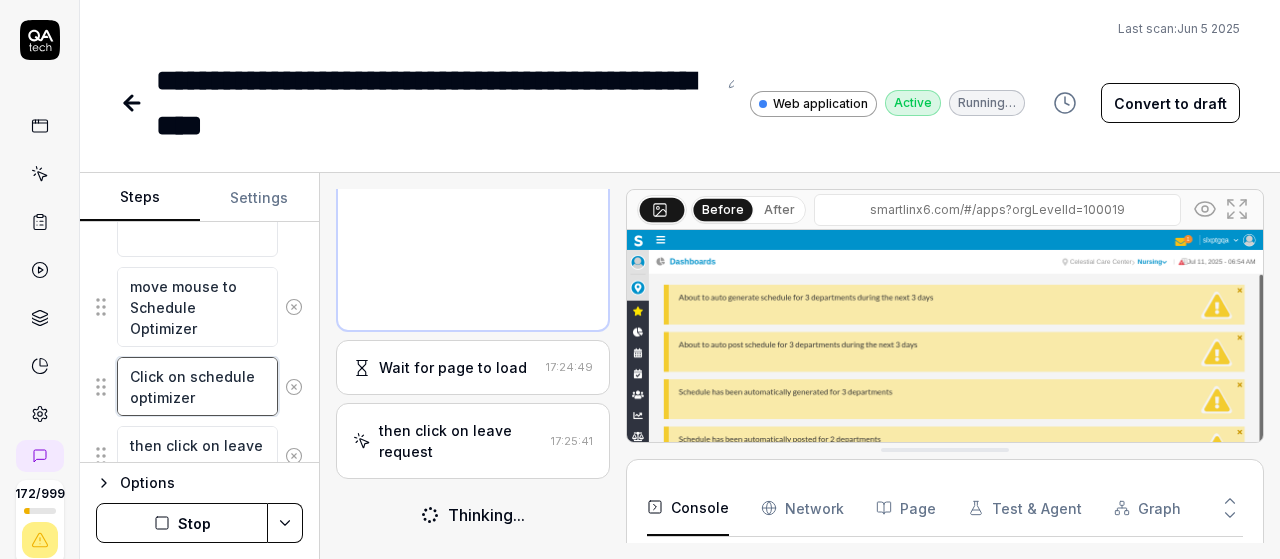 click on "Click on schedule optimizer" at bounding box center [197, 386] 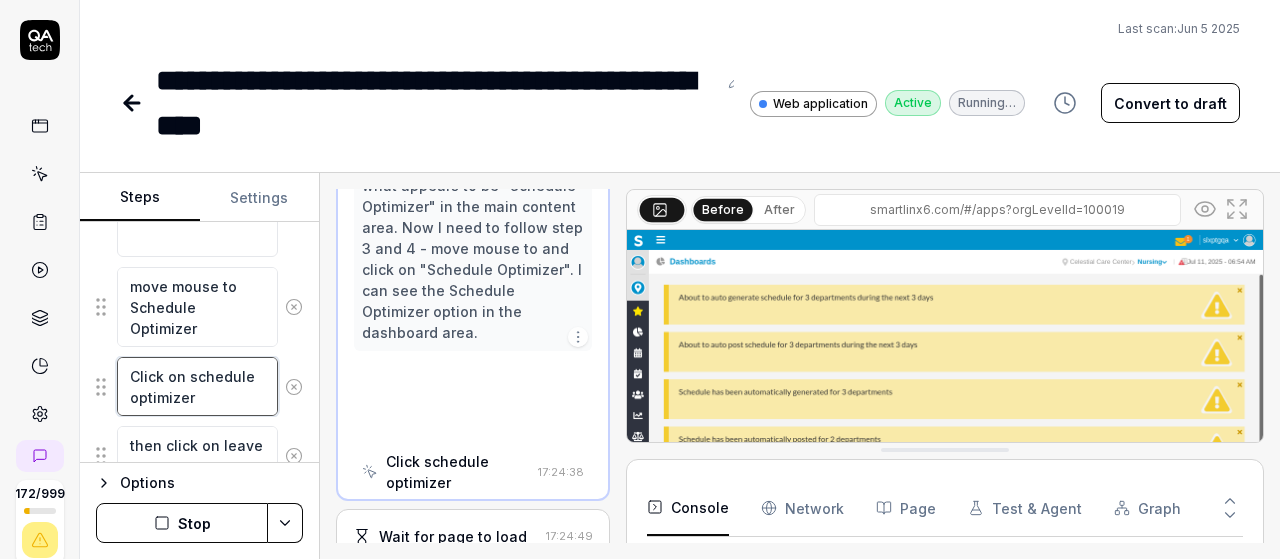 click on "Click on schedule optimizer" at bounding box center (197, 386) 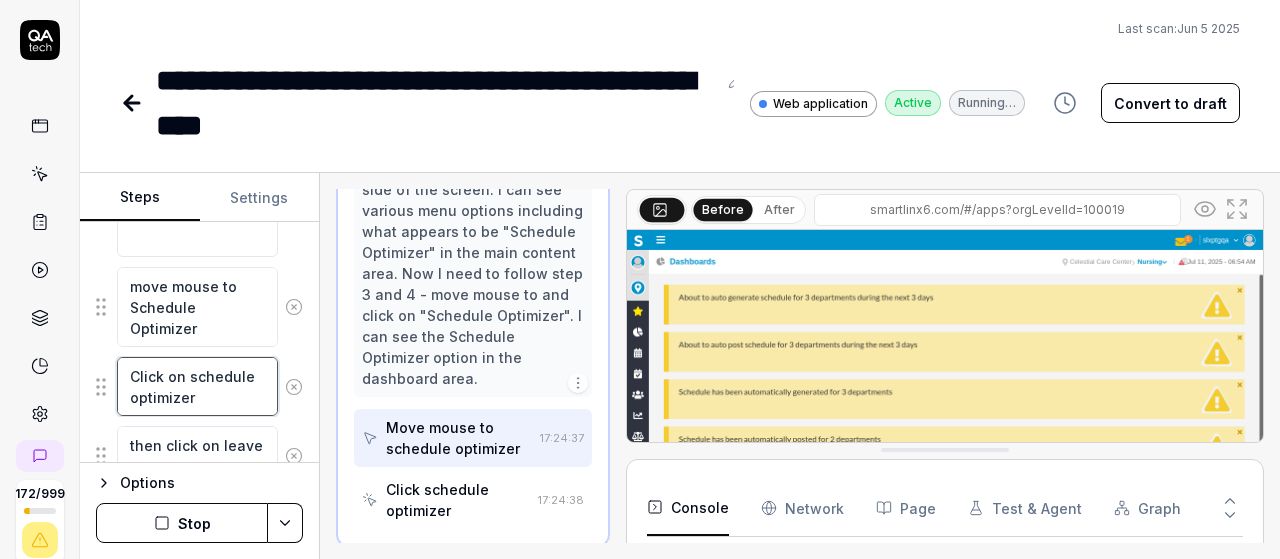 type on "*" 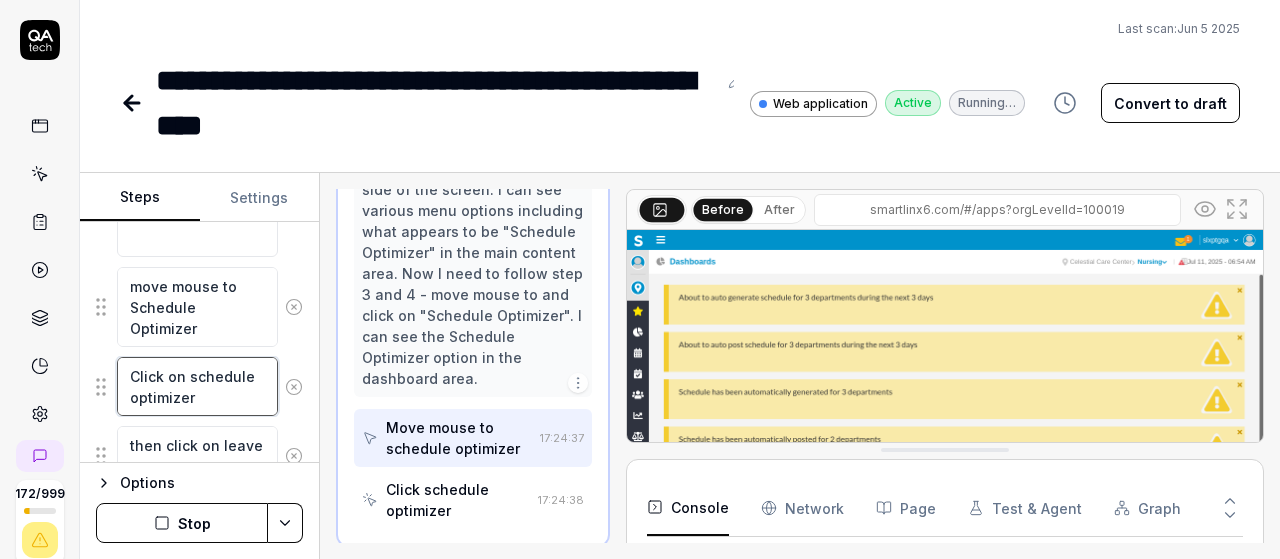 type on "Click on  optimizer" 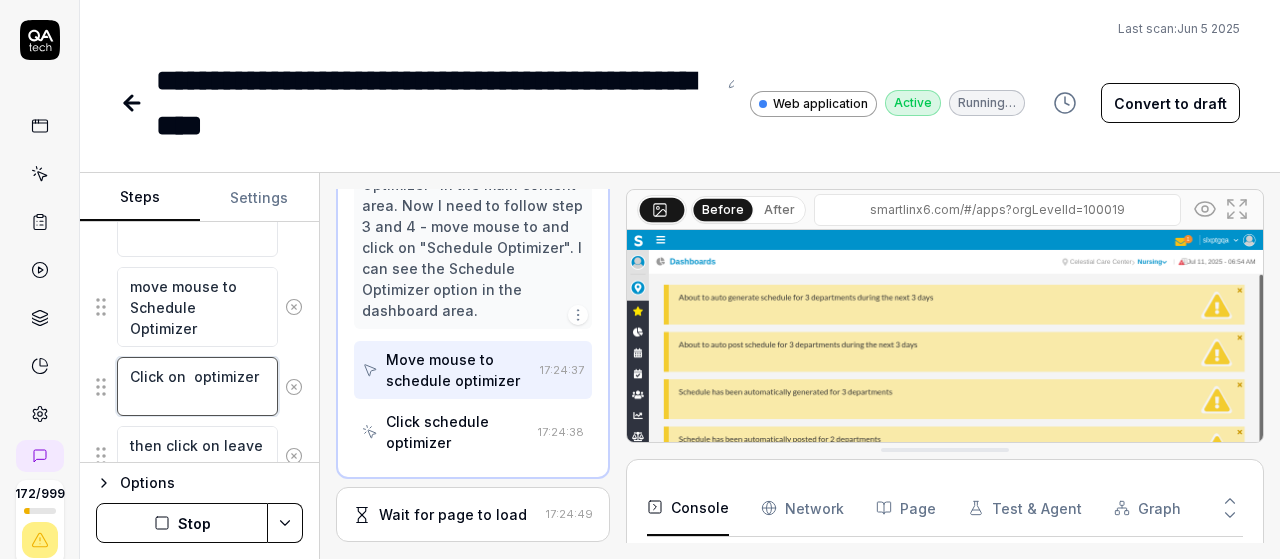scroll, scrollTop: 704, scrollLeft: 0, axis: vertical 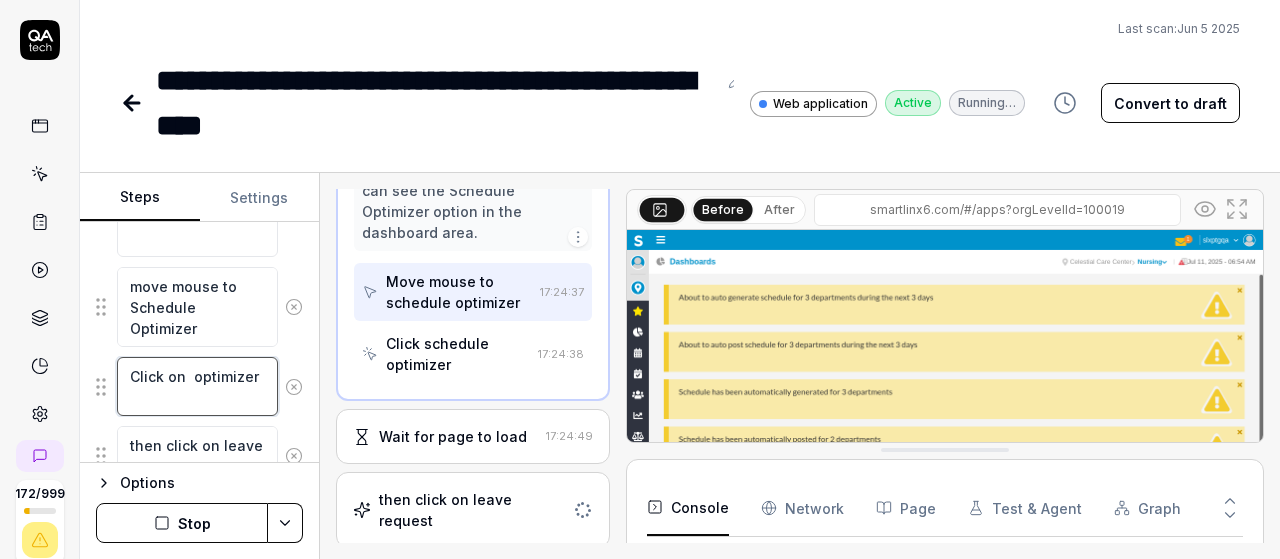 click on "Click on  optimizer" at bounding box center (197, 386) 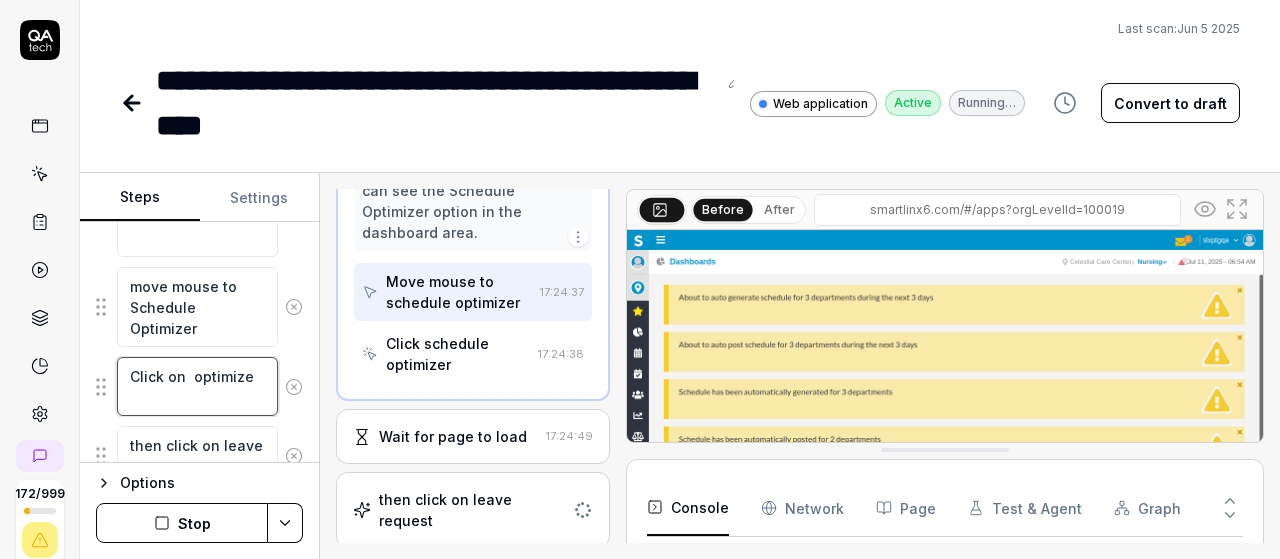type on "*" 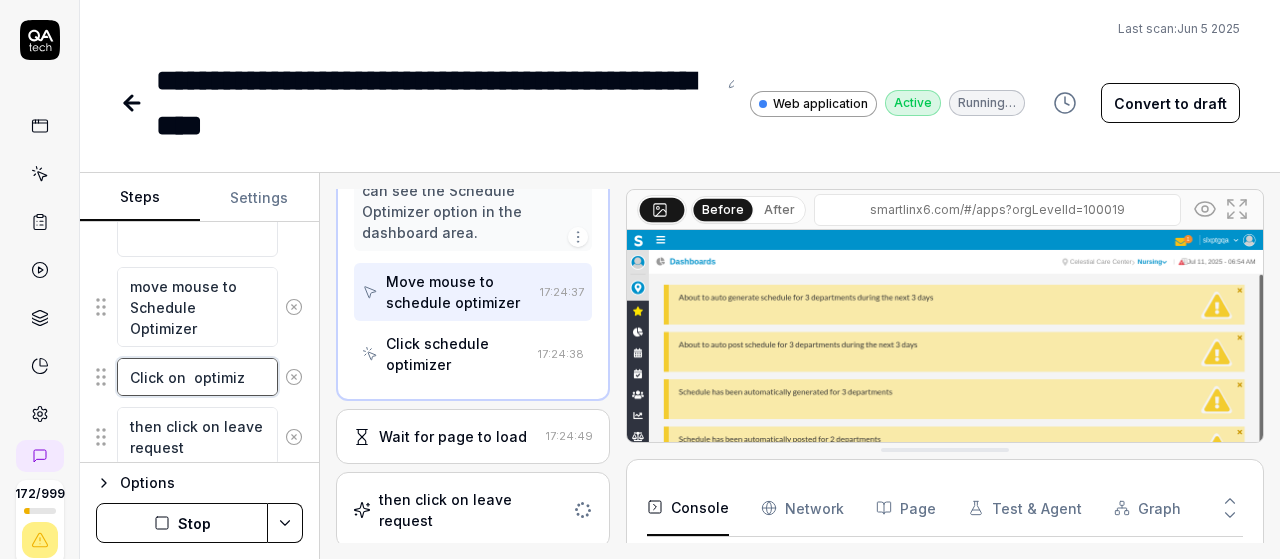 type on "*" 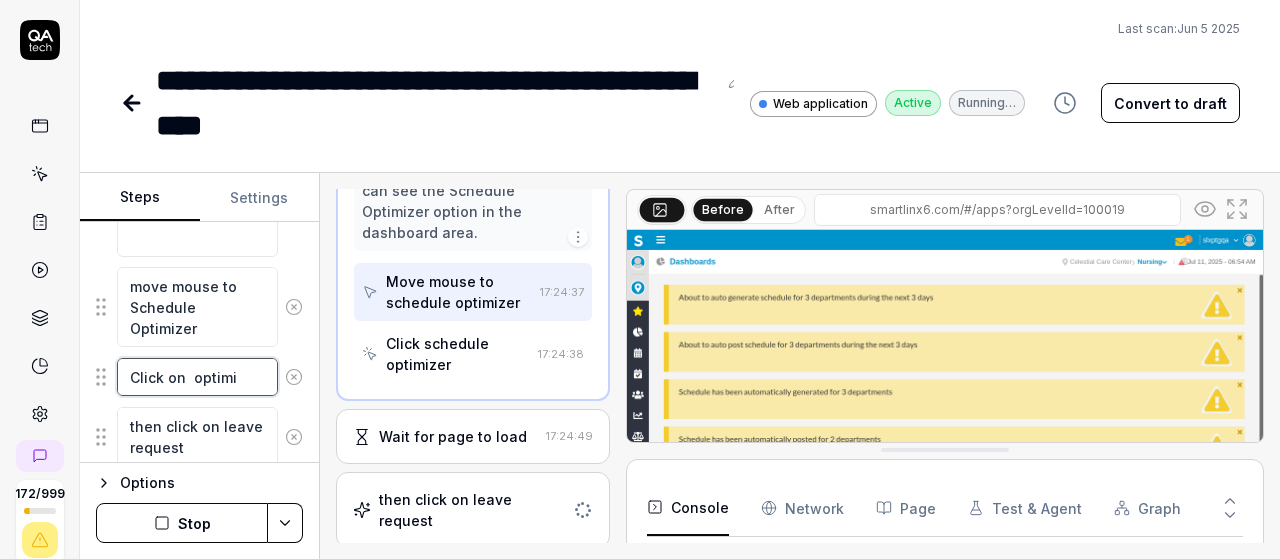 type on "*" 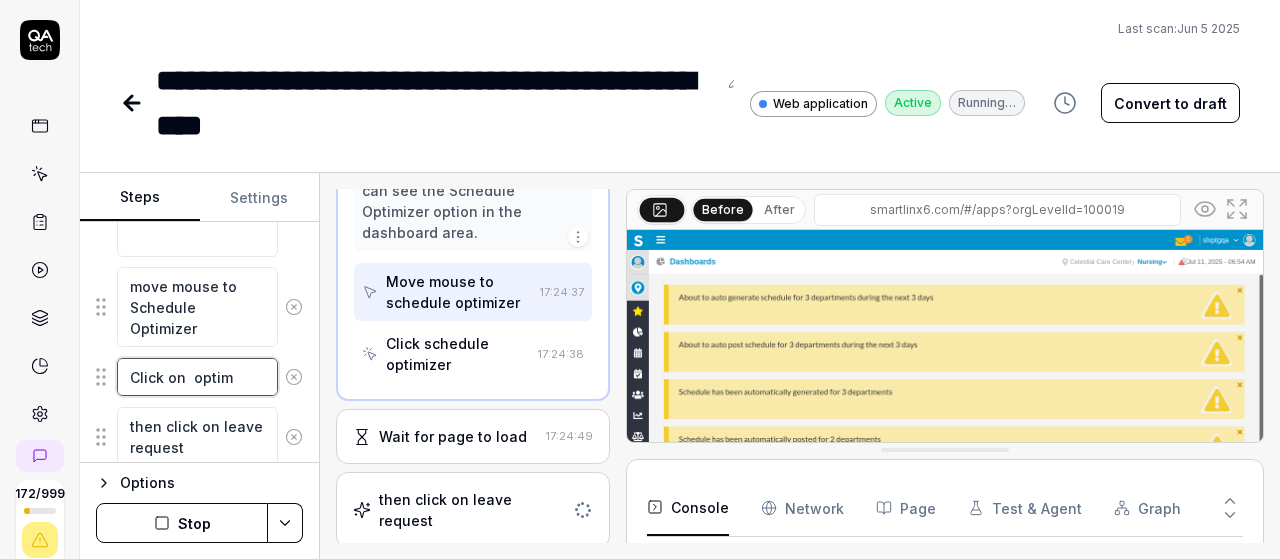 type on "*" 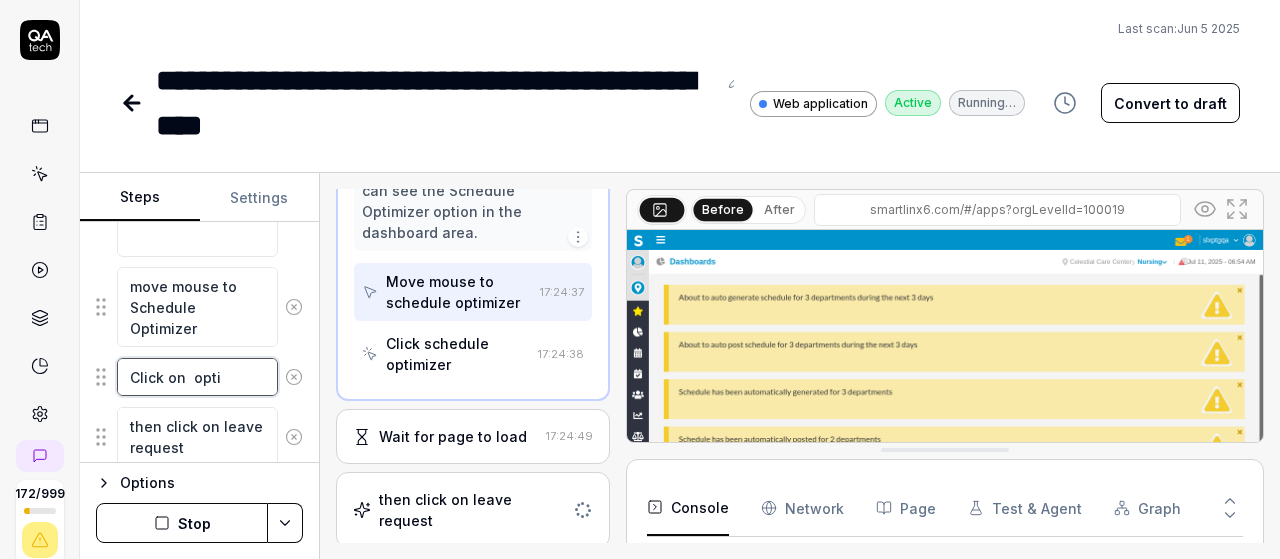 type on "*" 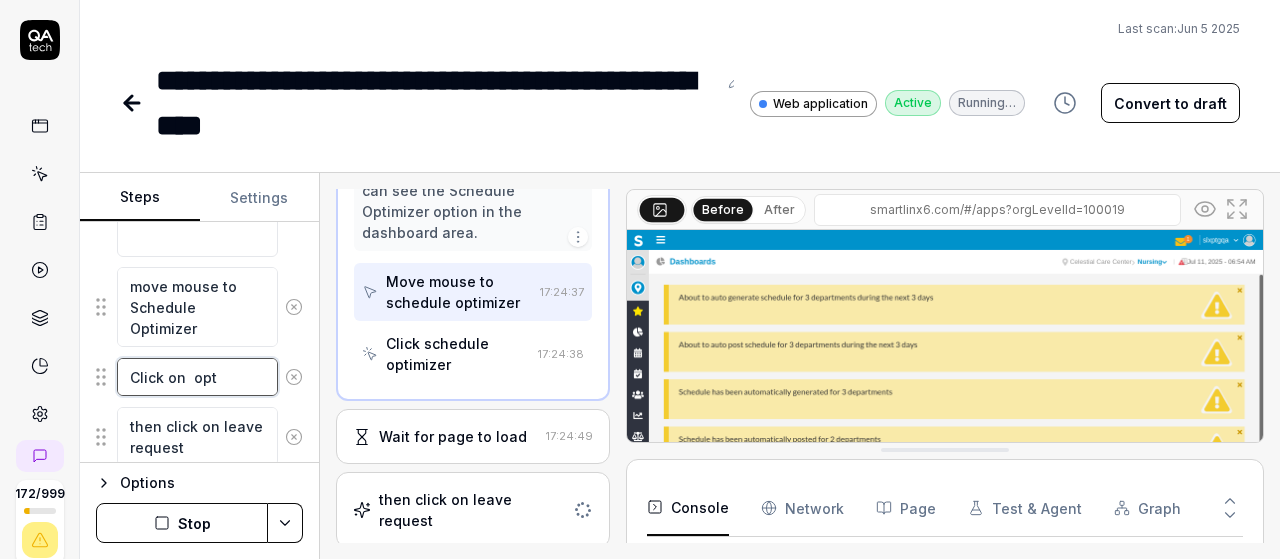 type on "*" 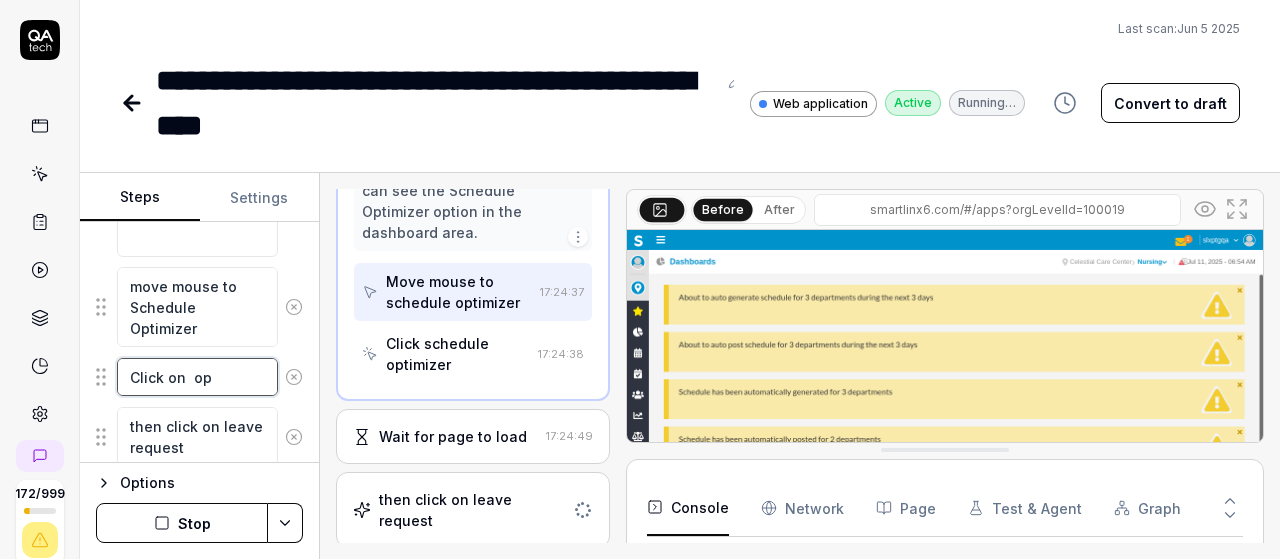 type on "*" 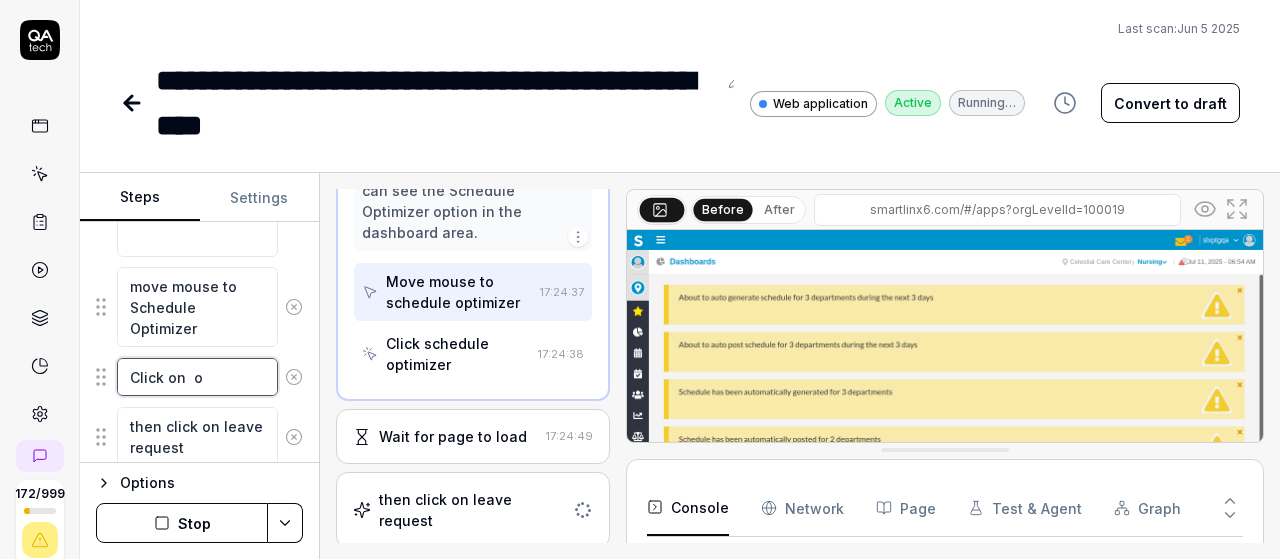 type on "*" 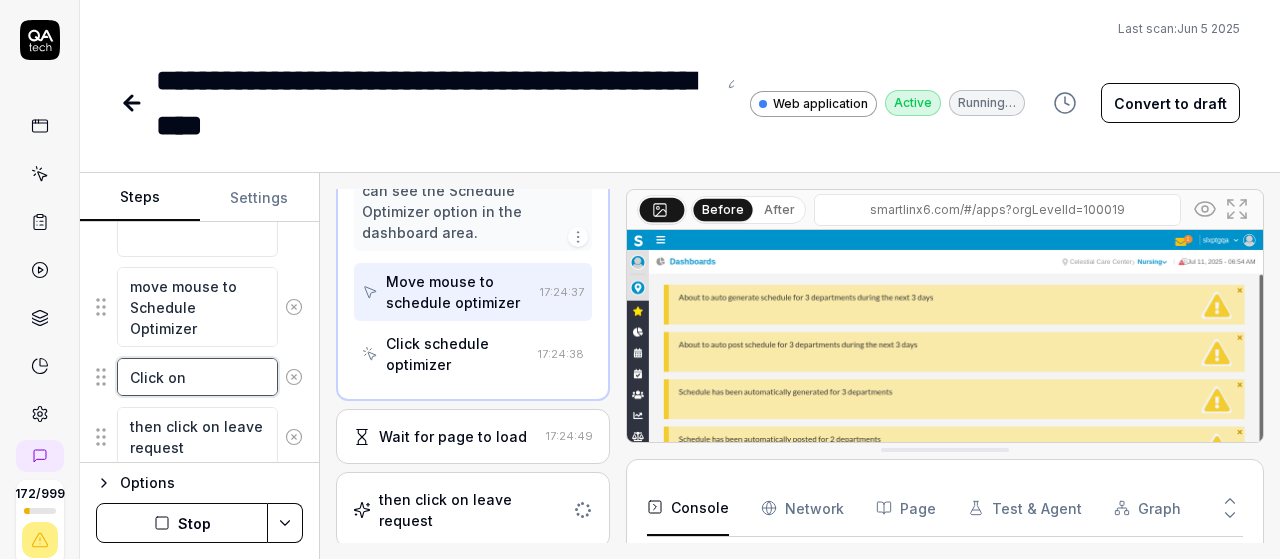type on "*" 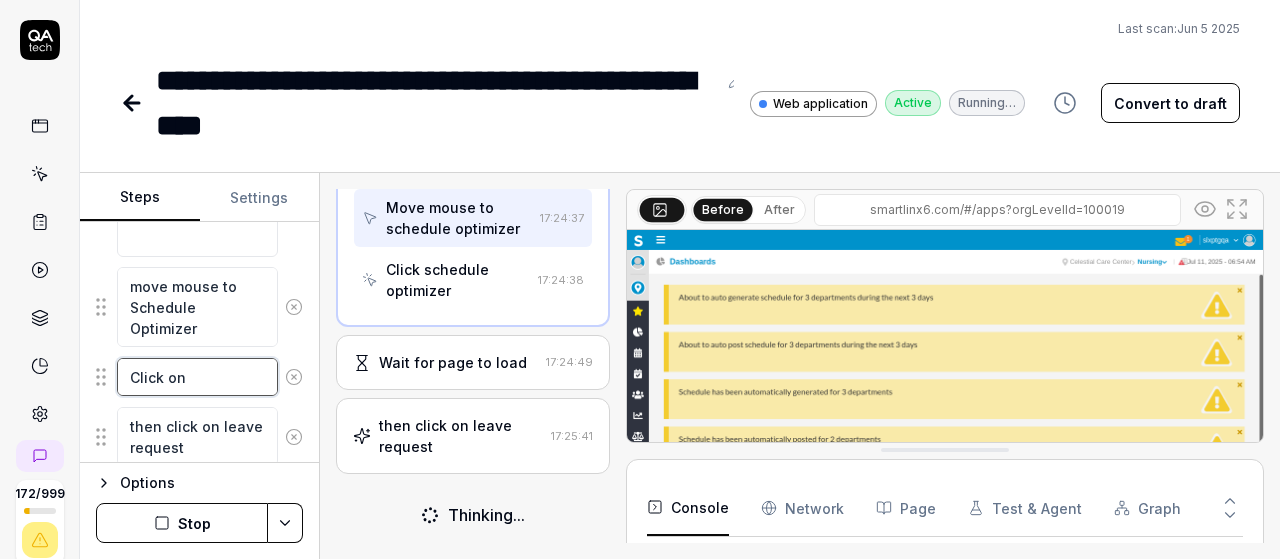 scroll, scrollTop: 768, scrollLeft: 0, axis: vertical 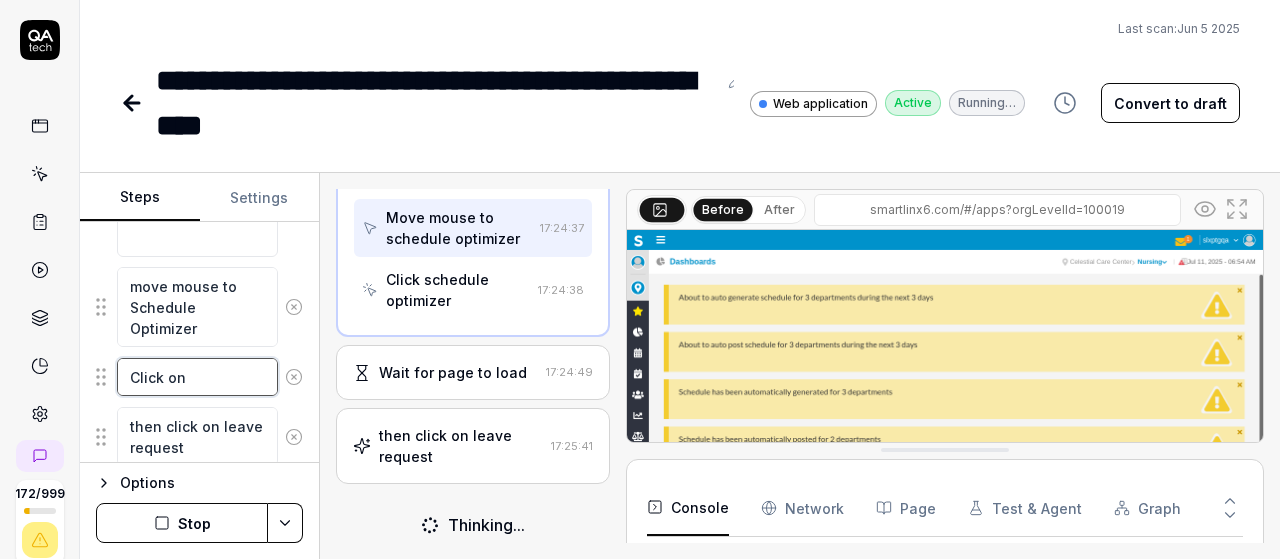 type on "*" 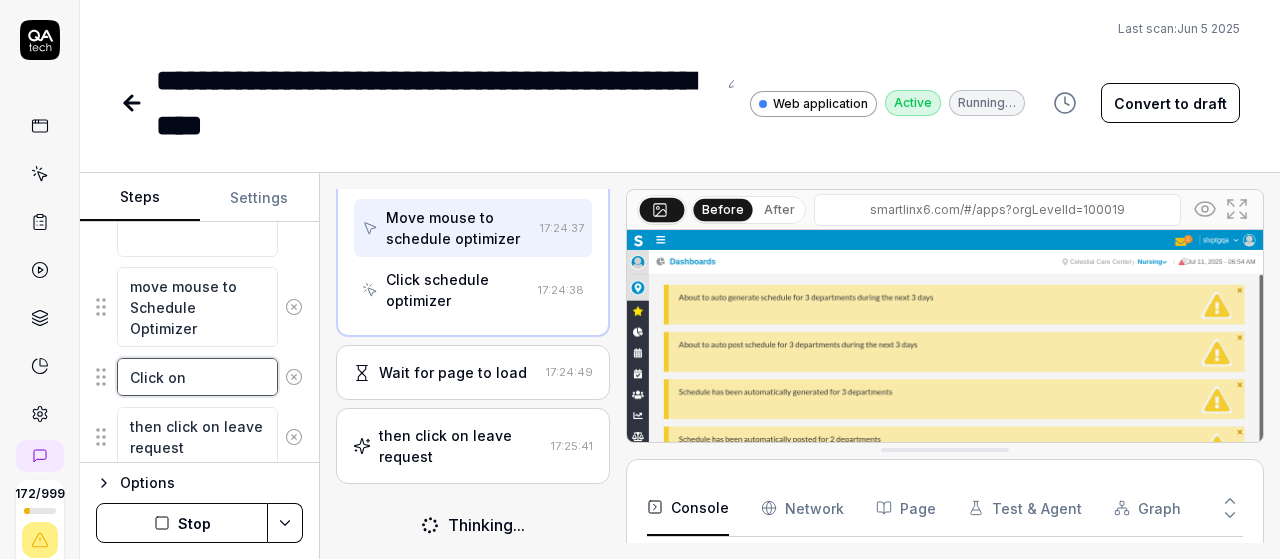 type on "Click on" 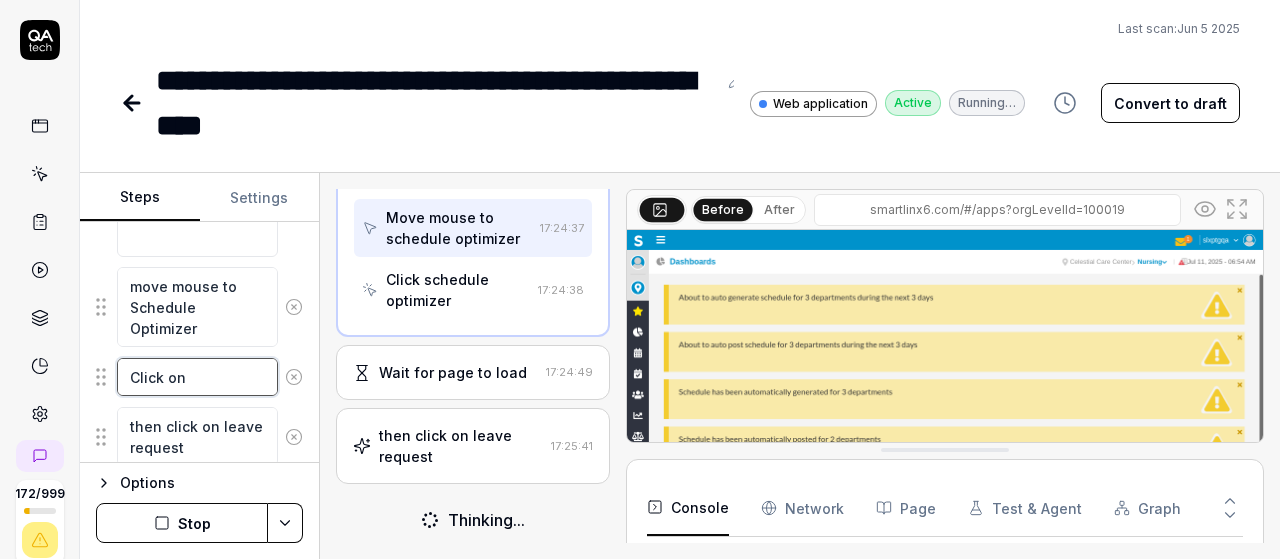 type on "*" 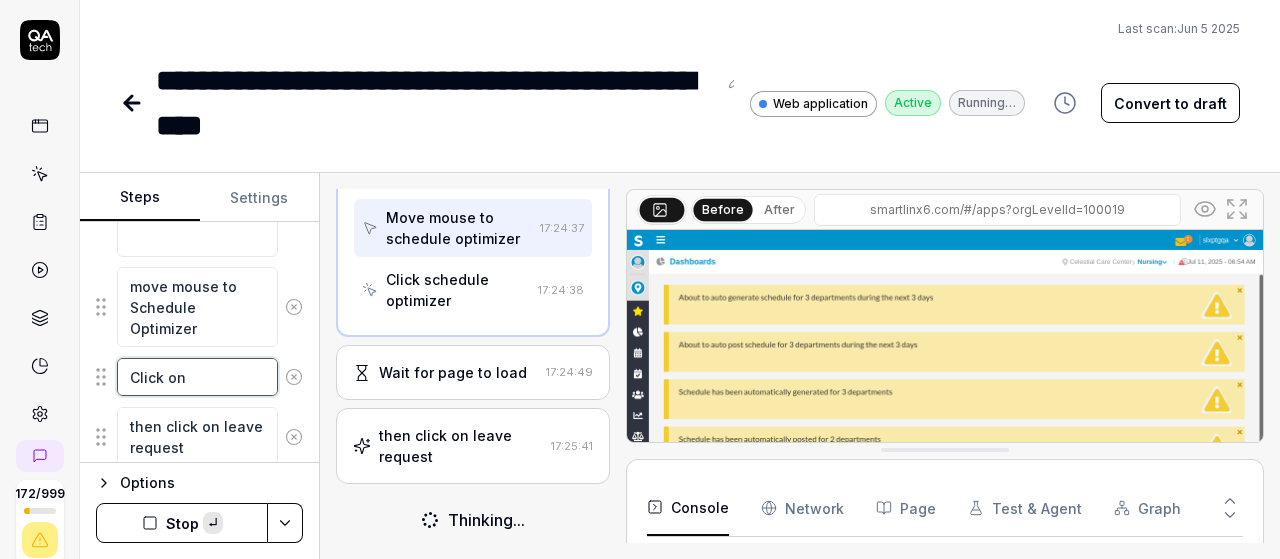 paste on "Schedule Optimizer" 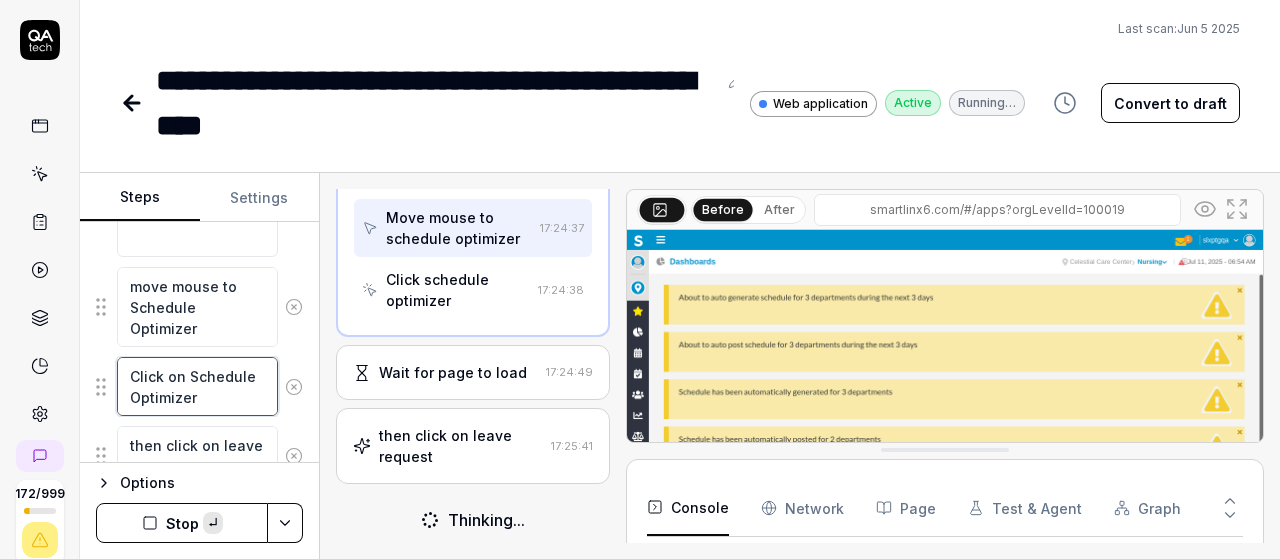 scroll, scrollTop: 11, scrollLeft: 0, axis: vertical 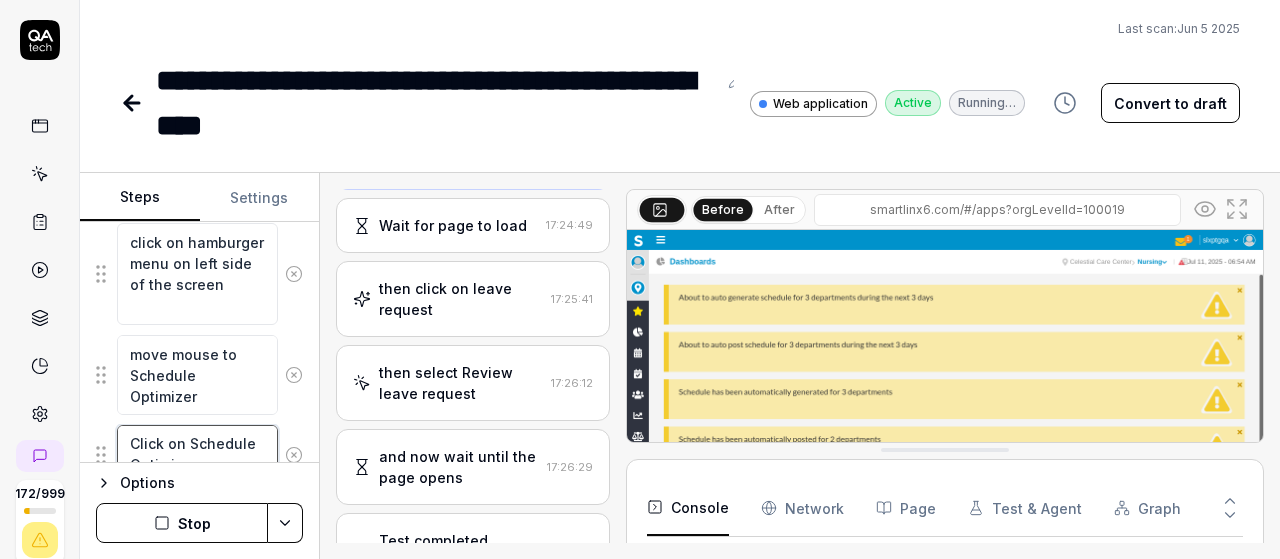 type on "*" 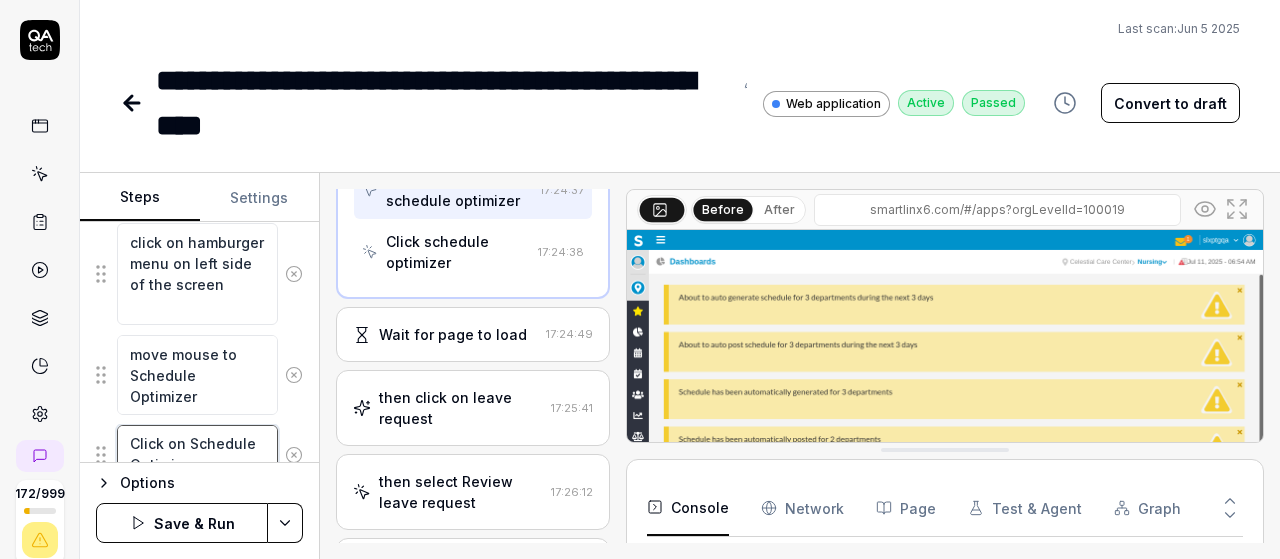 scroll, scrollTop: 798, scrollLeft: 0, axis: vertical 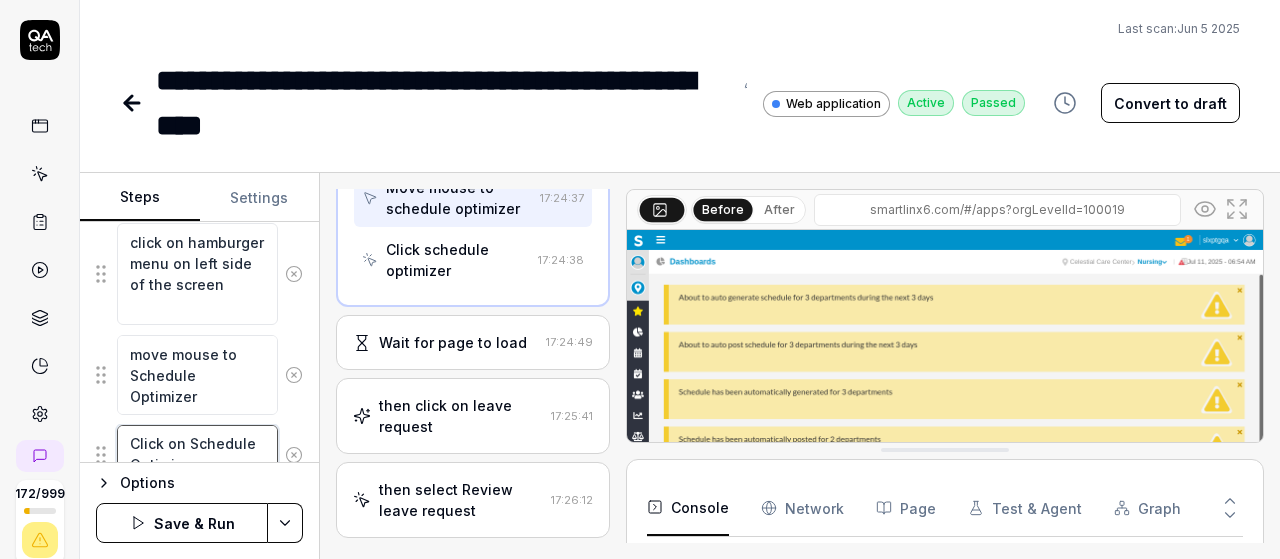 type on "Click on Schedule Optimizer" 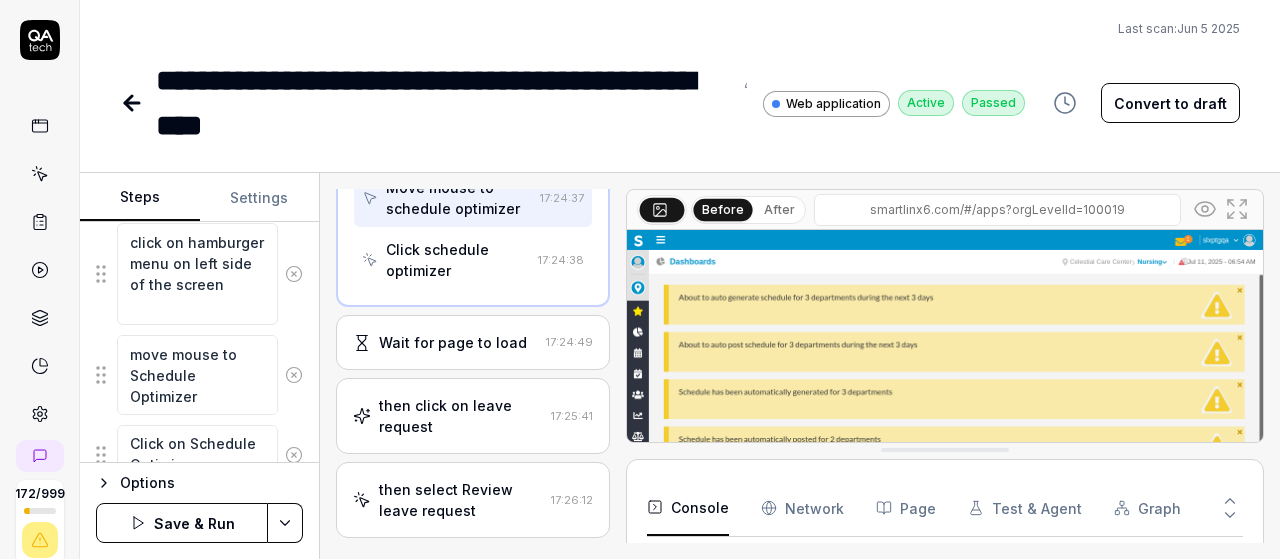 click on "Click schedule optimizer" at bounding box center (458, 260) 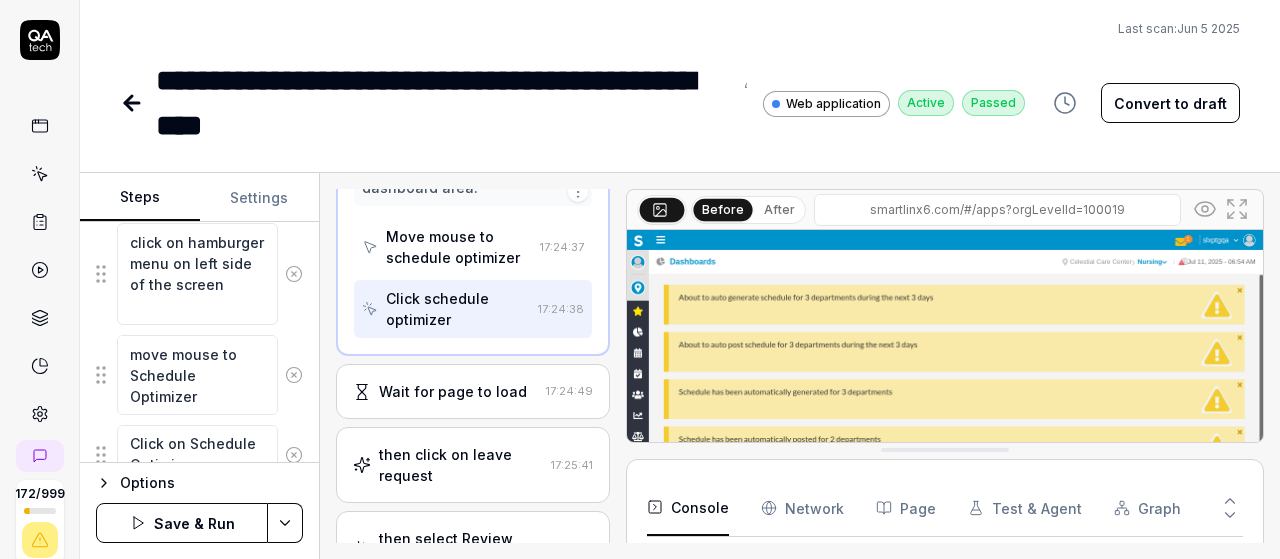 scroll, scrollTop: 748, scrollLeft: 0, axis: vertical 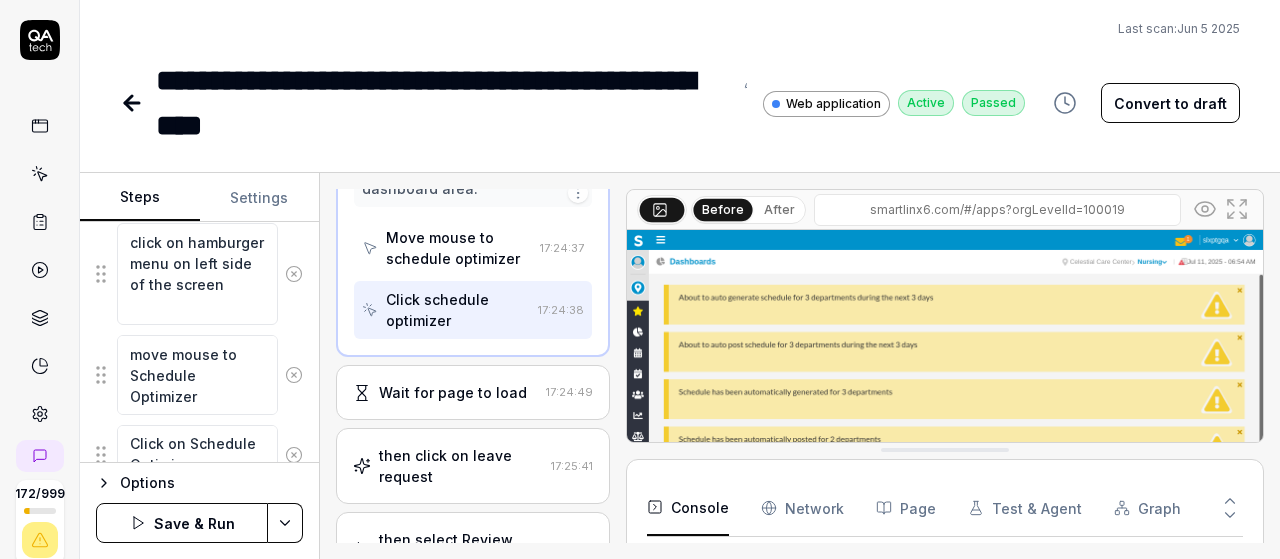 click on "Move mouse to schedule optimizer" at bounding box center (459, 248) 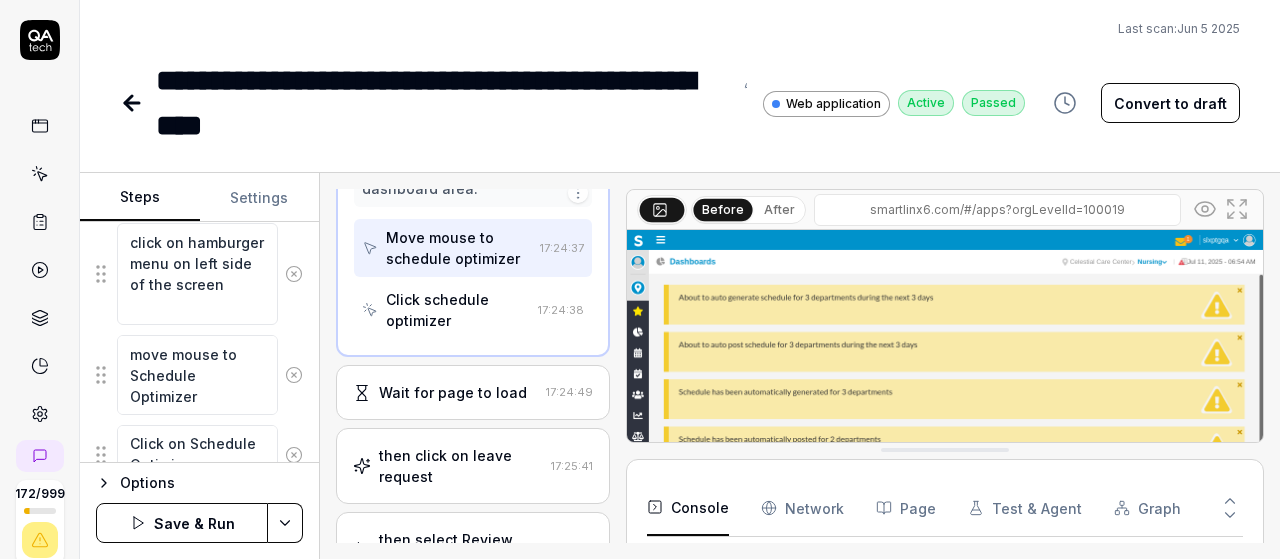 click on "Move mouse to schedule optimizer" at bounding box center (459, 248) 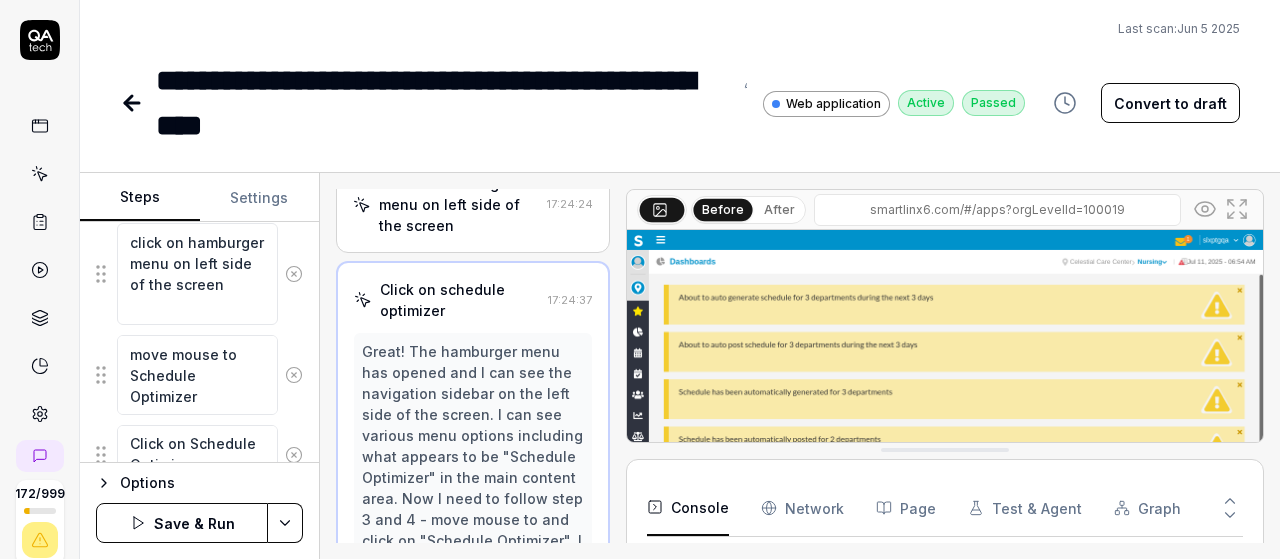 scroll, scrollTop: 326, scrollLeft: 0, axis: vertical 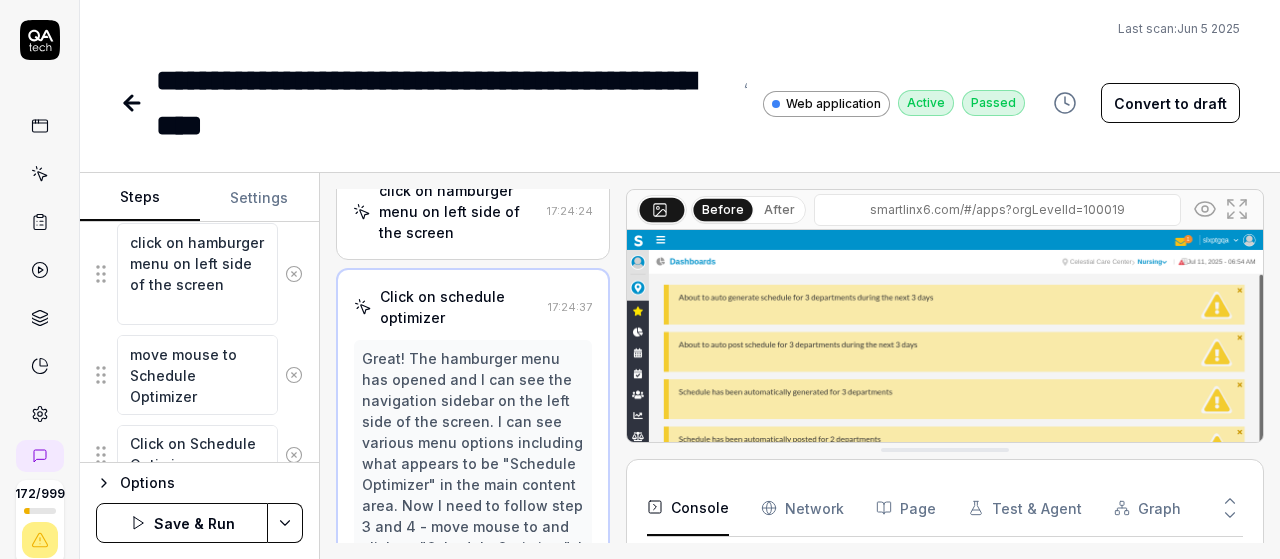 click on "Click on schedule optimizer" at bounding box center (460, 307) 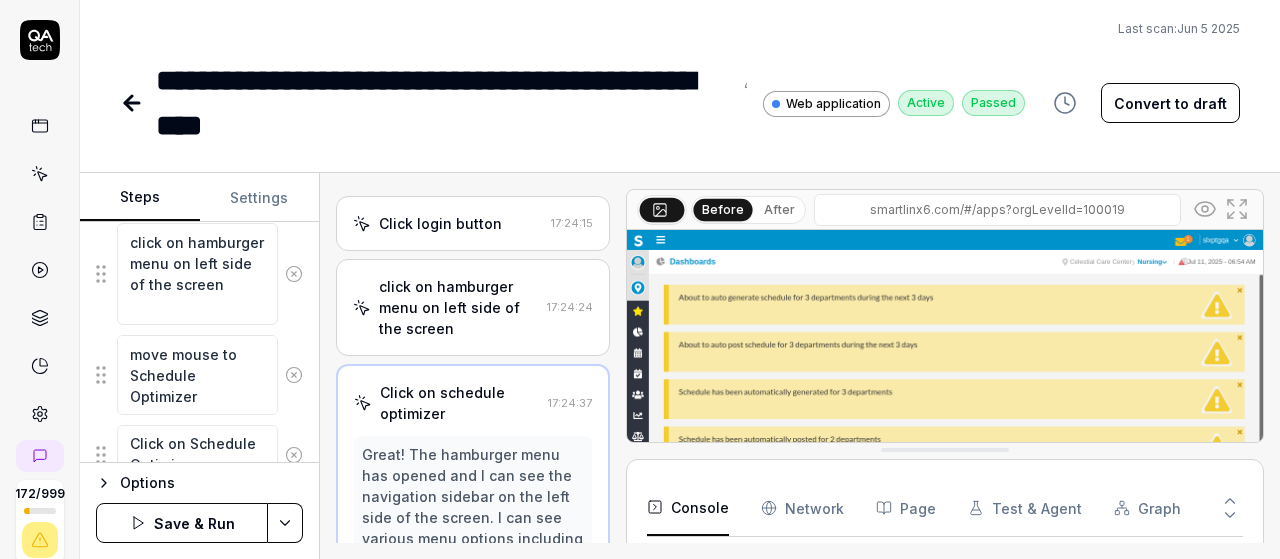 scroll, scrollTop: 201, scrollLeft: 0, axis: vertical 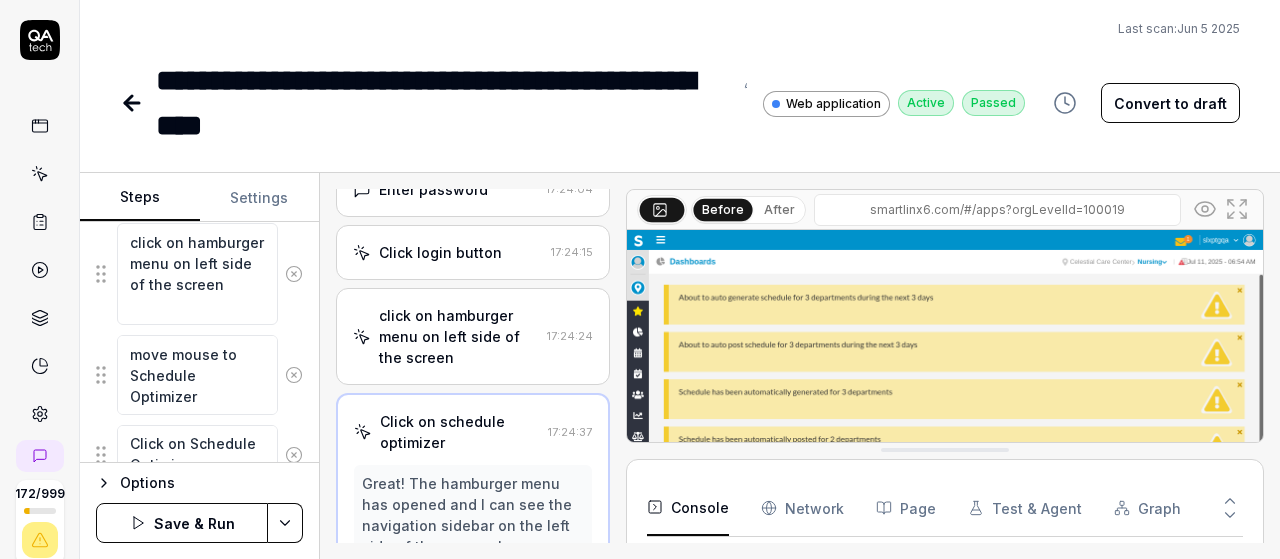 click on "click on hamburger menu on left side of the screen" at bounding box center (459, 336) 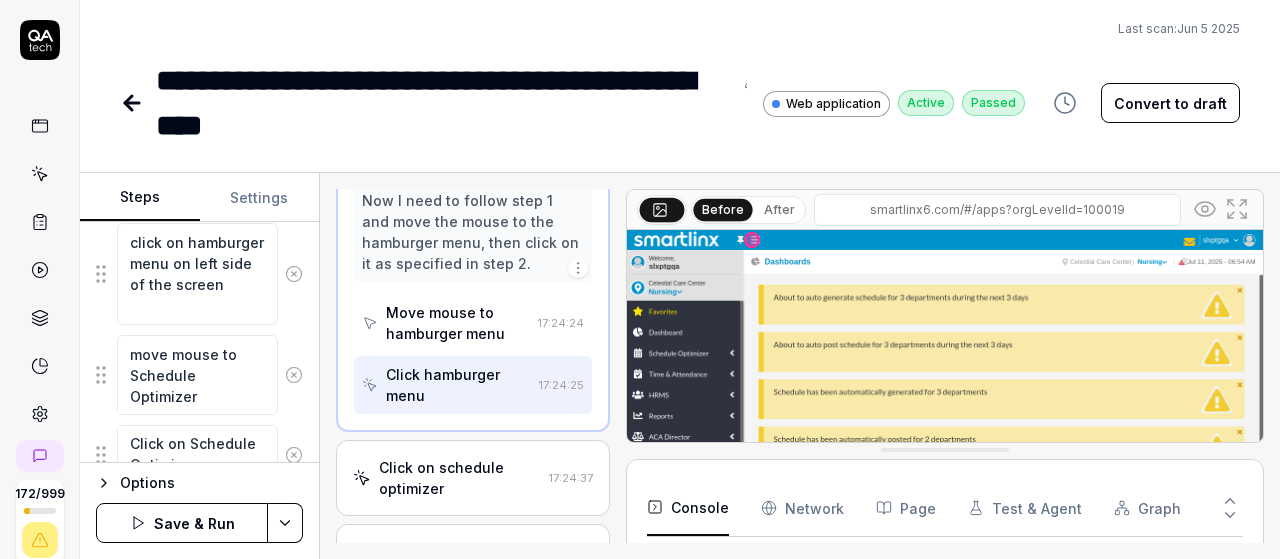 scroll, scrollTop: 526, scrollLeft: 0, axis: vertical 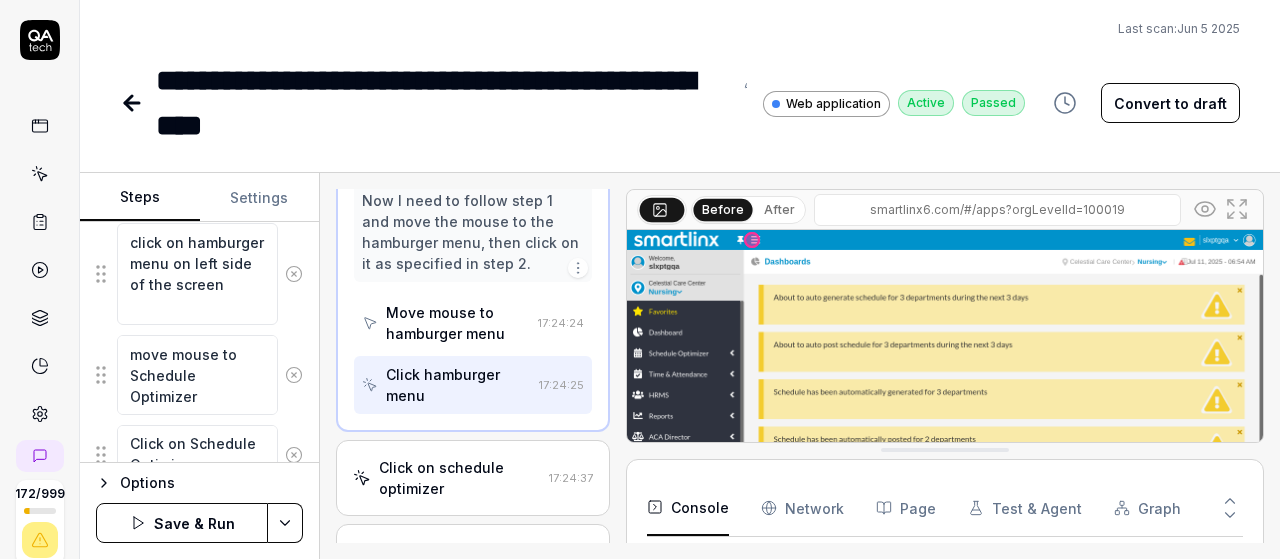 click on "Move mouse to hamburger menu" at bounding box center (458, 323) 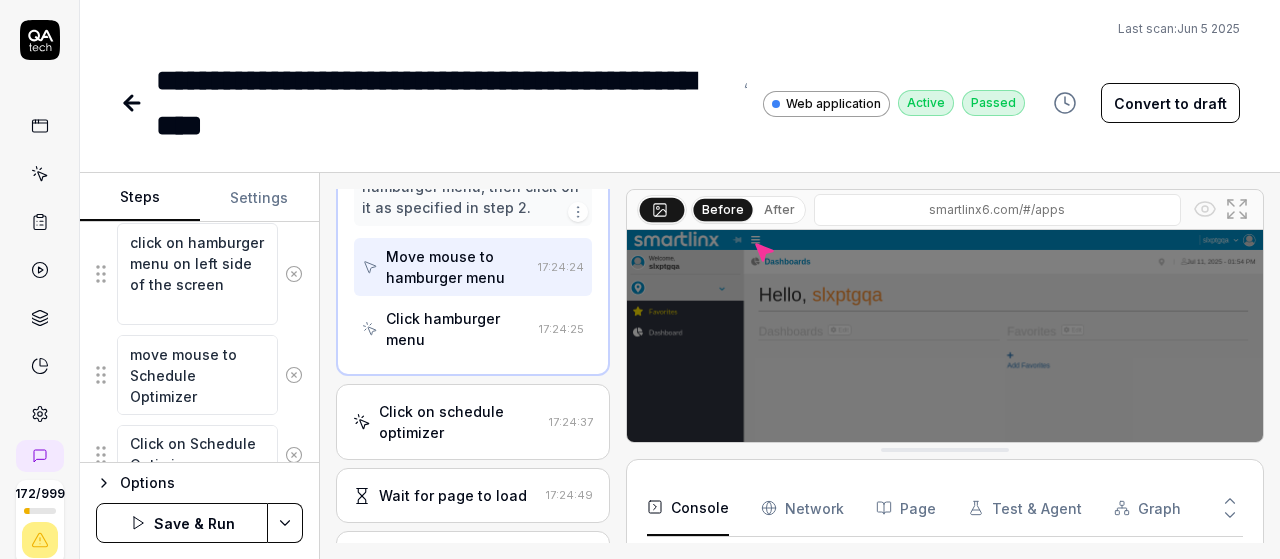 scroll, scrollTop: 586, scrollLeft: 0, axis: vertical 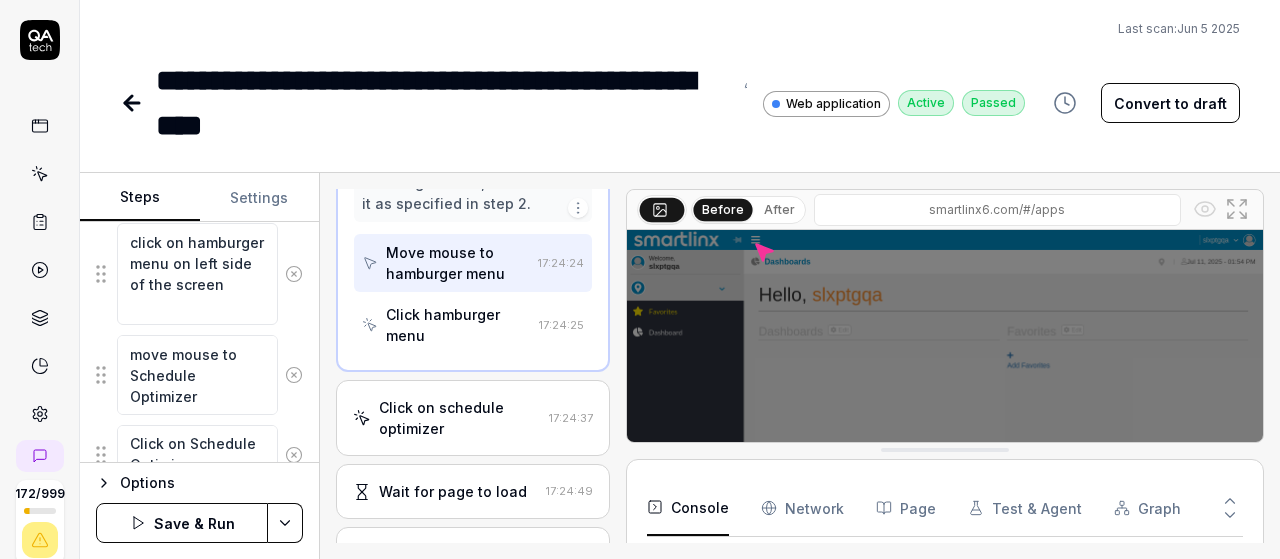 click on "Click hamburger menu" at bounding box center [458, 325] 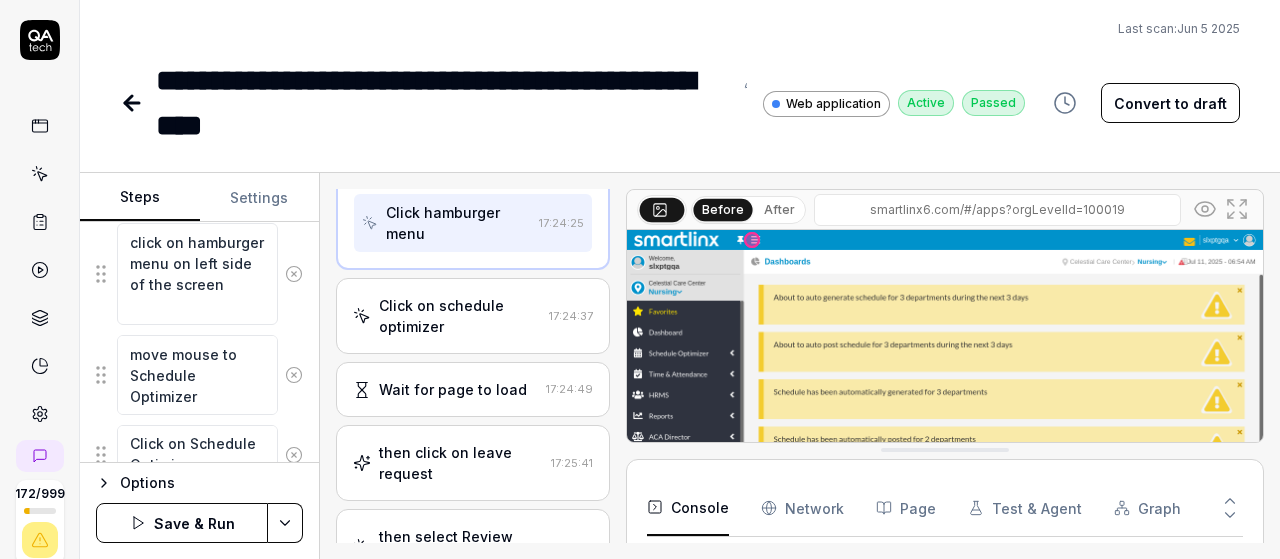 click on "Click on schedule optimizer" at bounding box center (460, 316) 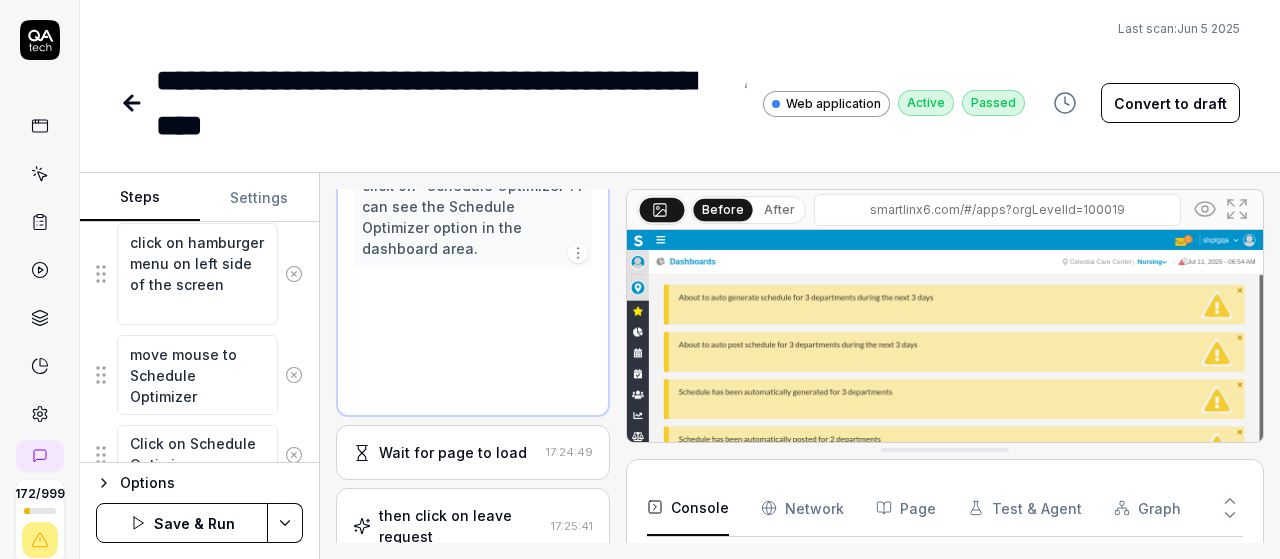 scroll, scrollTop: 558, scrollLeft: 0, axis: vertical 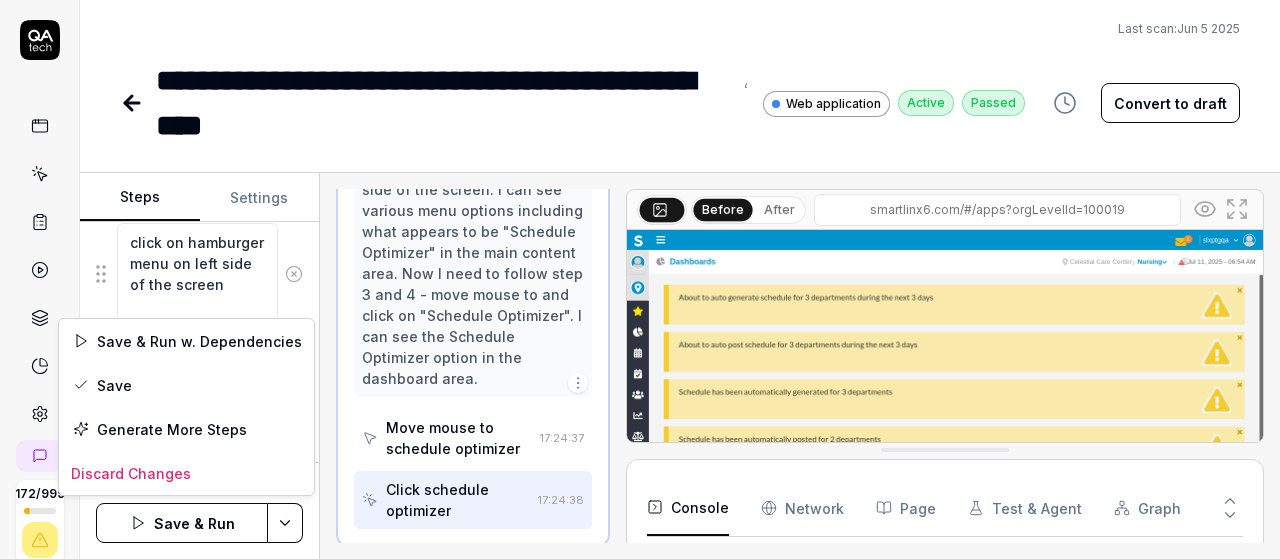 click on "**********" at bounding box center (640, 279) 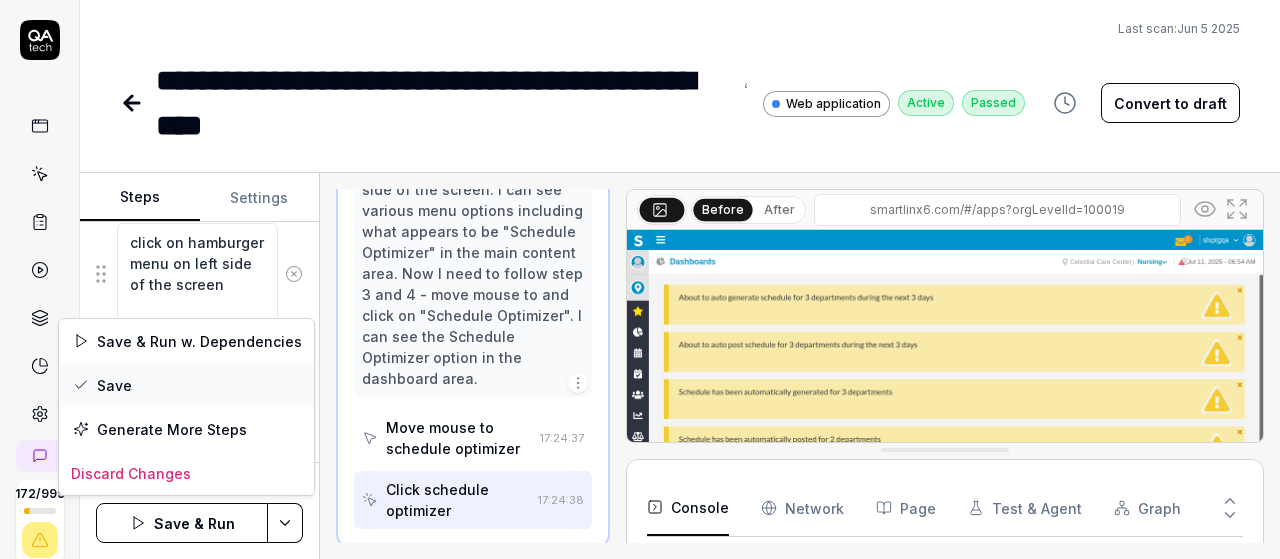 click on "Save" at bounding box center [186, 385] 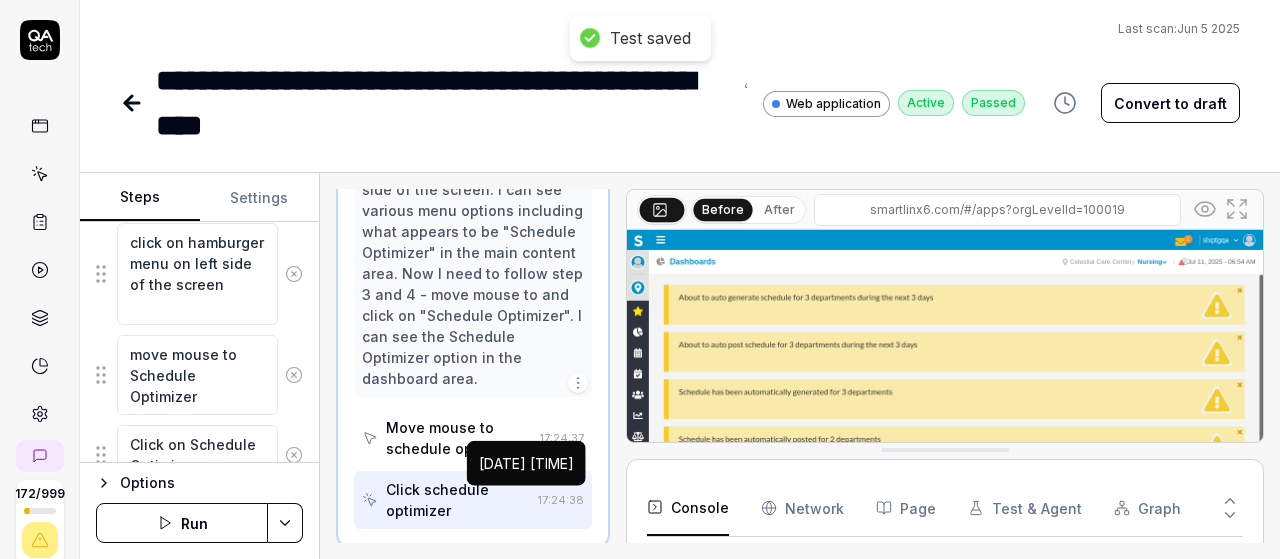 scroll, scrollTop: 1079, scrollLeft: 0, axis: vertical 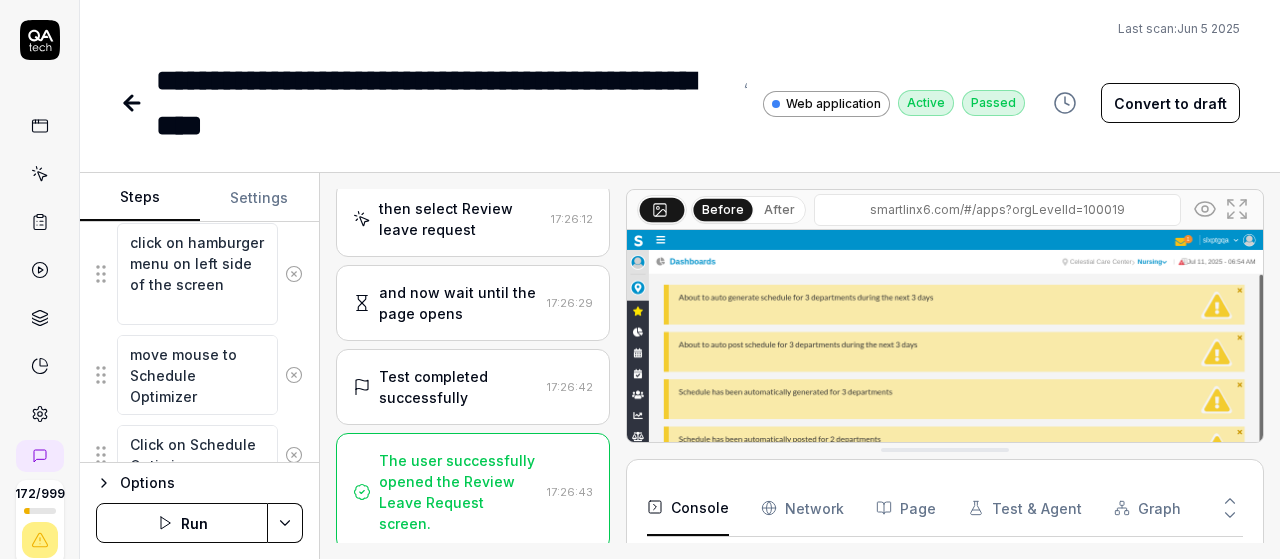 click on "The user successfully opened the Review Leave Request screen." at bounding box center (459, 492) 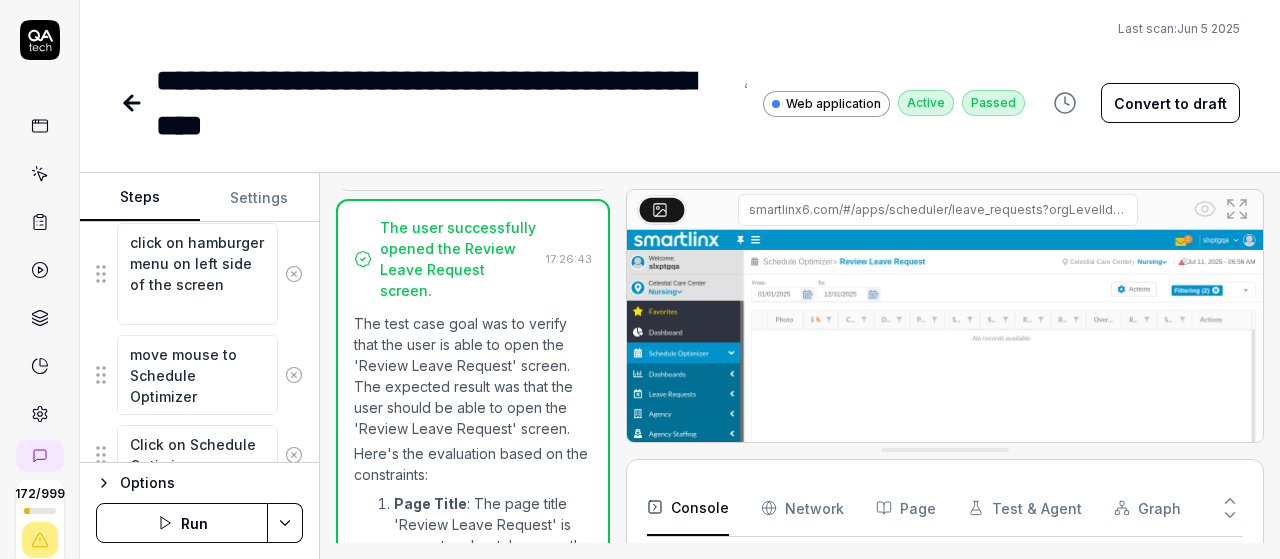 type on "*" 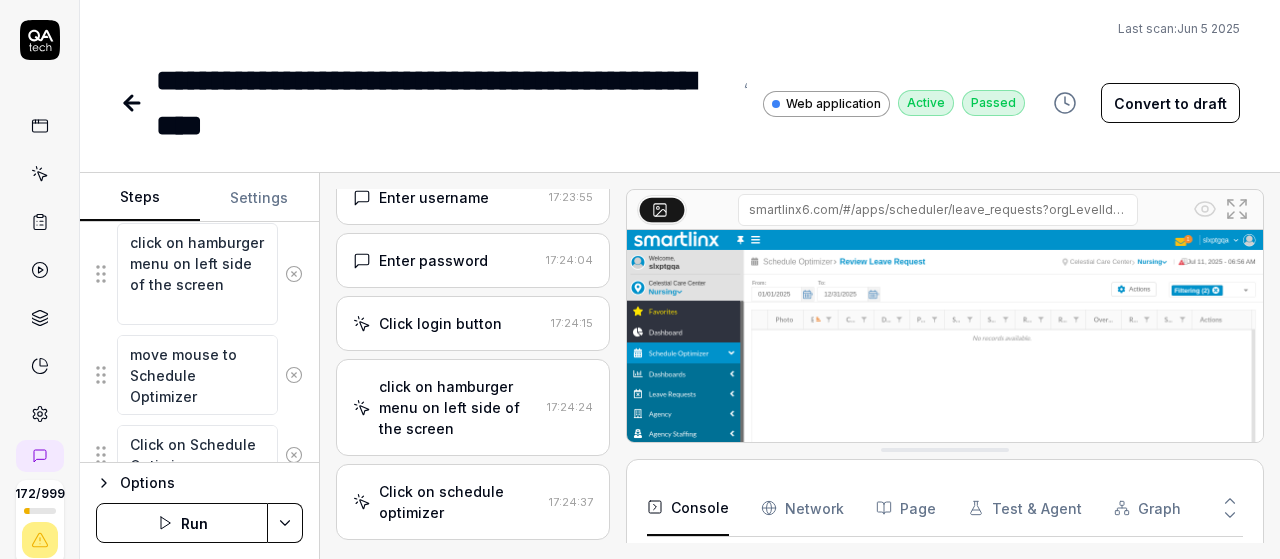scroll, scrollTop: 129, scrollLeft: 0, axis: vertical 